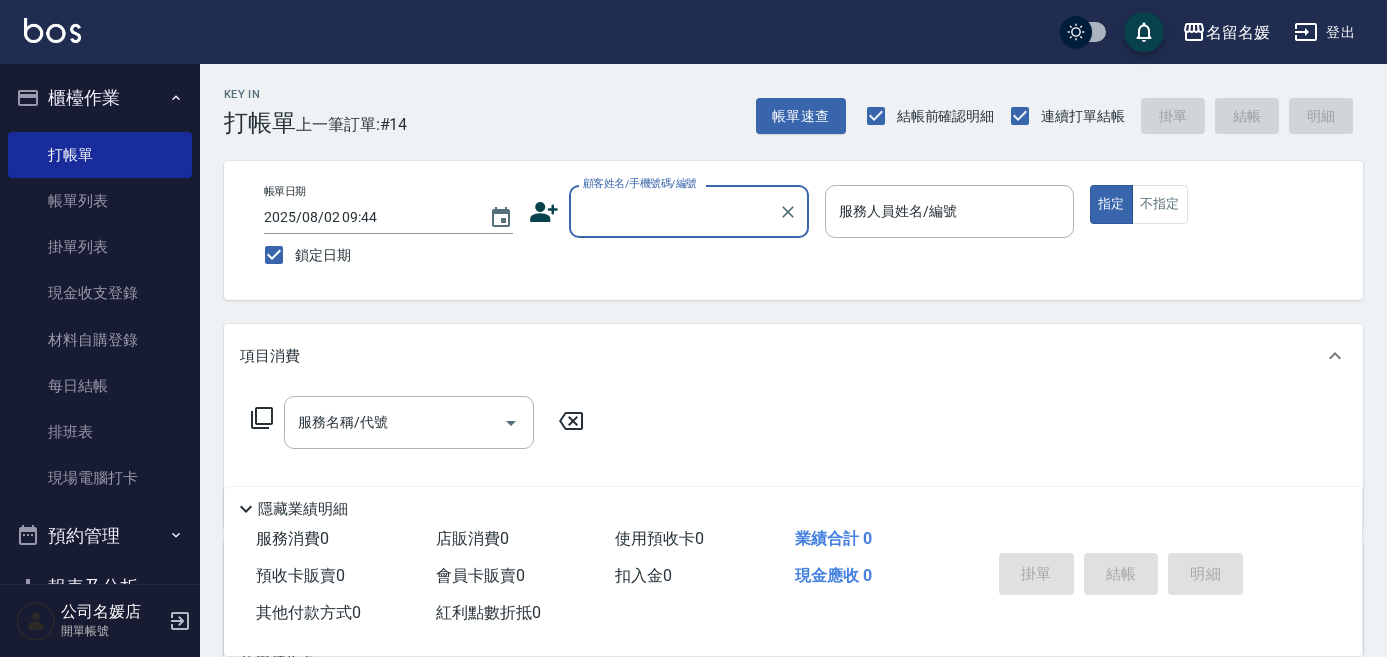 scroll, scrollTop: 0, scrollLeft: 0, axis: both 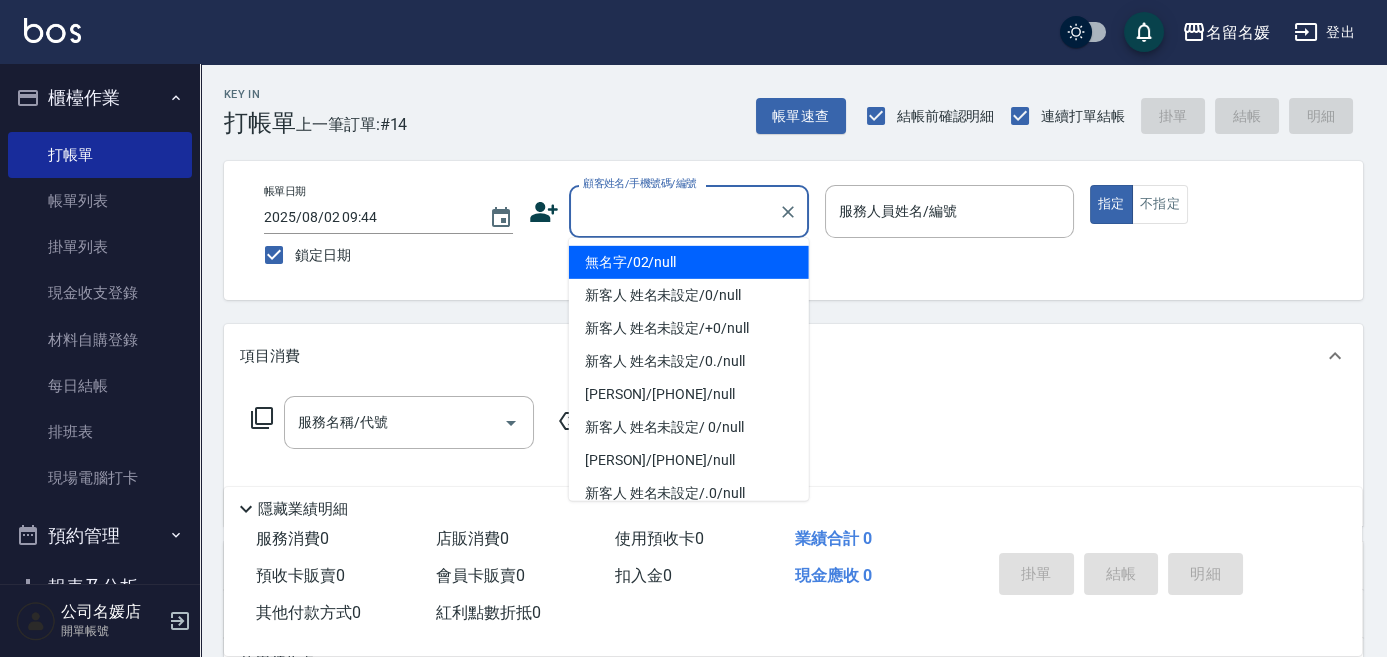 type on "無名字/02/null" 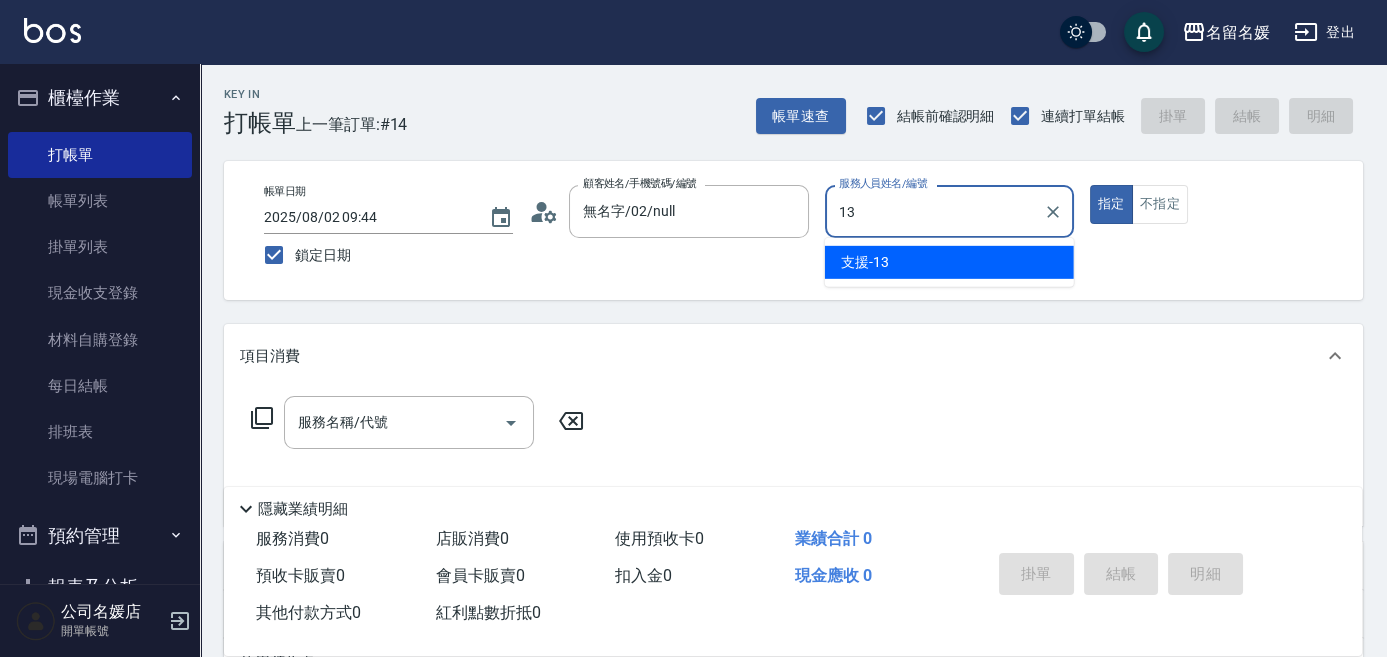 type on "13" 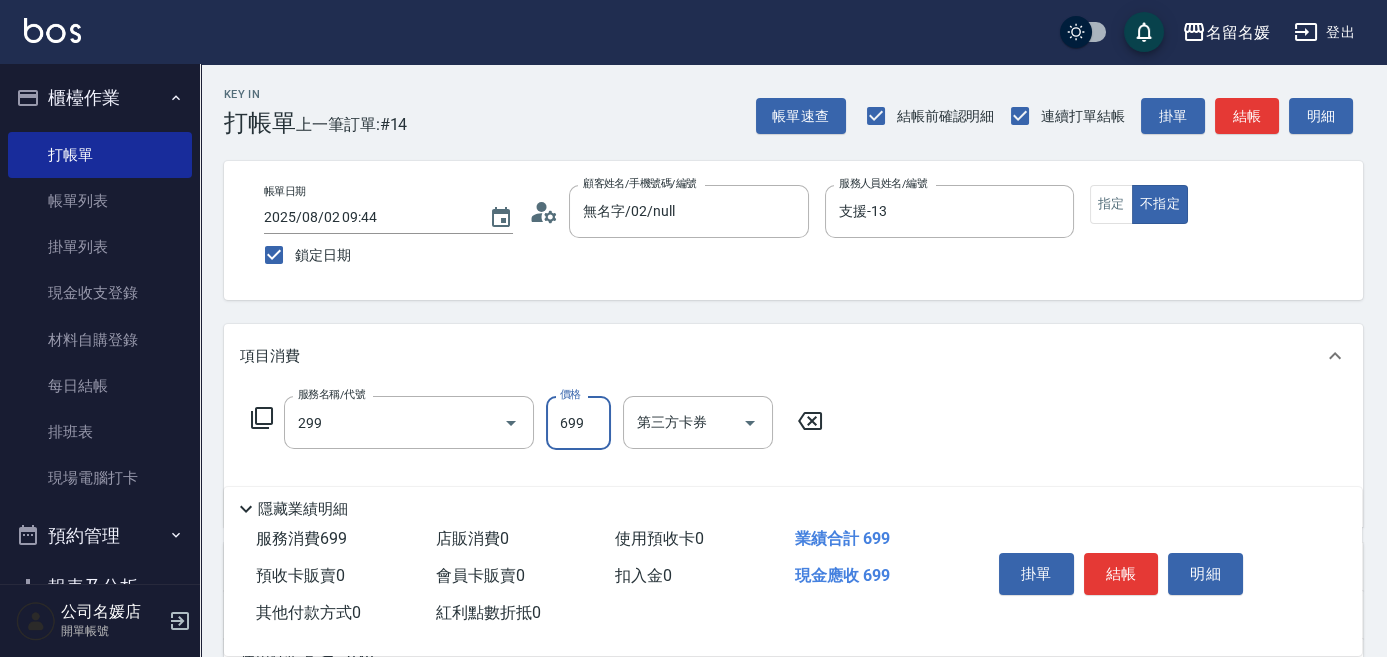 type on "滾珠洗髮699(299)" 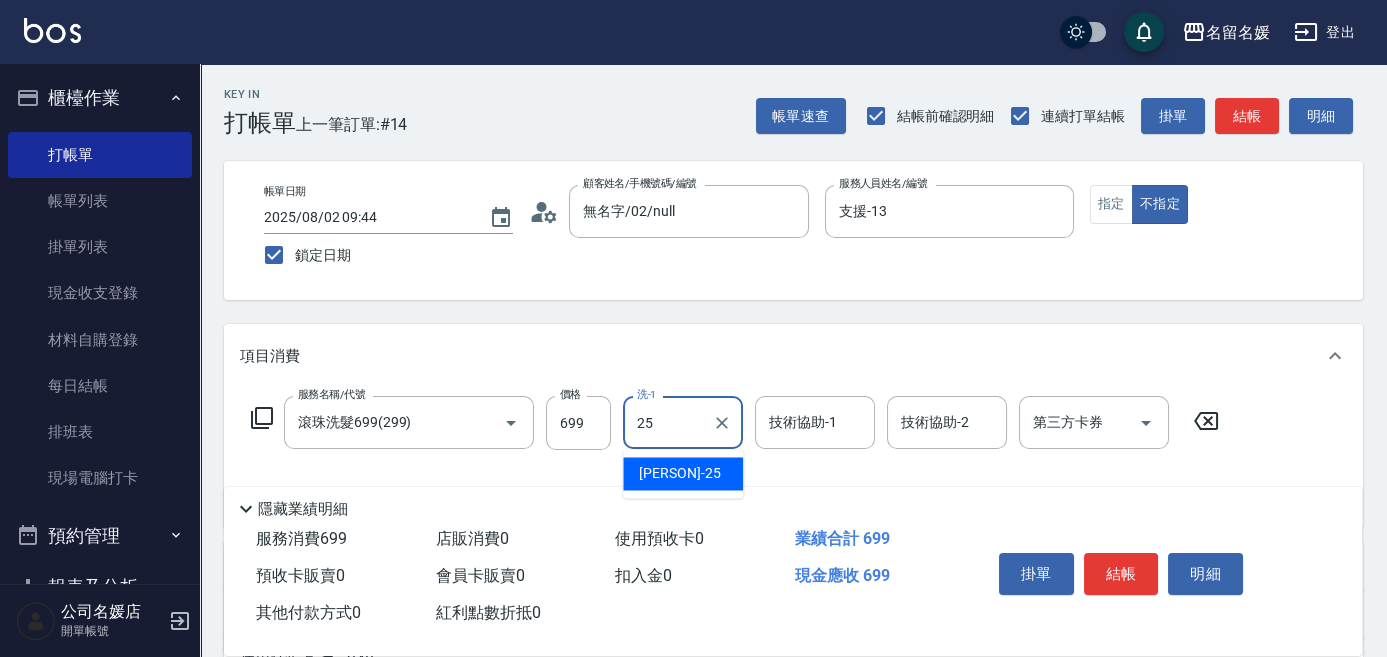 type on "[PERSON]-[NUMBER]" 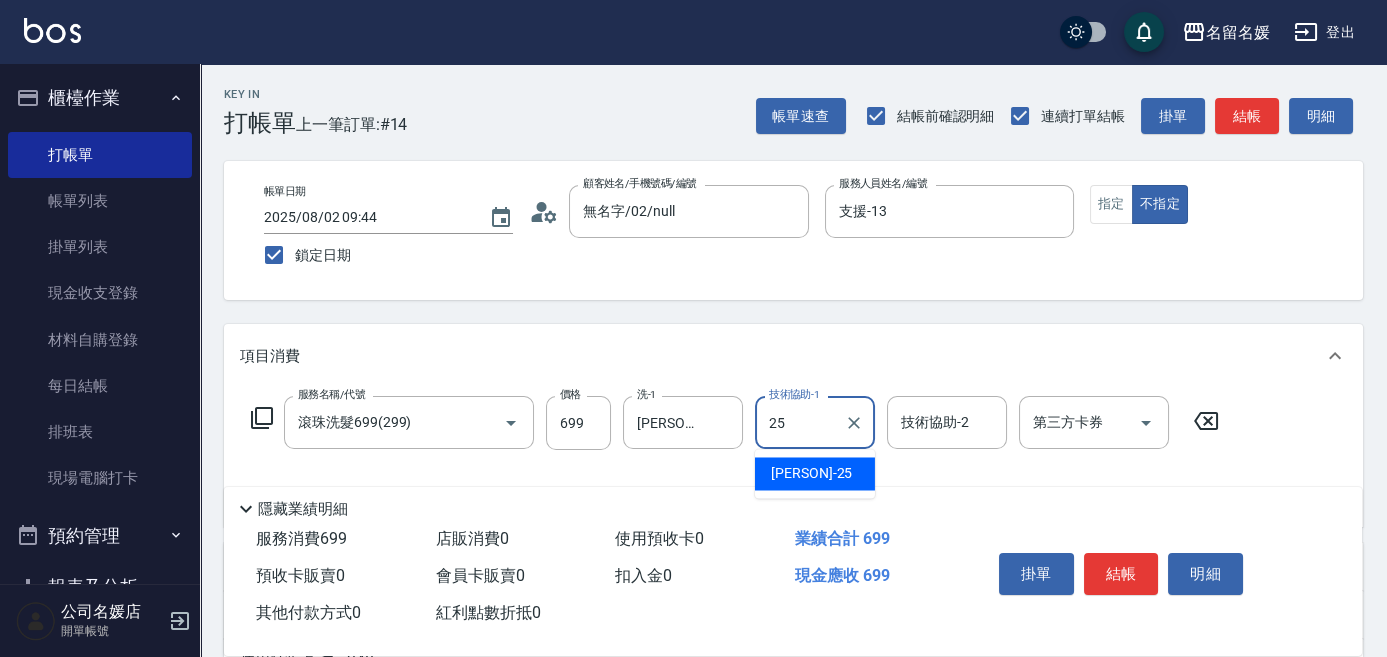 type on "[PERSON]-[NUMBER]" 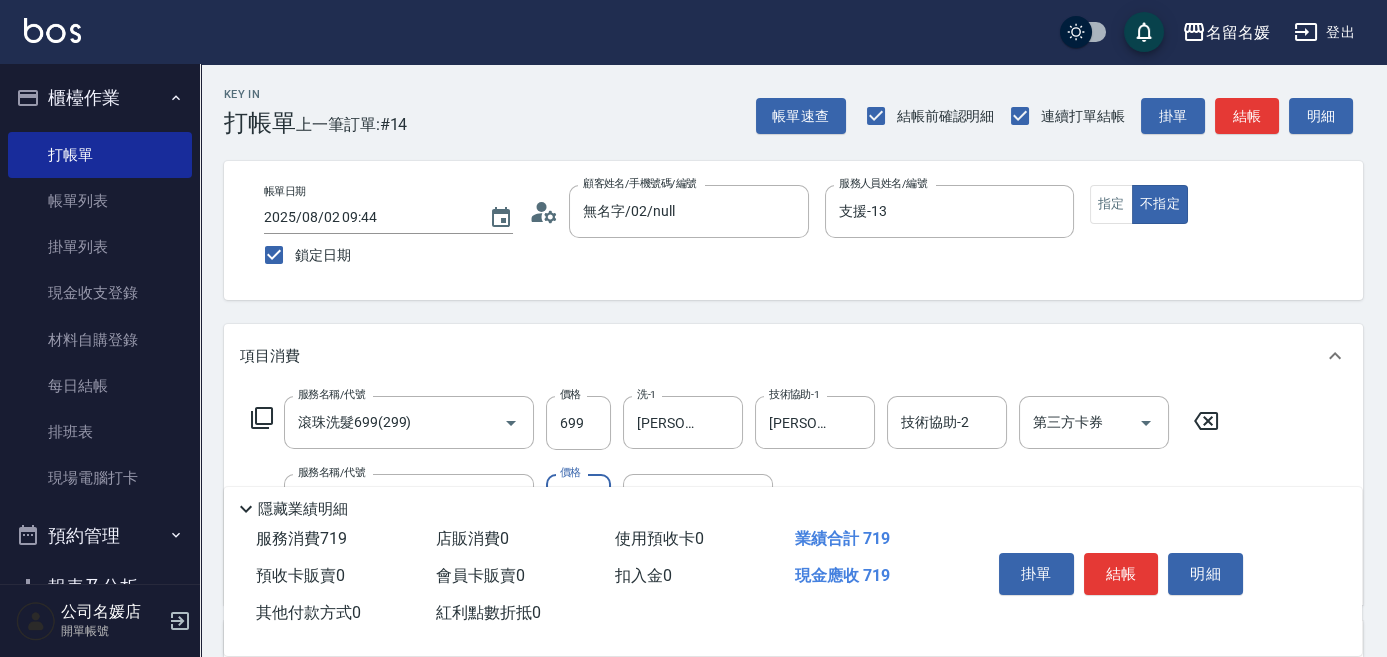 type on "潤絲(801)" 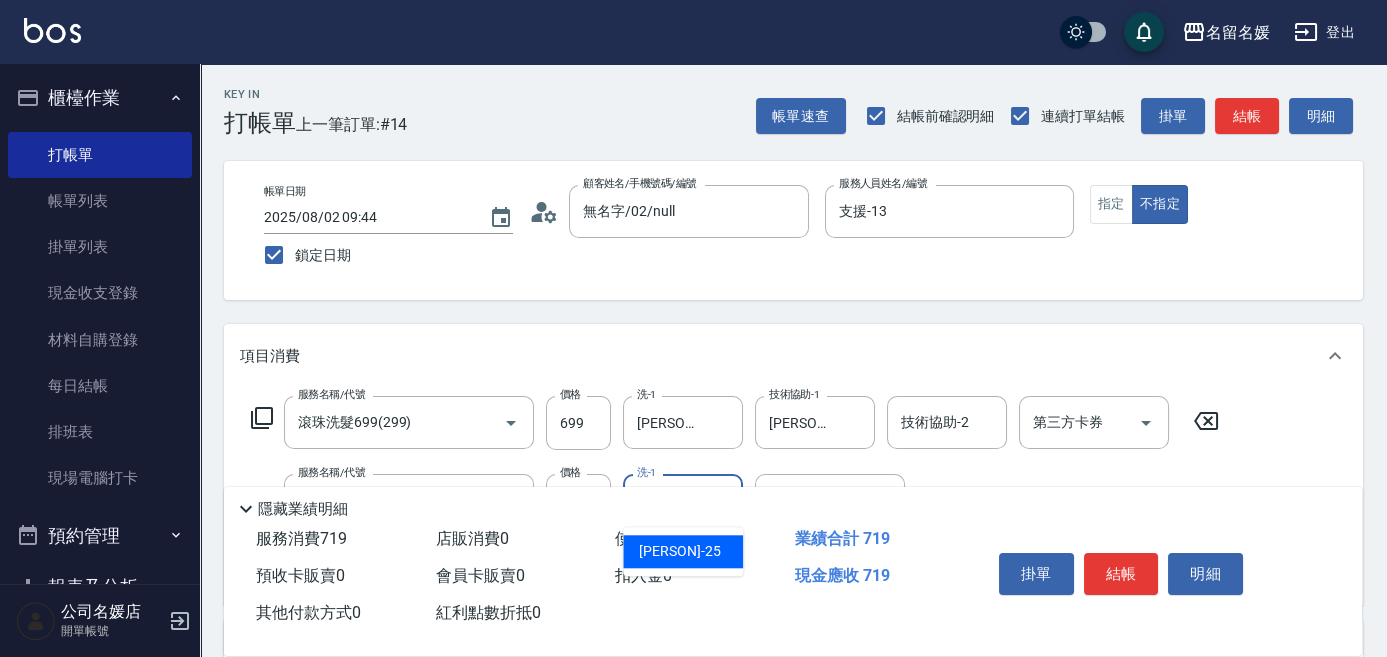 type on "[PERSON]-[NUMBER]" 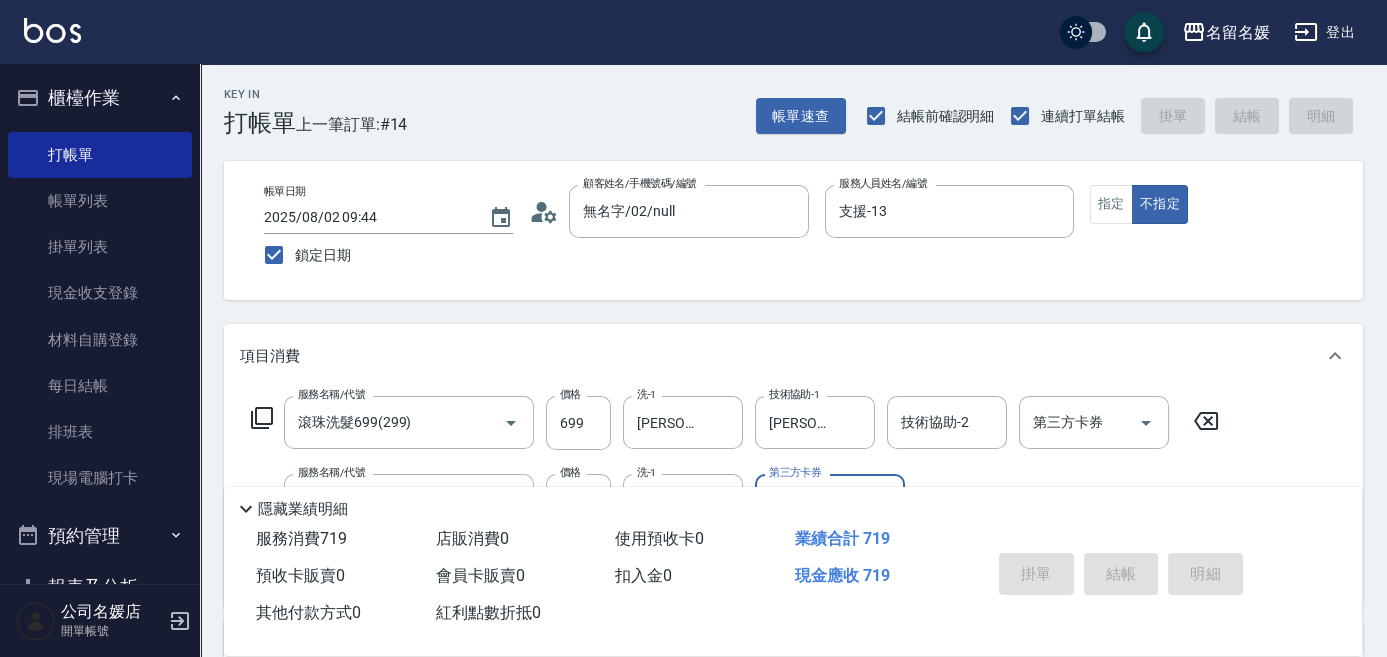 type 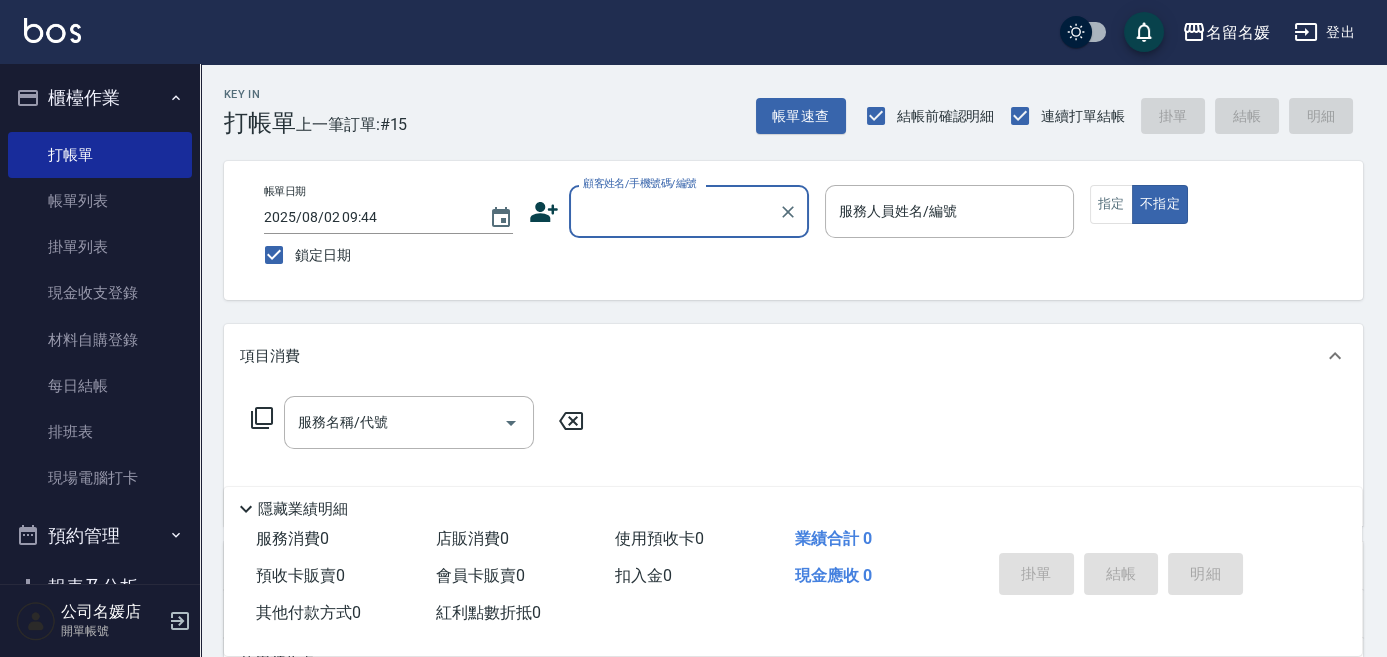 scroll, scrollTop: 90, scrollLeft: 0, axis: vertical 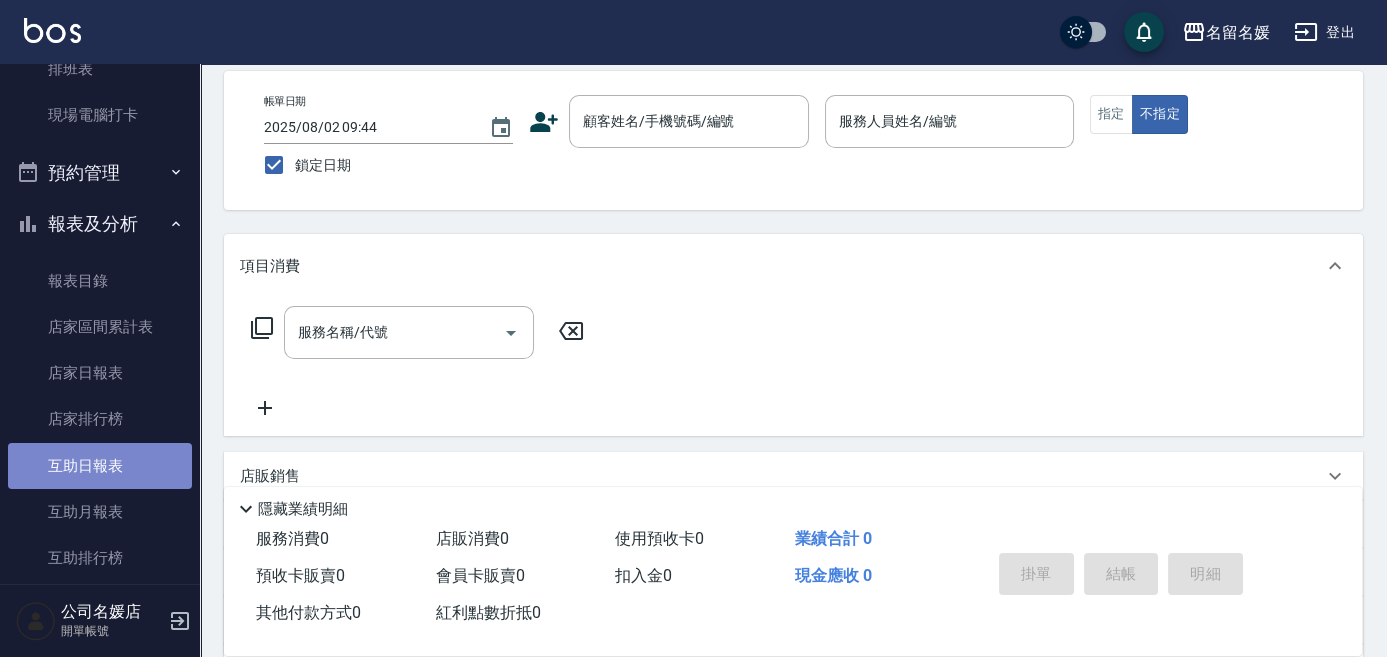 click on "互助日報表" at bounding box center [100, 466] 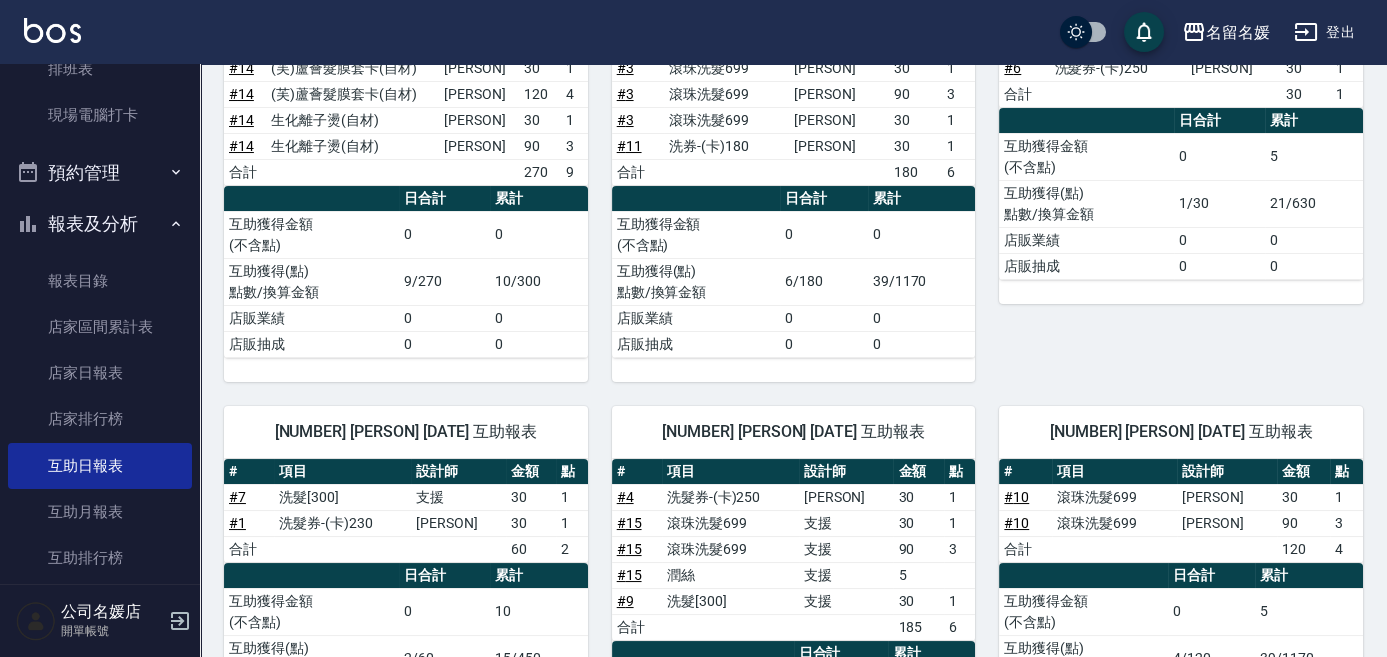 scroll, scrollTop: 363, scrollLeft: 0, axis: vertical 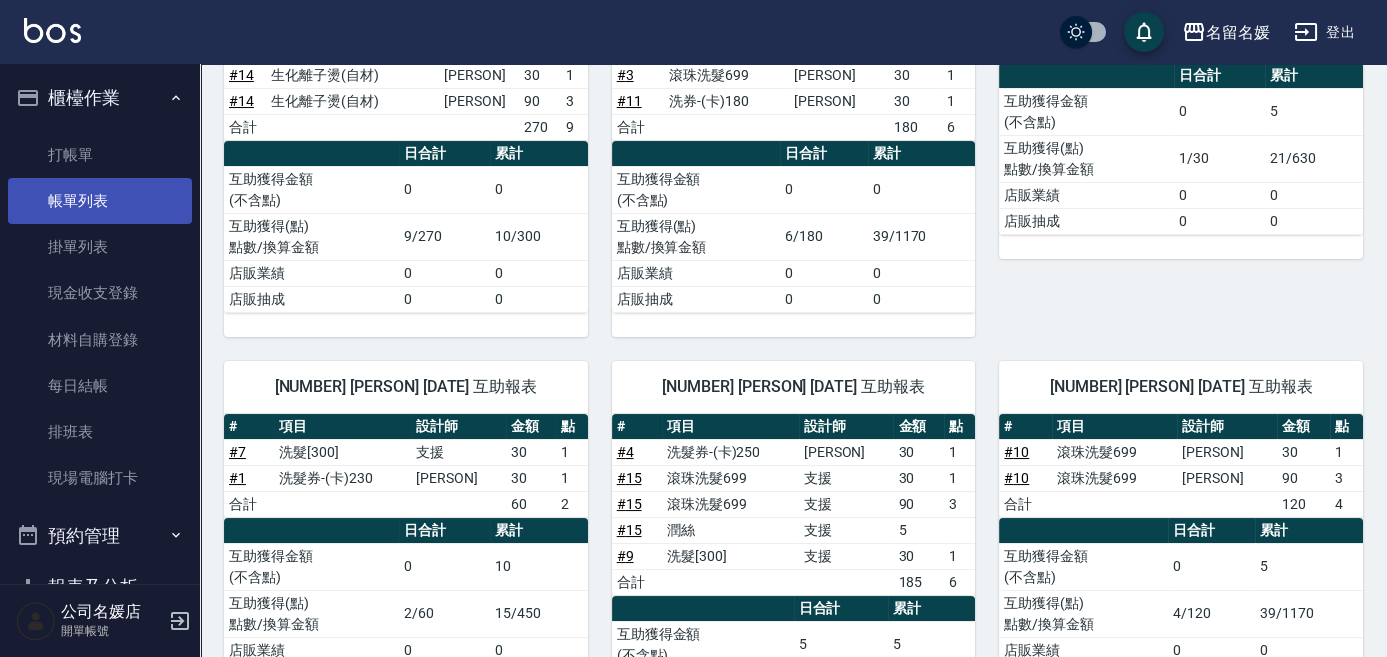 click on "帳單列表" at bounding box center [100, 201] 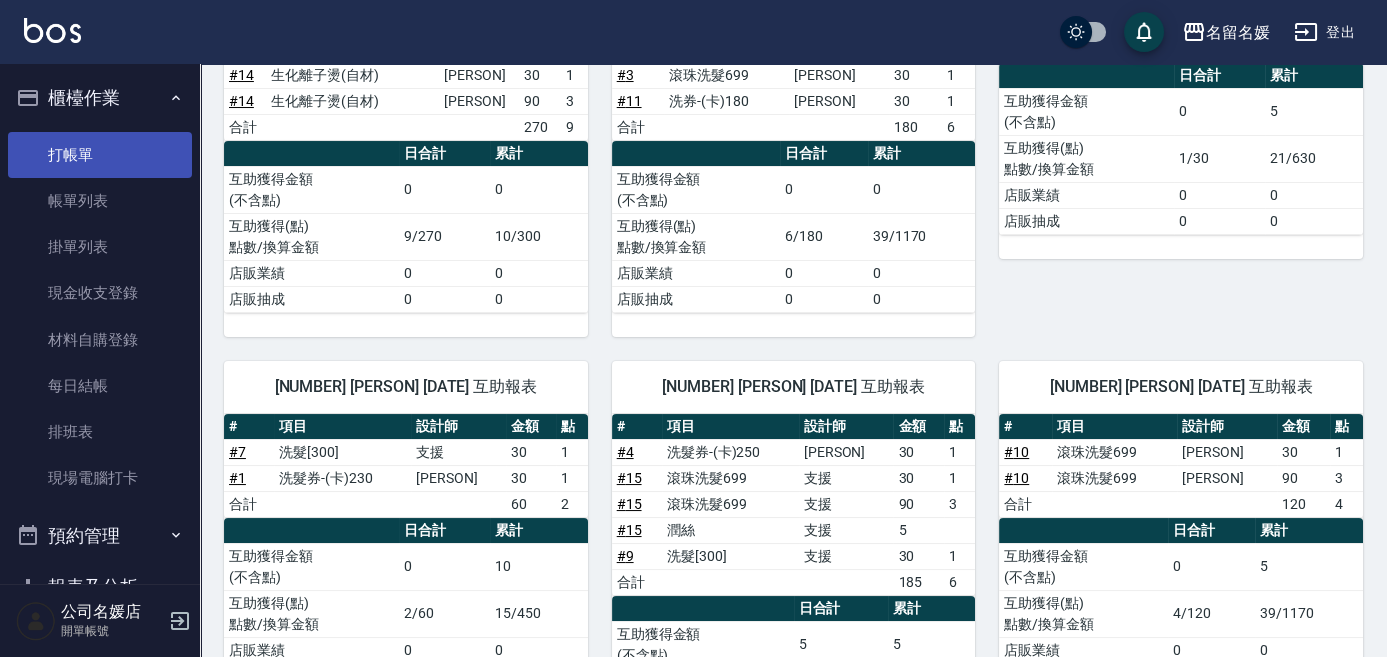 click on "櫃檯作業" at bounding box center [100, 98] 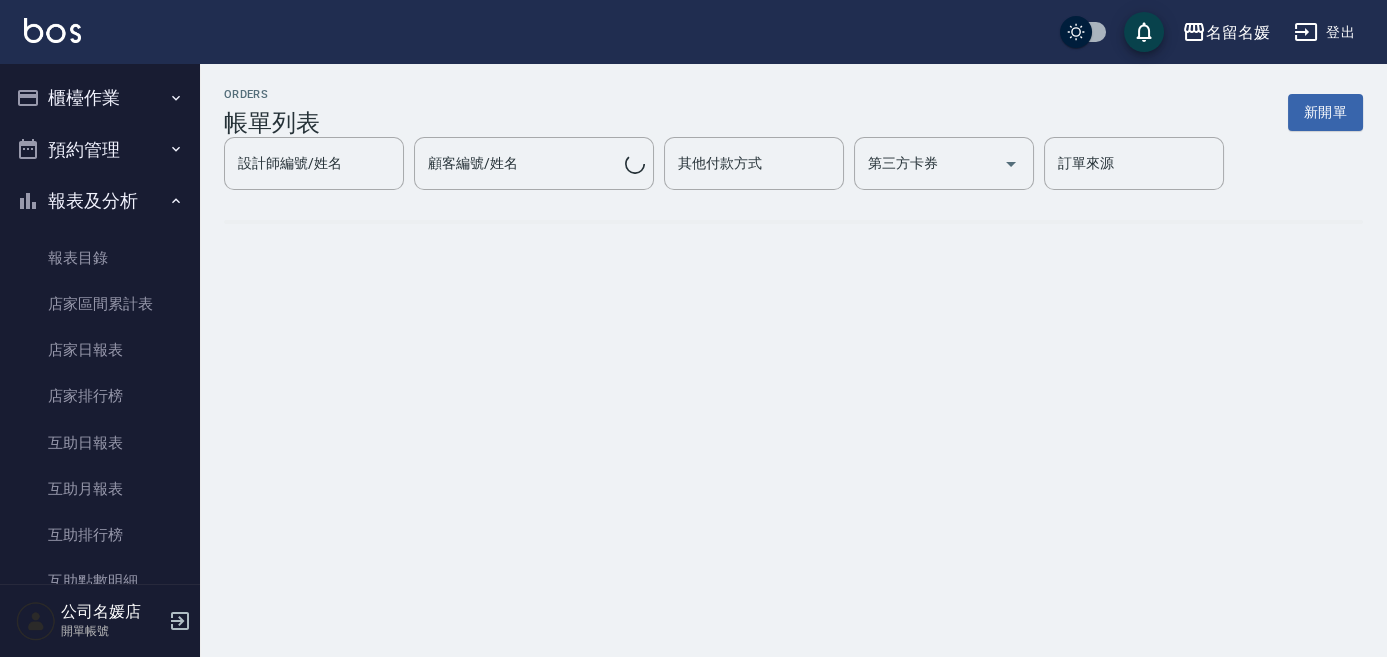 scroll, scrollTop: 0, scrollLeft: 0, axis: both 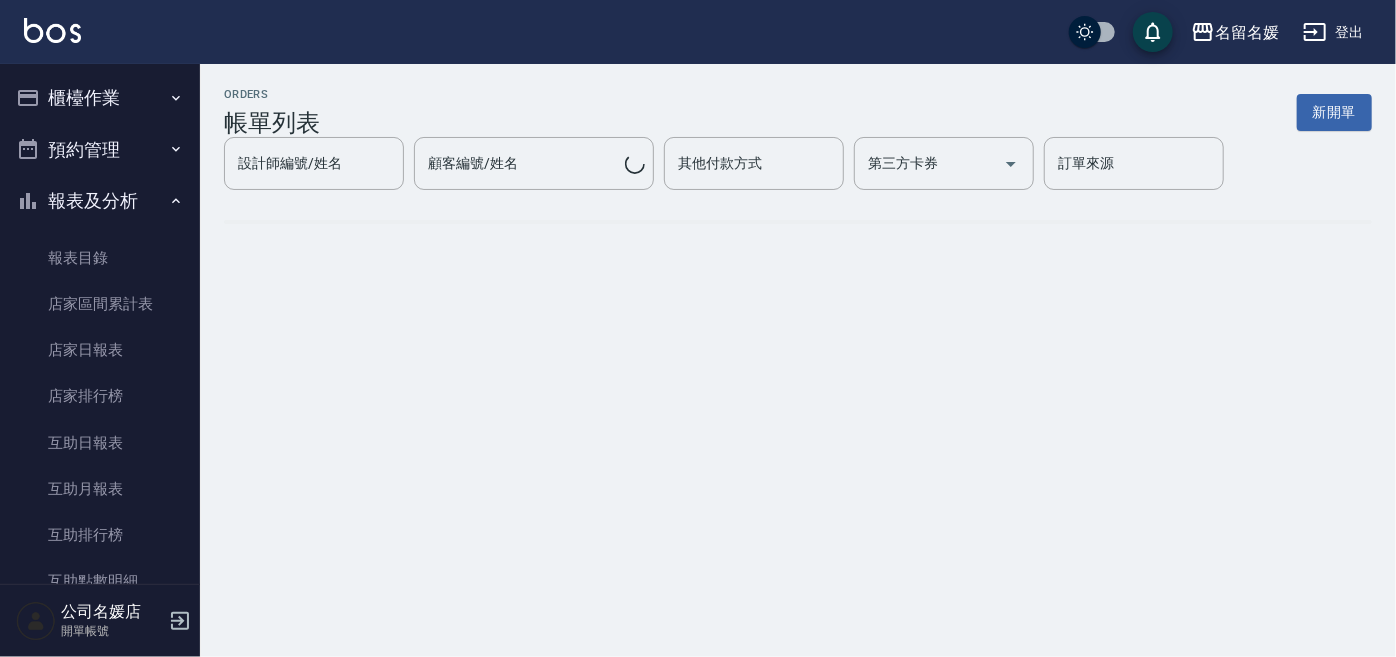 click on "櫃檯作業 打帳單 帳單列表 掛單列表 現金收支登錄 材料自購登錄 每日結帳 排班表 現場電腦打卡 預約管理 預約管理 單日預約紀錄 單週預約紀錄 報表及分析 報表目錄 店家區間累計表 店家日報表 店家排行榜 互助日報表 互助月報表 互助排行榜 互助點數明細 互助業績報表 全店業績分析表 營業統計分析表 設計師業績表 設計師日報表 設計師業績分析表 設計師業績月報表 設計師排行榜 商品銷售排行榜 商品消耗明細 單一服務項目查詢 店販分類抽成明細 顧客入金餘額表 每日非現金明細 每日收支明細 收支分類明細表 非現金明細對帳單 客戶管理 客戶列表 客資篩選匯出 員工及薪資 員工列表 商品管理 商品分類設定 商品列表" at bounding box center (100, 812) 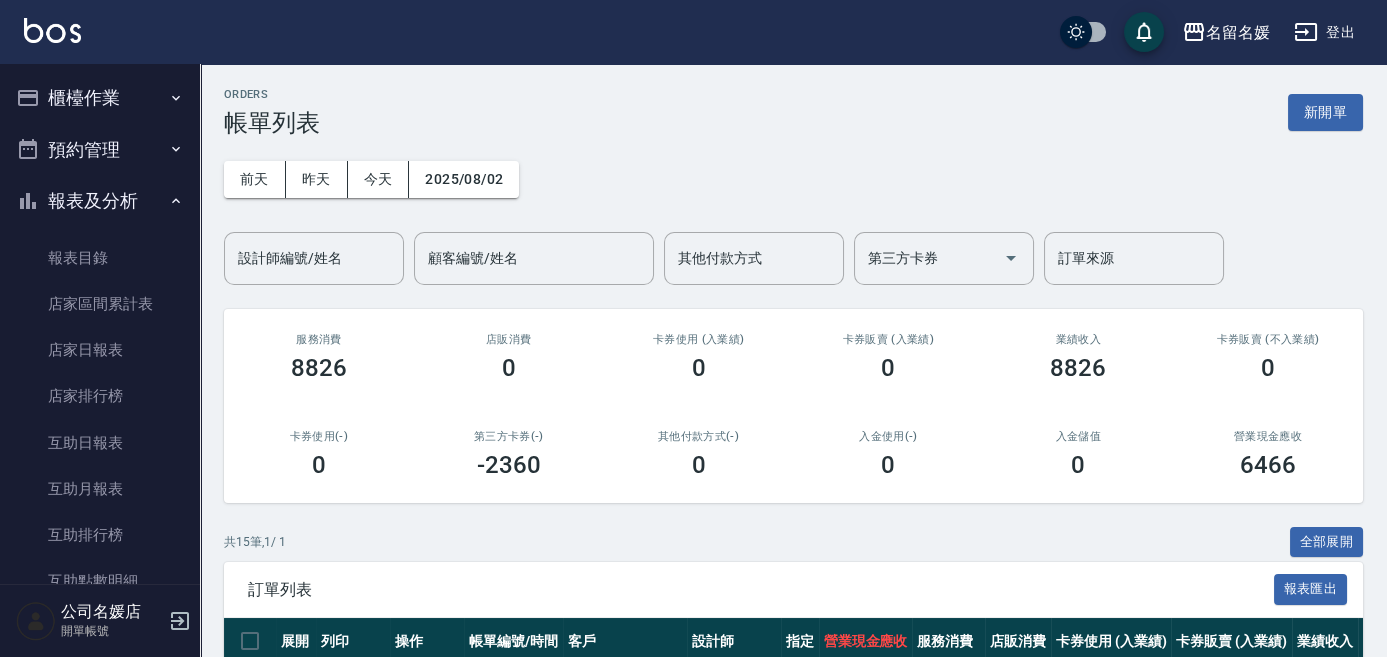 click on "櫃檯作業" at bounding box center (100, 98) 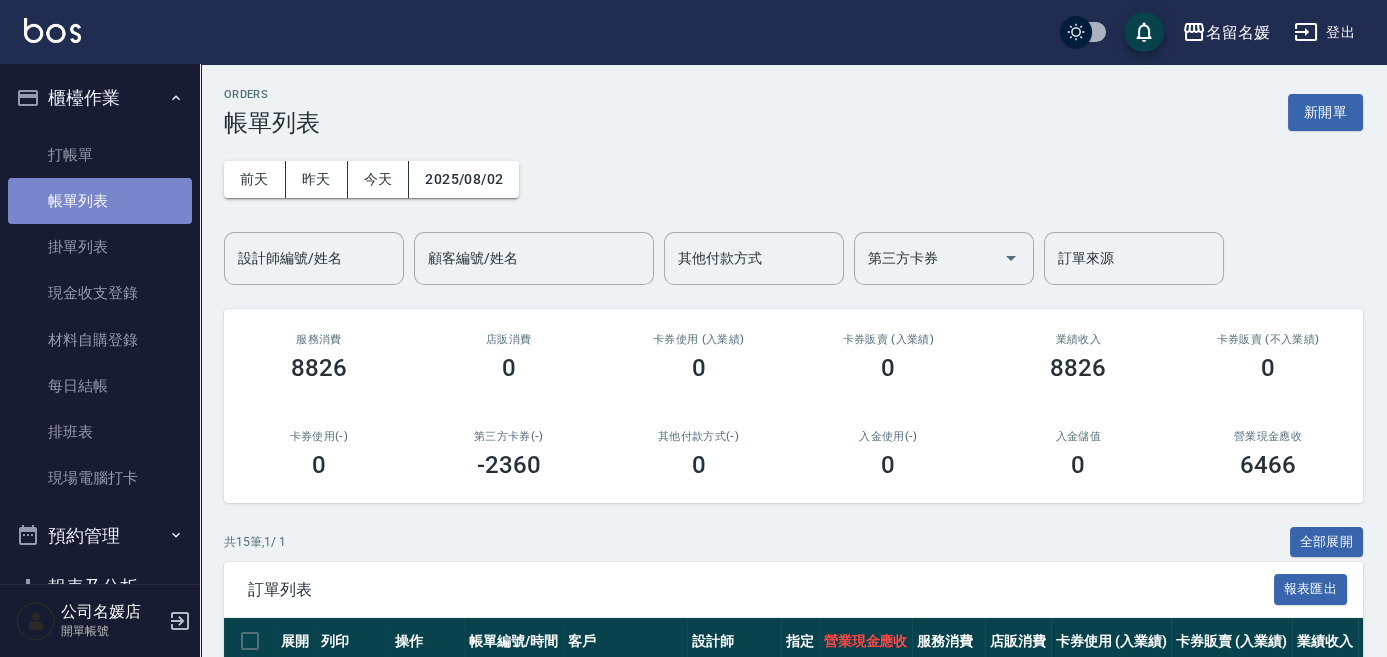 click on "帳單列表" at bounding box center (100, 201) 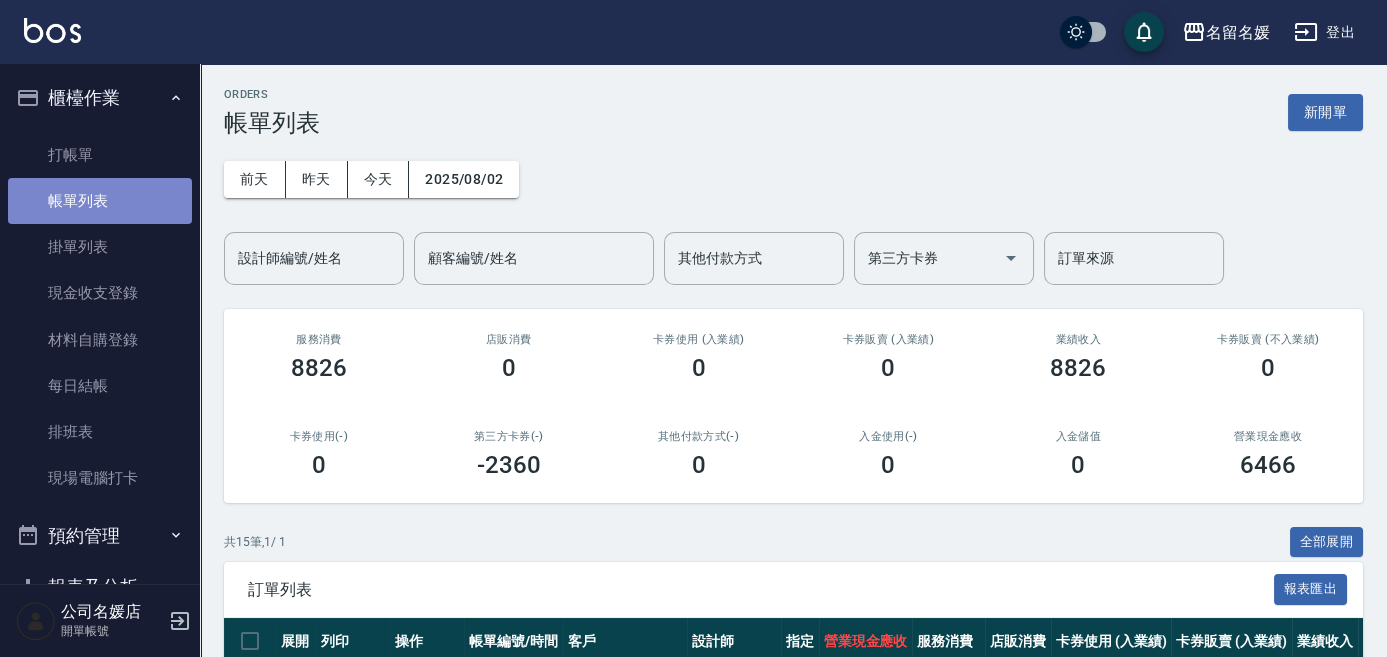 click on "帳單列表" at bounding box center [100, 201] 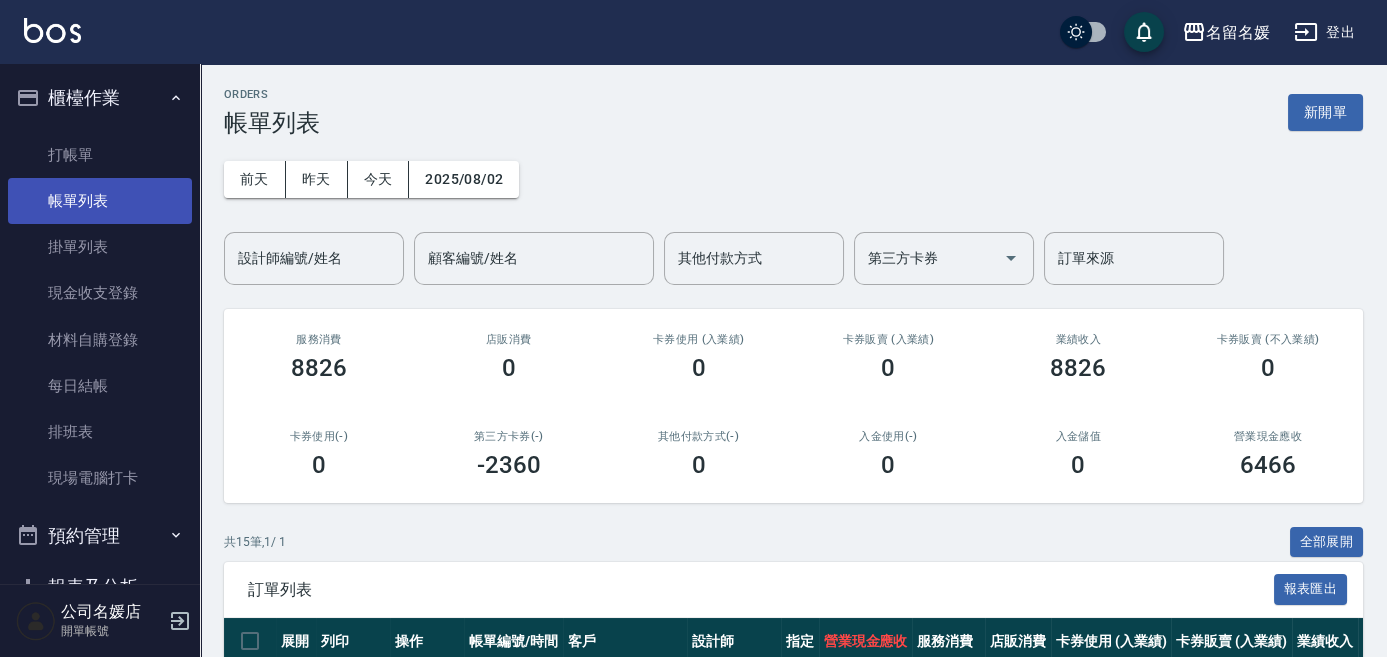 click on "帳單列表" at bounding box center [100, 201] 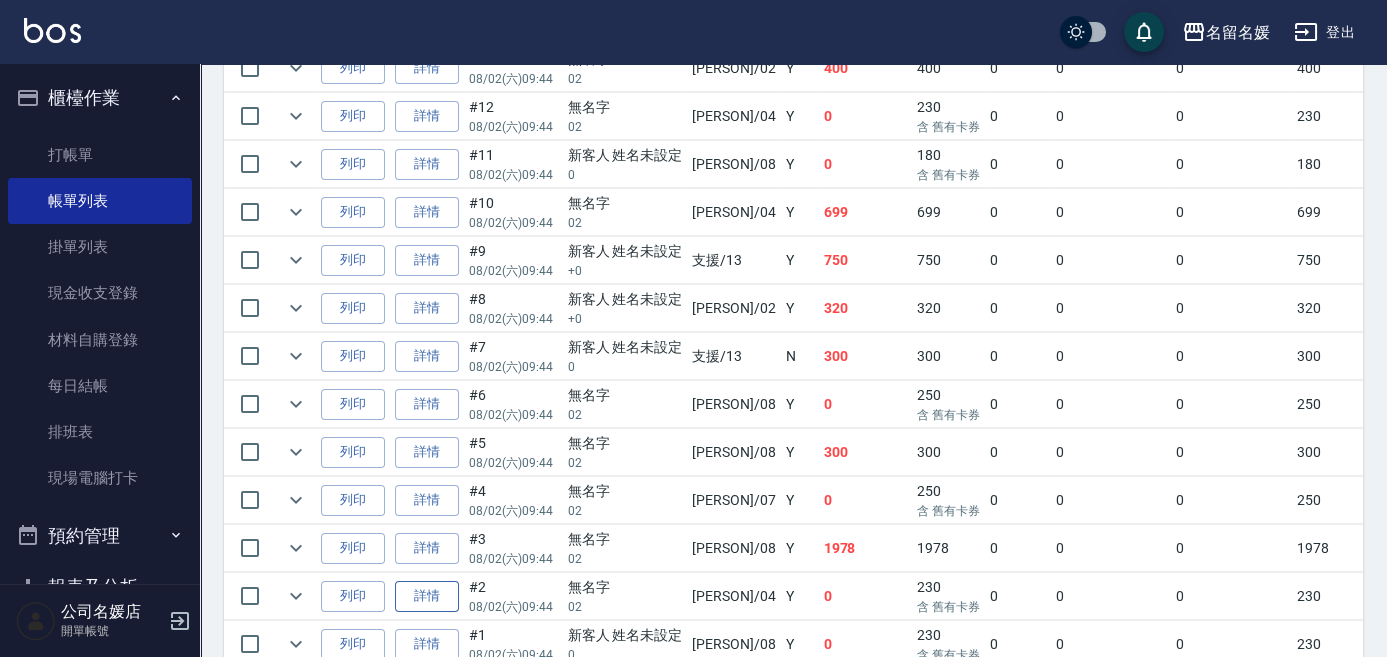 scroll, scrollTop: 727, scrollLeft: 0, axis: vertical 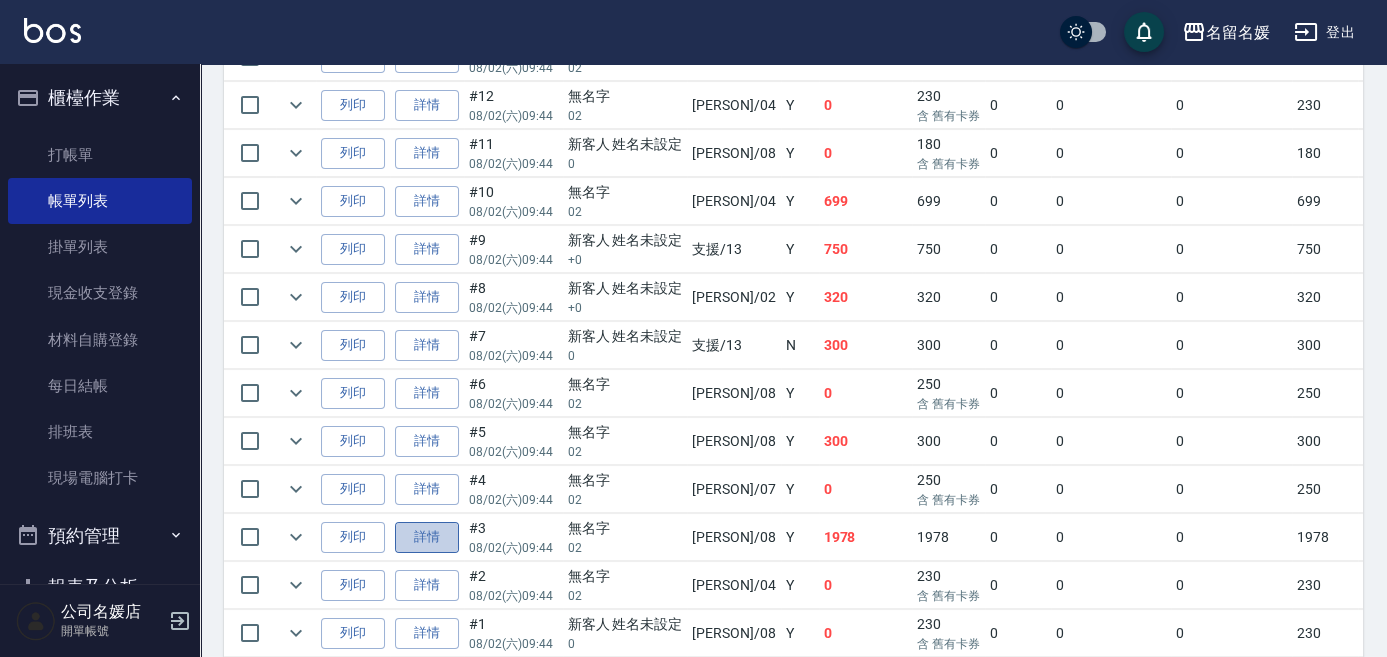 click on "詳情" at bounding box center (427, 537) 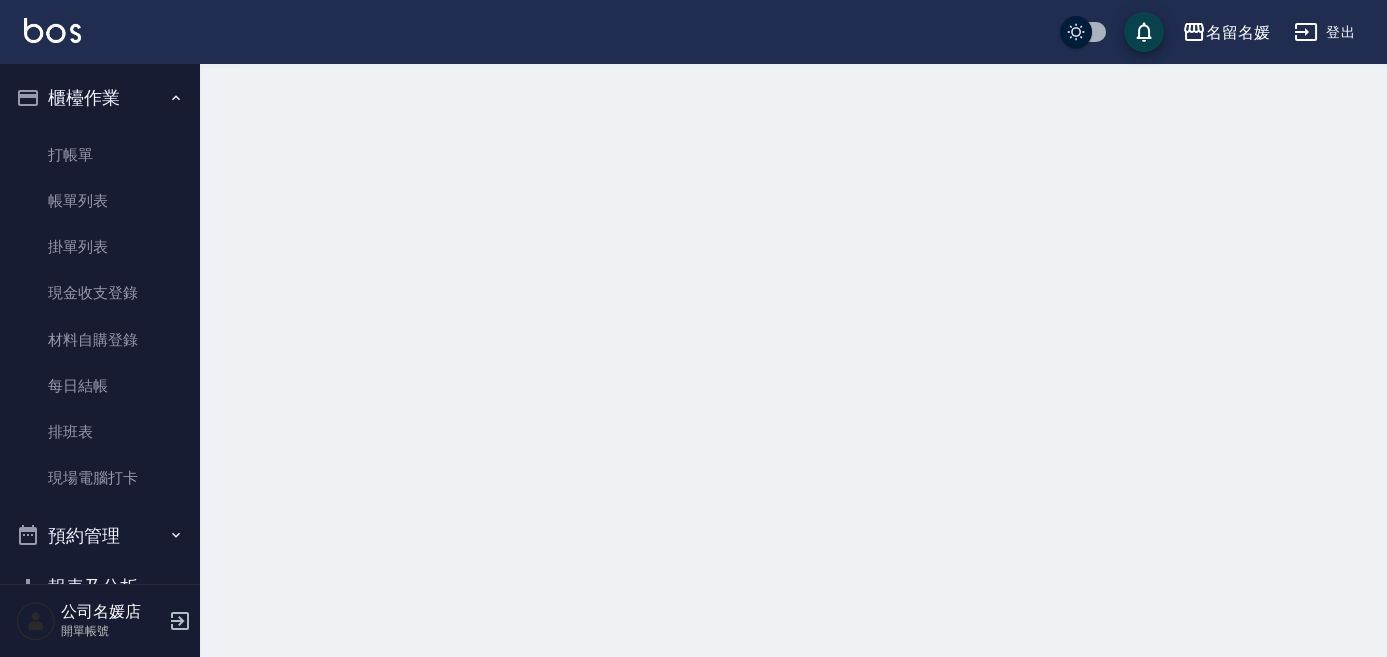 scroll, scrollTop: 0, scrollLeft: 0, axis: both 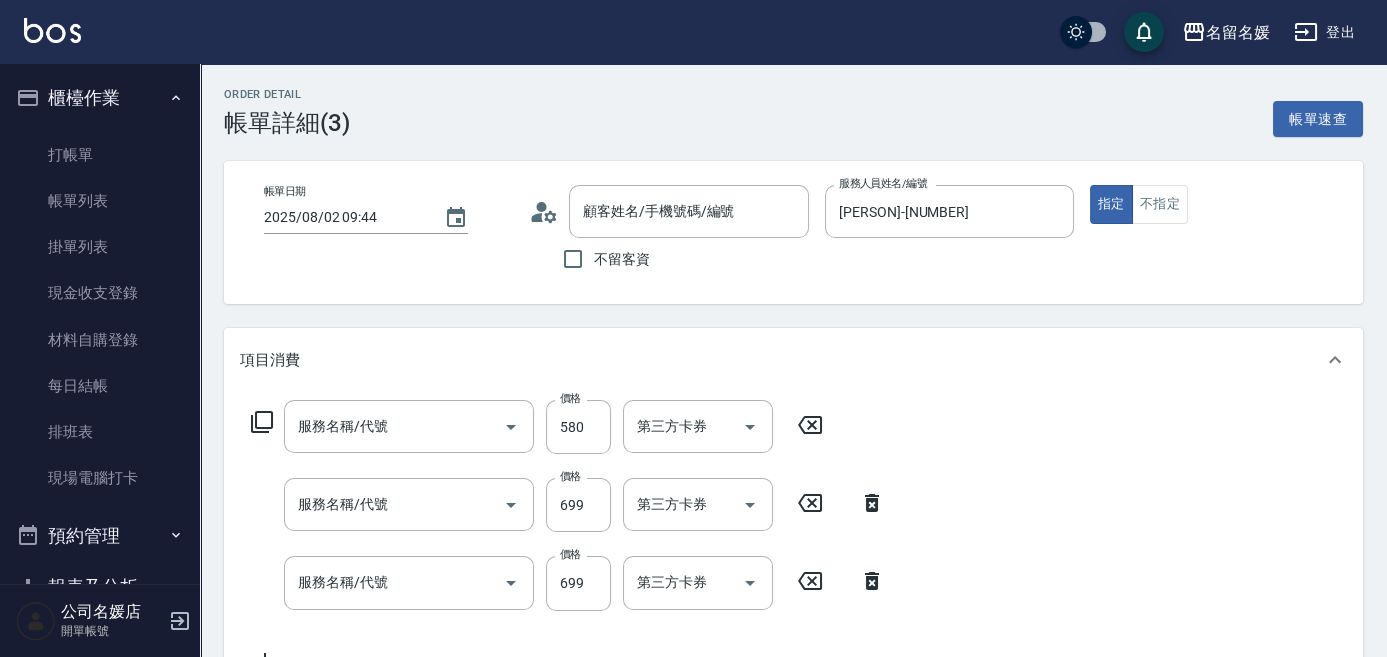 type on "2025/08/02 09:44" 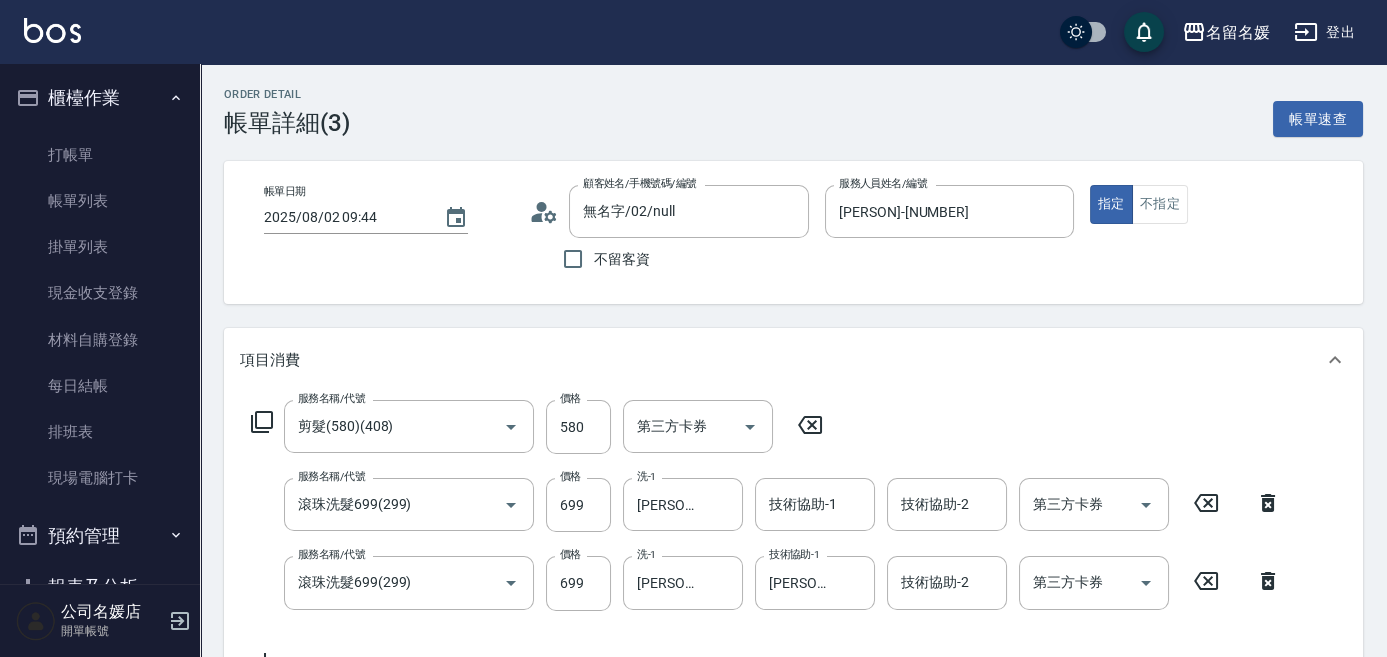 type on "無名字/02/null" 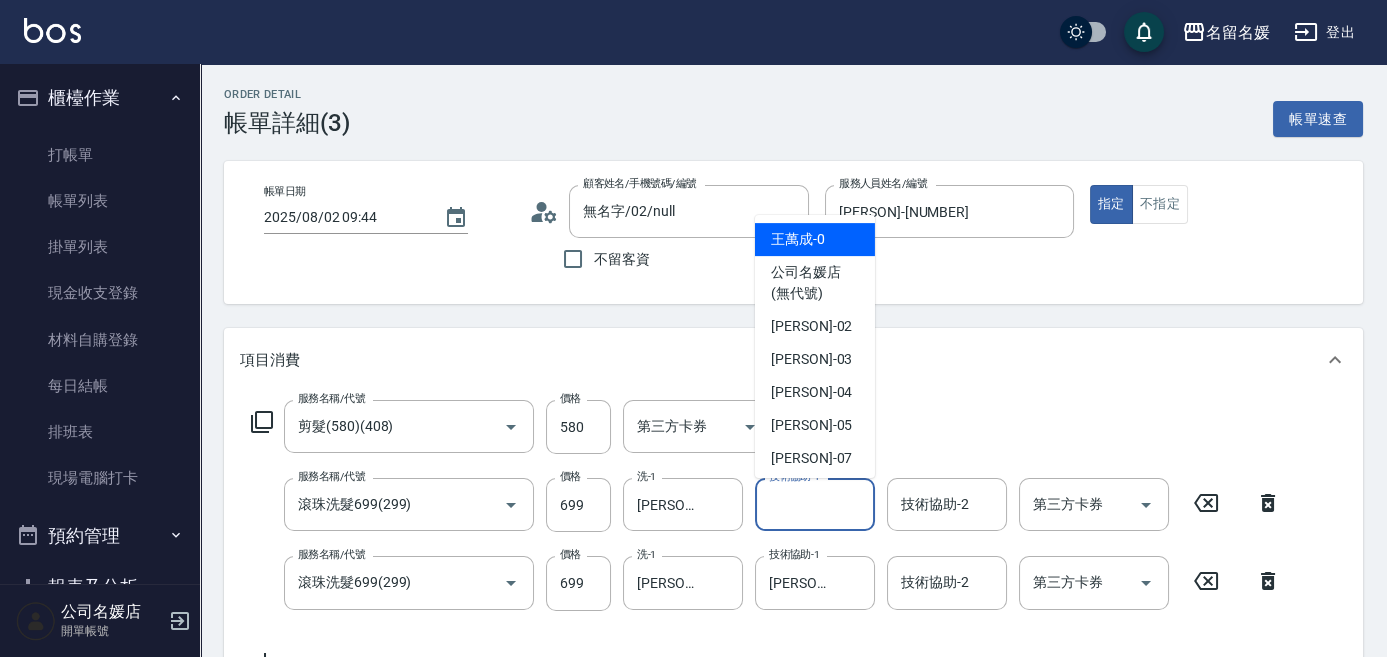 click on "技術協助-1 技術協助-1" at bounding box center [815, 504] 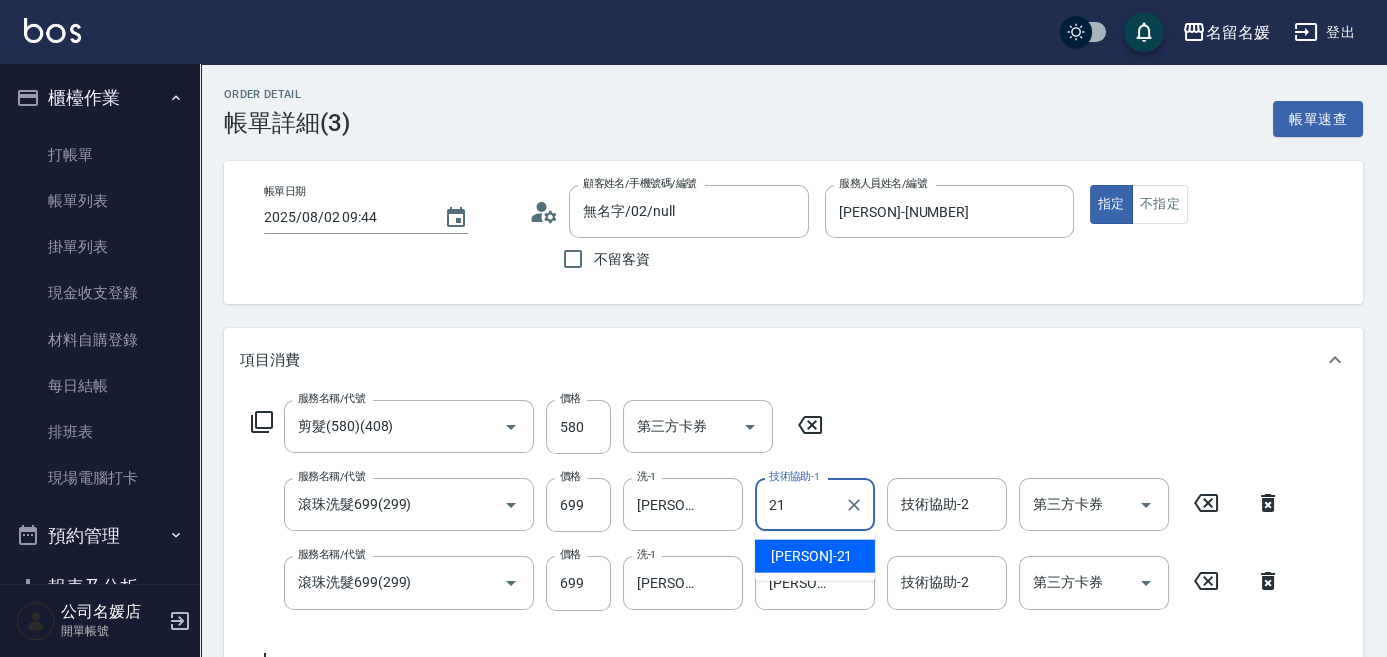 type on "[PERSON]-[NUMBER]" 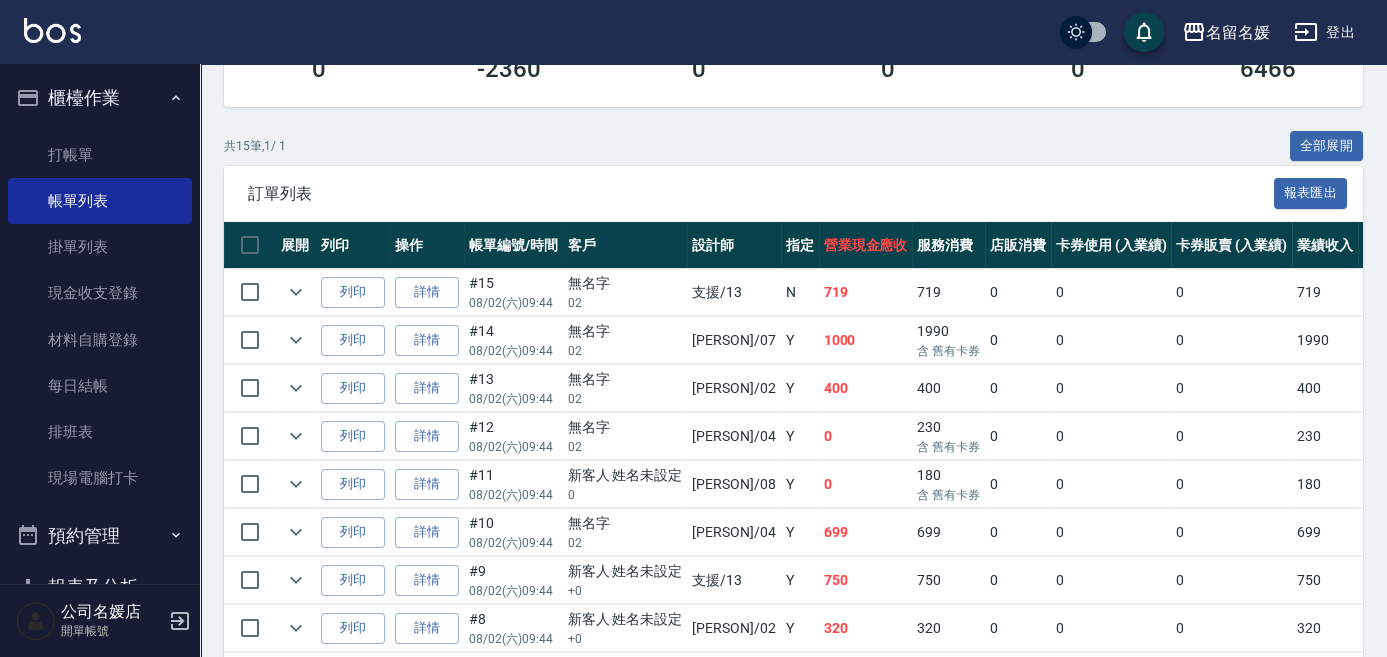 scroll, scrollTop: 454, scrollLeft: 0, axis: vertical 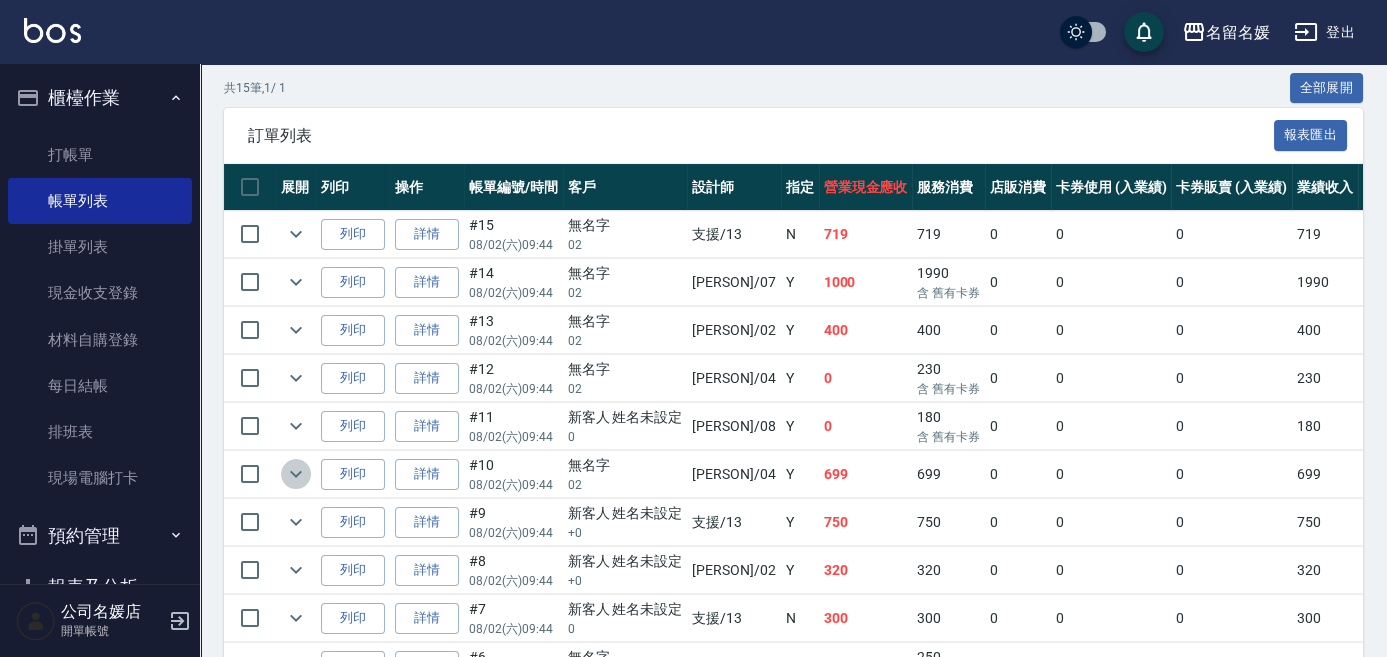 click 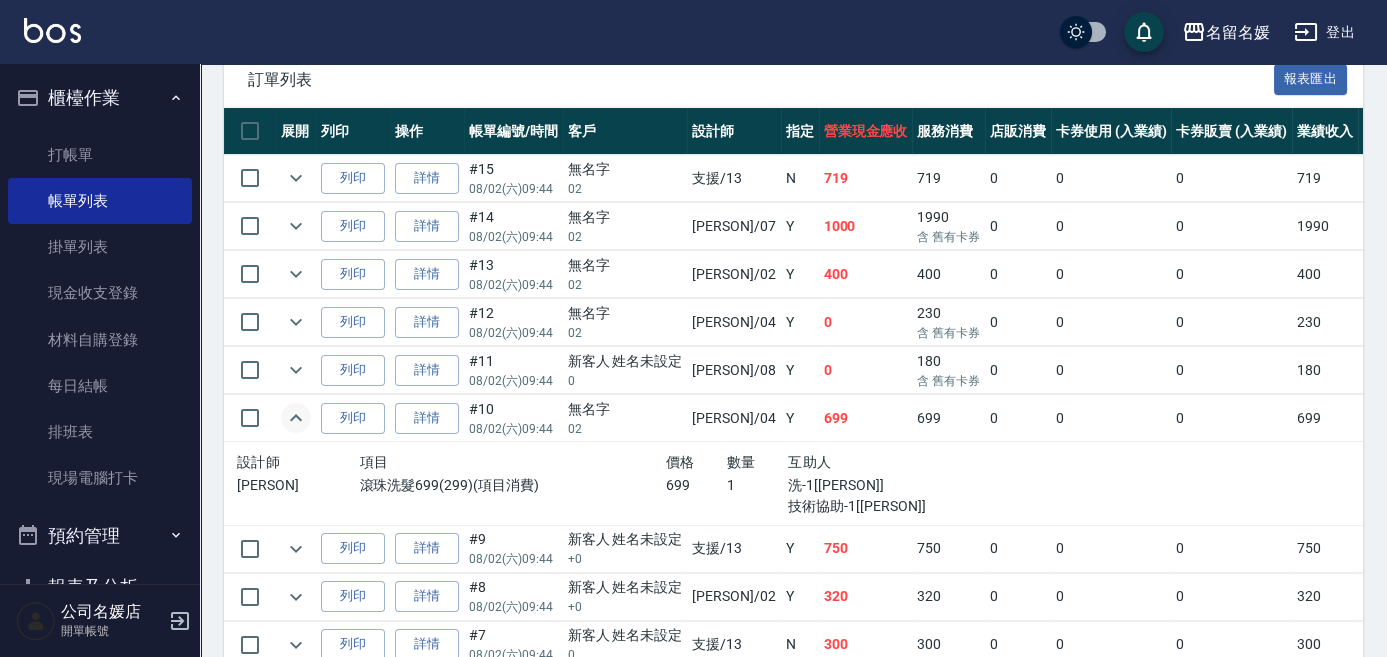 scroll, scrollTop: 363, scrollLeft: 0, axis: vertical 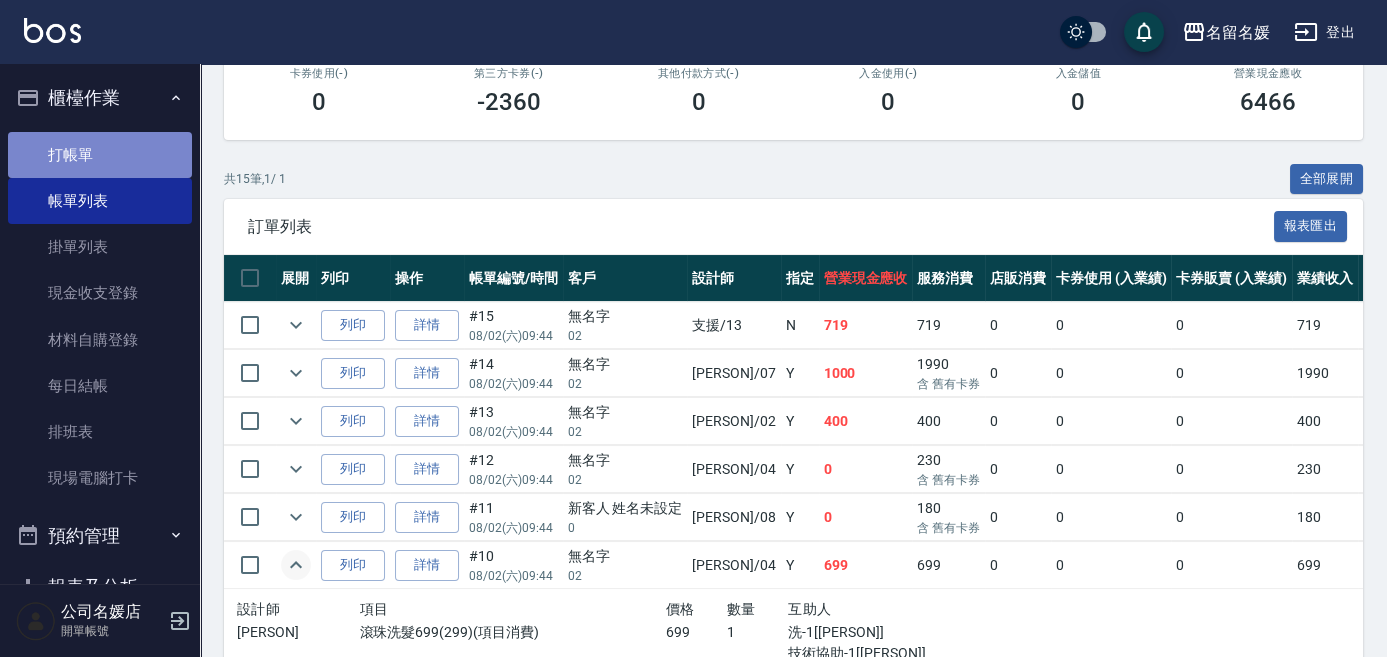 click on "打帳單" at bounding box center [100, 155] 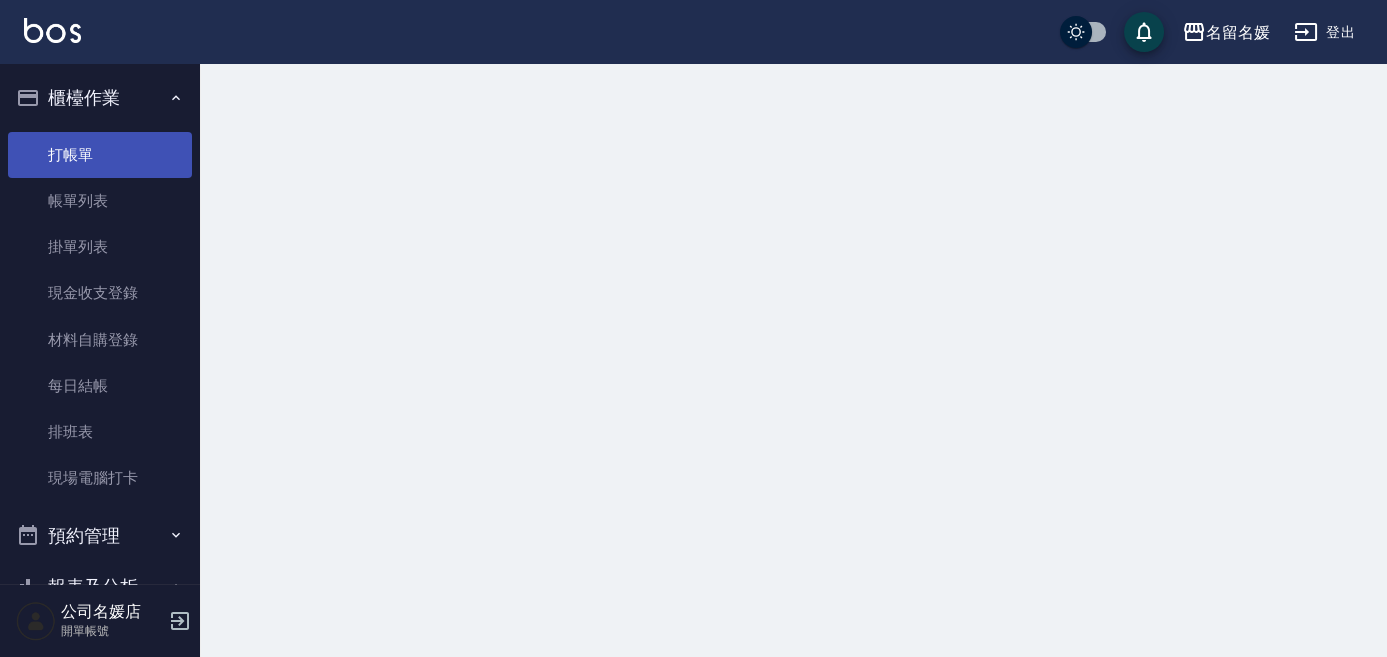 scroll, scrollTop: 0, scrollLeft: 0, axis: both 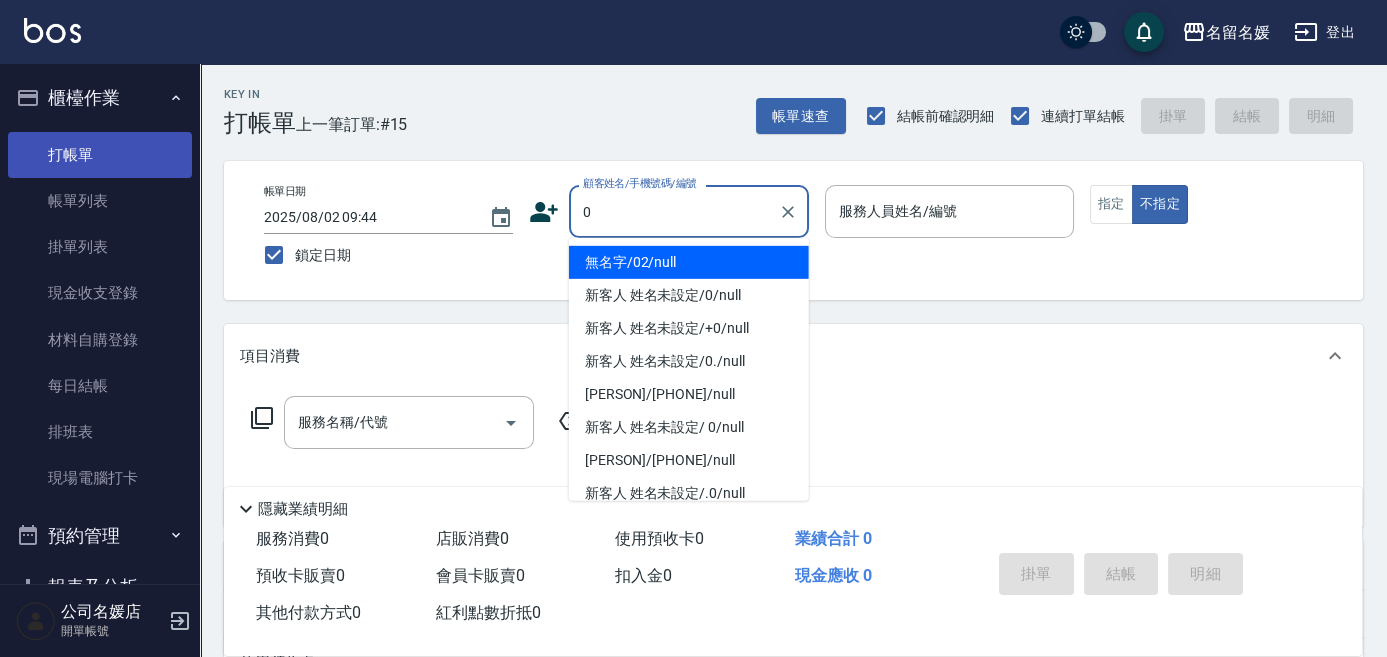 type on "0" 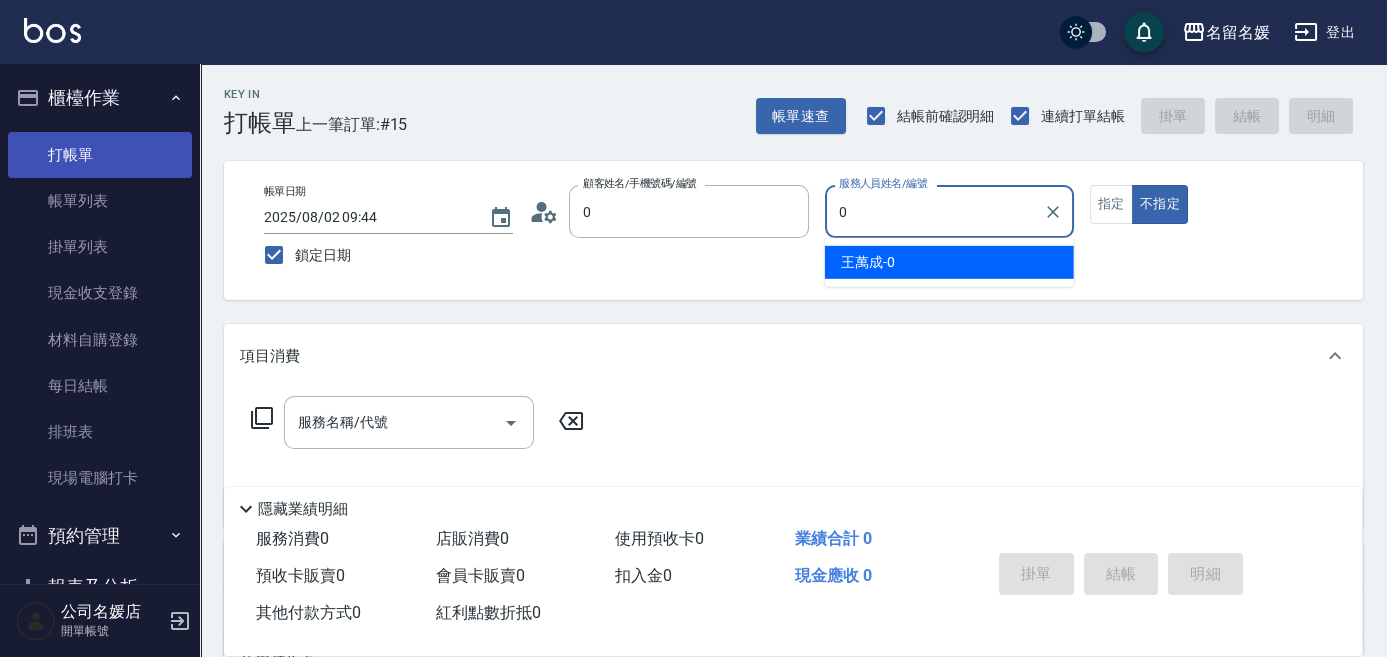 type on "無名字/02/null" 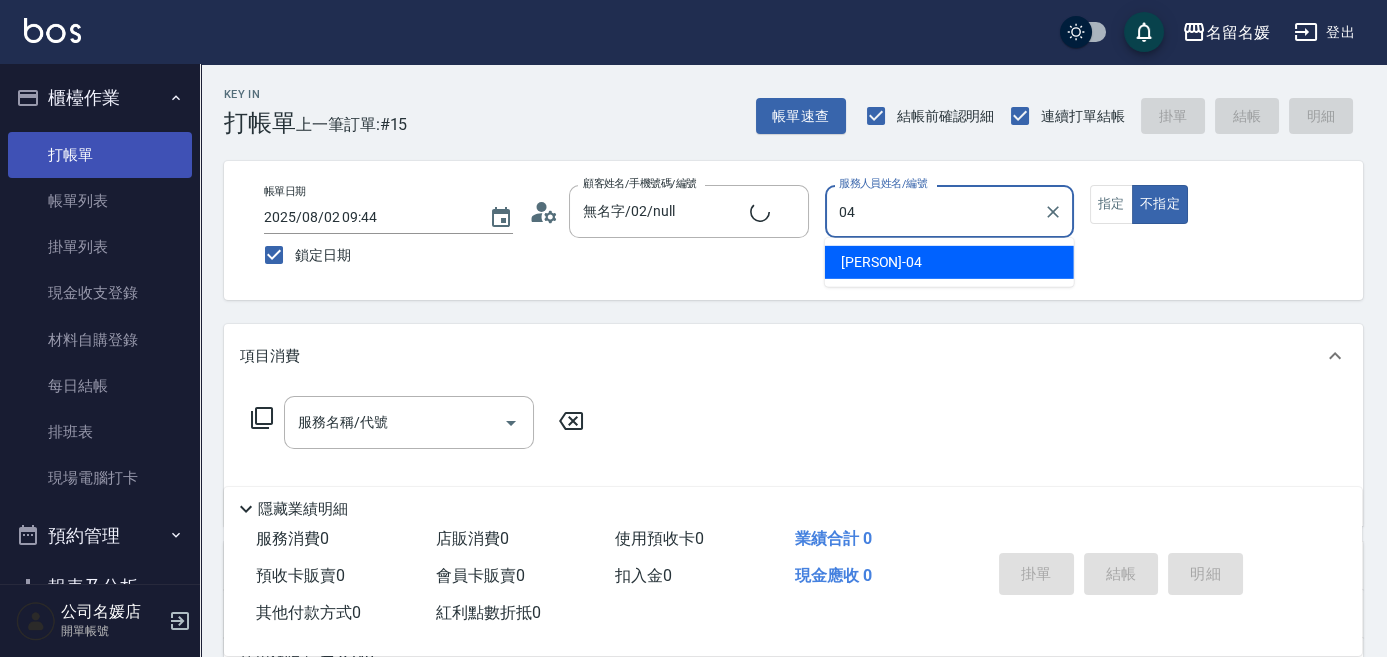 type on "[PERSON]-[NUMBER]" 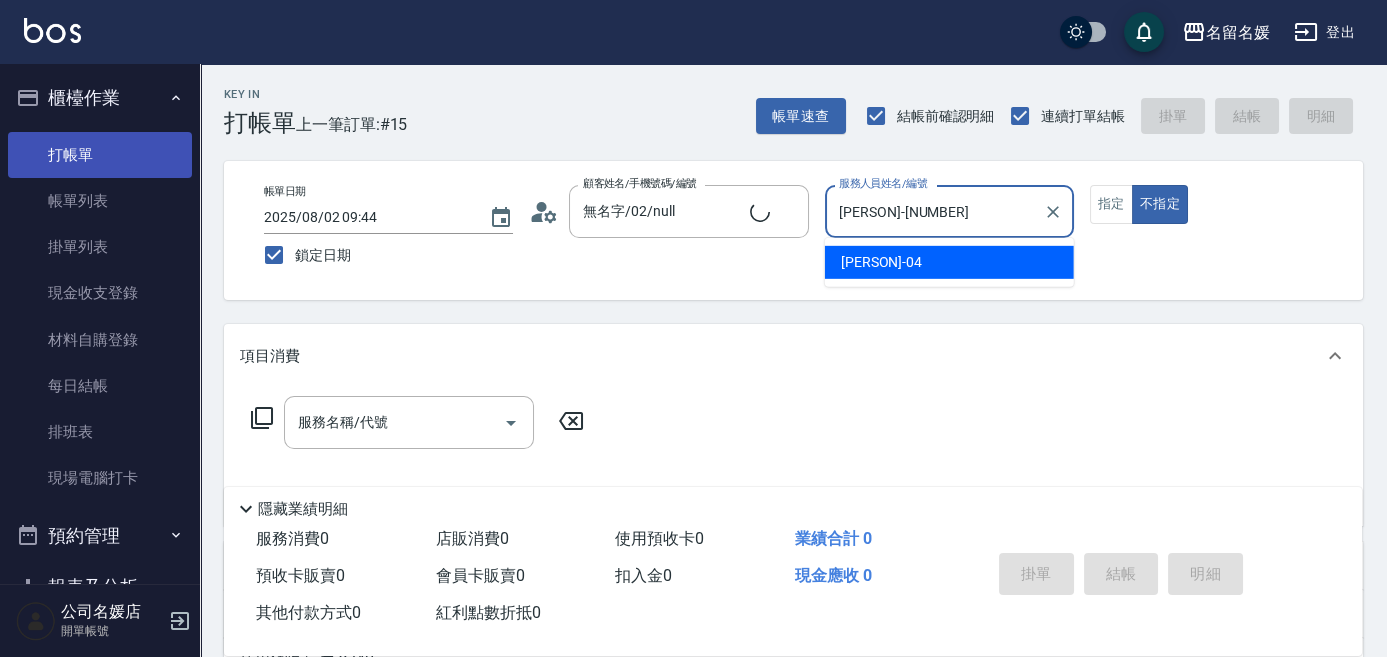 type on "false" 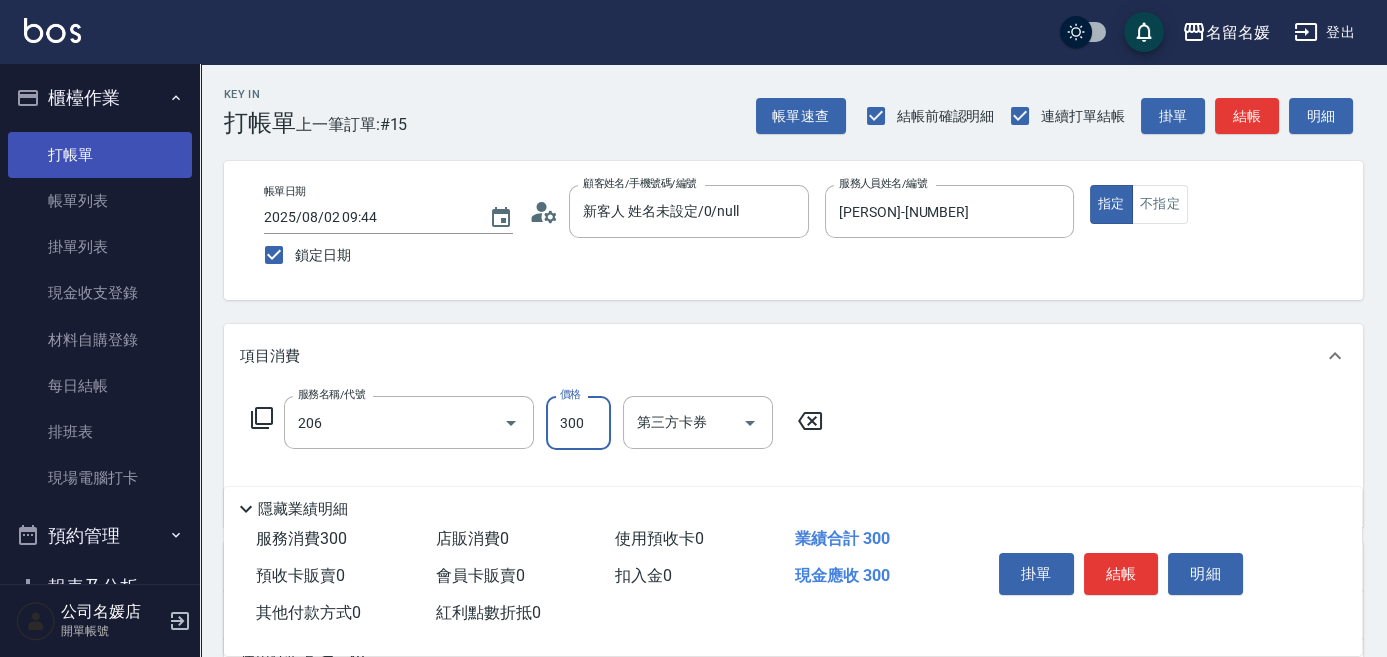 type on "洗髮[300](206)" 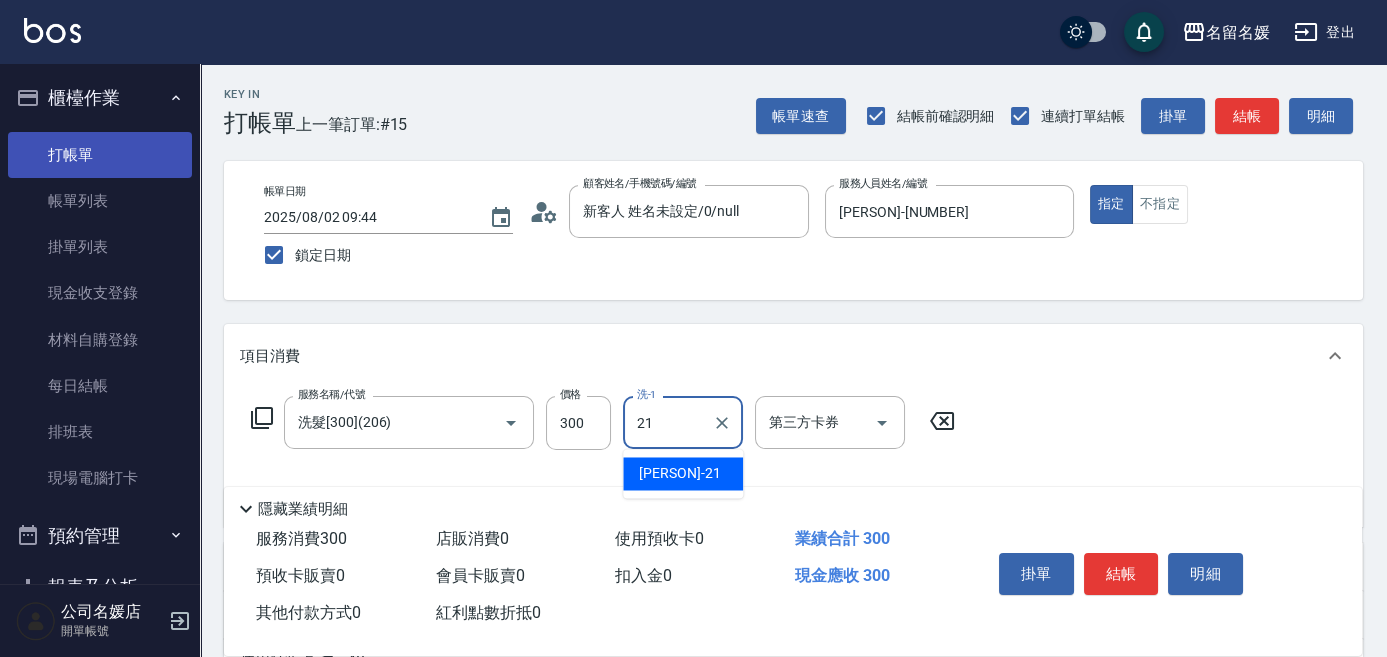 type on "[PERSON]-[NUMBER]" 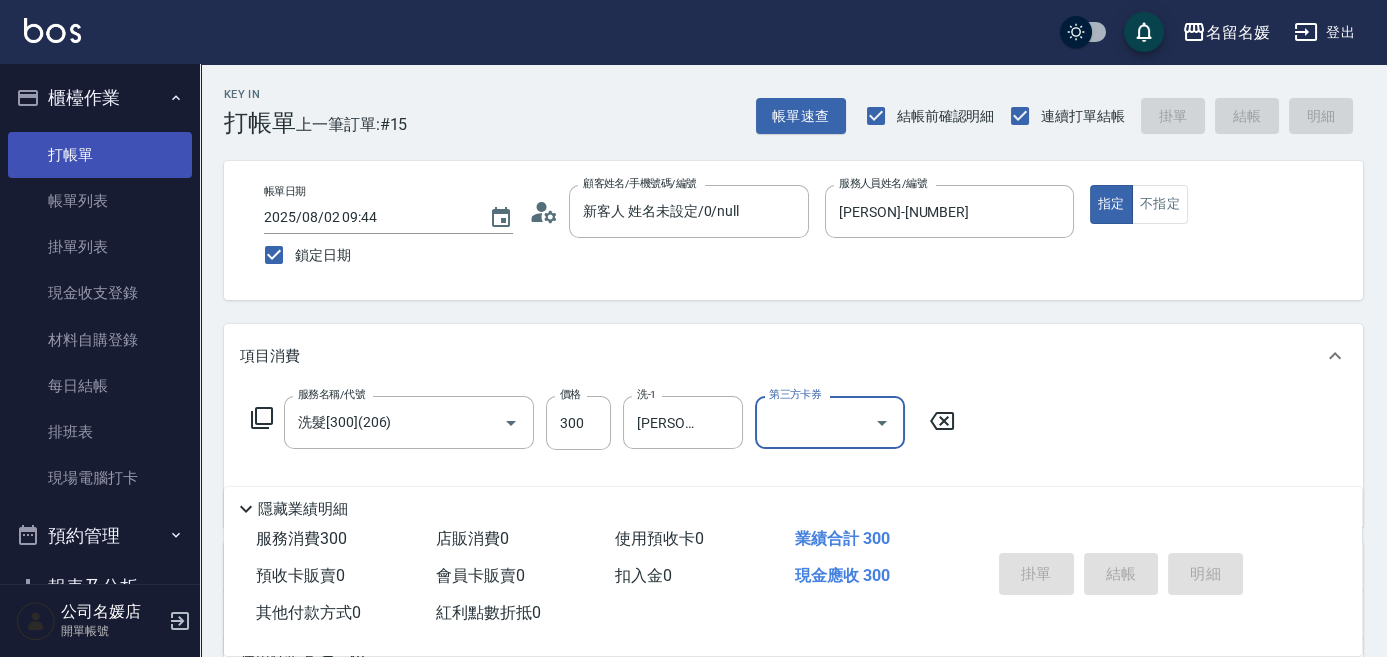 type 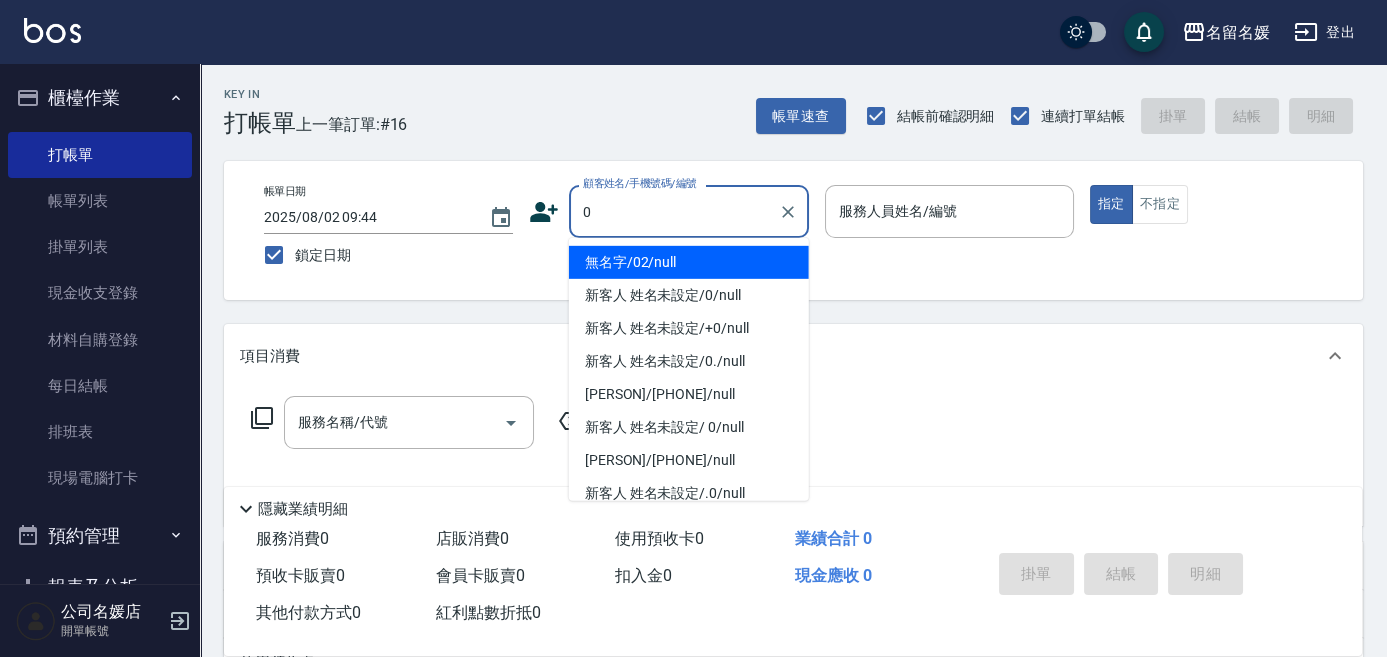 type on "0" 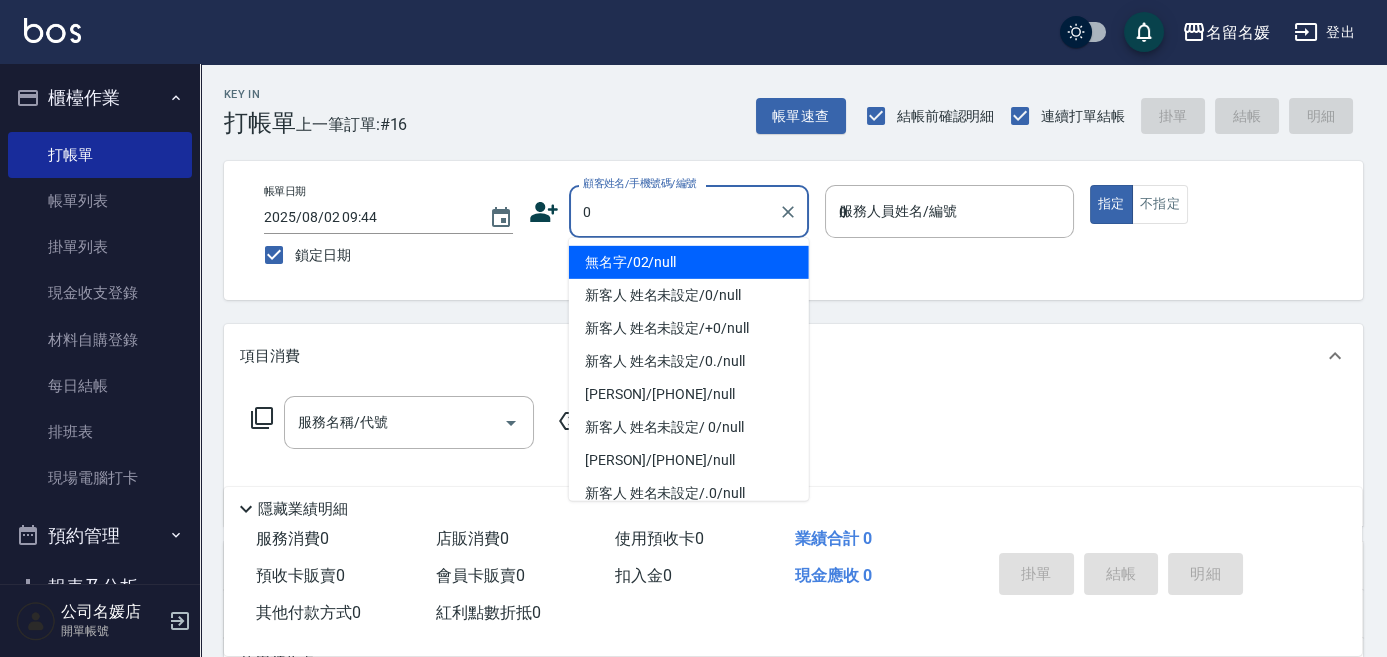 type on "無名字/02/null" 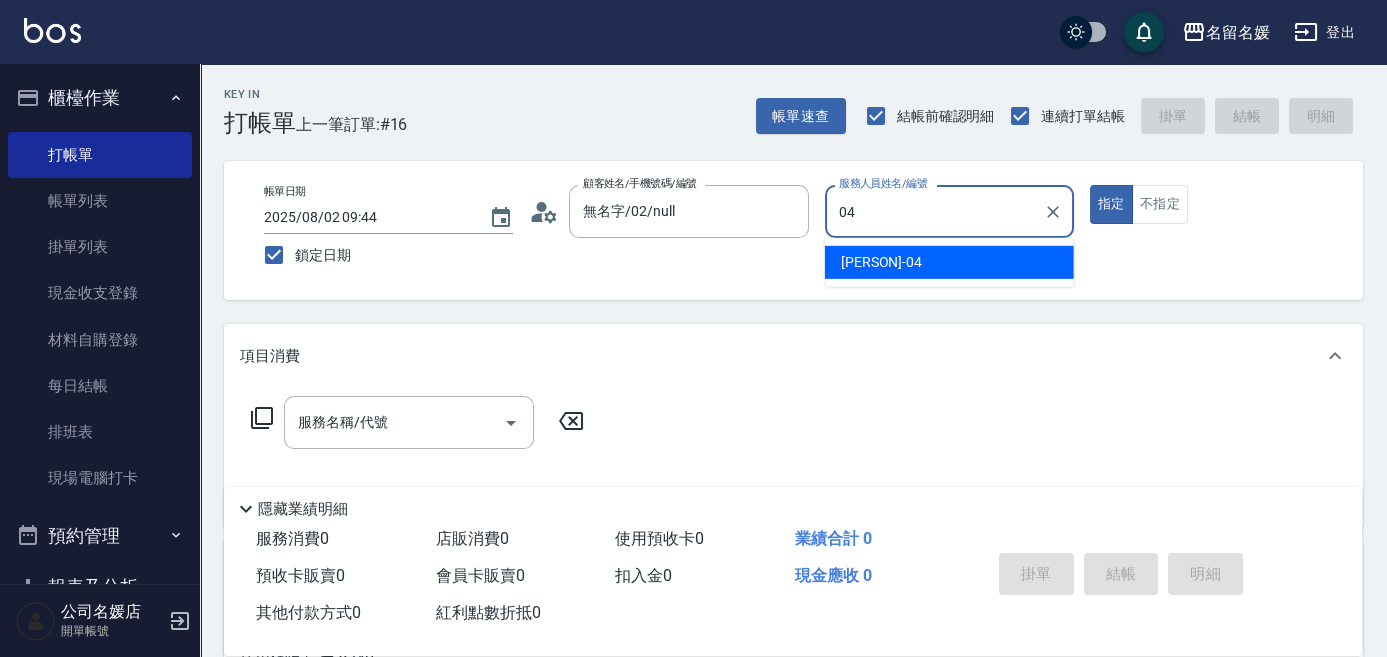 type on "04" 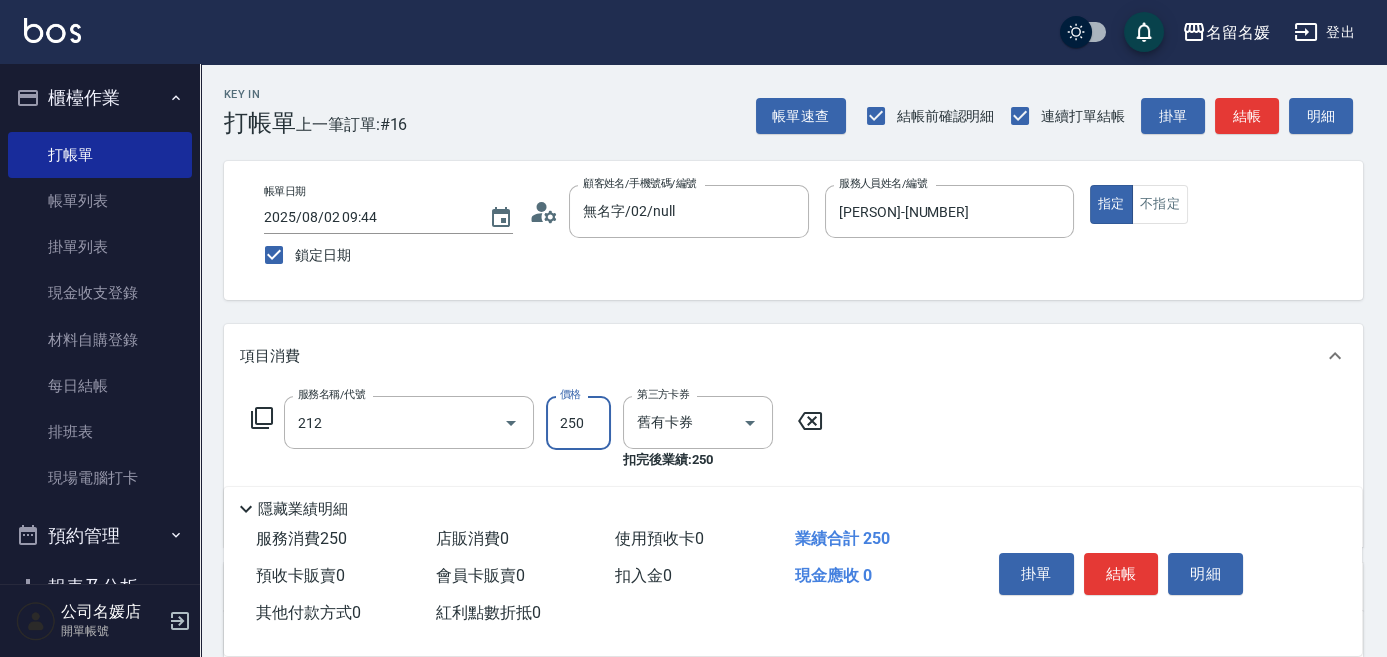 type on "洗髮券-(卡)250(212)" 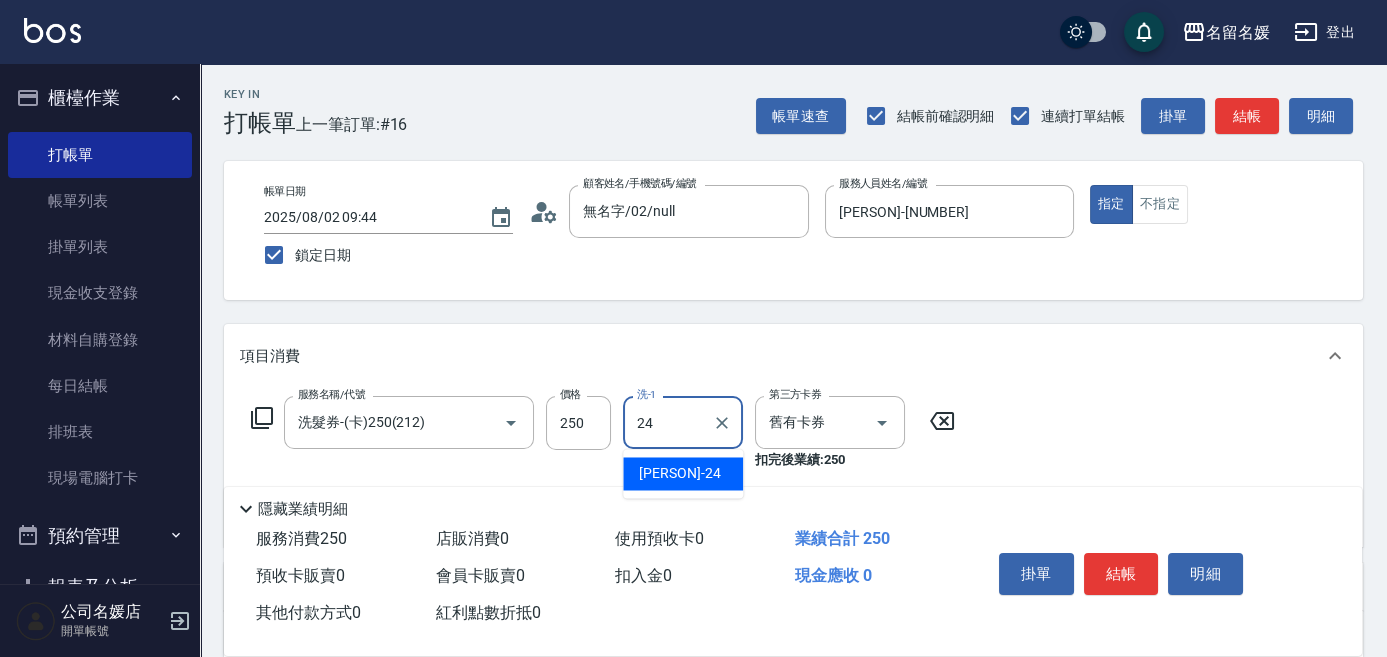 type on "[PERSON]-[NUMBER]" 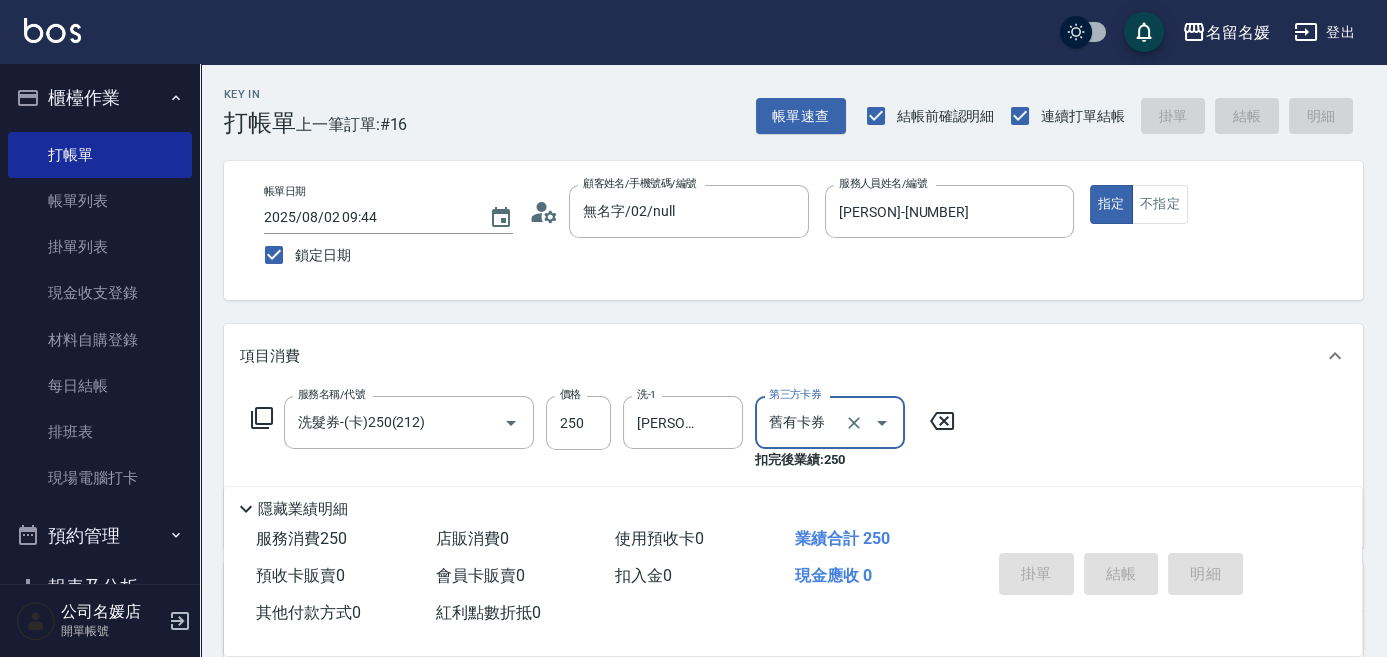 type 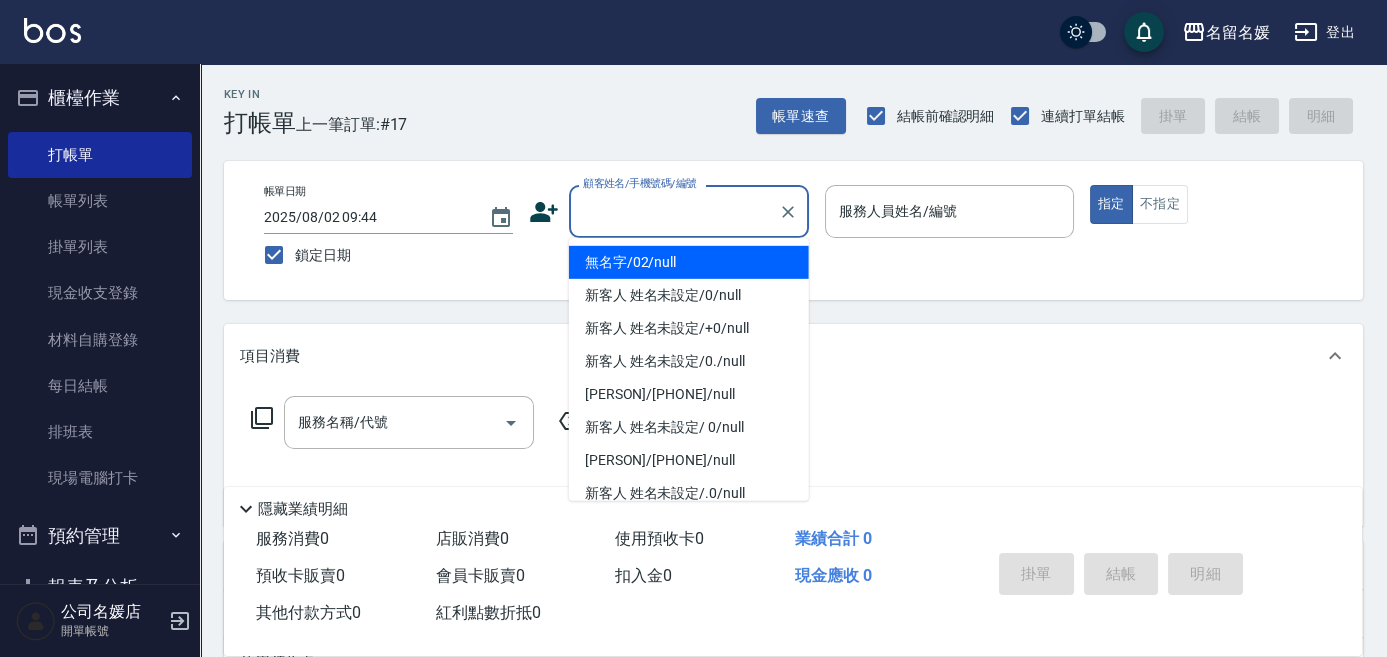 drag, startPoint x: 645, startPoint y: 211, endPoint x: 665, endPoint y: 264, distance: 56.648037 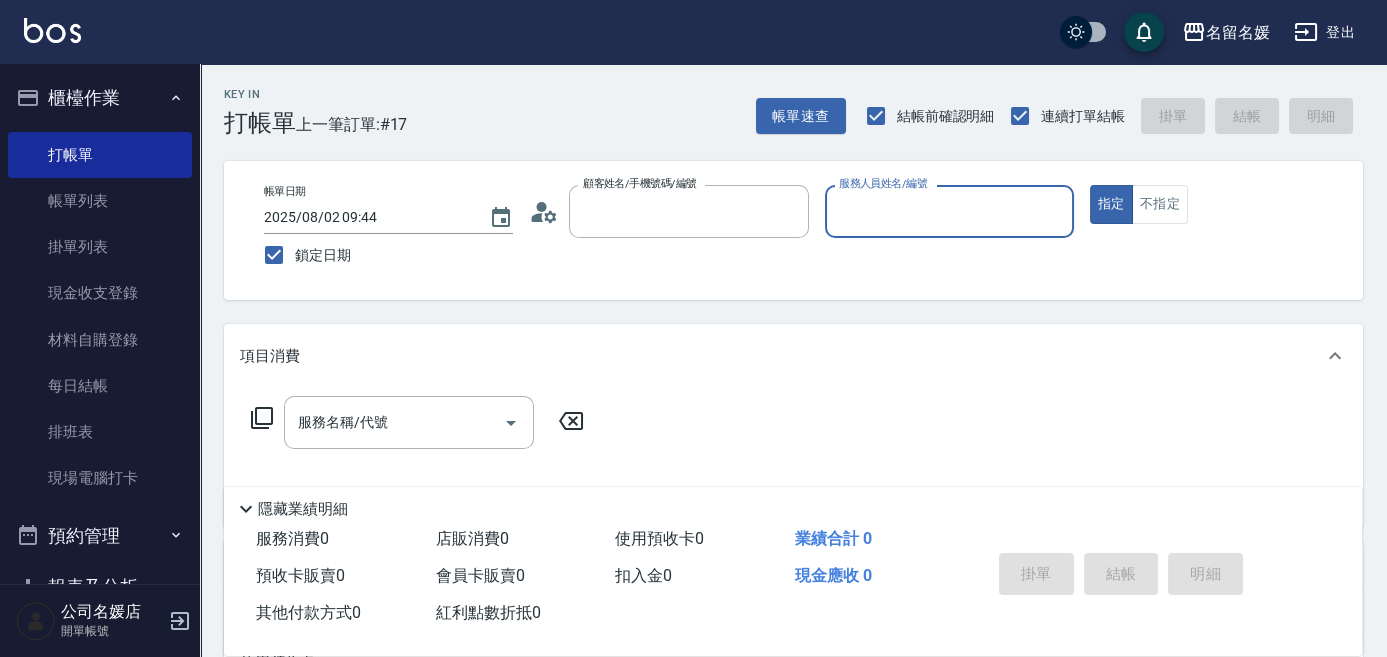 type on "無名字/02/null" 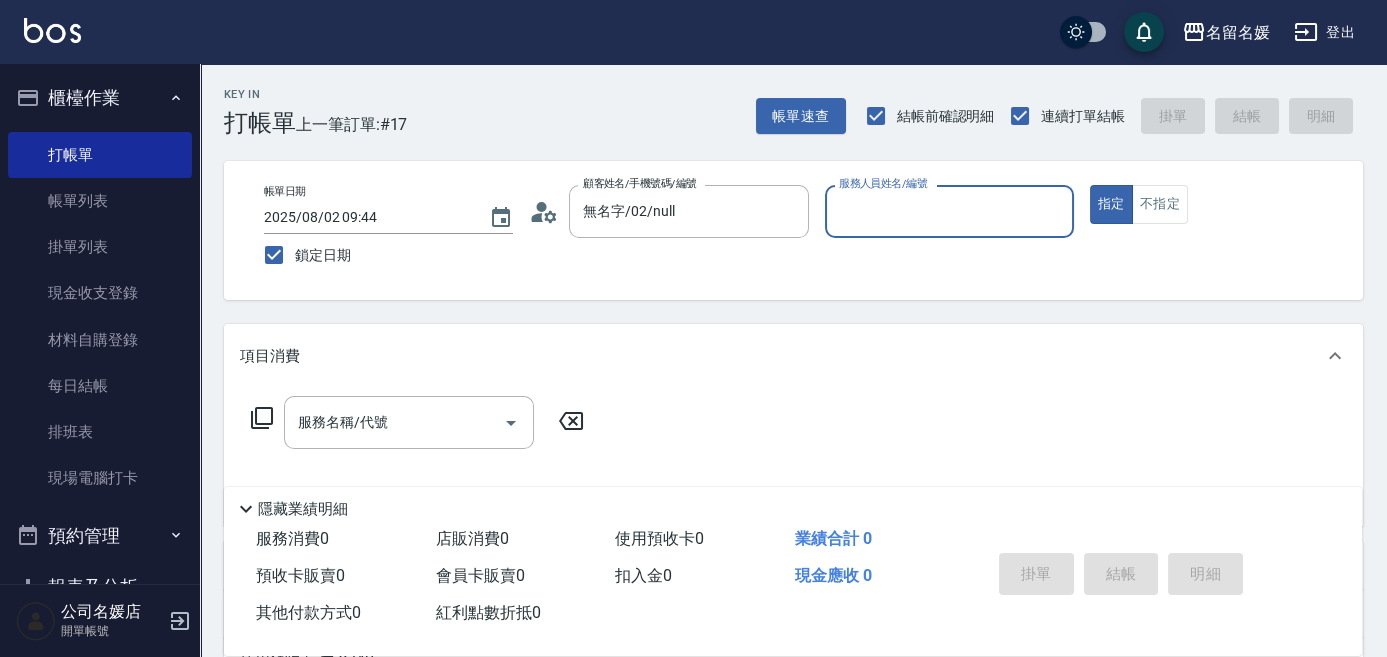 click on "服務人員姓名/編號" 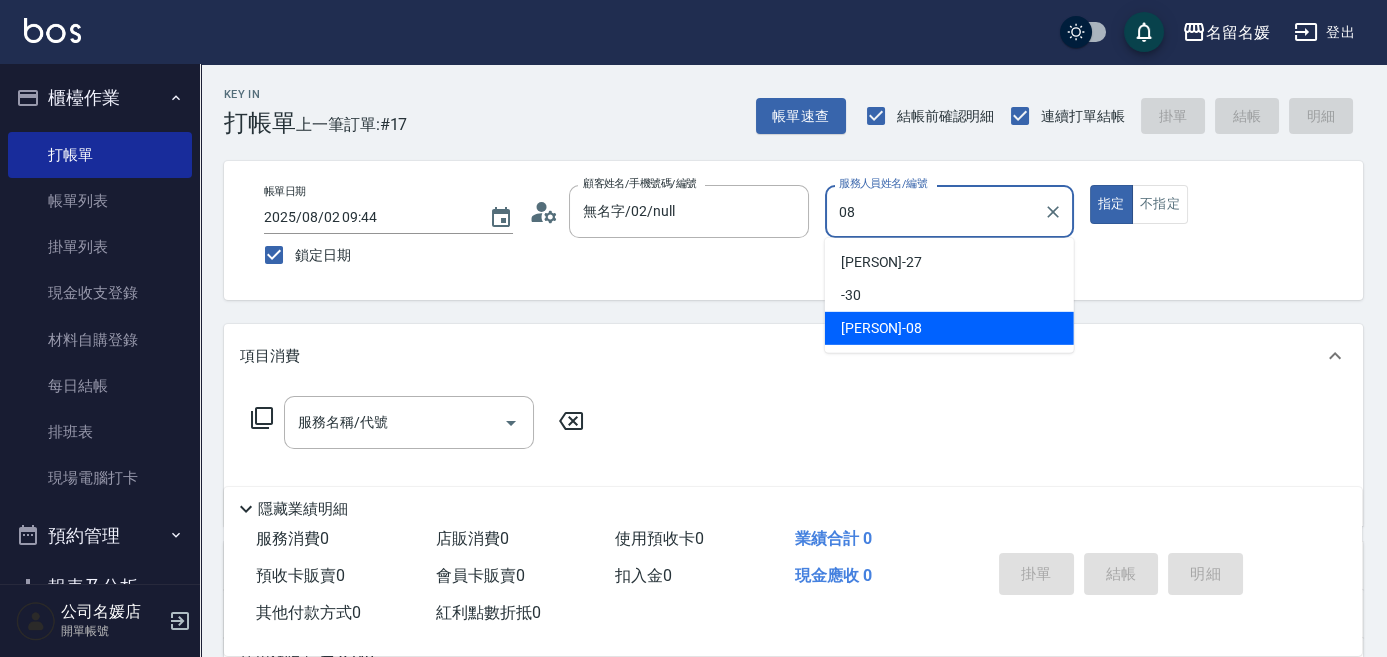 click on "[PERSON] -[NUMBER]" at bounding box center [949, 328] 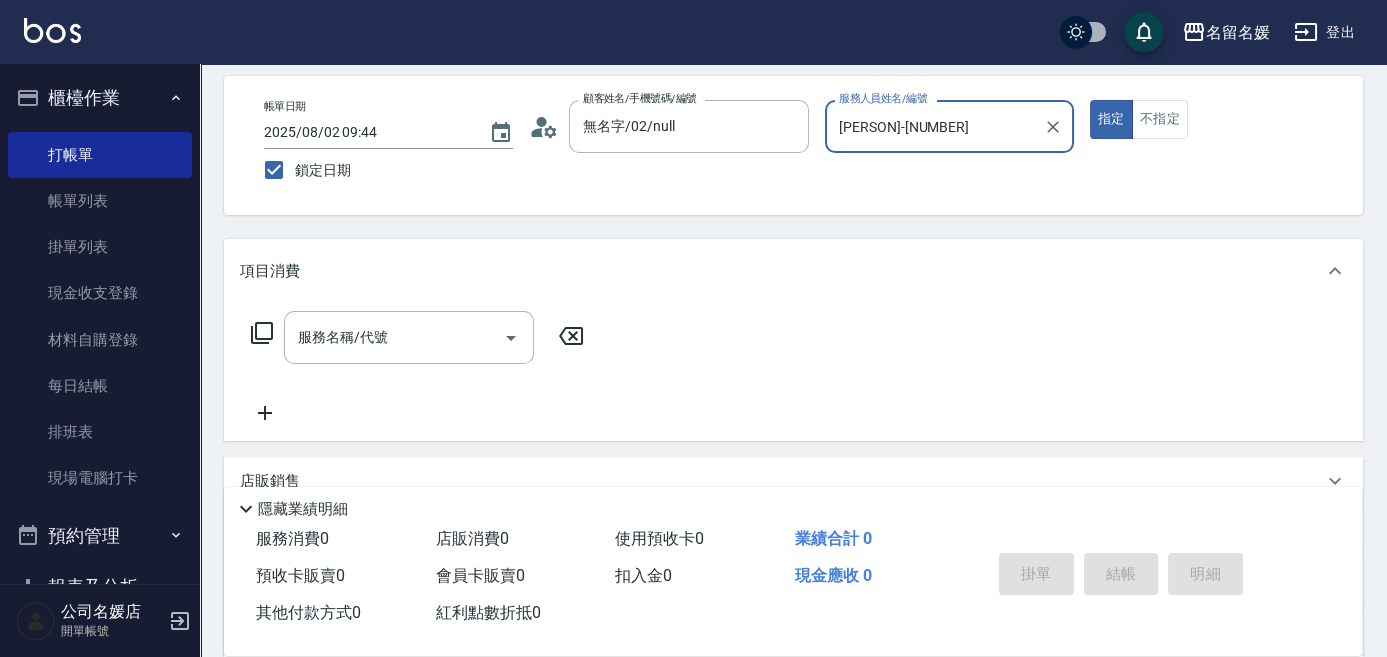 scroll, scrollTop: 90, scrollLeft: 0, axis: vertical 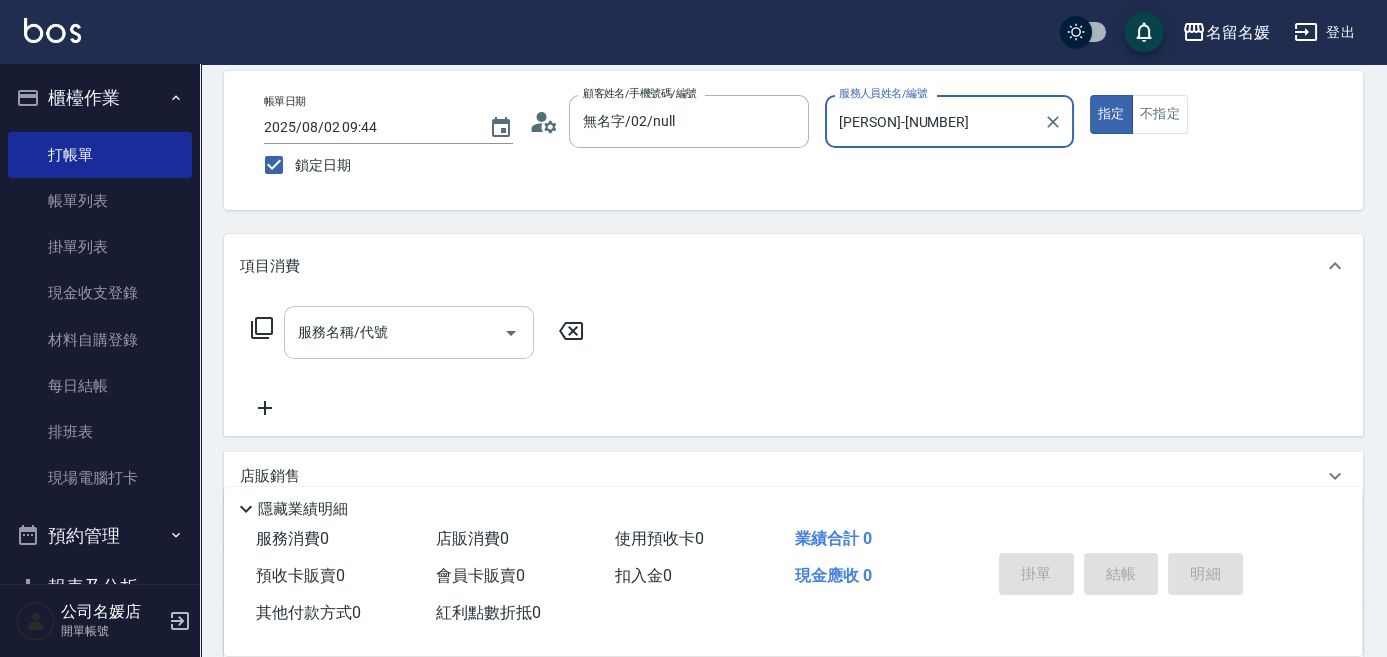 type on "[PERSON]-[NUMBER]" 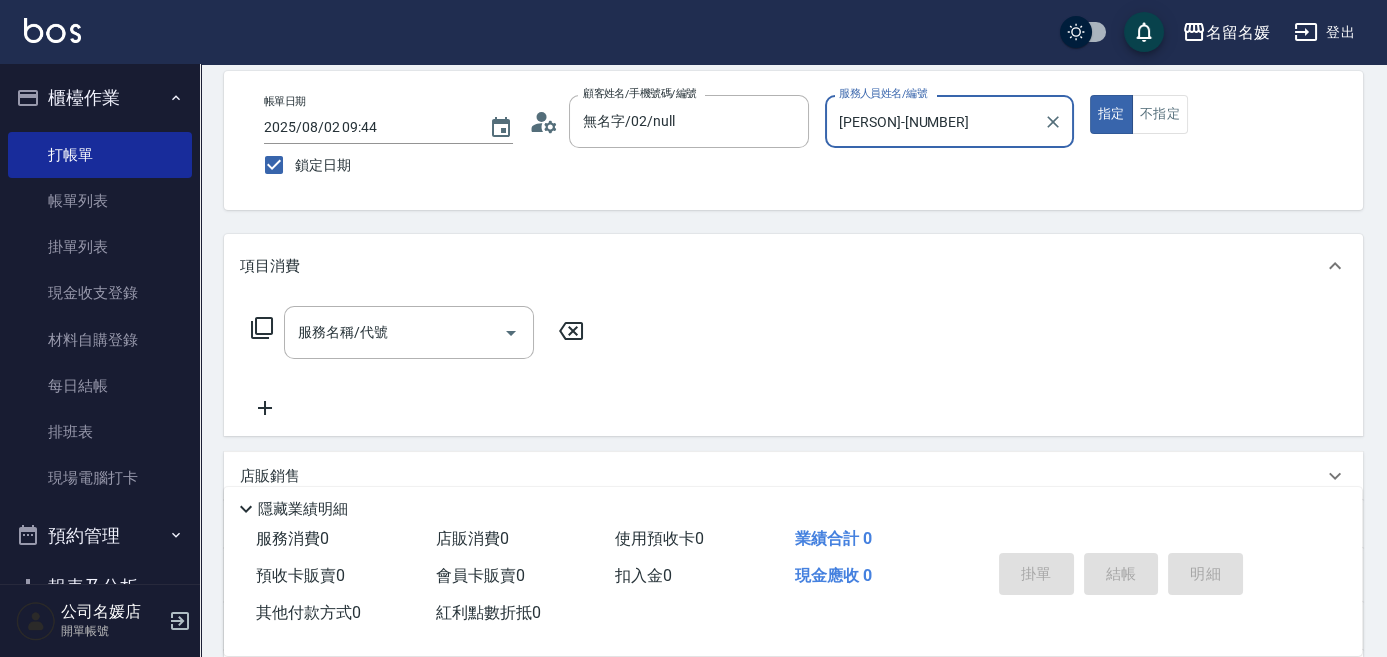 drag, startPoint x: 398, startPoint y: 318, endPoint x: 425, endPoint y: 286, distance: 41.868843 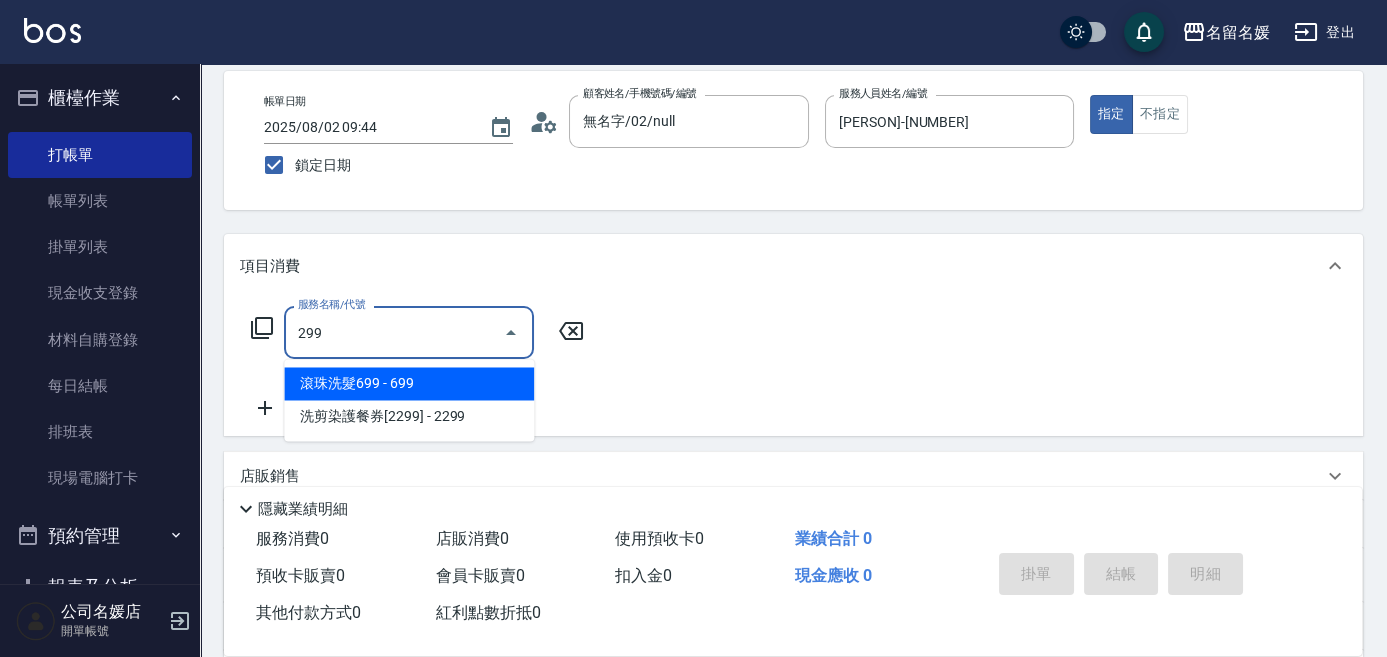 click on "滾珠洗髮699 - 699" at bounding box center [409, 383] 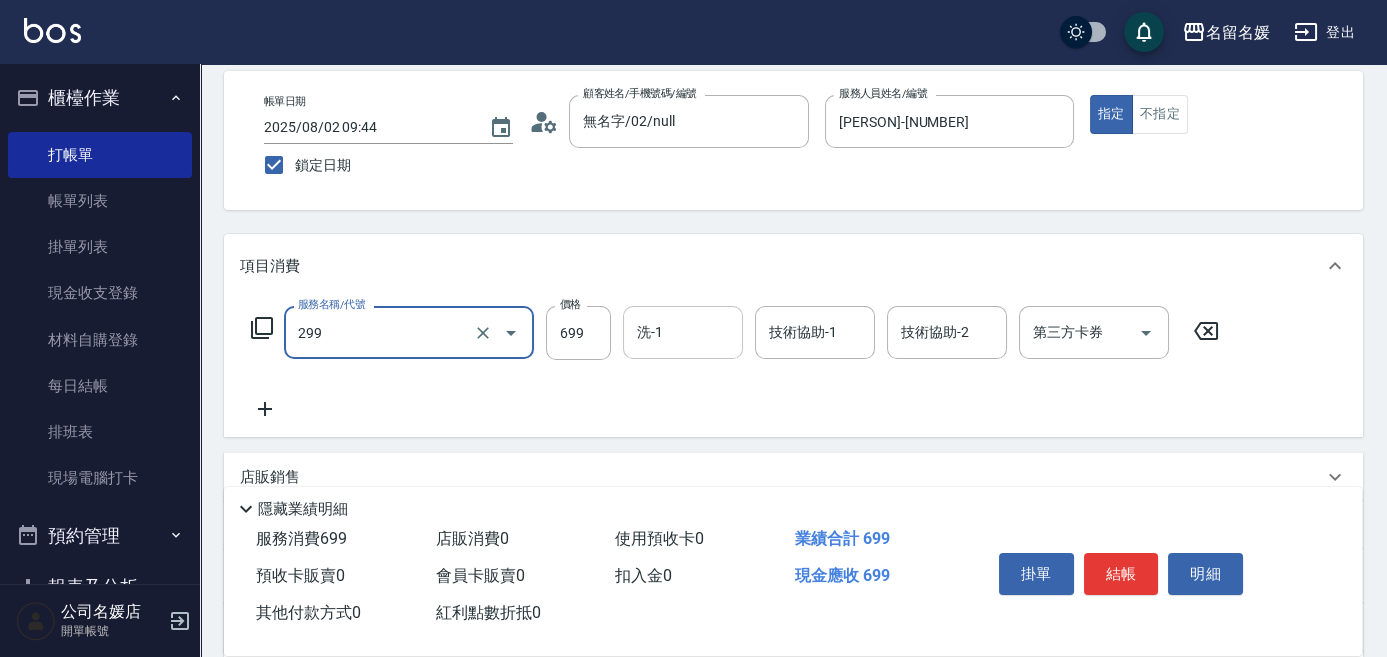 click on "洗-1" at bounding box center [683, 332] 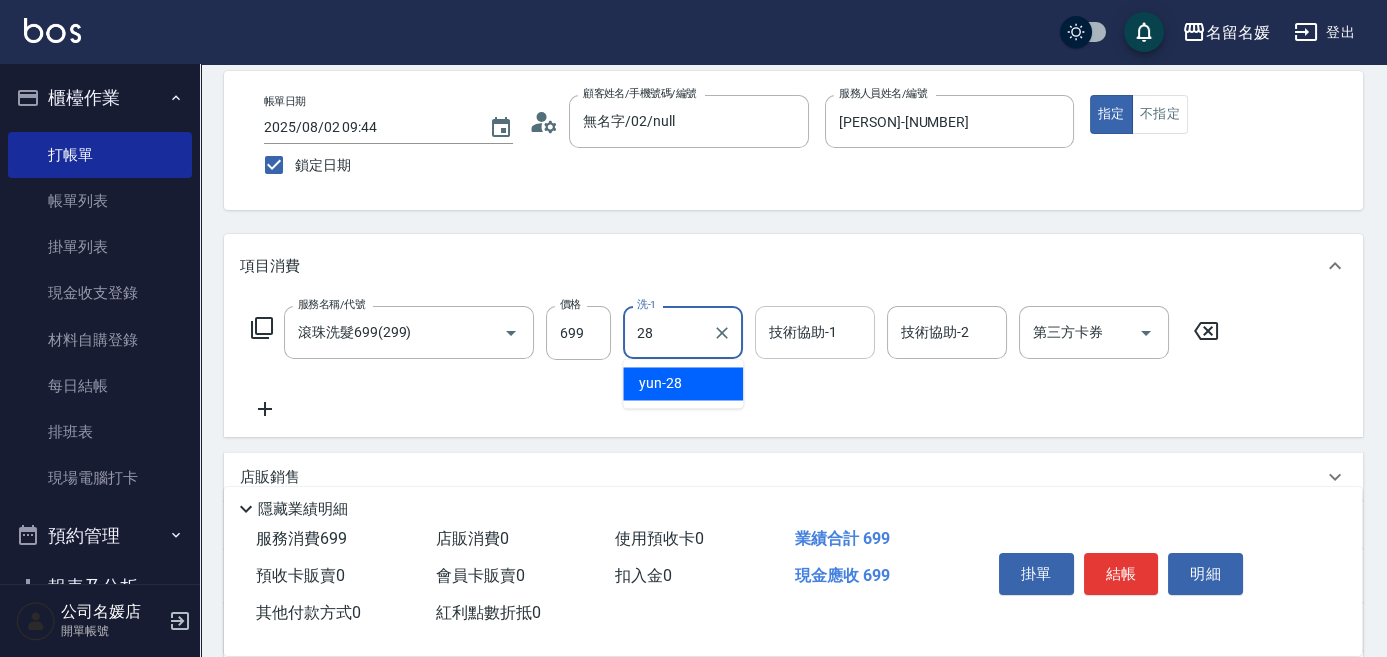 type on "28" 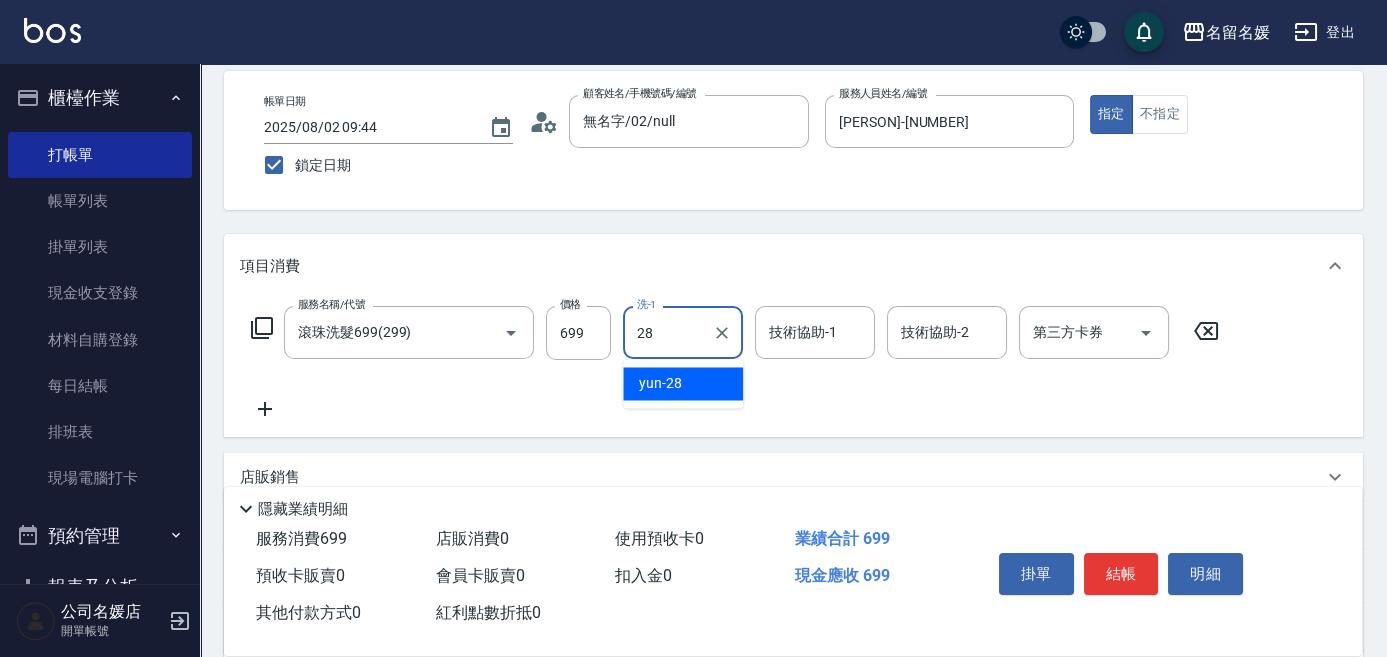 type 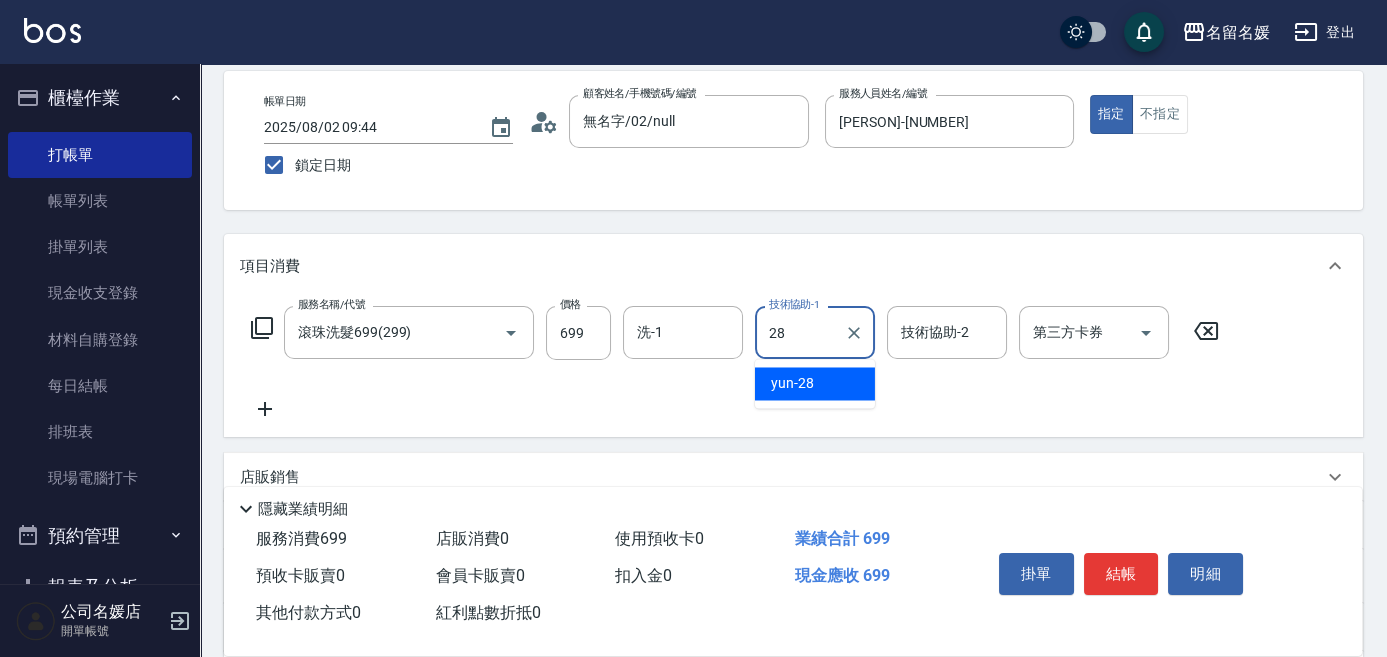 click on "[PERSON] -[NUMBER]" at bounding box center (815, 383) 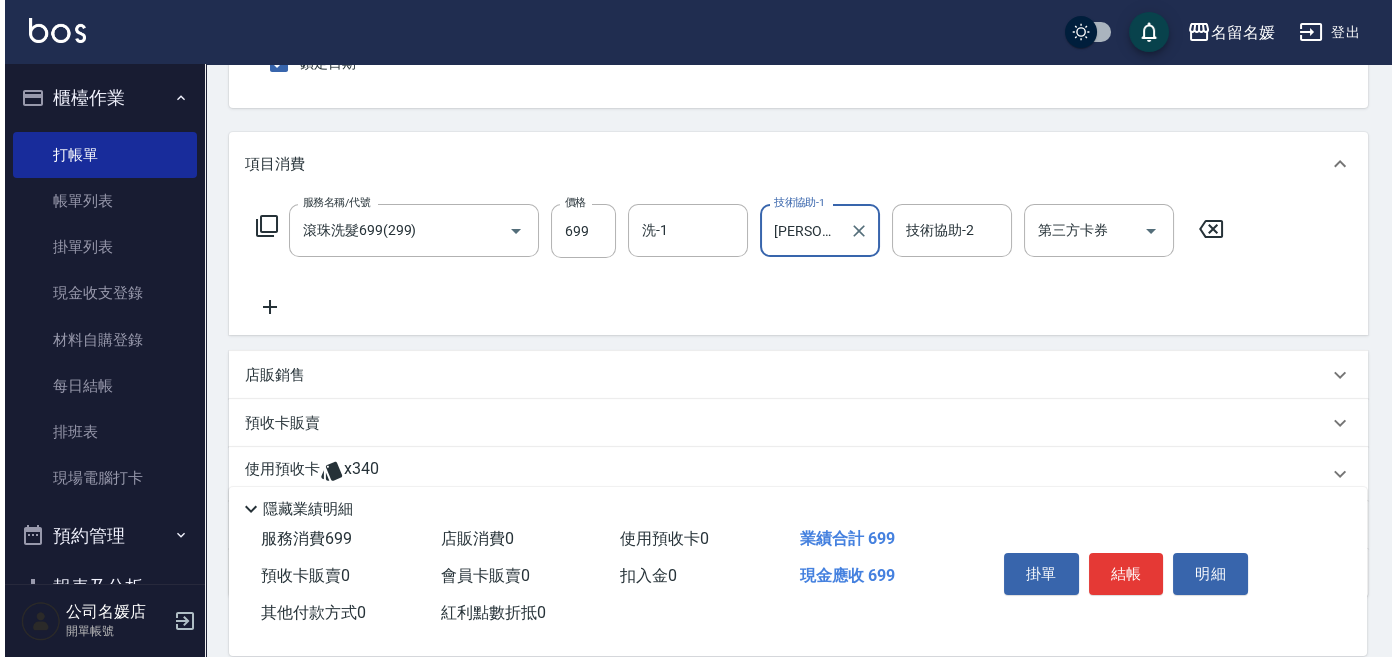 scroll, scrollTop: 272, scrollLeft: 0, axis: vertical 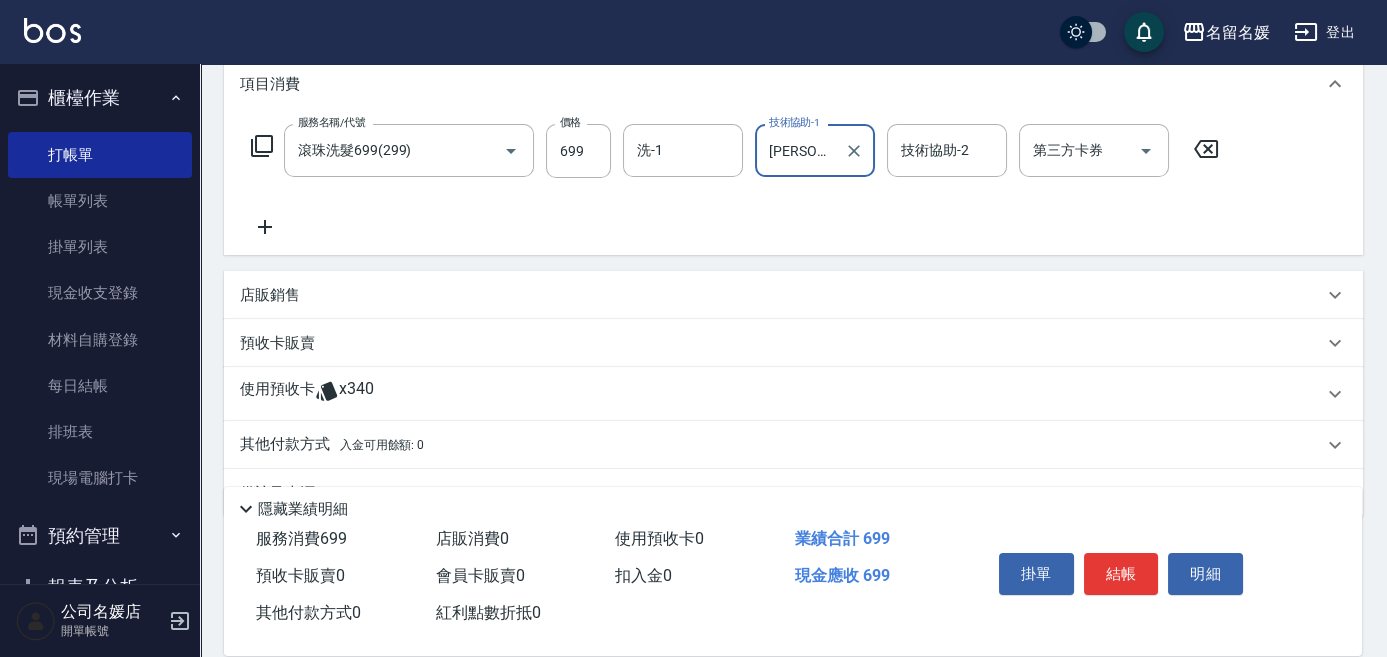 type on "[PERSON]-[NUMBER]" 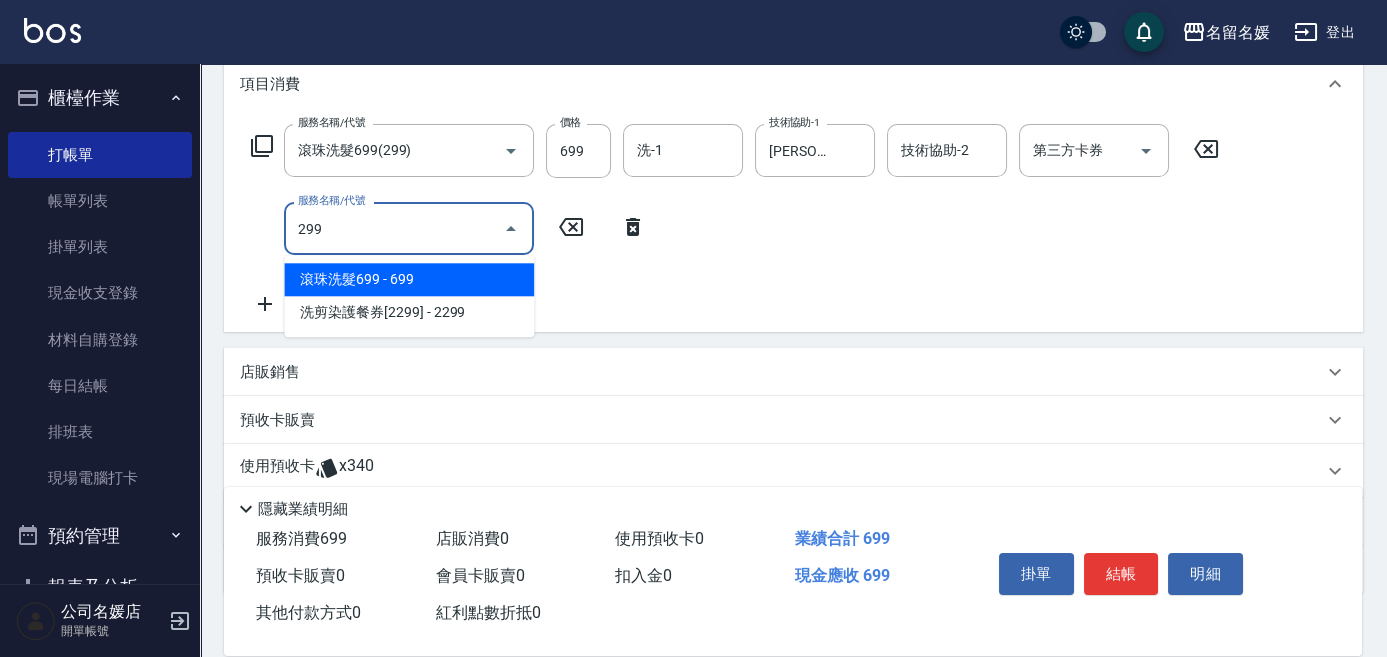 drag, startPoint x: 433, startPoint y: 235, endPoint x: 432, endPoint y: 260, distance: 25.019993 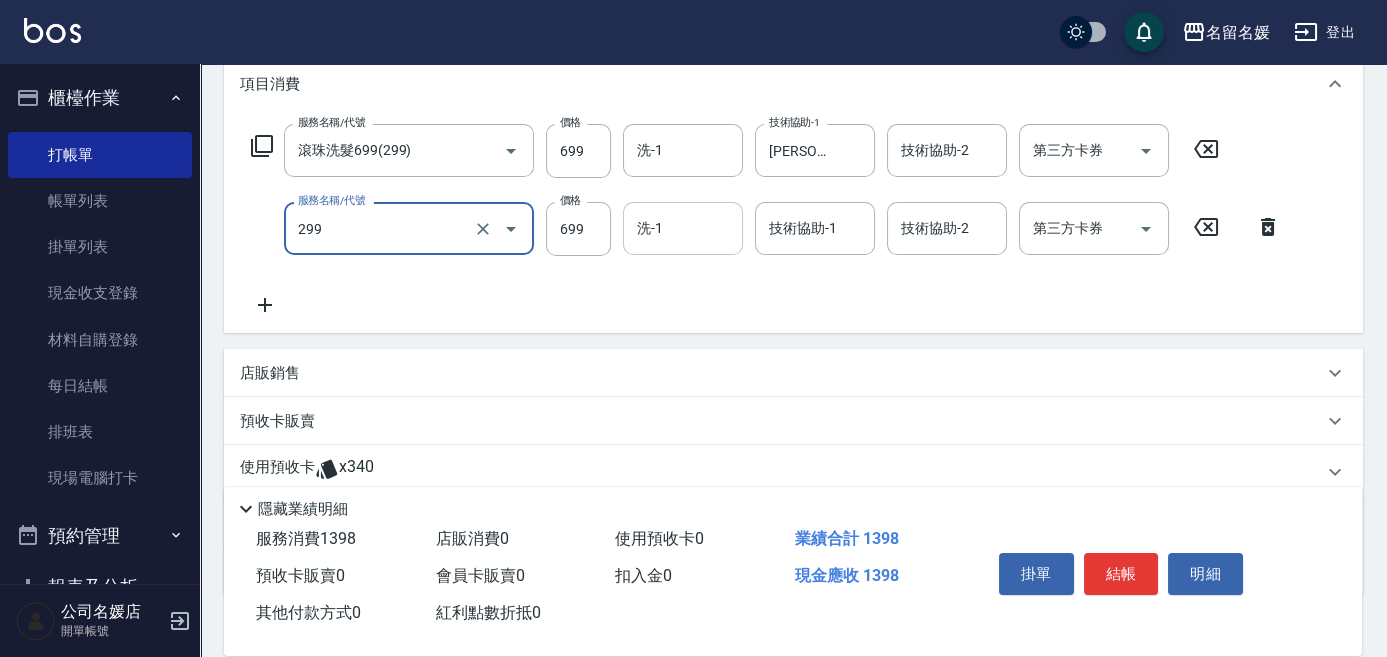 click on "洗-1" at bounding box center [683, 228] 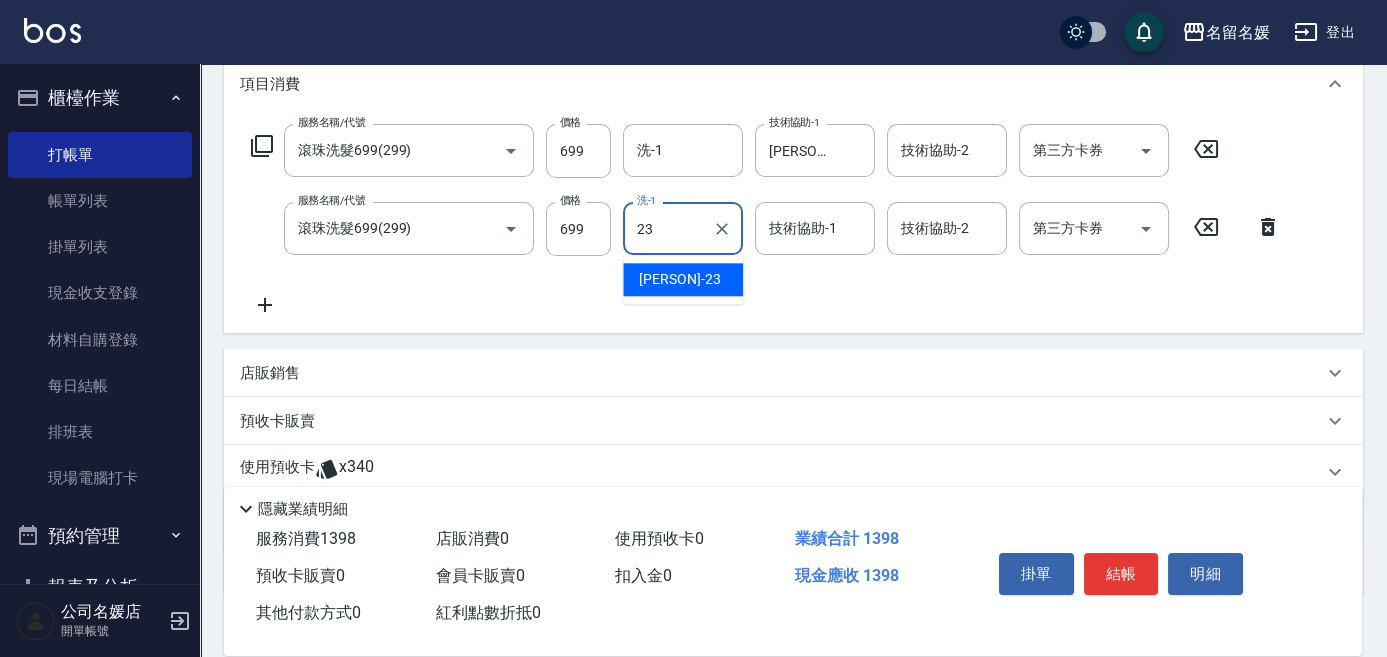 click on "[PERSON] -[NUMBER]" at bounding box center (683, 279) 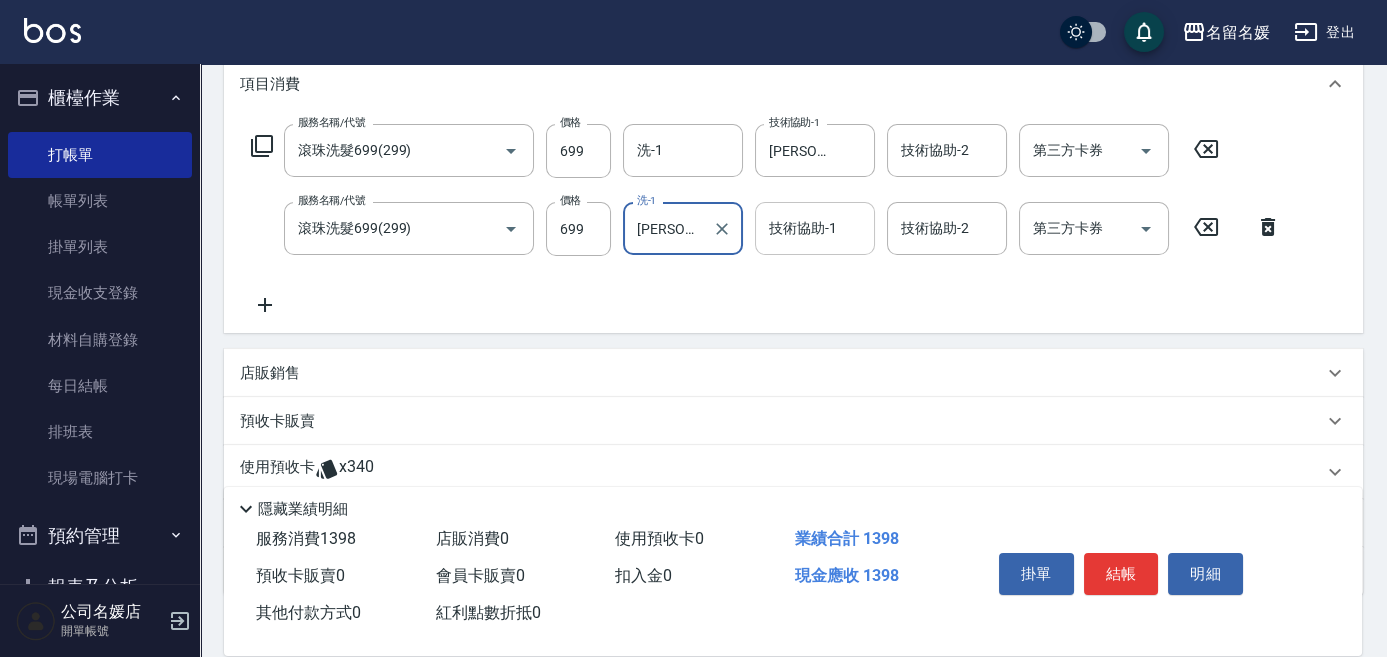 type on "[PERSON]-[NUMBER]" 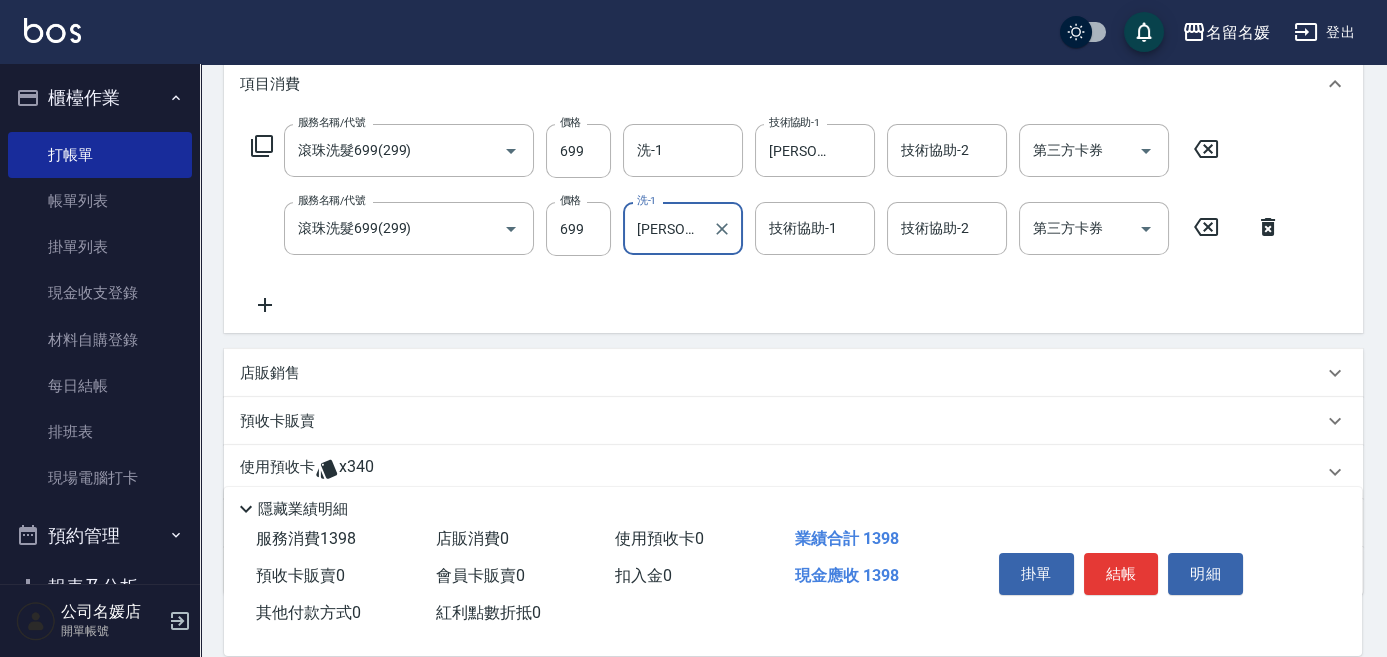 drag, startPoint x: 772, startPoint y: 224, endPoint x: 749, endPoint y: 217, distance: 24.04163 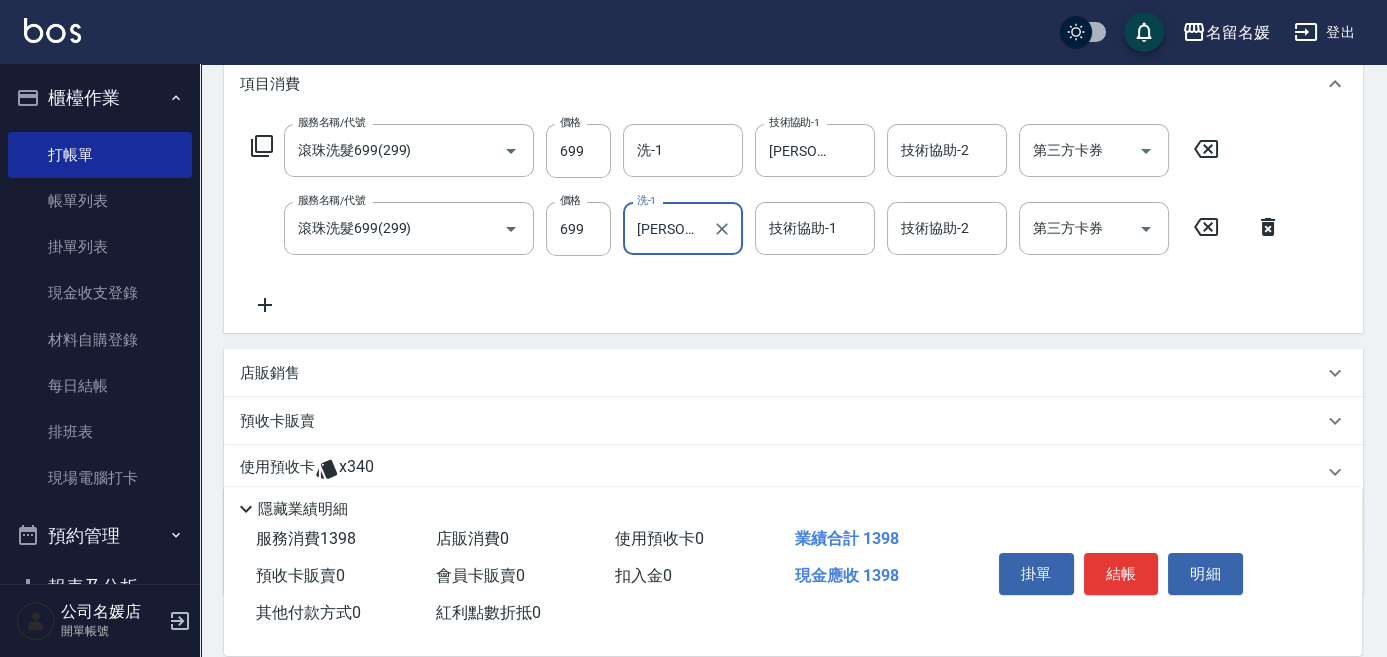 click on "技術協助-1 技術協助-1" at bounding box center (815, 228) 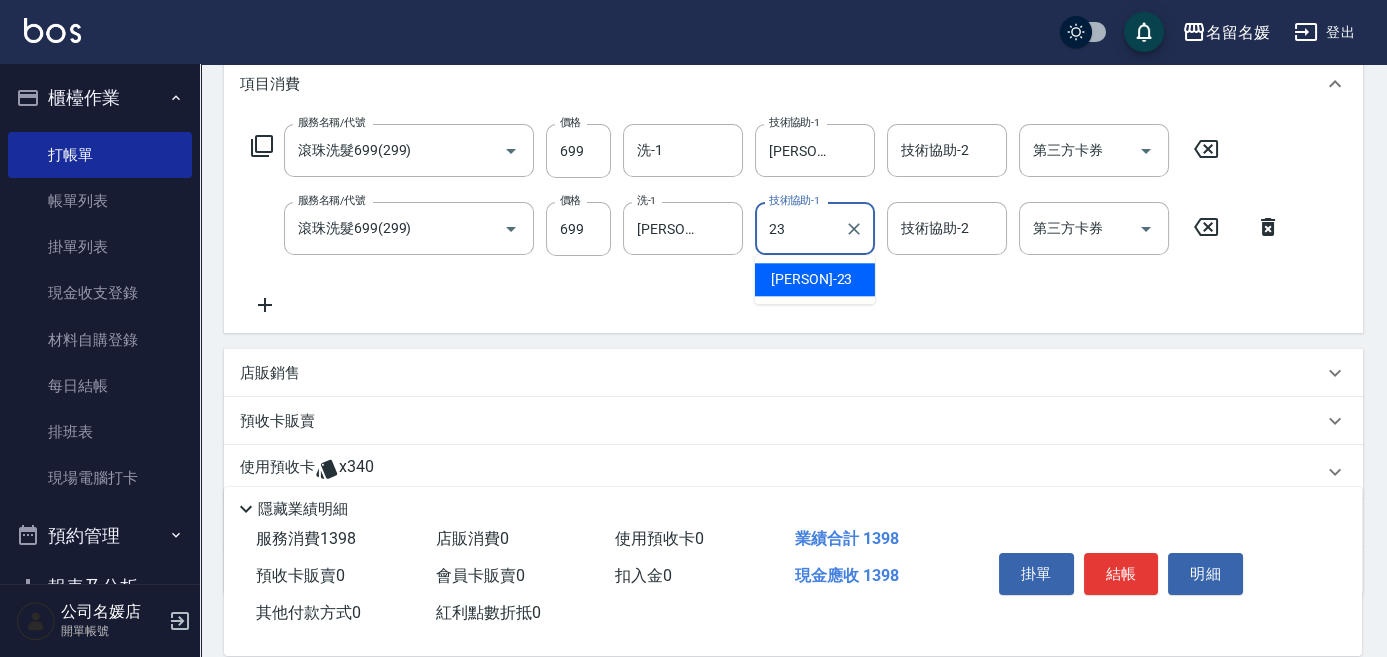 click on "[PERSON] -[NUMBER]" at bounding box center [811, 279] 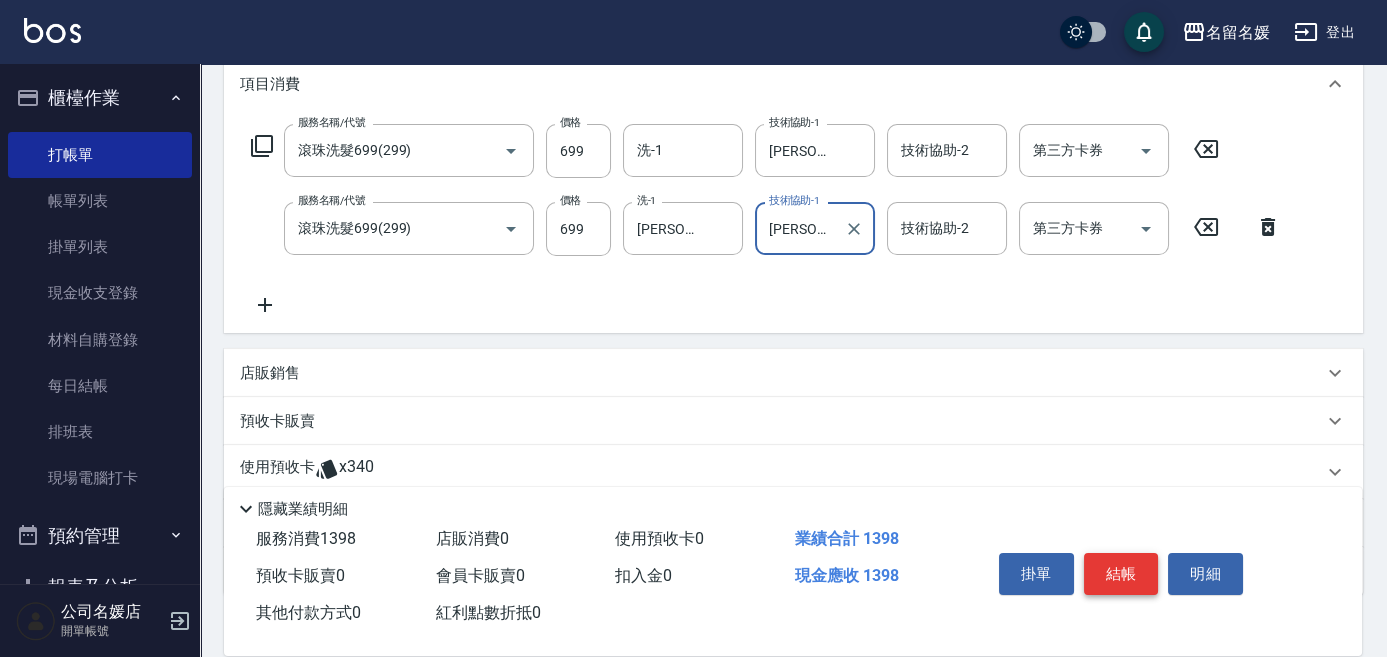 type on "[PERSON]-[NUMBER]" 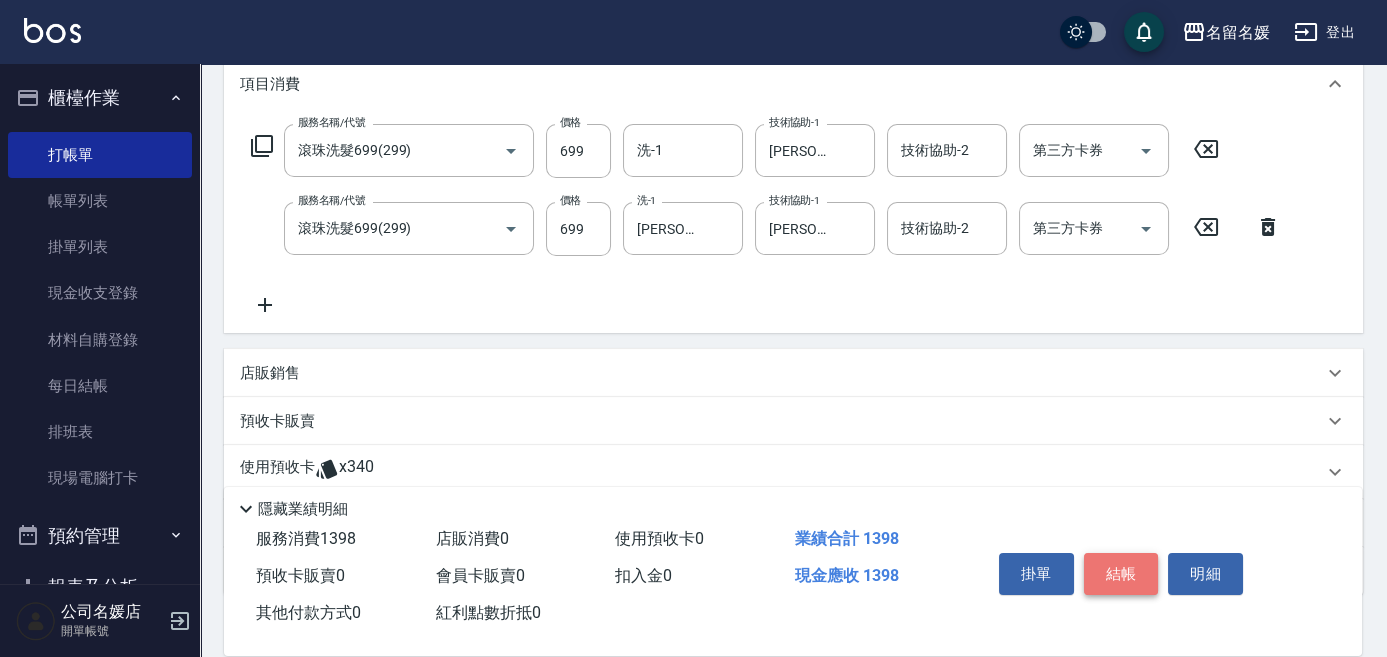 click on "結帳" at bounding box center (1121, 574) 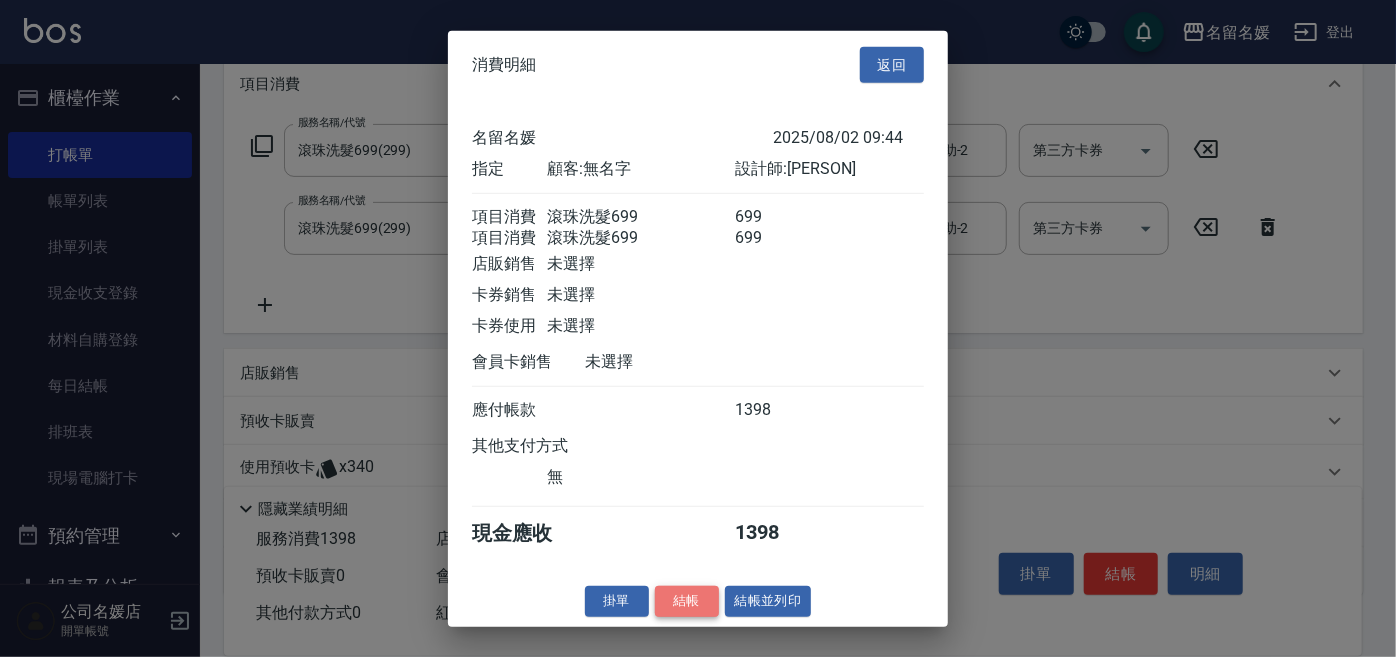 click on "結帳" at bounding box center (687, 601) 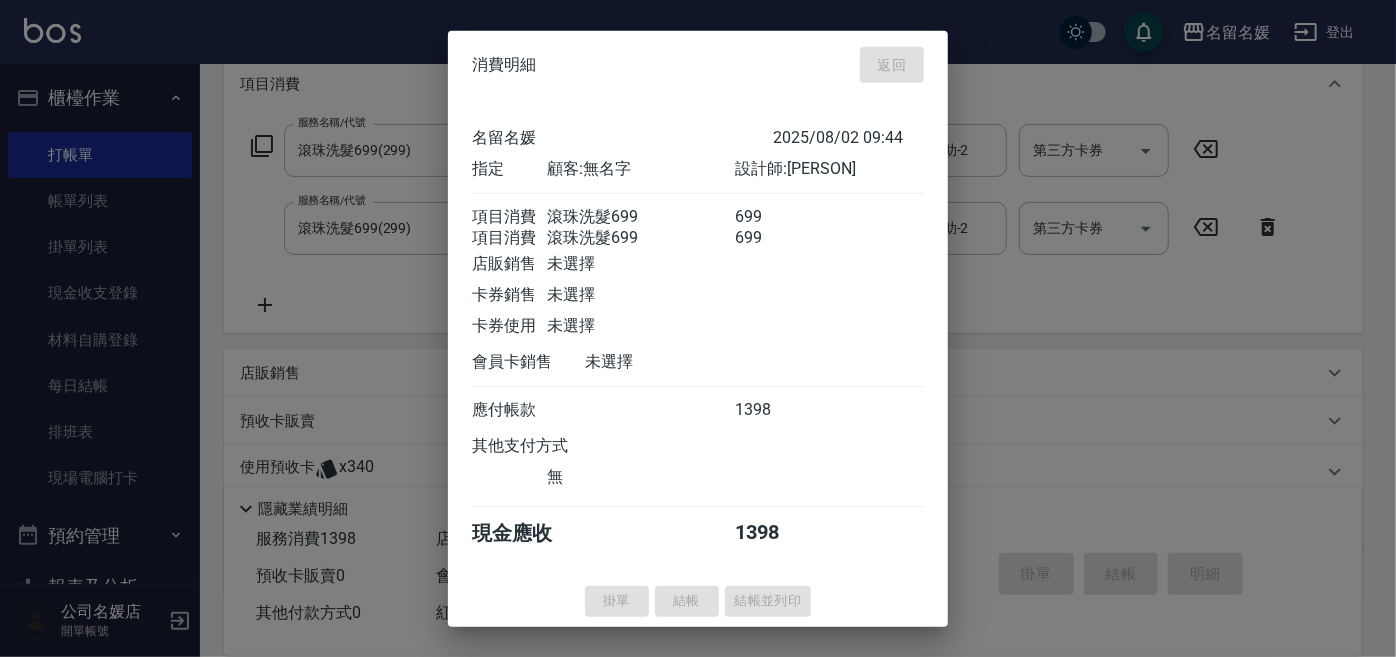 type 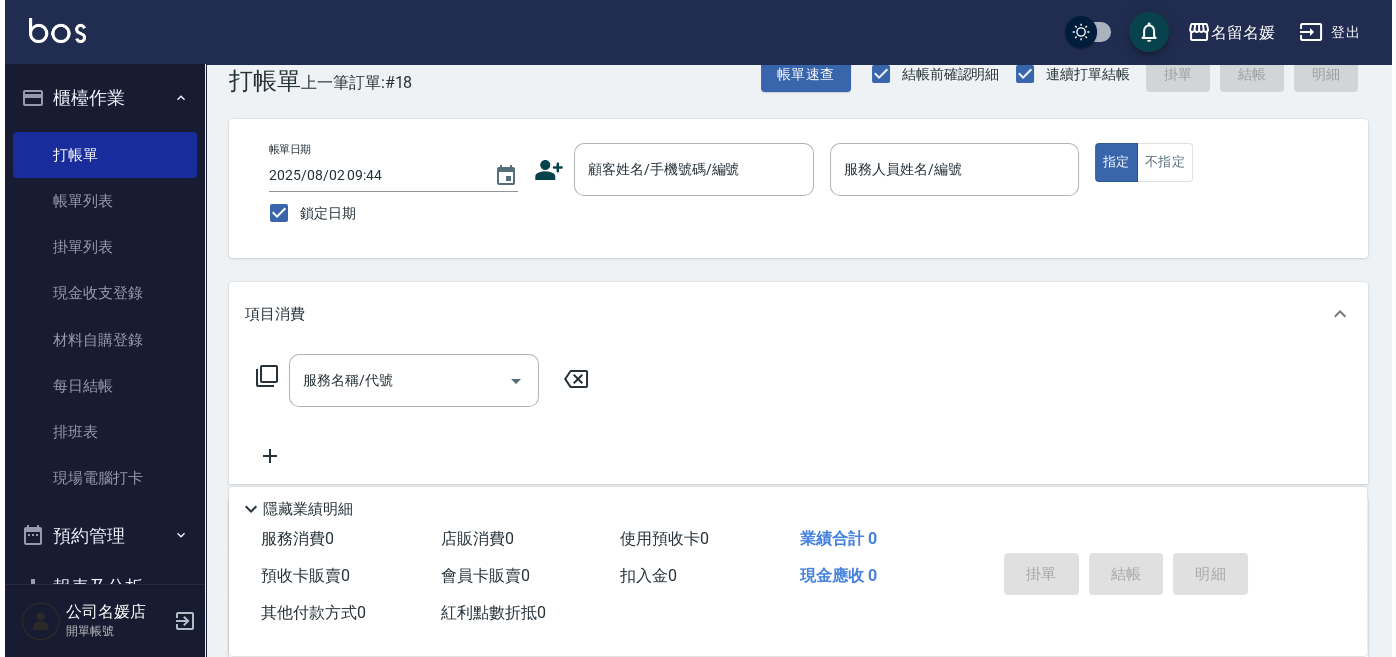 scroll, scrollTop: 0, scrollLeft: 0, axis: both 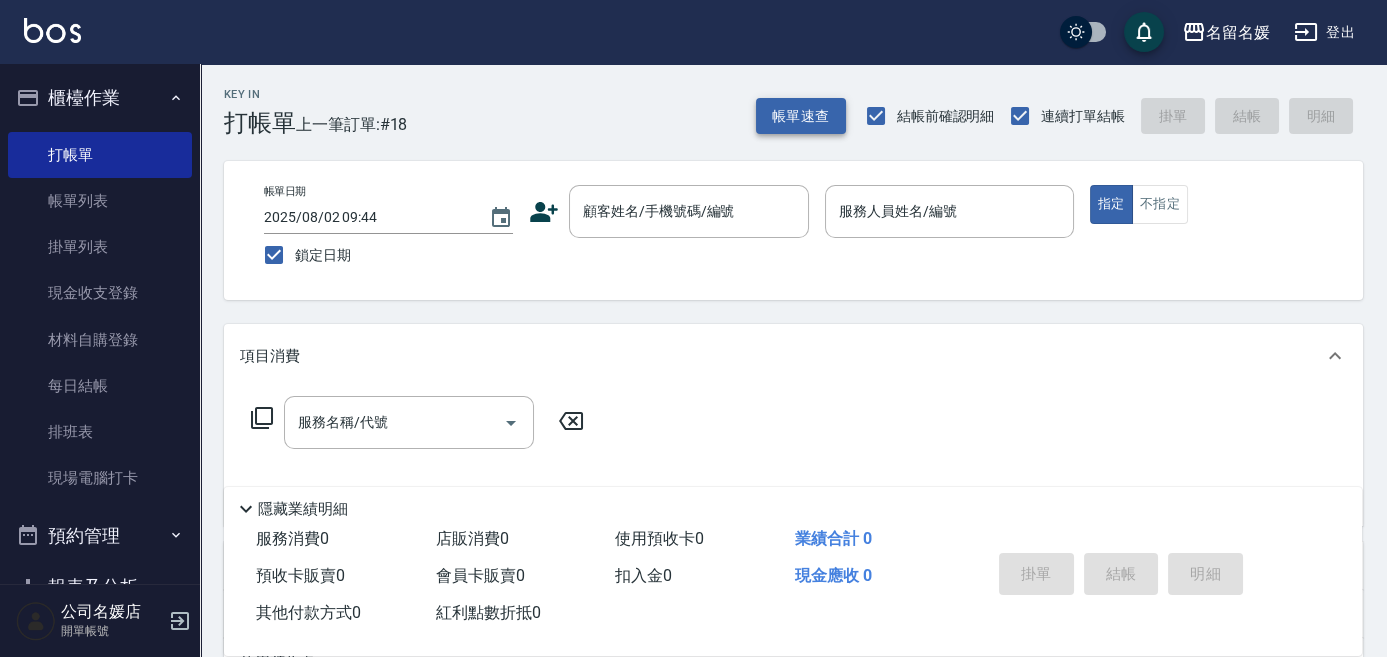 click on "帳單速查" at bounding box center (801, 116) 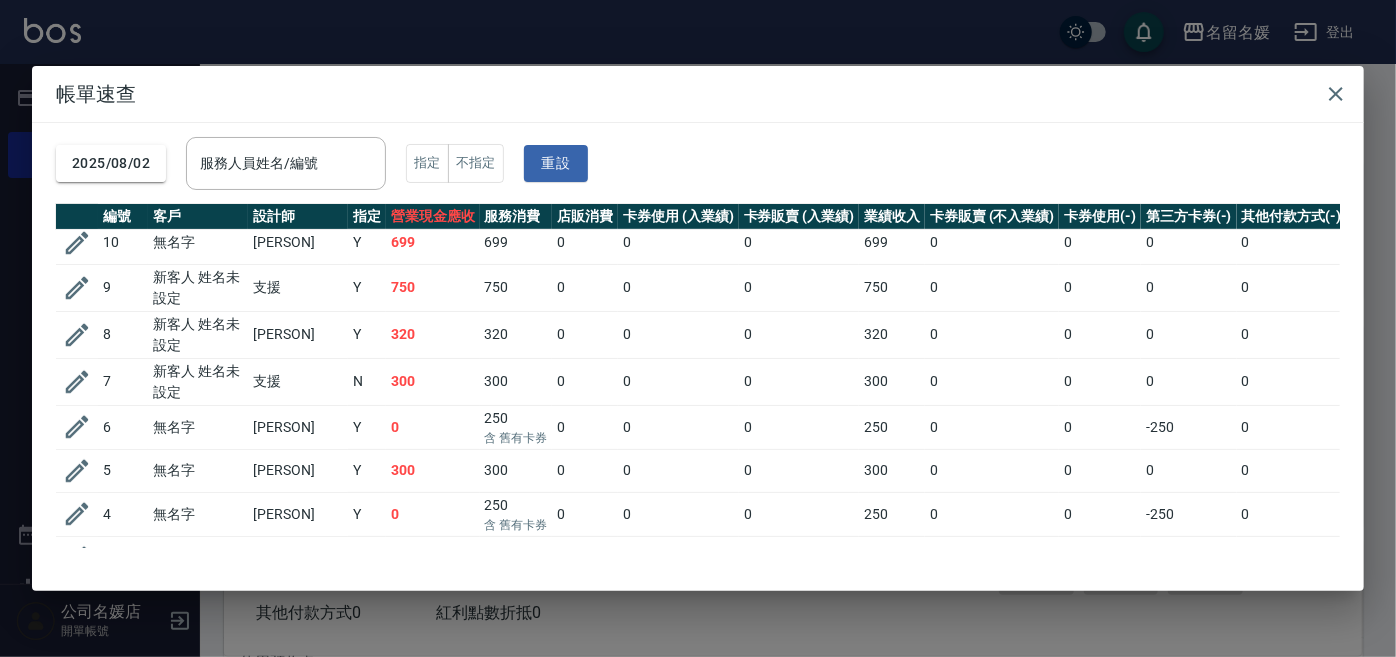 scroll, scrollTop: 520, scrollLeft: 0, axis: vertical 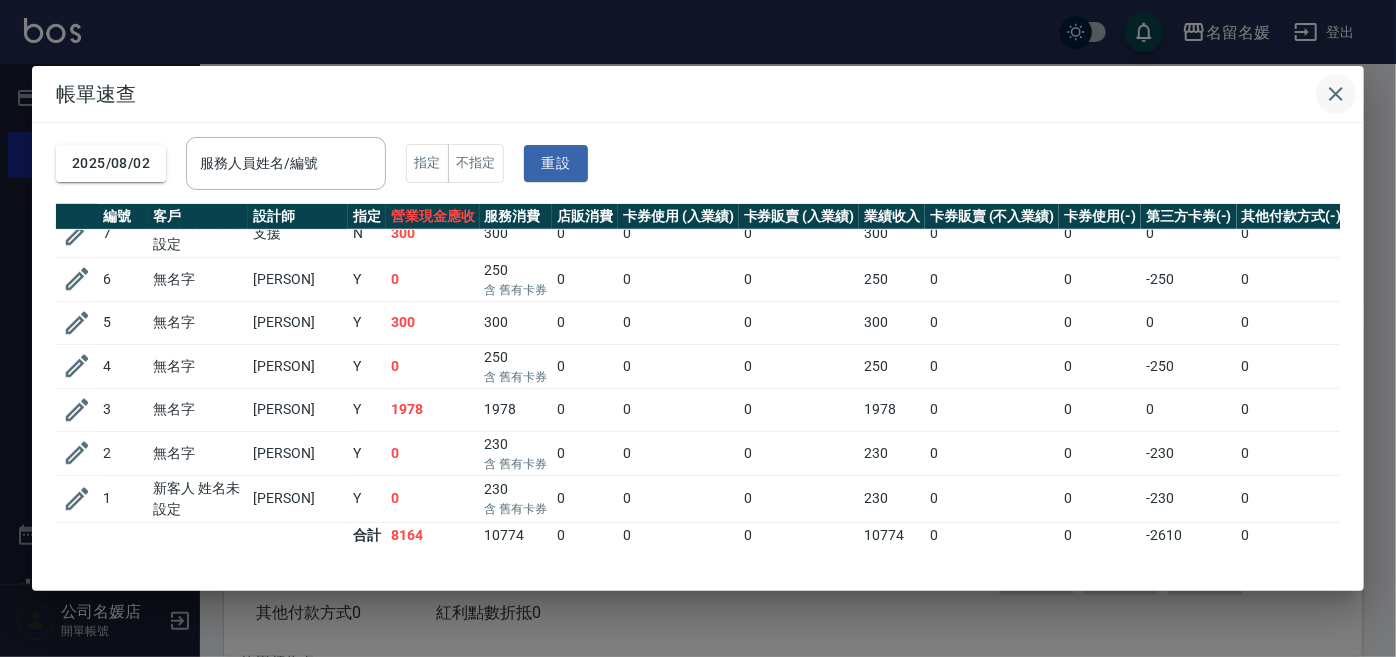 click 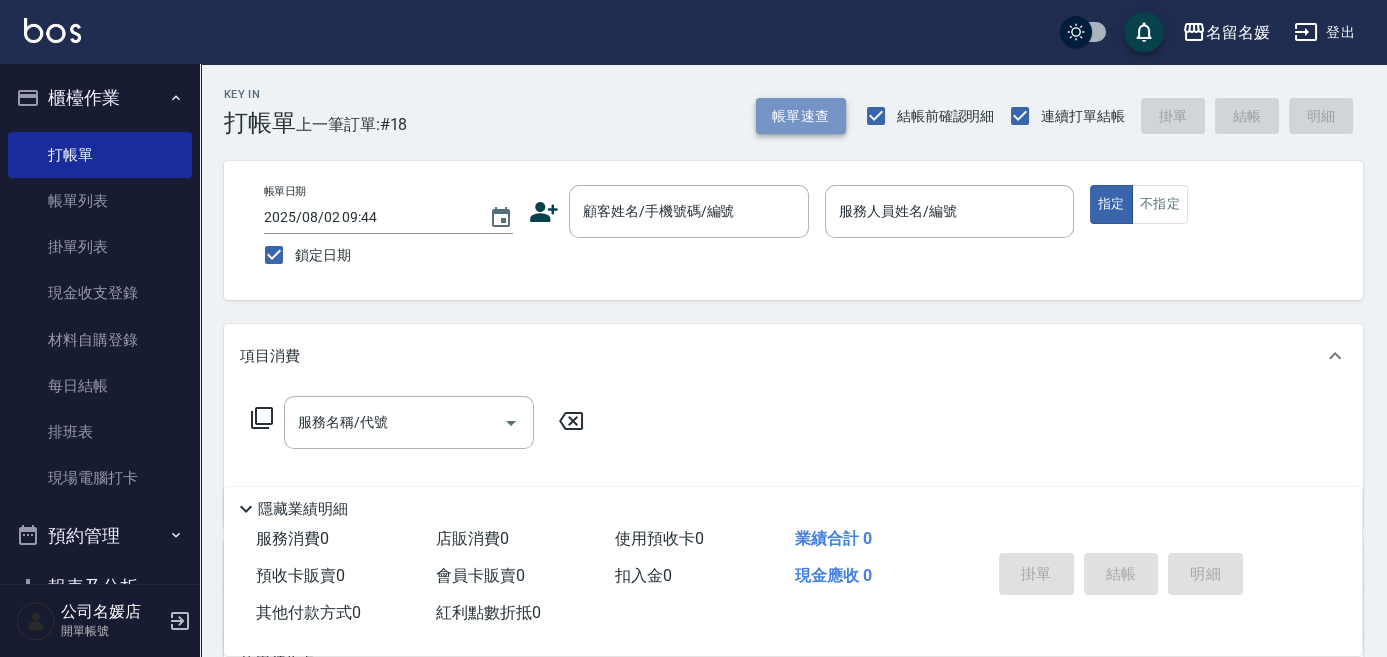 click on "帳單速查" at bounding box center (801, 116) 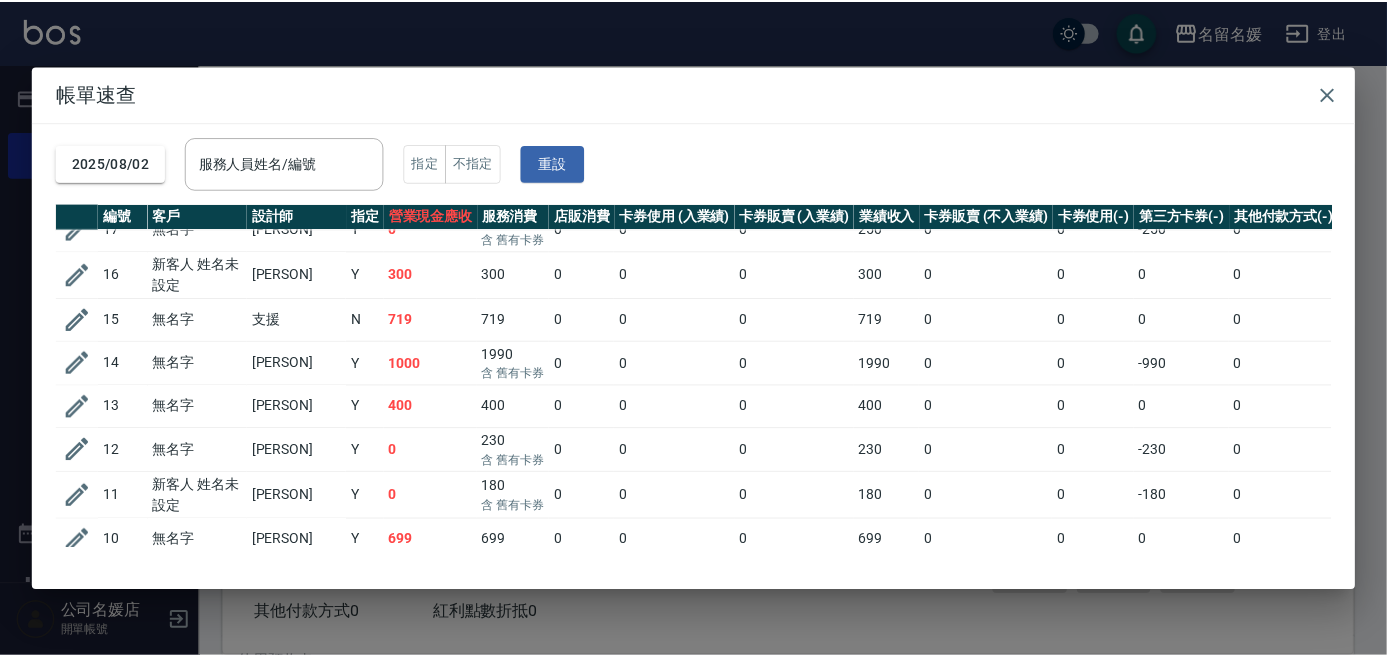 scroll, scrollTop: 0, scrollLeft: 0, axis: both 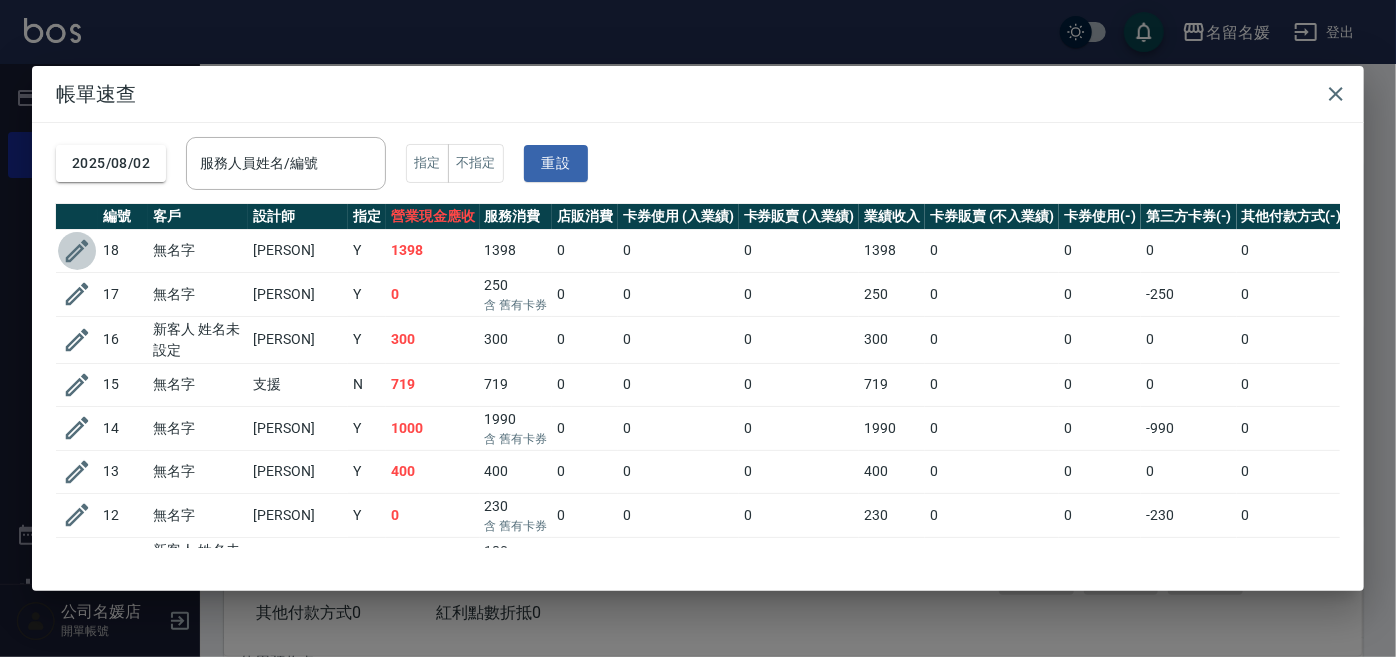 click 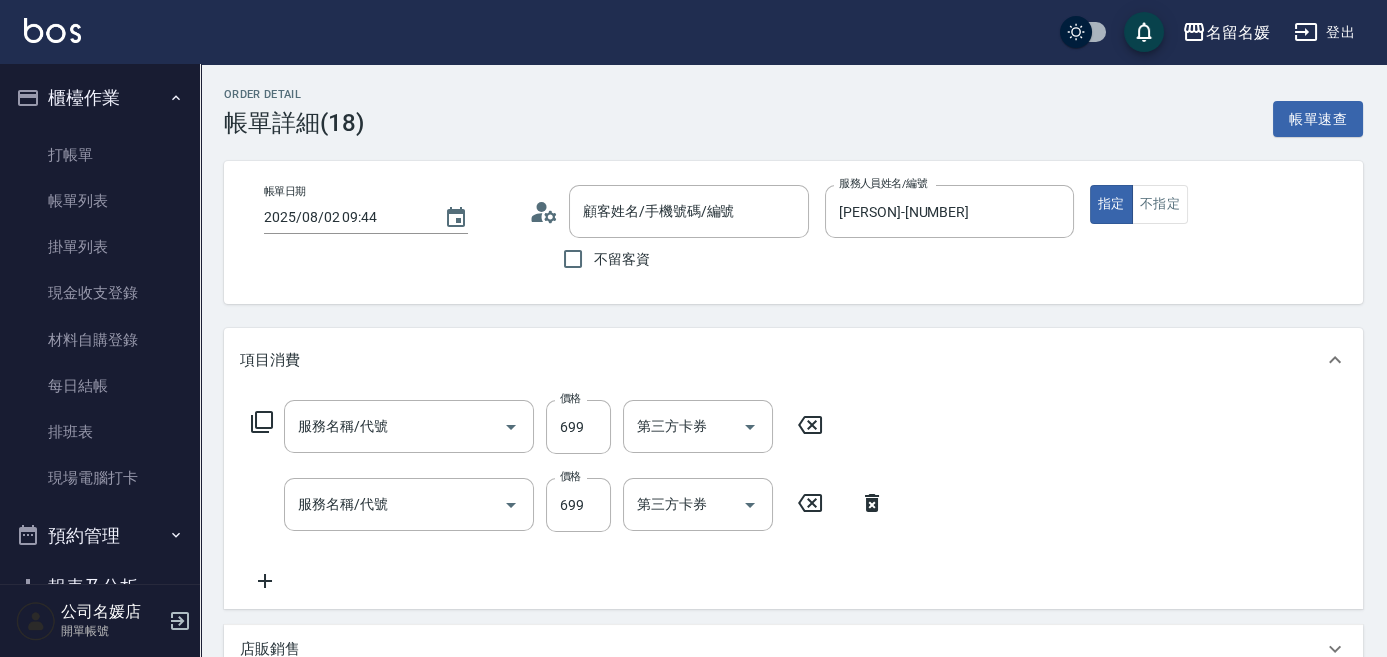 type on "2025/08/02 09:44" 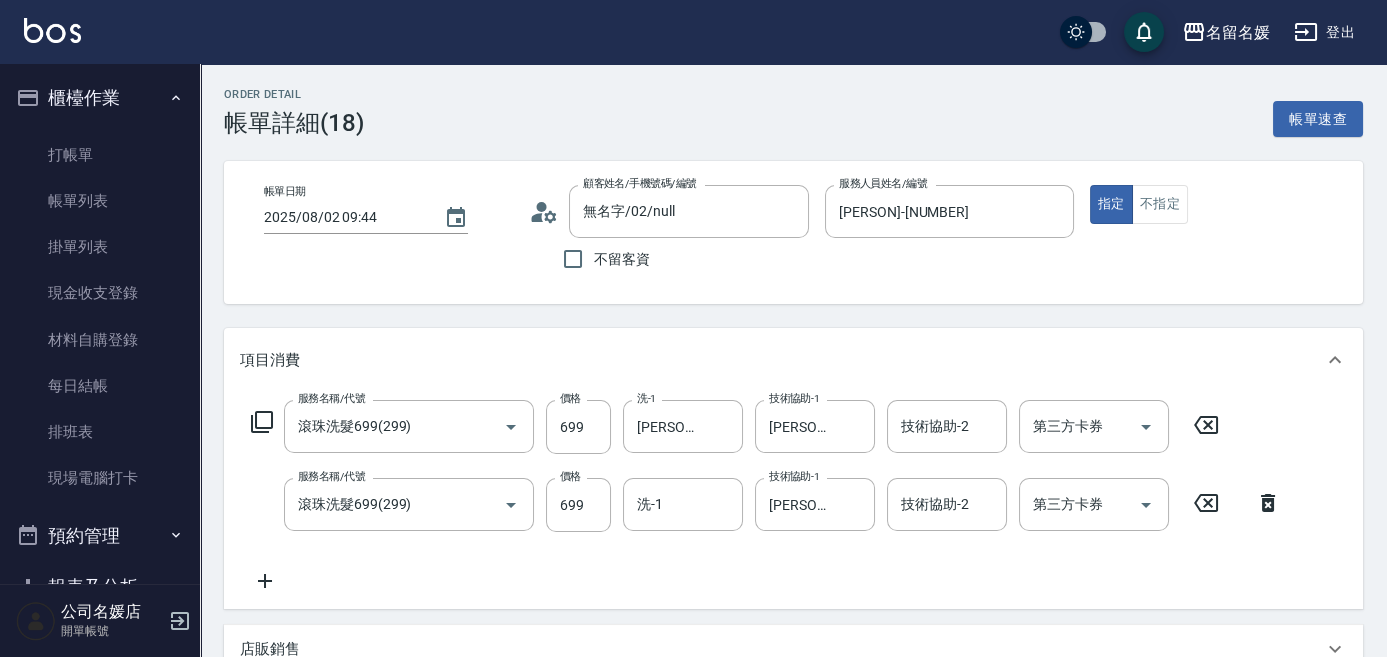 type on "無名字/02/null" 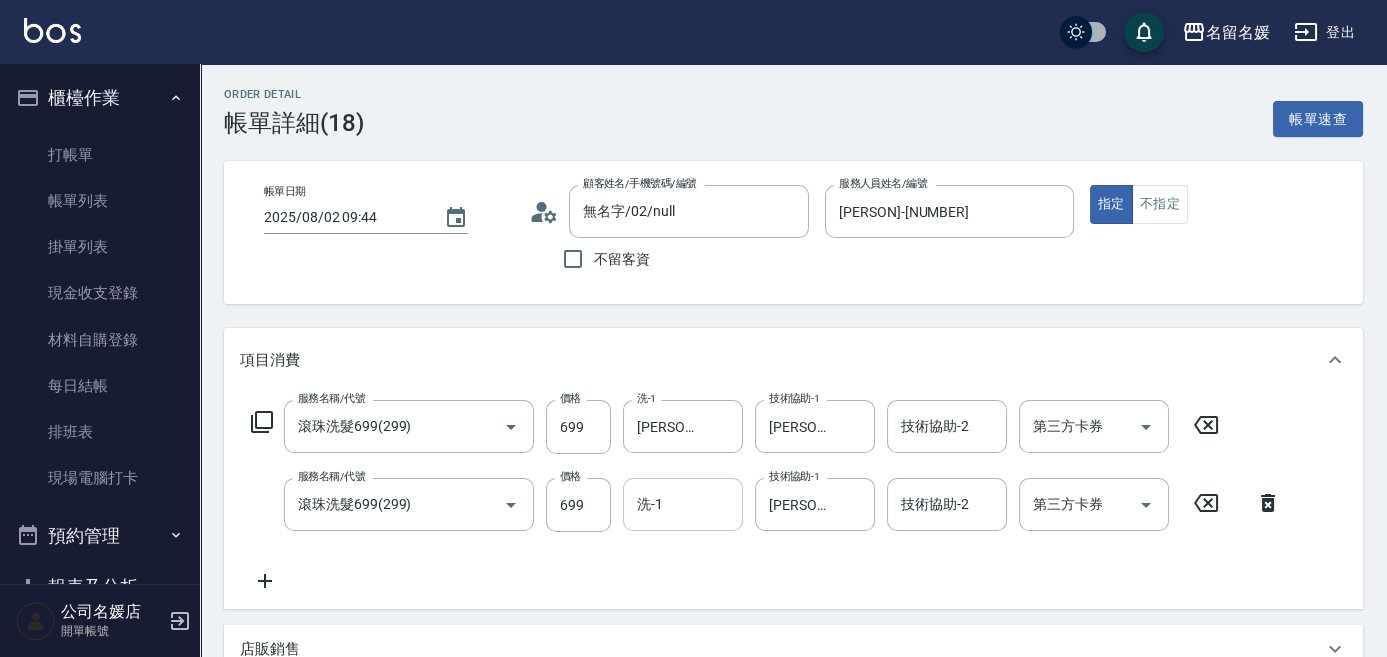 click on "洗-1" at bounding box center (683, 504) 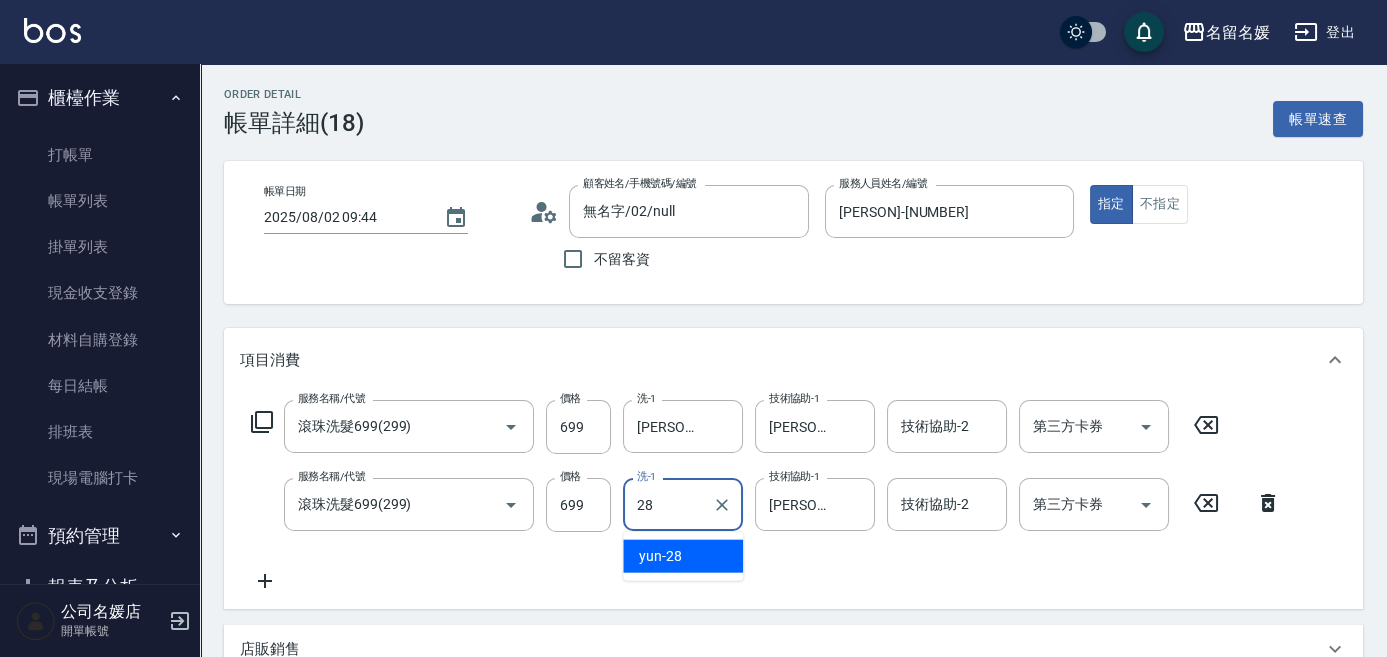 click on "[PERSON] -[NUMBER]" at bounding box center (660, 556) 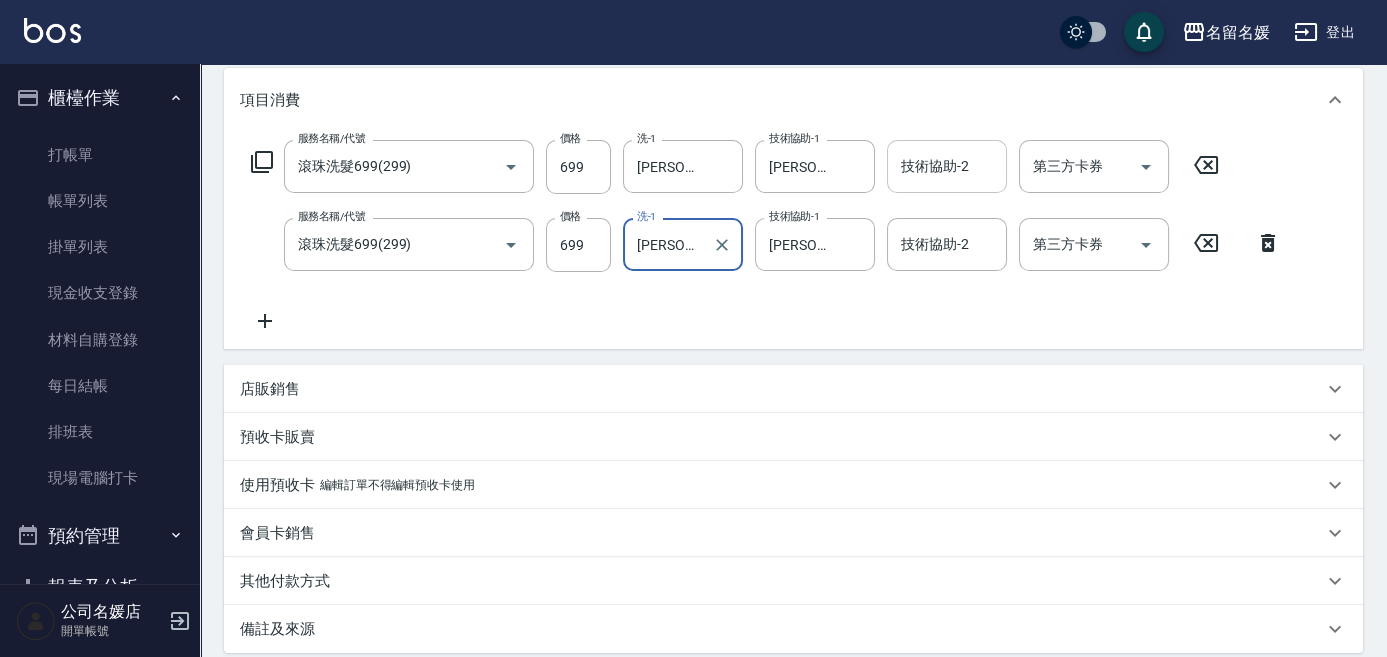 scroll, scrollTop: 454, scrollLeft: 0, axis: vertical 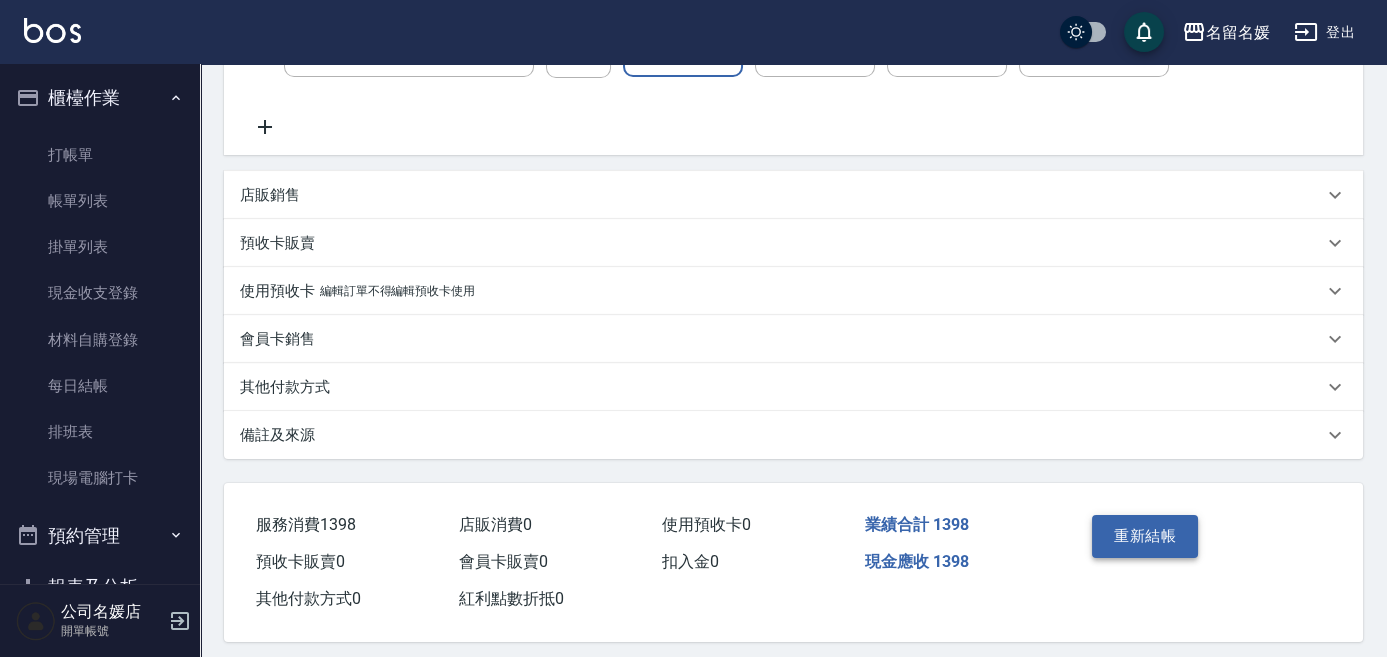 type on "[PERSON]-[NUMBER]" 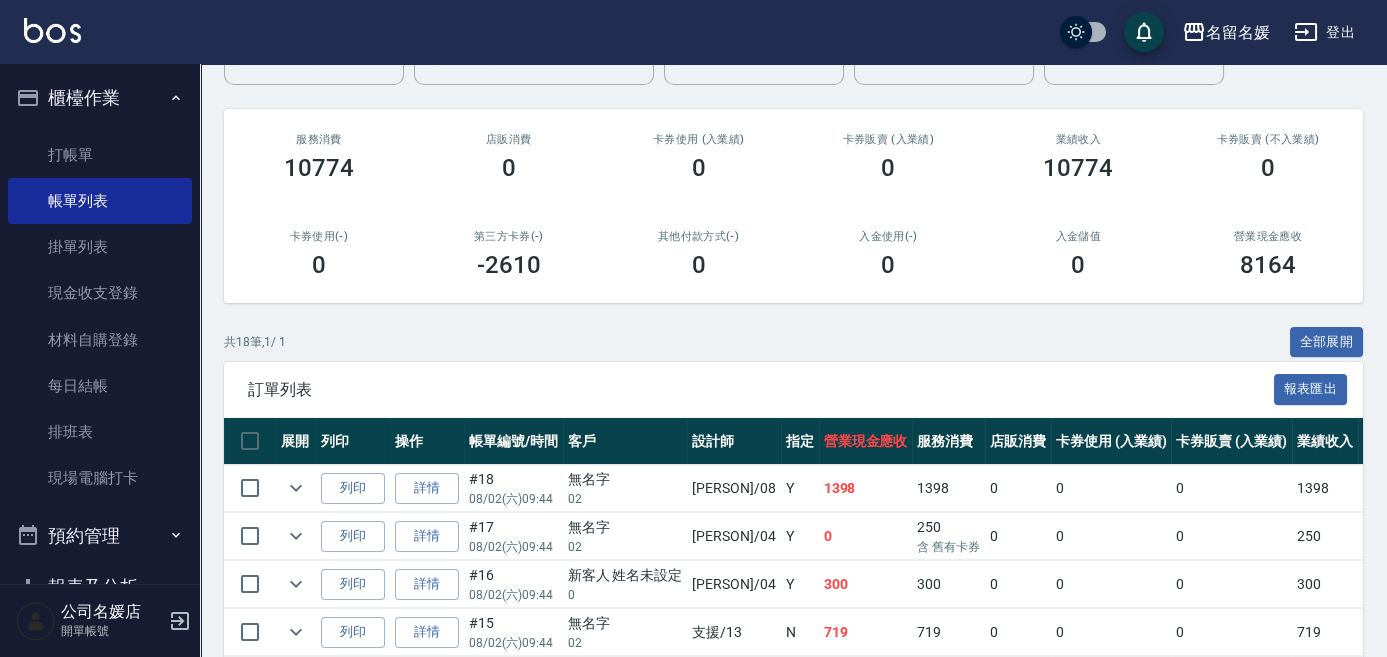 scroll, scrollTop: 272, scrollLeft: 0, axis: vertical 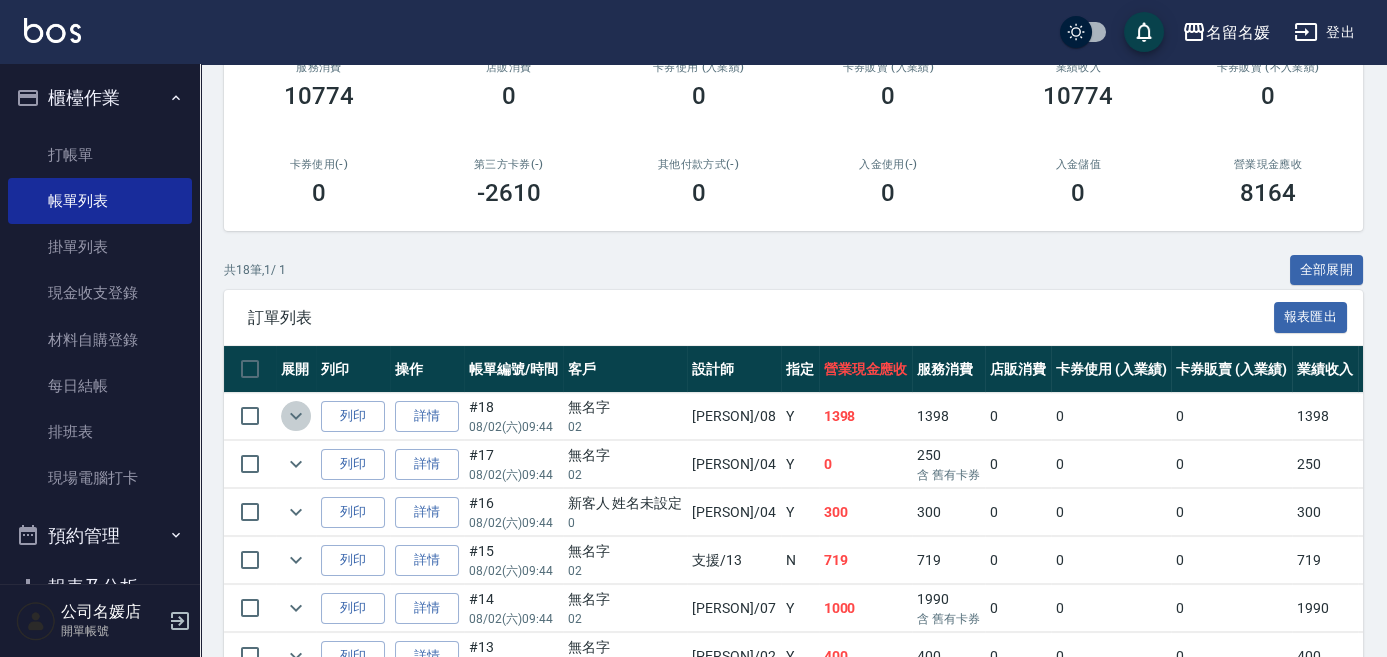 click 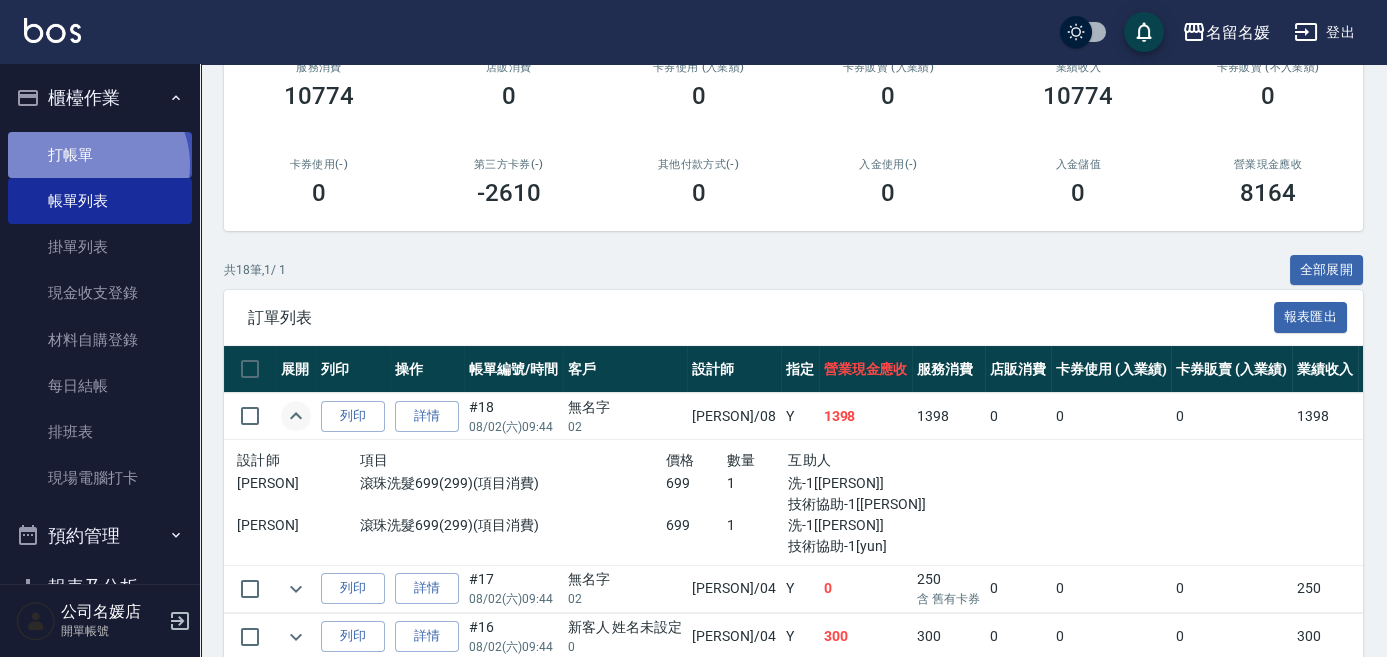 click on "打帳單" at bounding box center [100, 155] 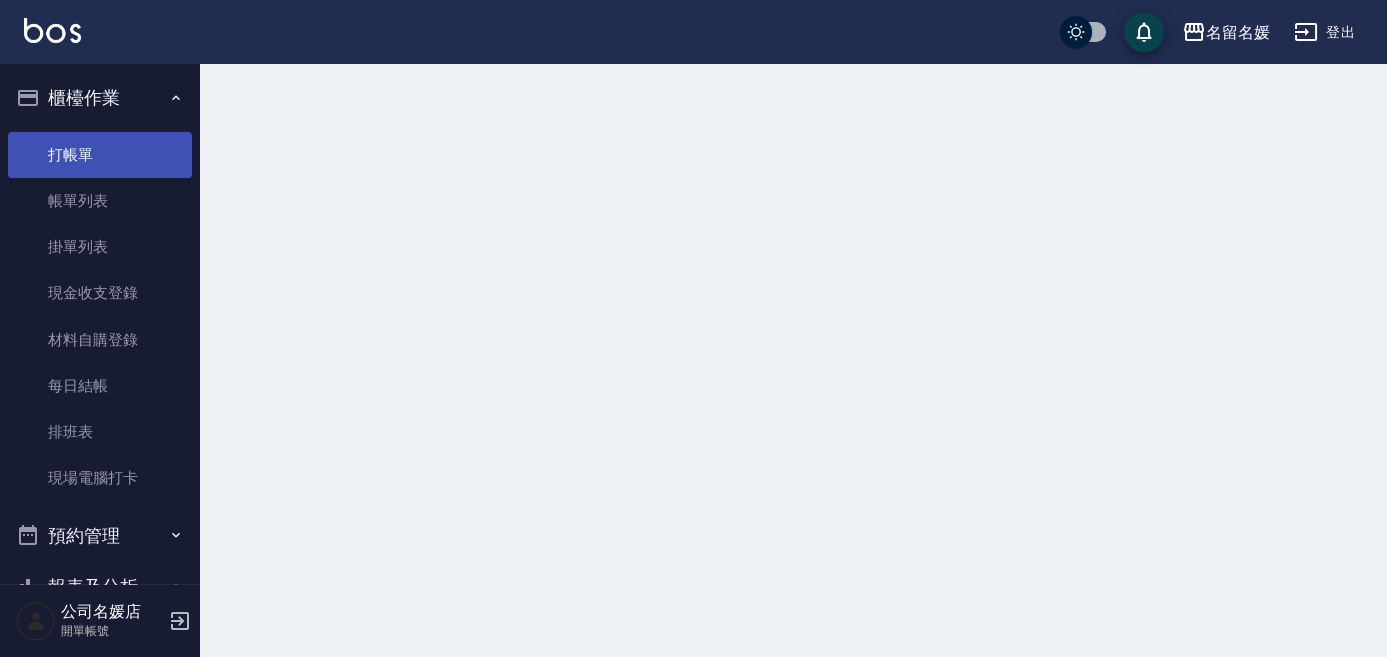 scroll, scrollTop: 0, scrollLeft: 0, axis: both 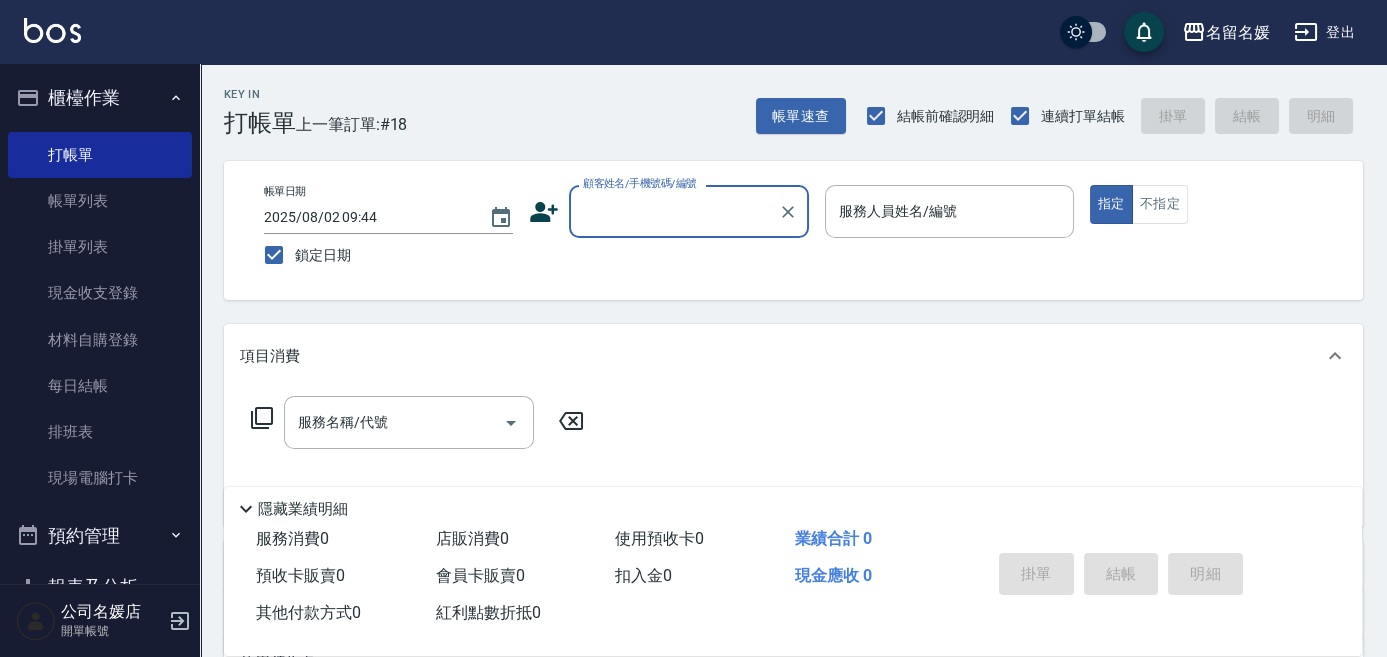 click on "顧客姓名/手機號碼/編號" at bounding box center (674, 211) 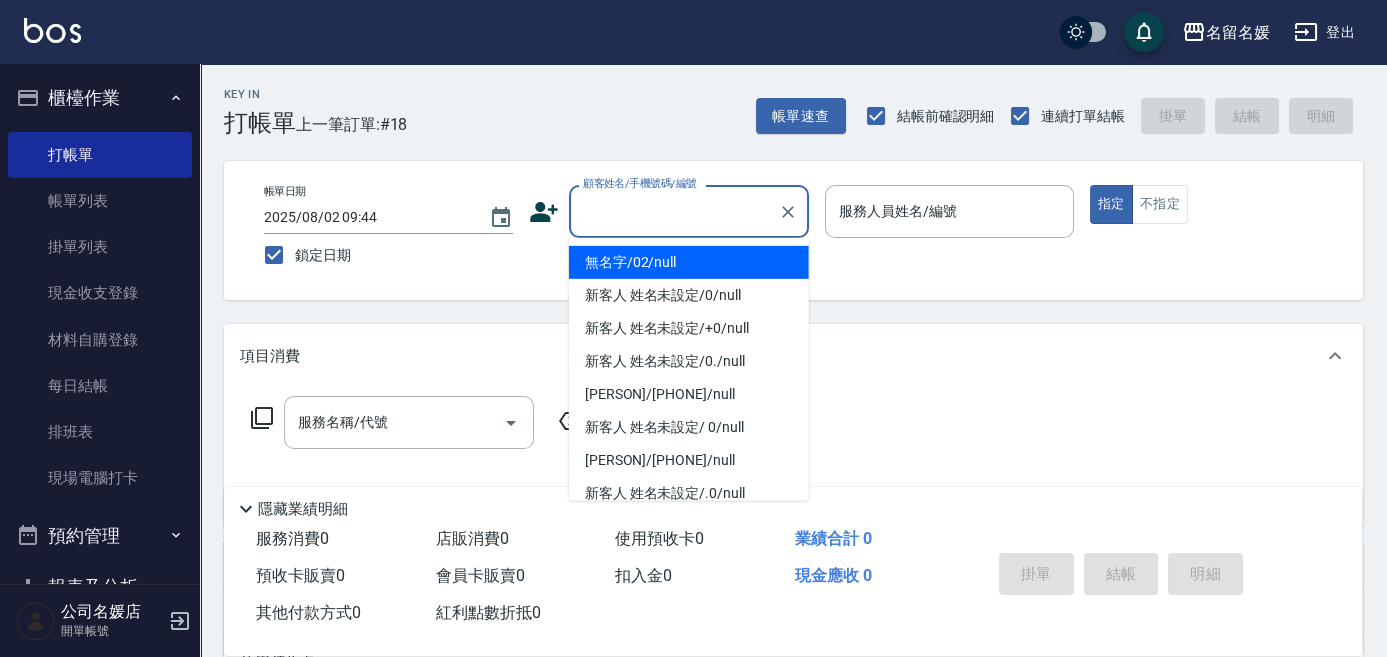 click on "無名字/02/null" at bounding box center [689, 262] 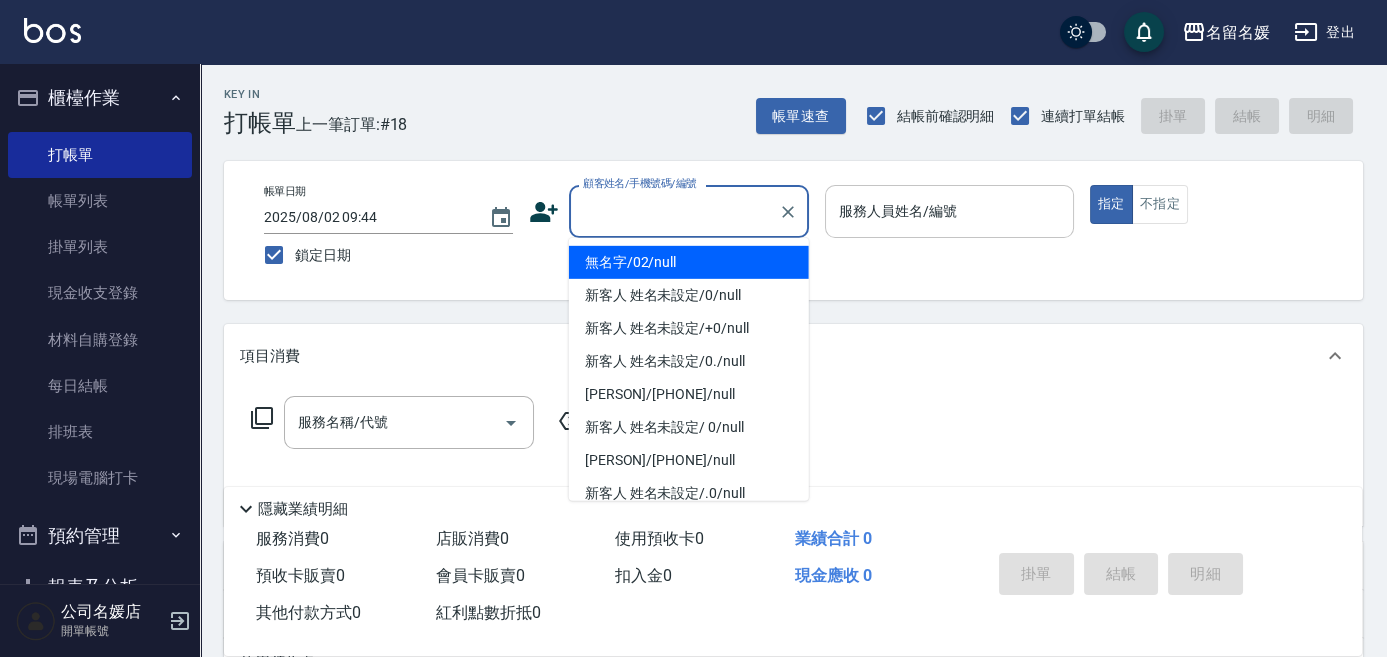 type on "無名字/02/null" 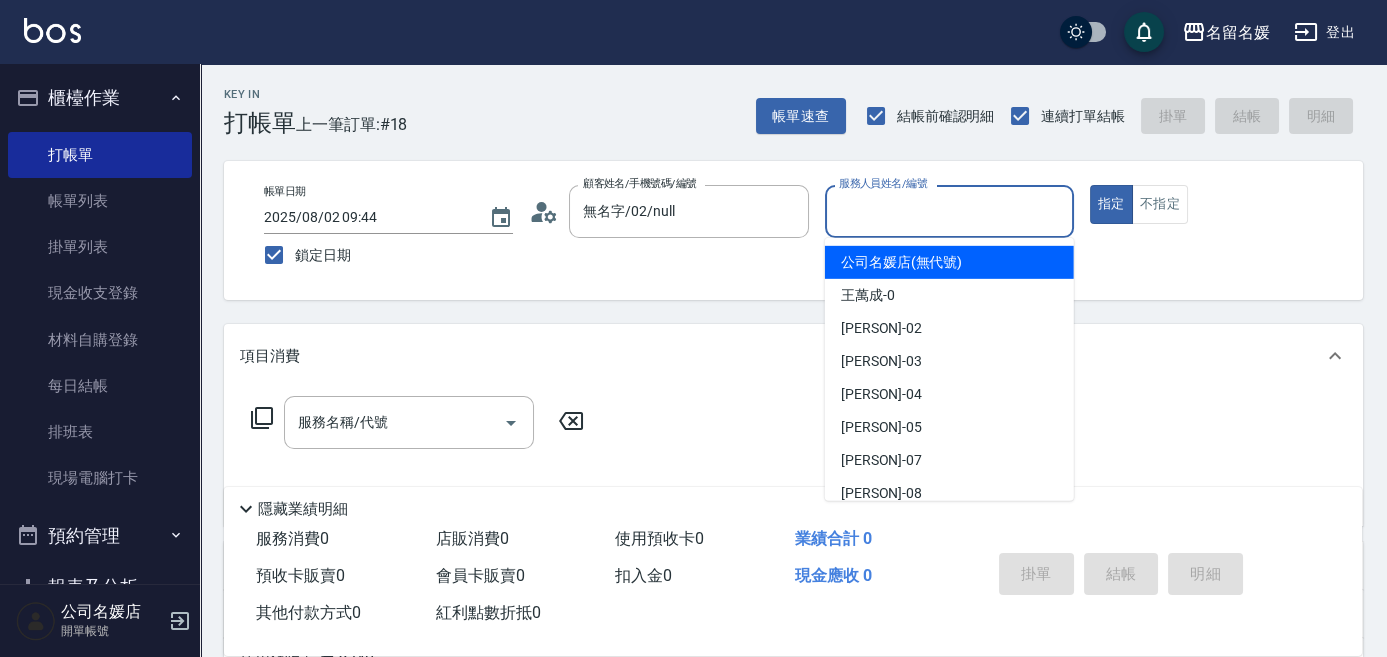 click on "服務人員姓名/編號" at bounding box center [949, 211] 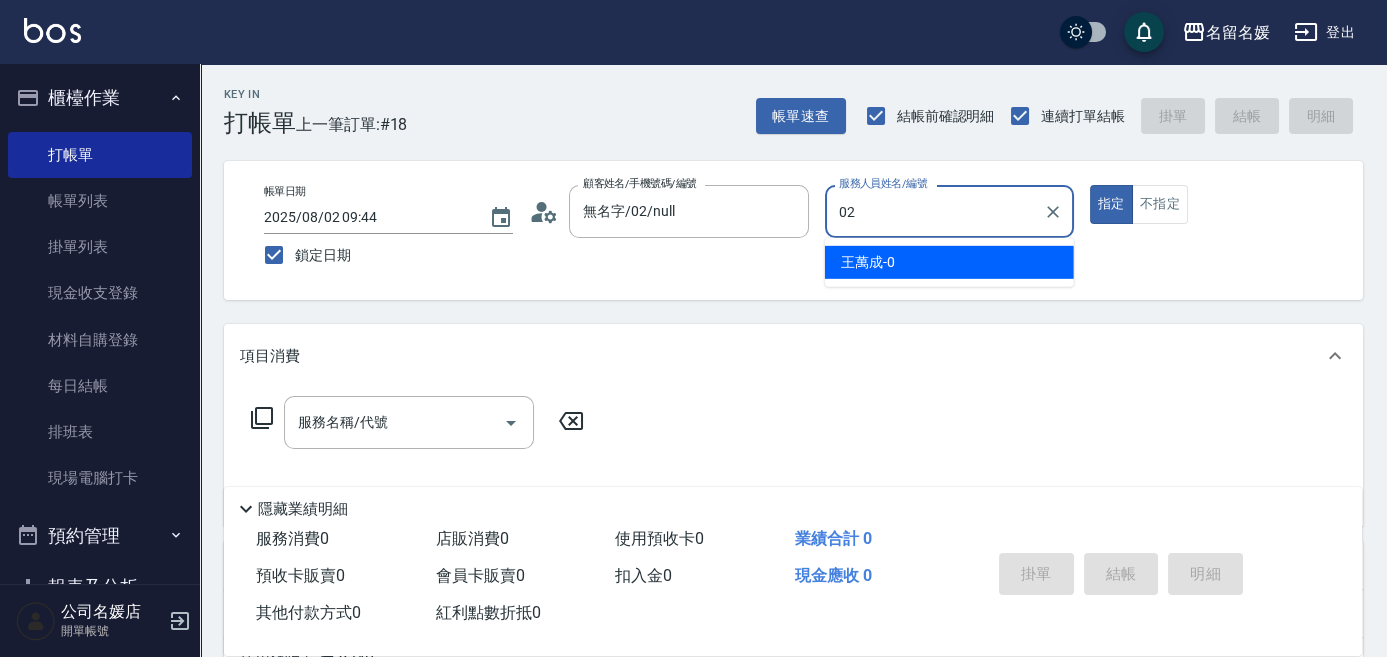 type on "02" 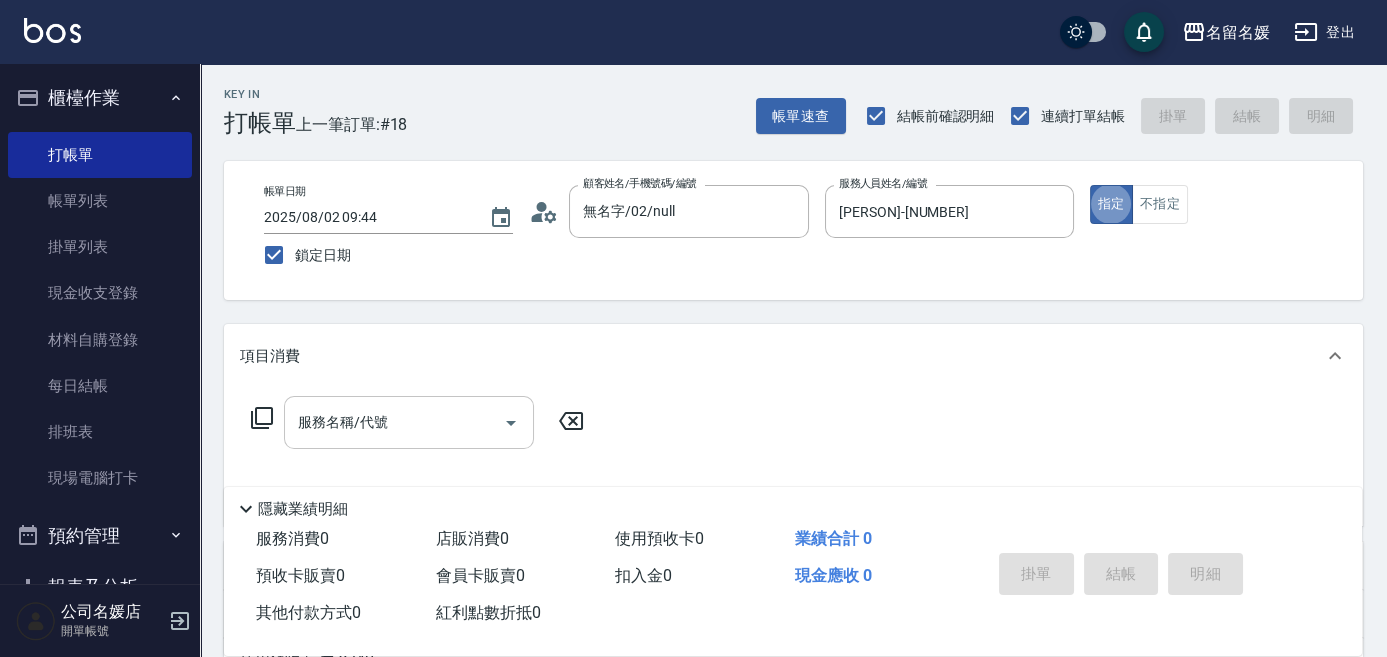 click on "服務名稱/代號" at bounding box center (394, 422) 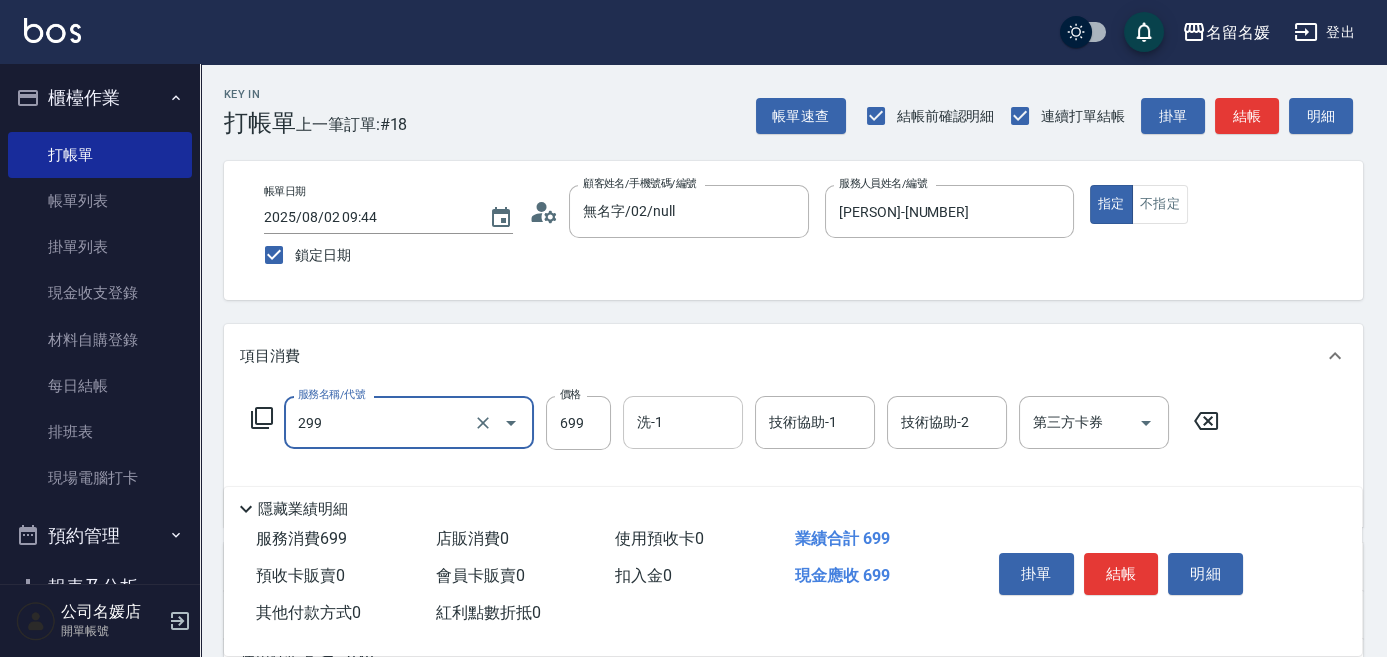 click on "洗-1" at bounding box center (683, 422) 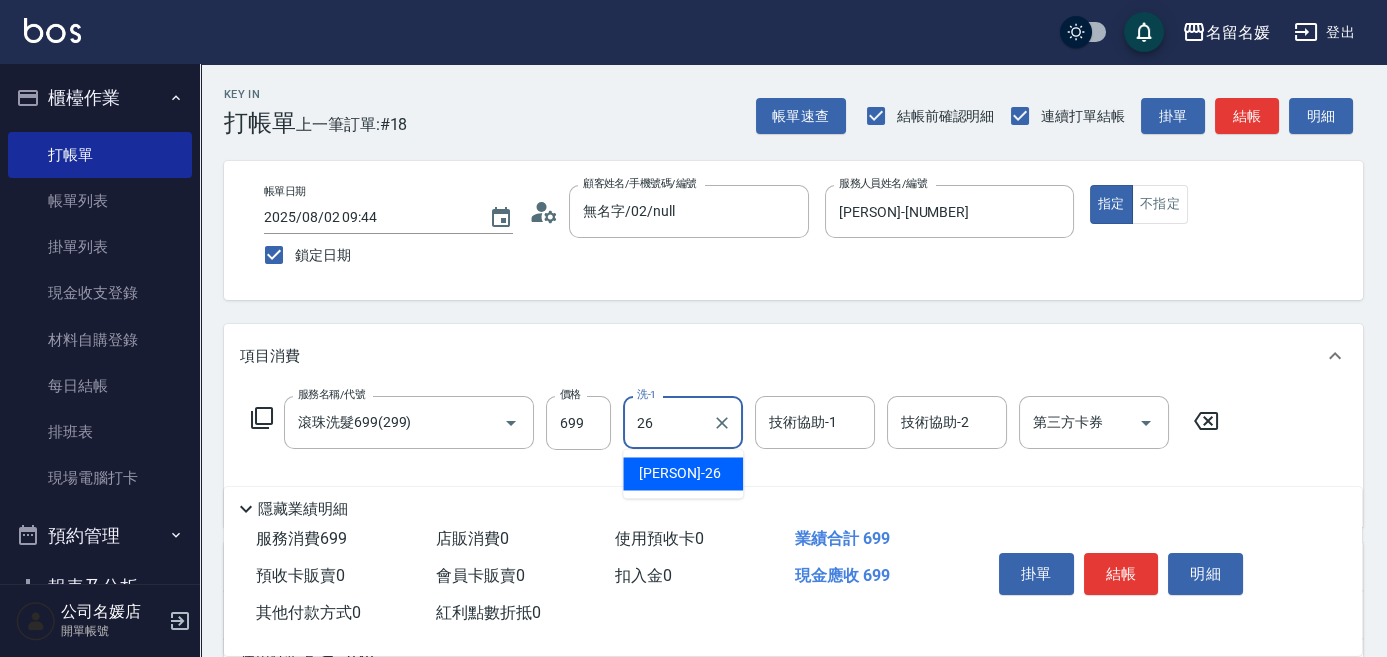 type on "[PERSON]-[NUMBER]" 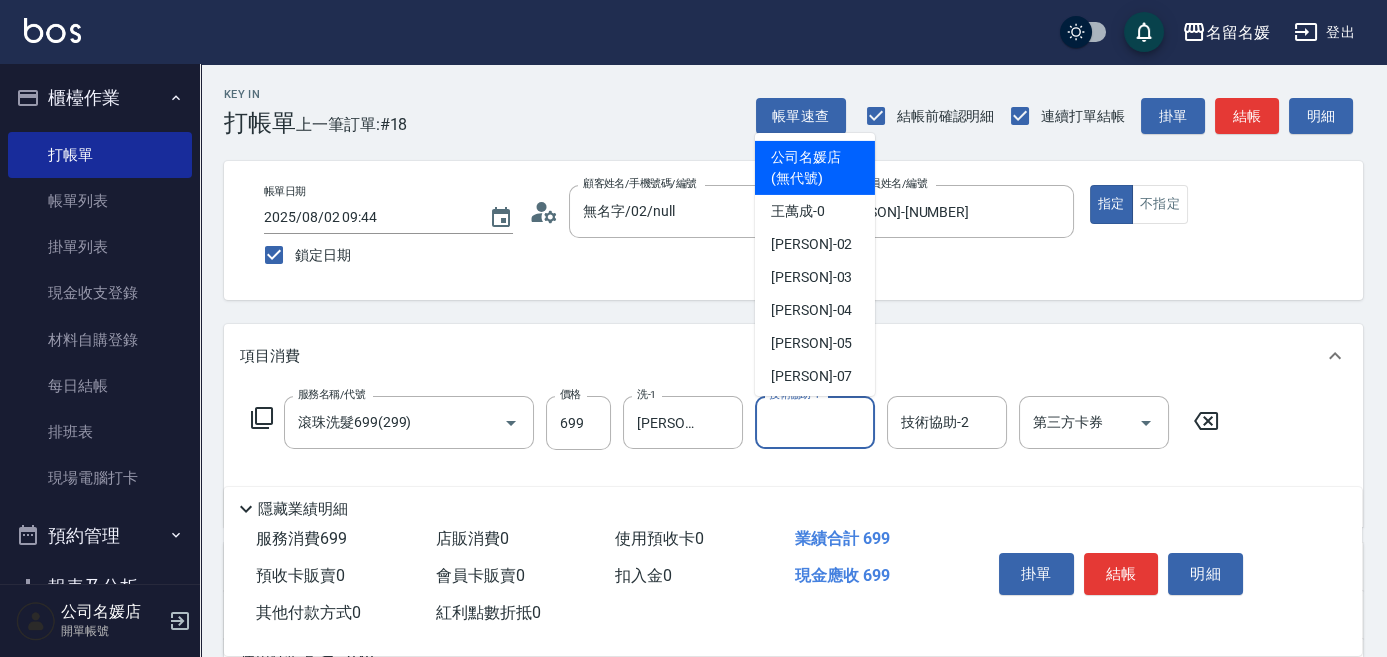 drag, startPoint x: 786, startPoint y: 425, endPoint x: 798, endPoint y: 422, distance: 12.369317 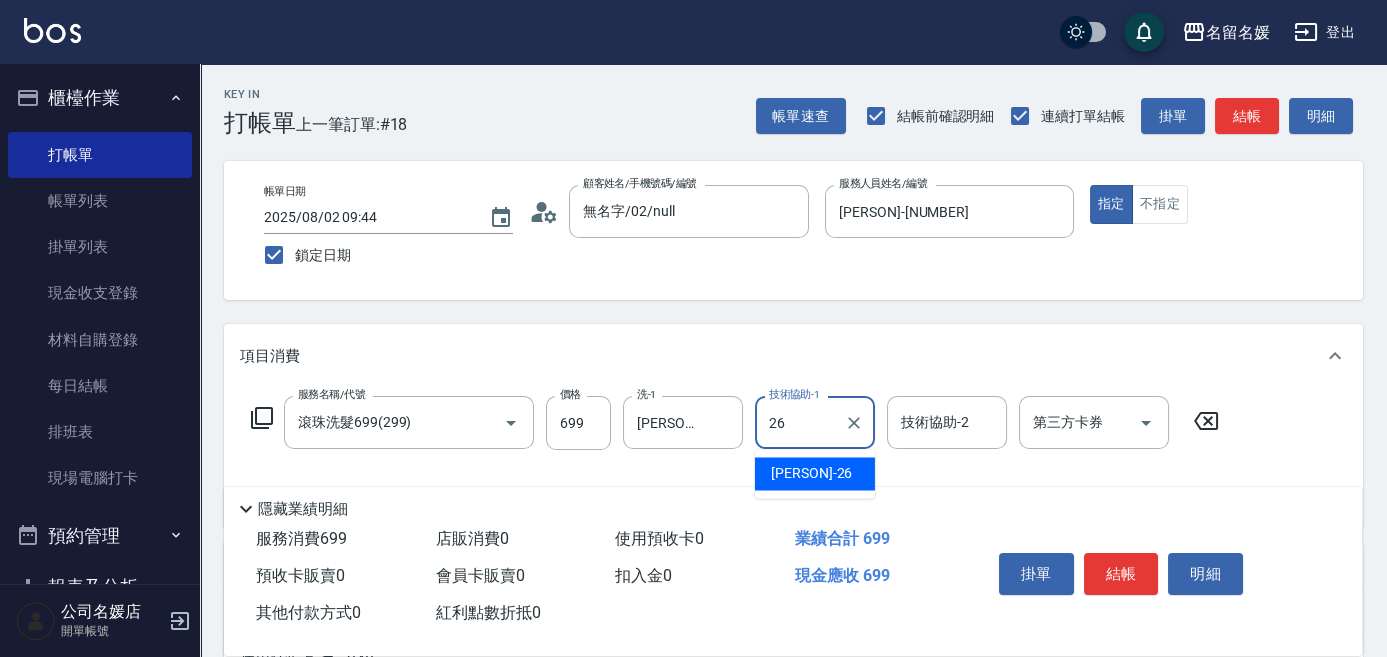 type on "[PERSON]-[NUMBER]" 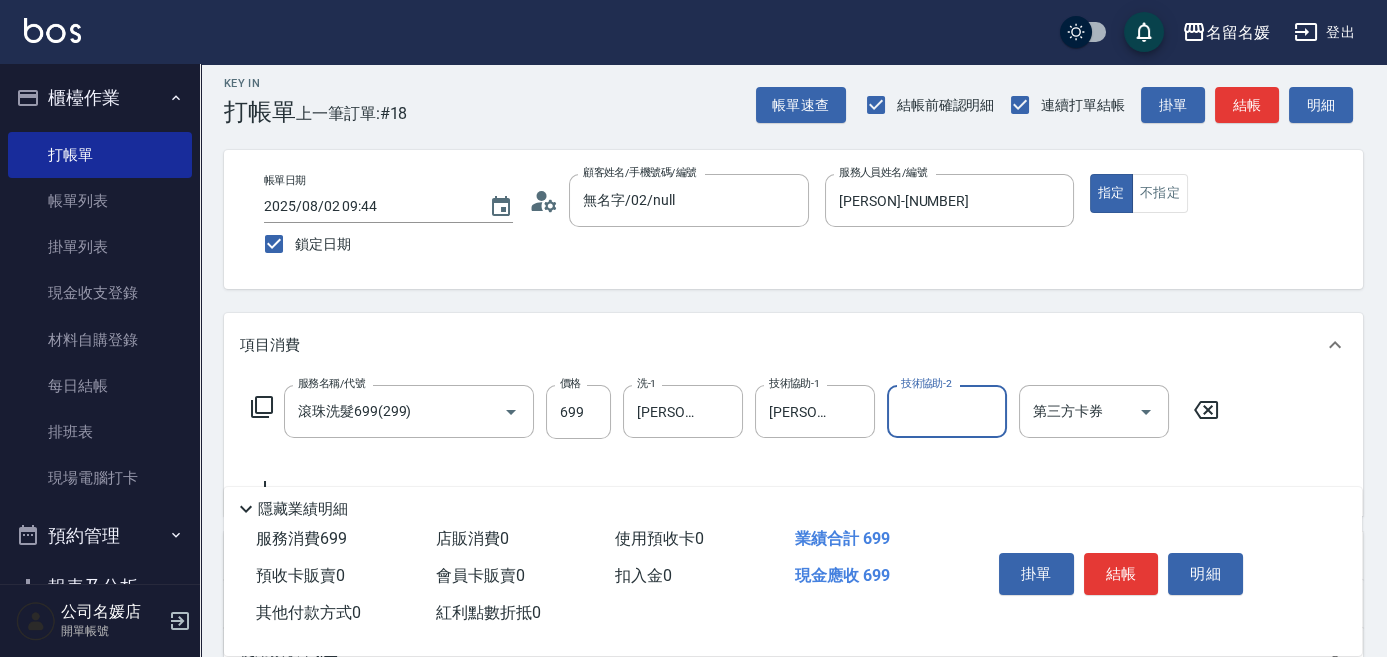 scroll, scrollTop: 90, scrollLeft: 0, axis: vertical 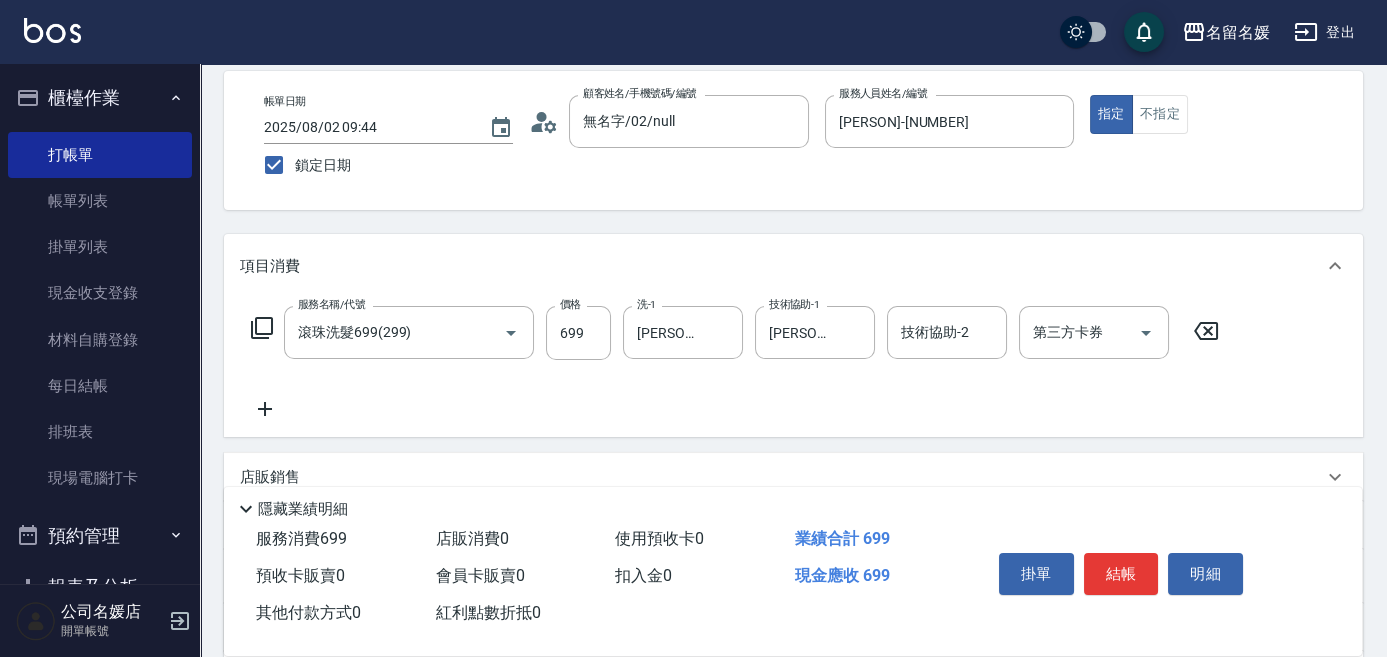 click 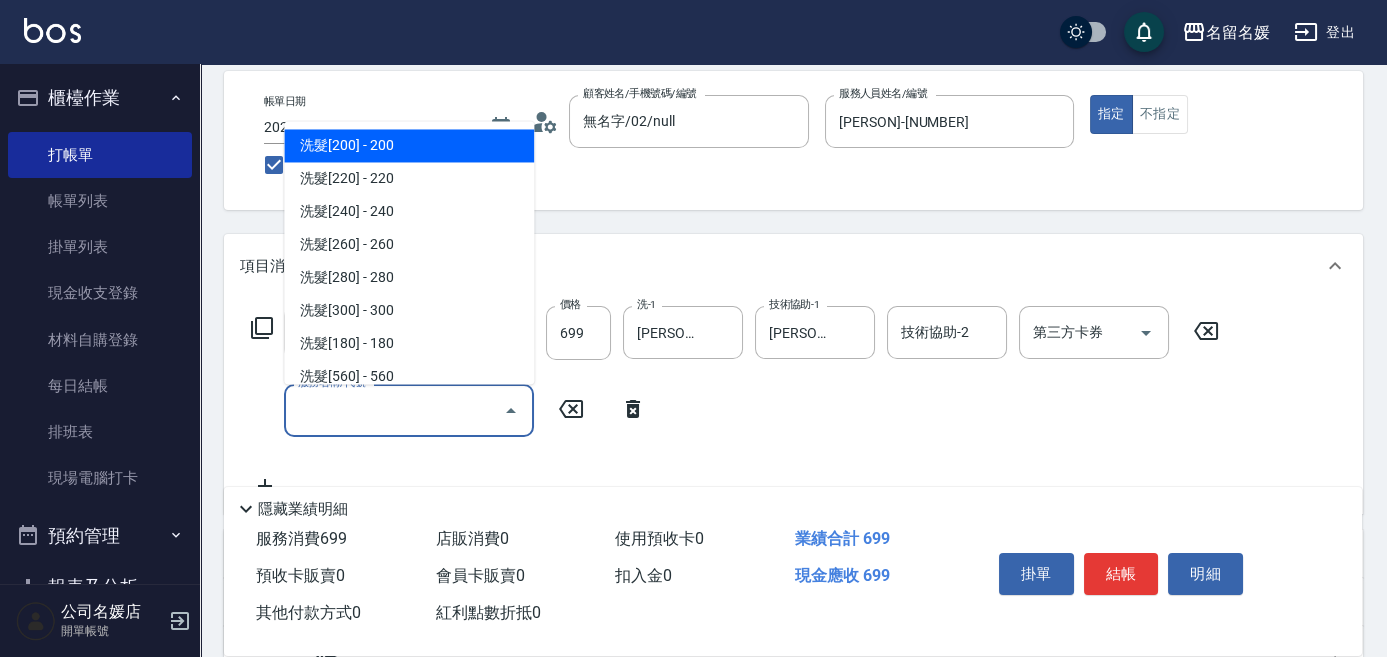 click on "服務名稱/代號" at bounding box center (394, 410) 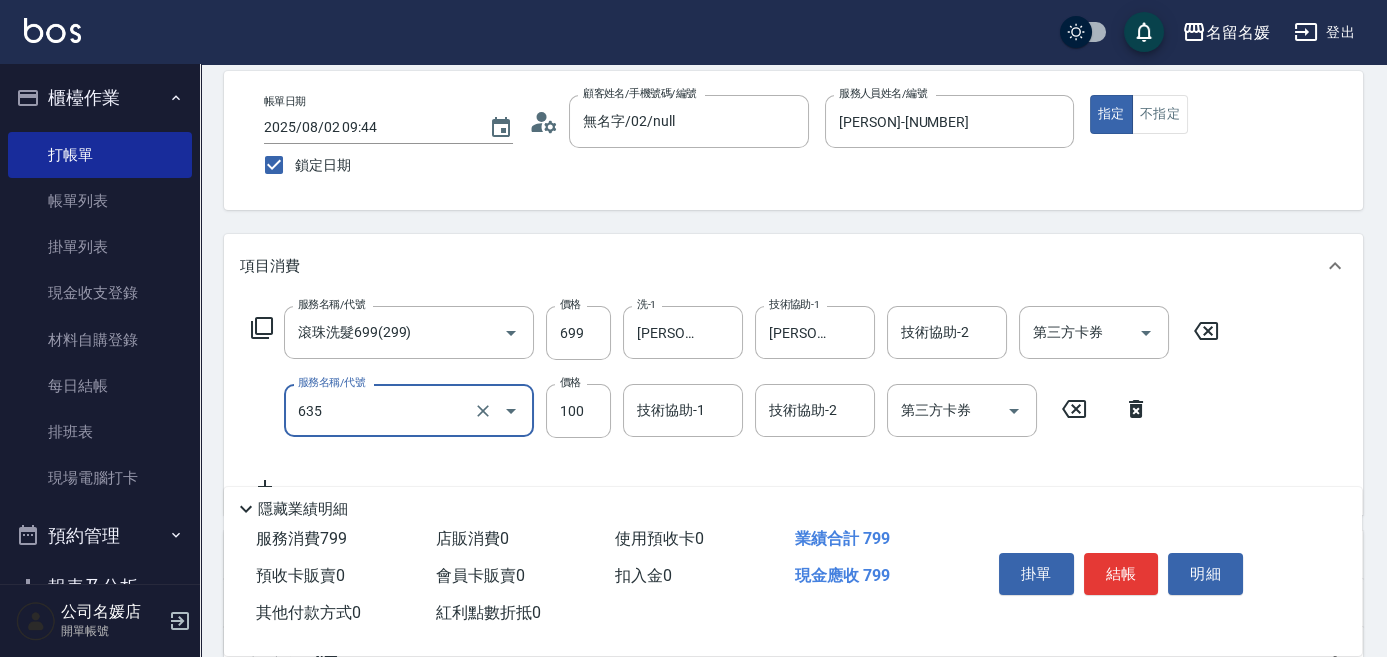 click on "技術協助-1 技術協助-1" at bounding box center [683, 410] 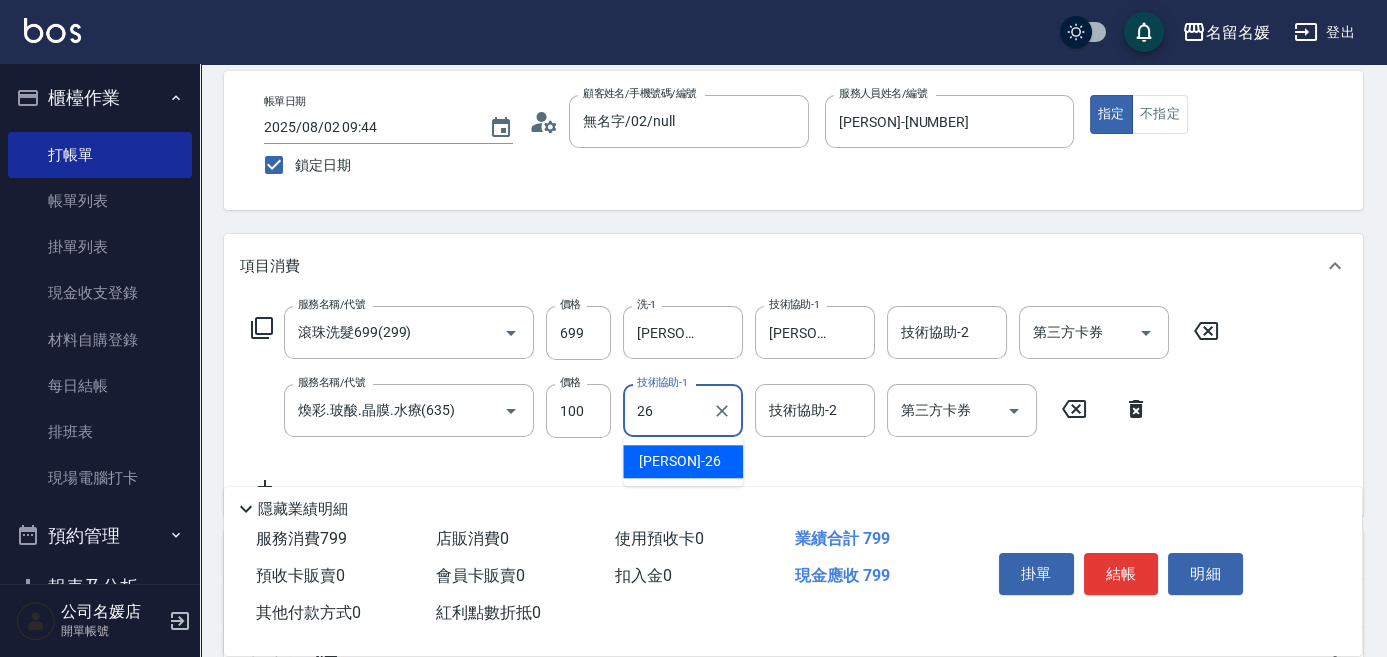type on "[PERSON]-[NUMBER]" 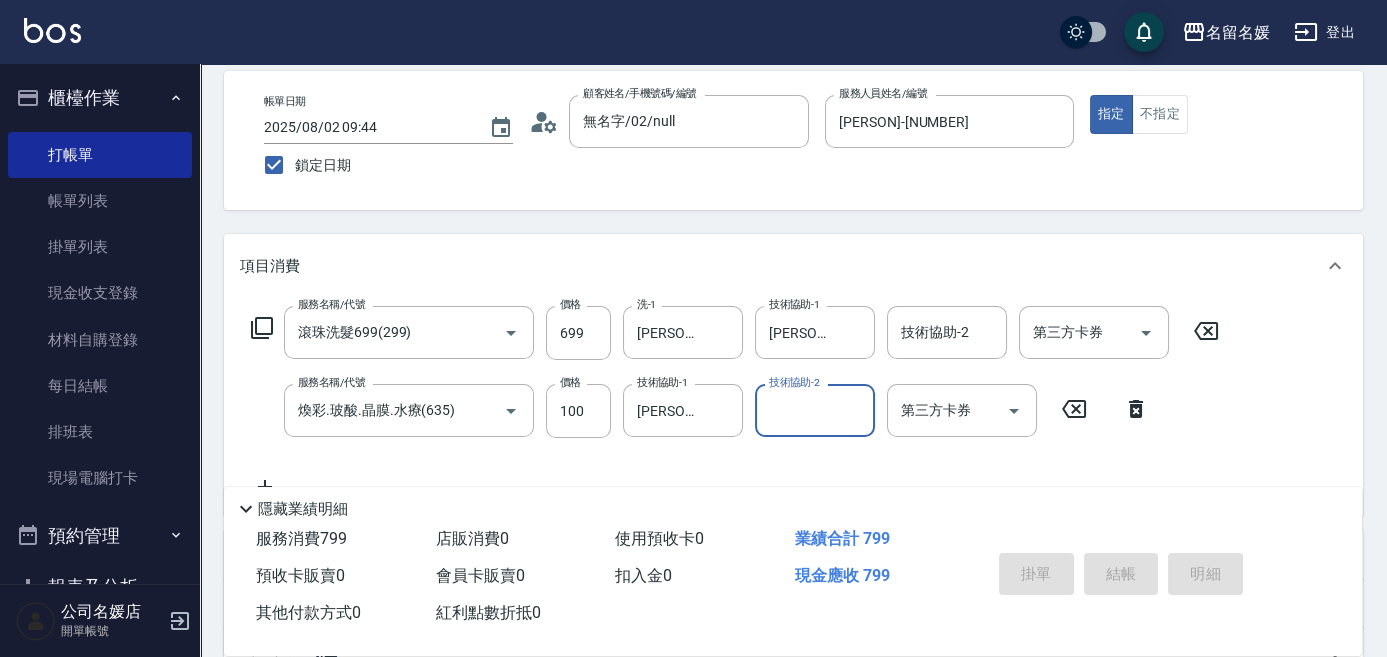 type 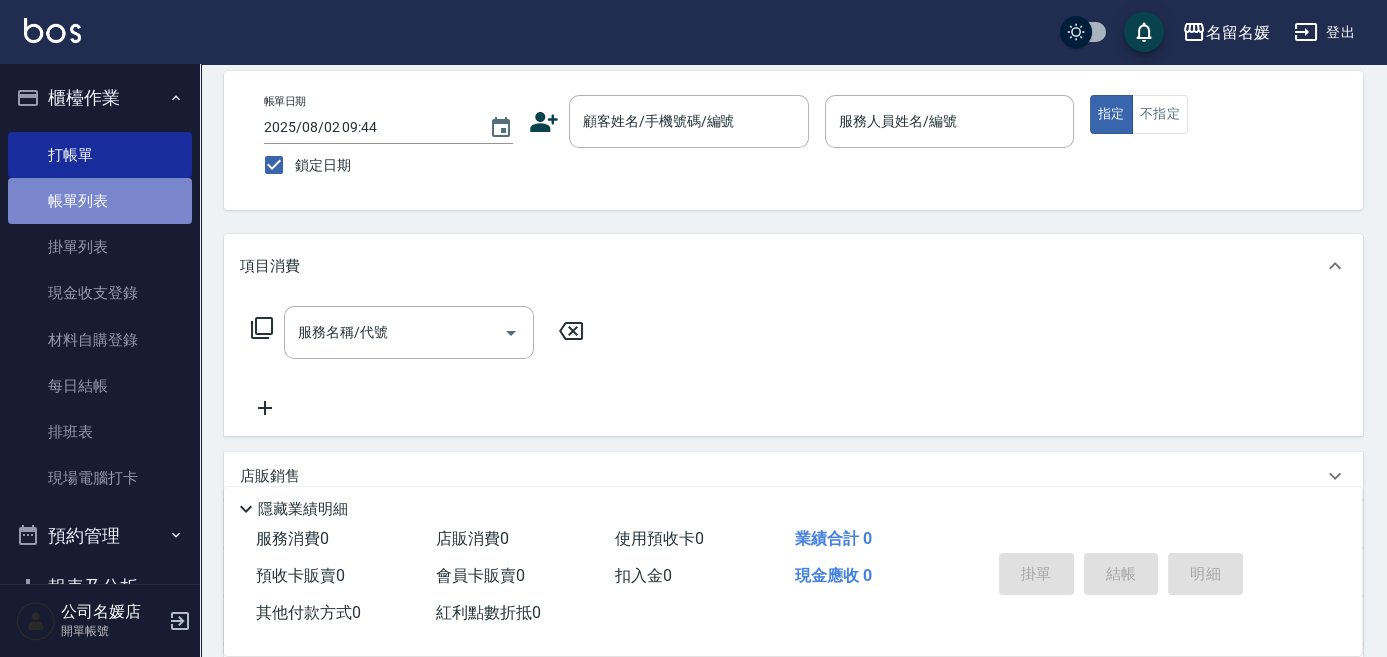 click on "帳單列表" at bounding box center [100, 201] 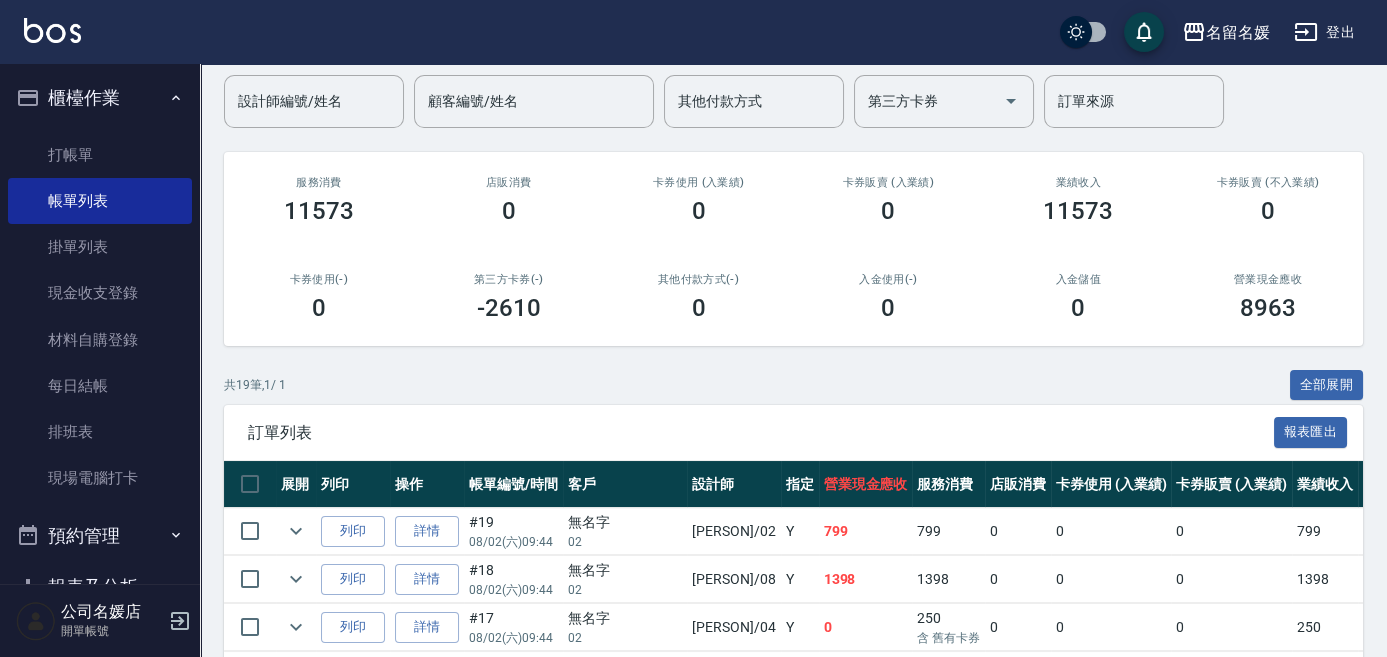 scroll, scrollTop: 363, scrollLeft: 0, axis: vertical 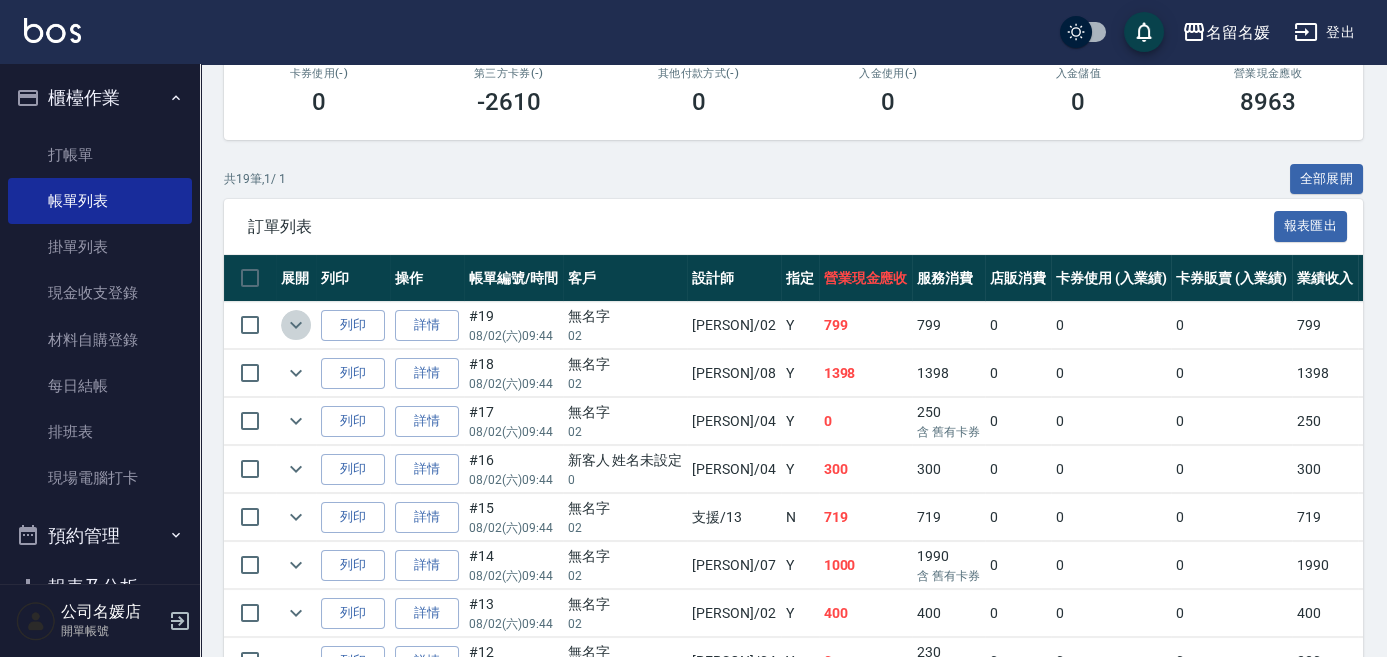 drag, startPoint x: 302, startPoint y: 327, endPoint x: 195, endPoint y: 301, distance: 110.11358 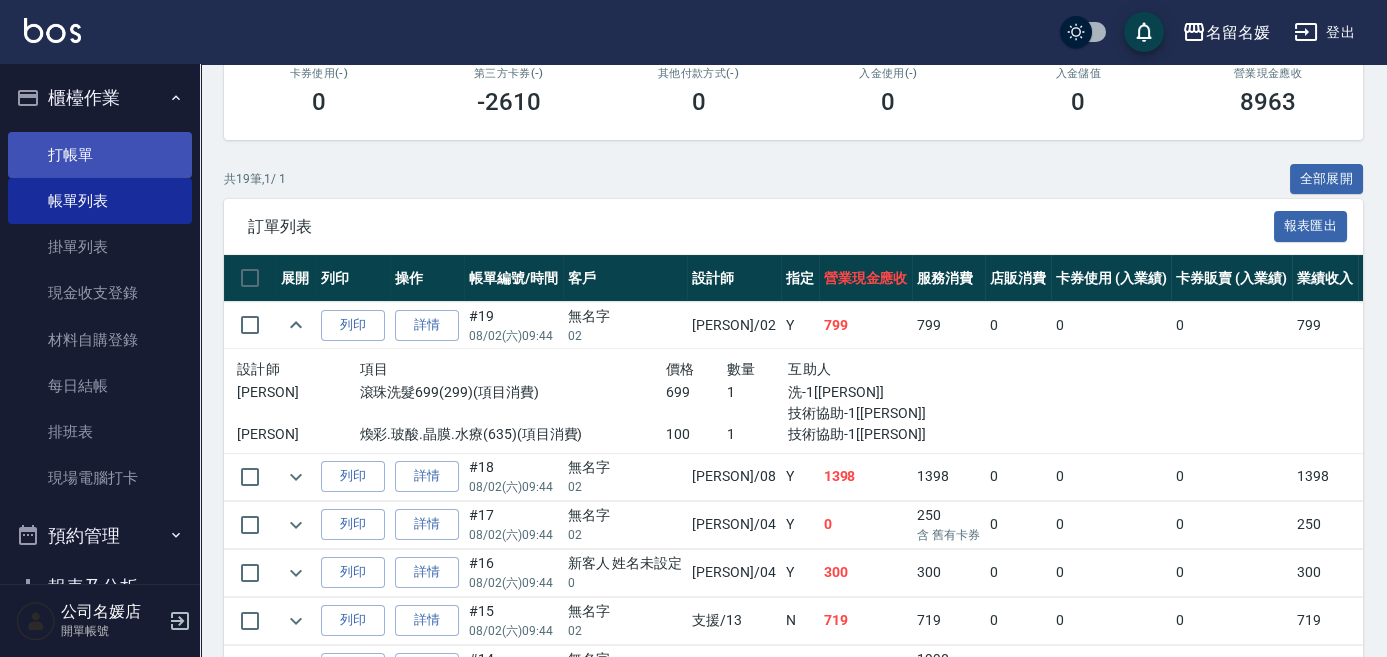 click on "打帳單" at bounding box center [100, 155] 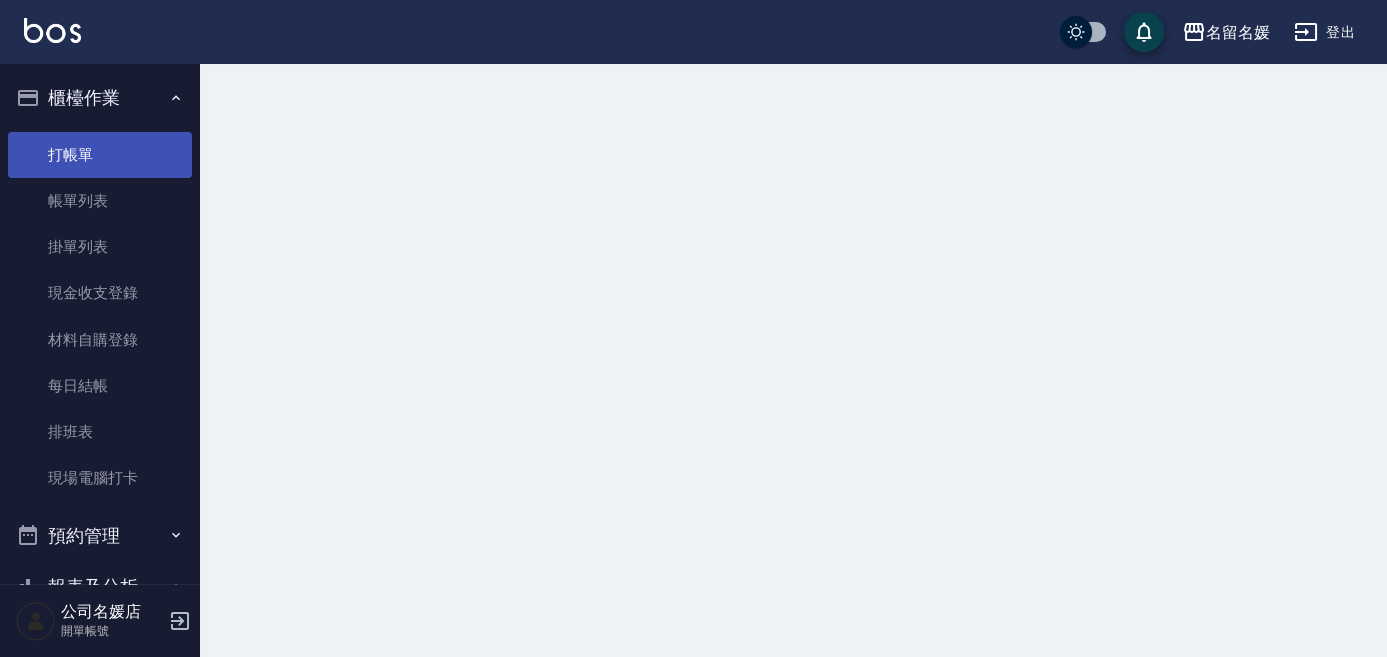 scroll, scrollTop: 0, scrollLeft: 0, axis: both 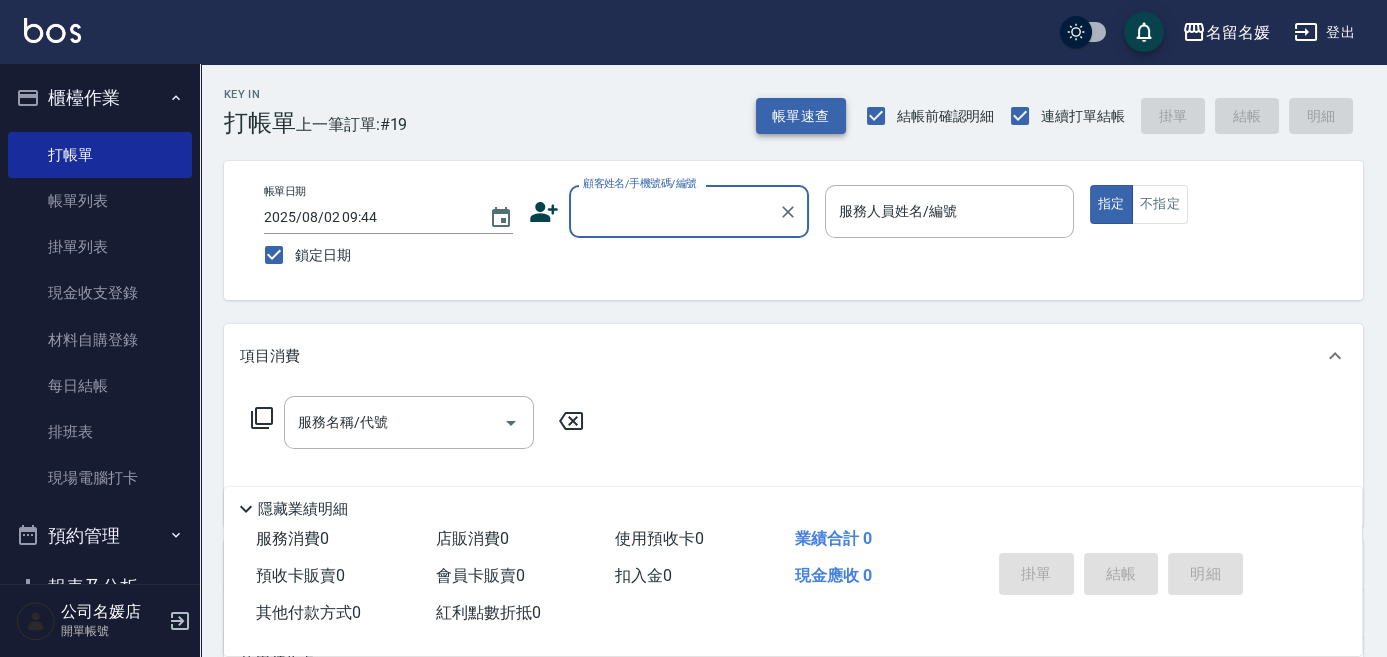 click on "帳單速查" at bounding box center [801, 116] 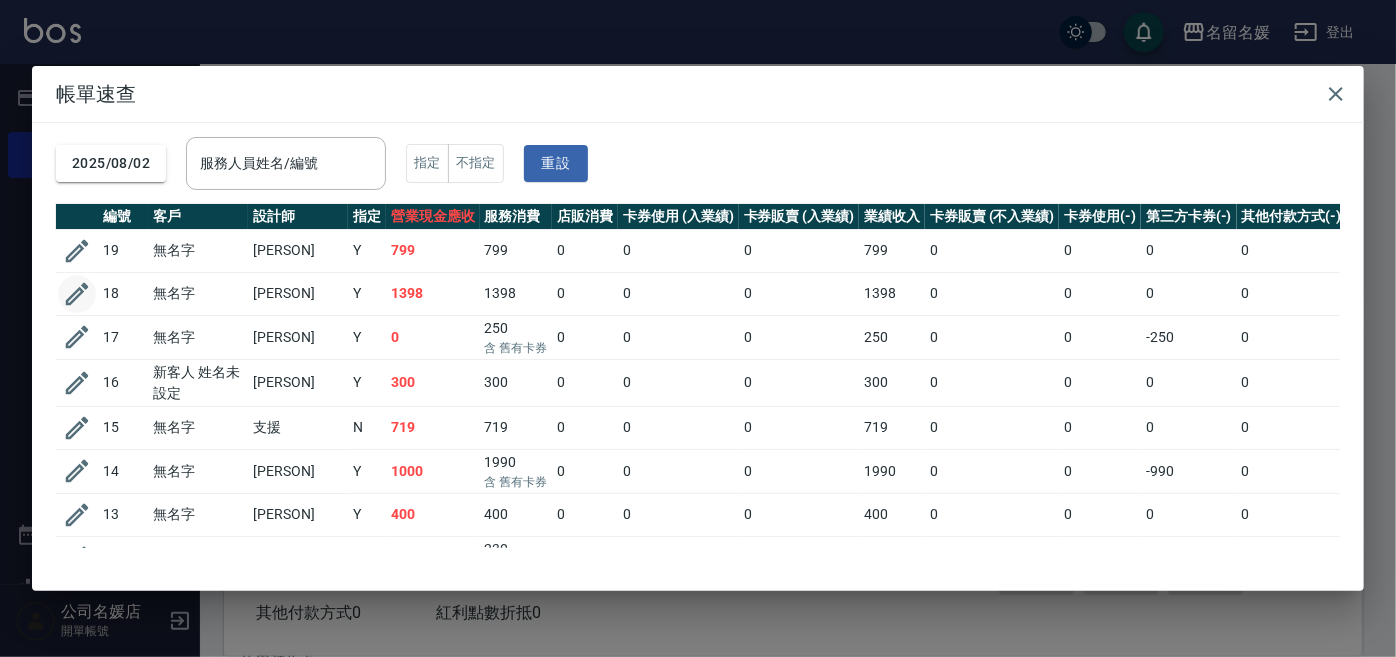 click 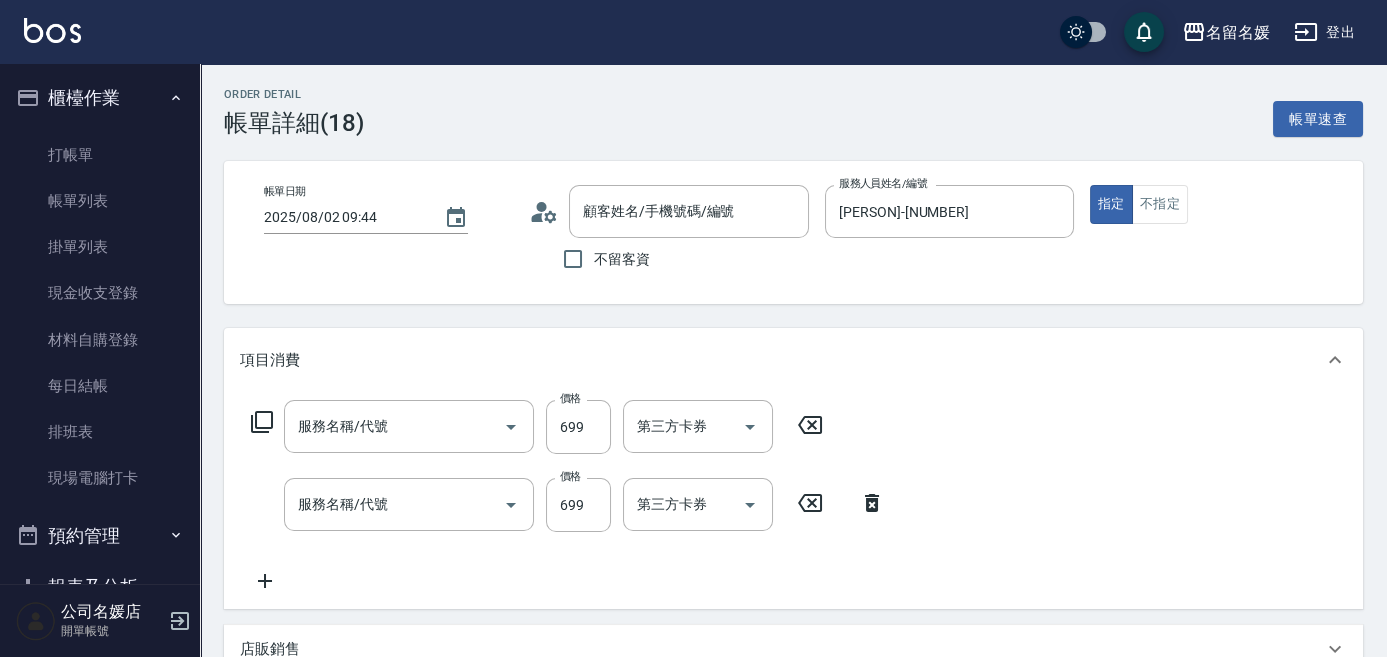 type on "2025/08/02 09:44" 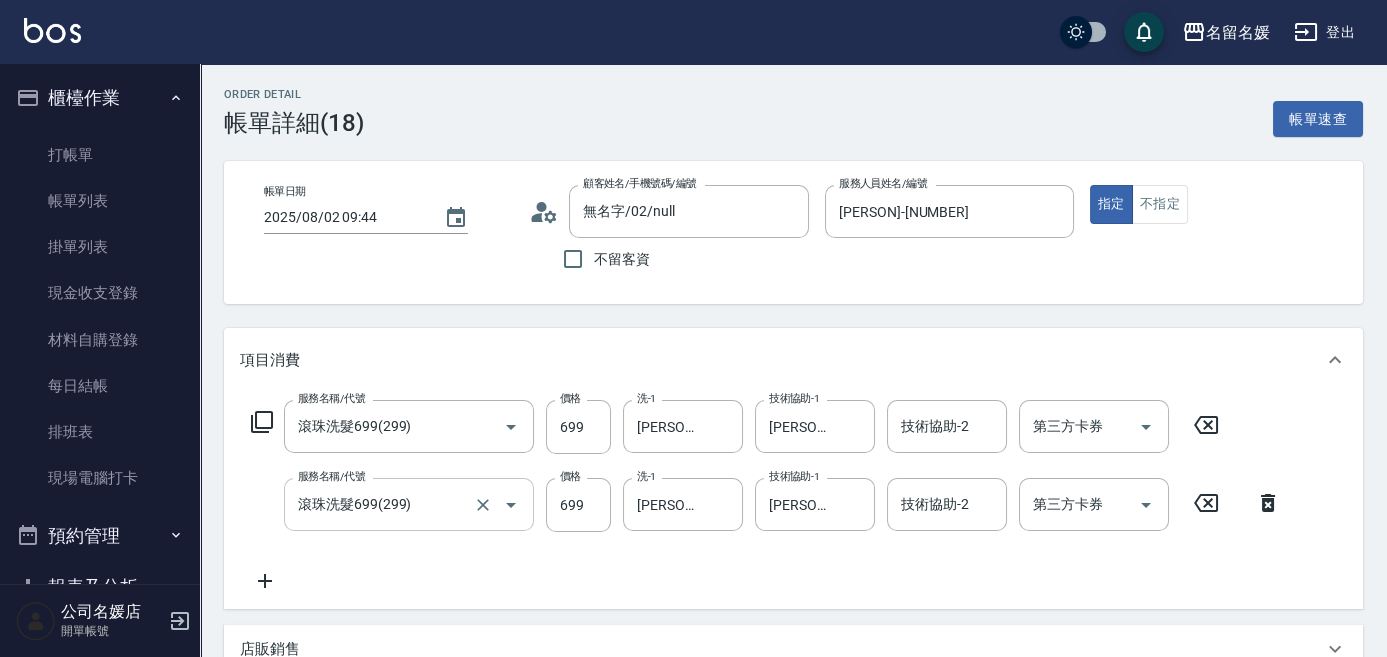 click on "滾珠洗髮699(299)" at bounding box center [381, 504] 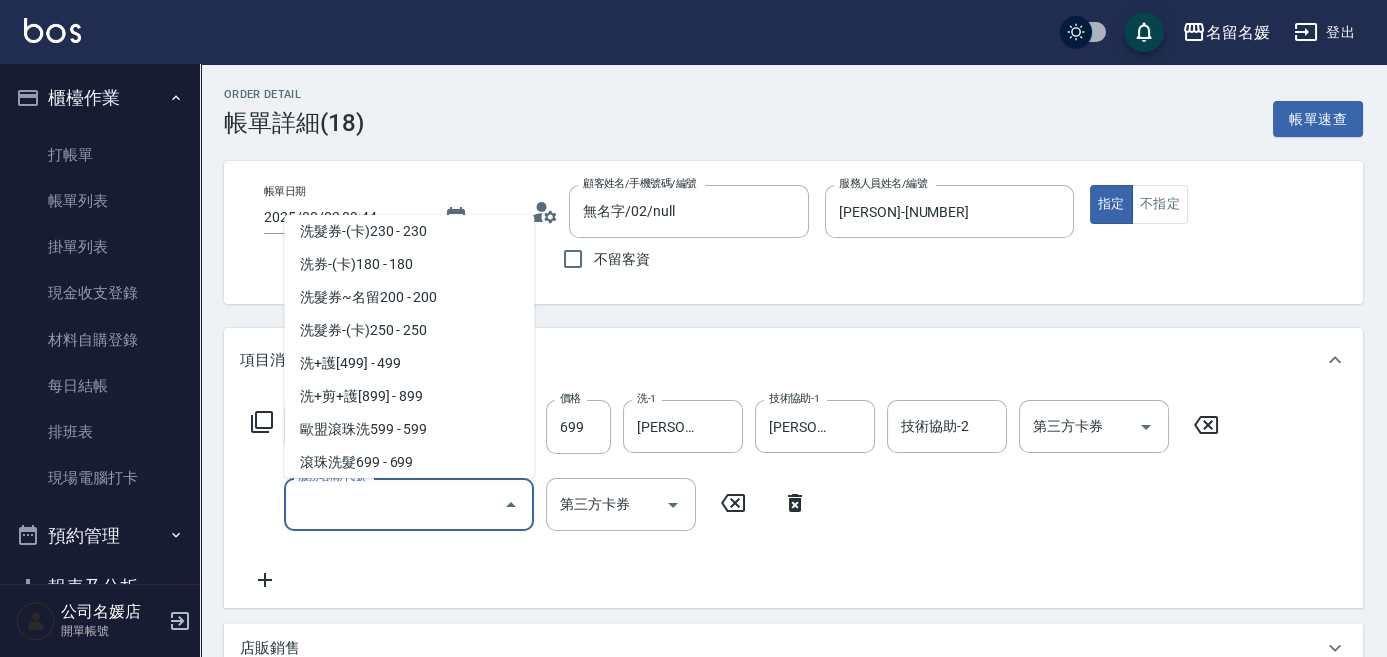 scroll, scrollTop: 8, scrollLeft: 0, axis: vertical 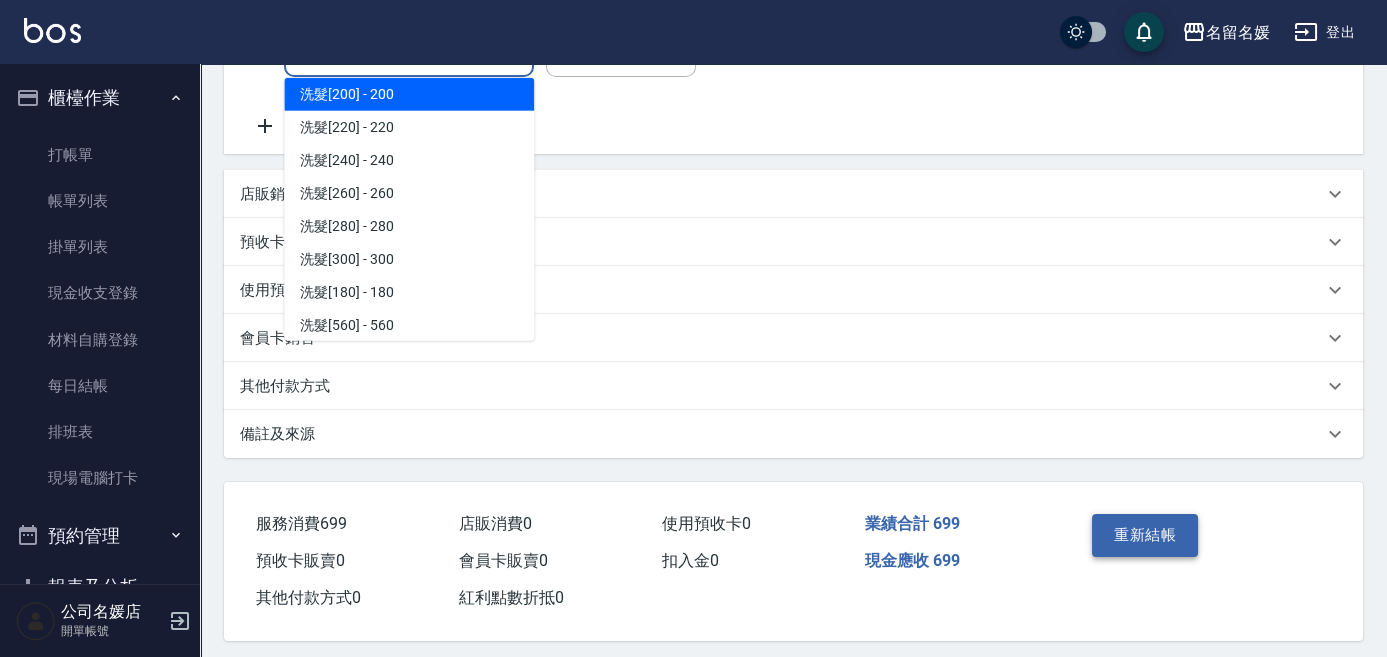 type 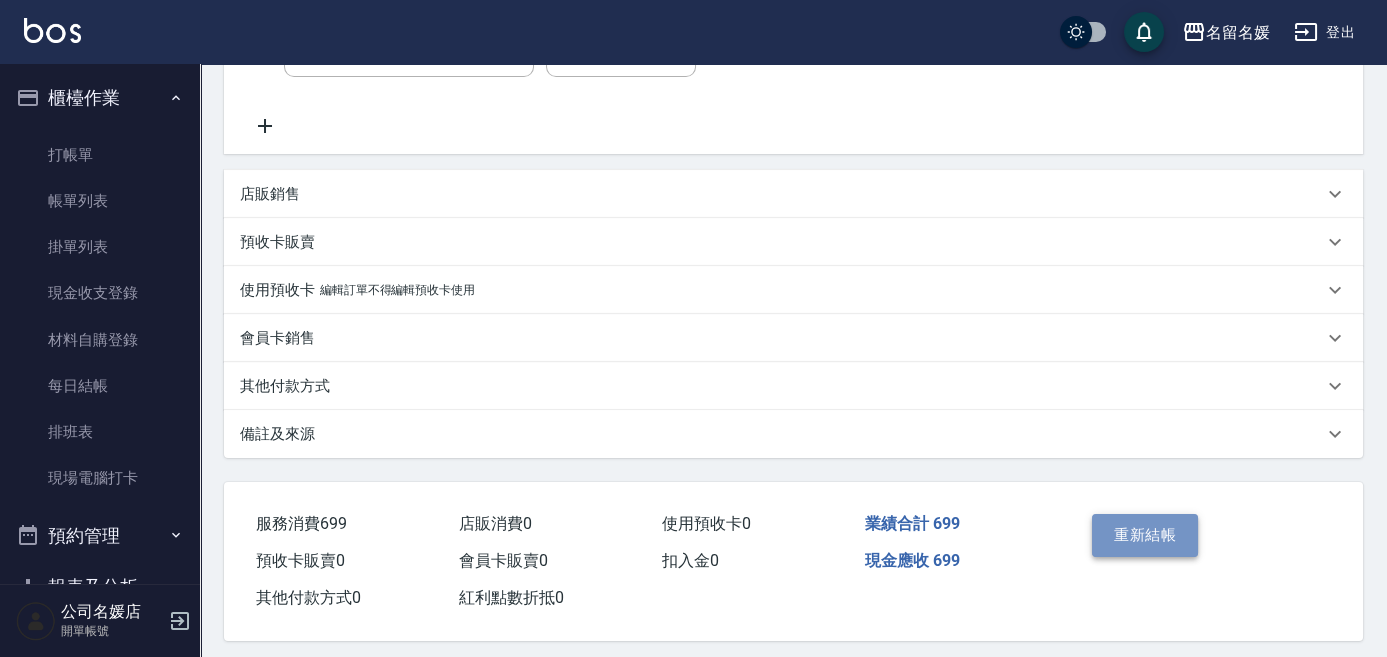click on "重新結帳" at bounding box center (1145, 535) 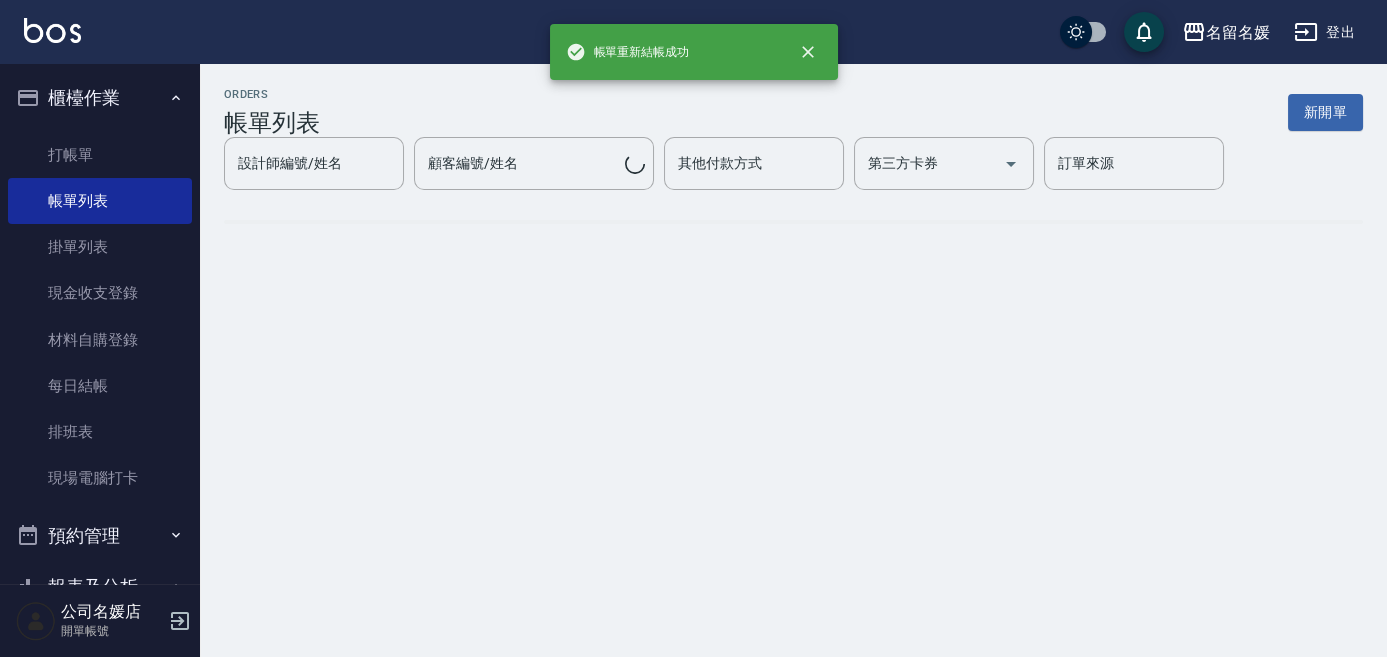 scroll, scrollTop: 0, scrollLeft: 0, axis: both 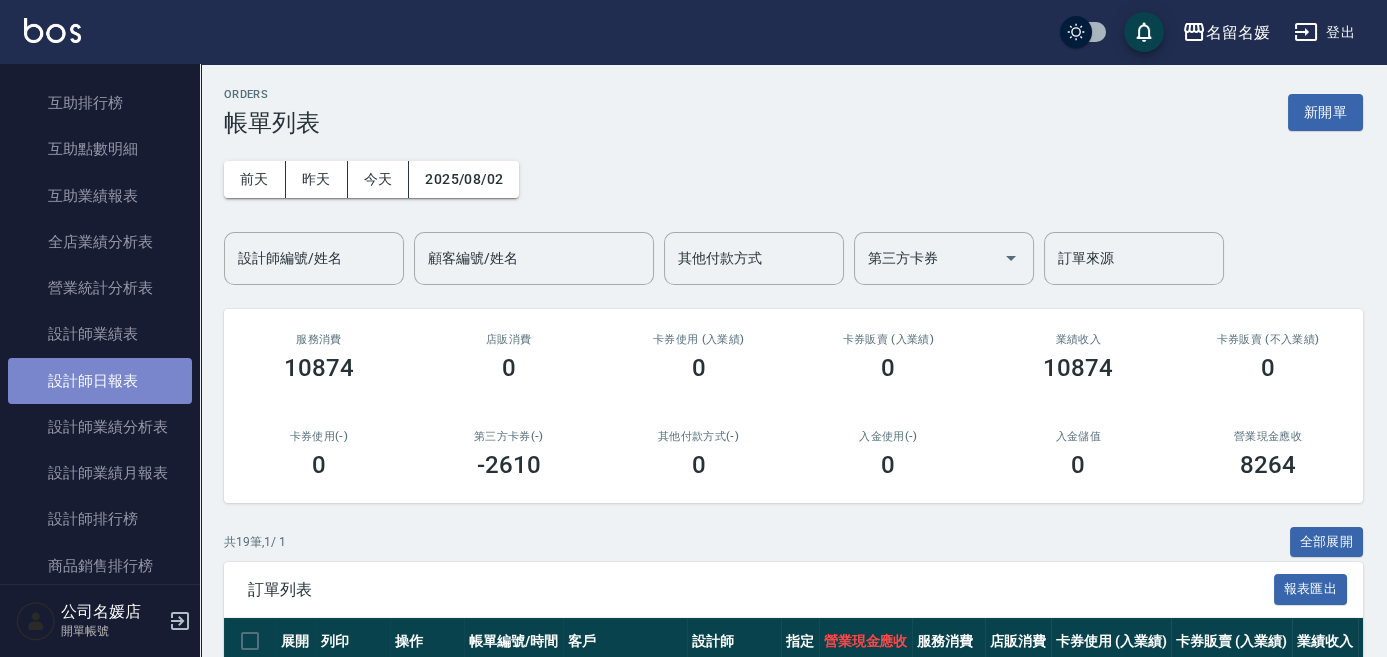 click on "設計師日報表" at bounding box center (100, 381) 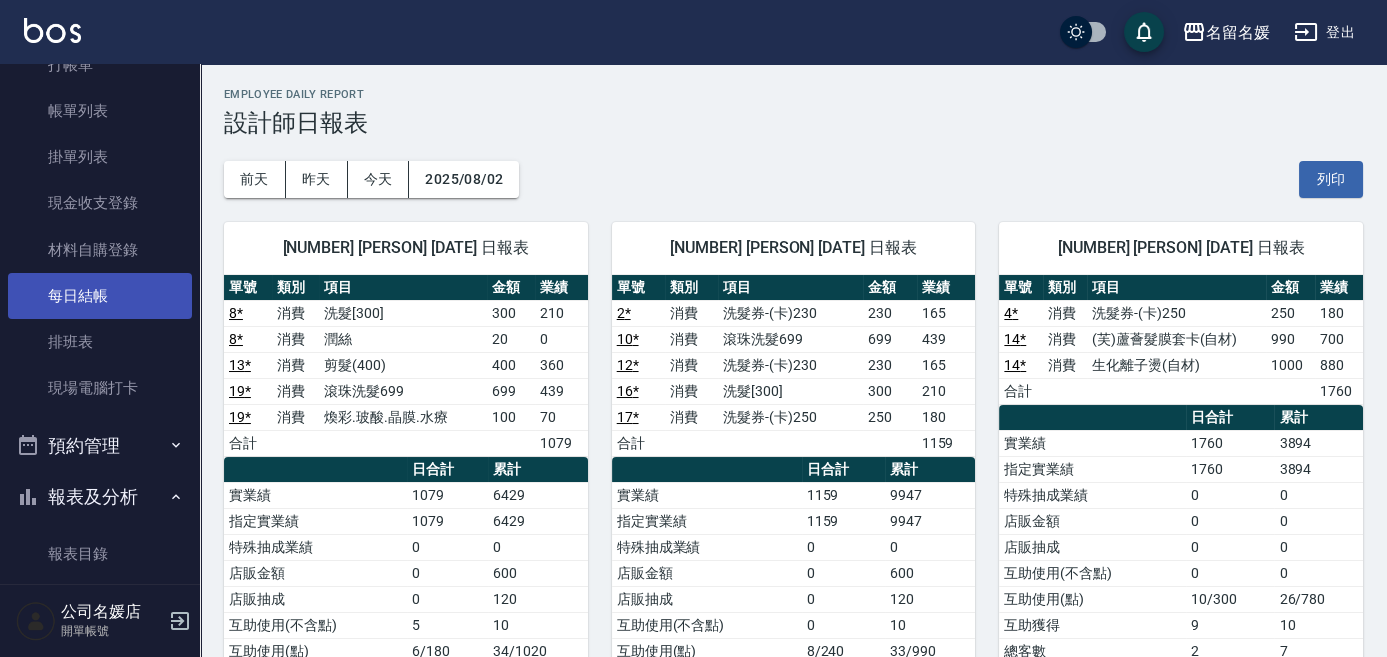 scroll, scrollTop: 0, scrollLeft: 0, axis: both 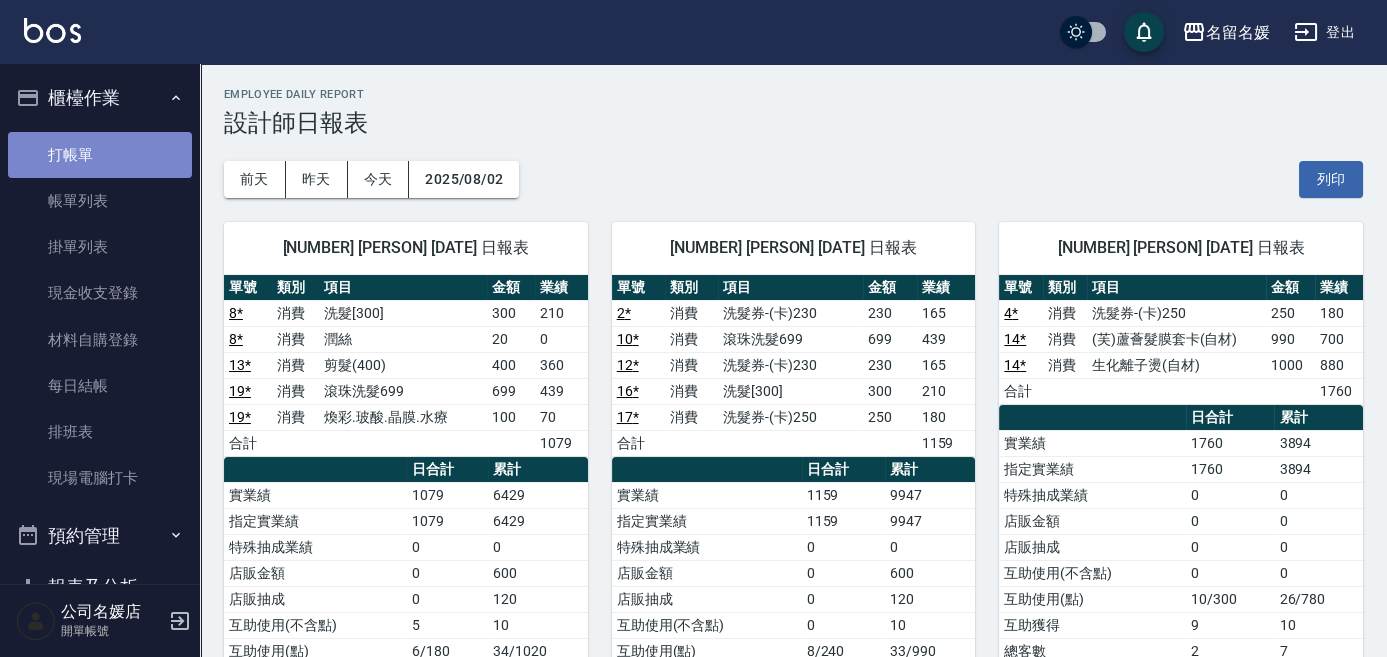 click on "打帳單" at bounding box center (100, 155) 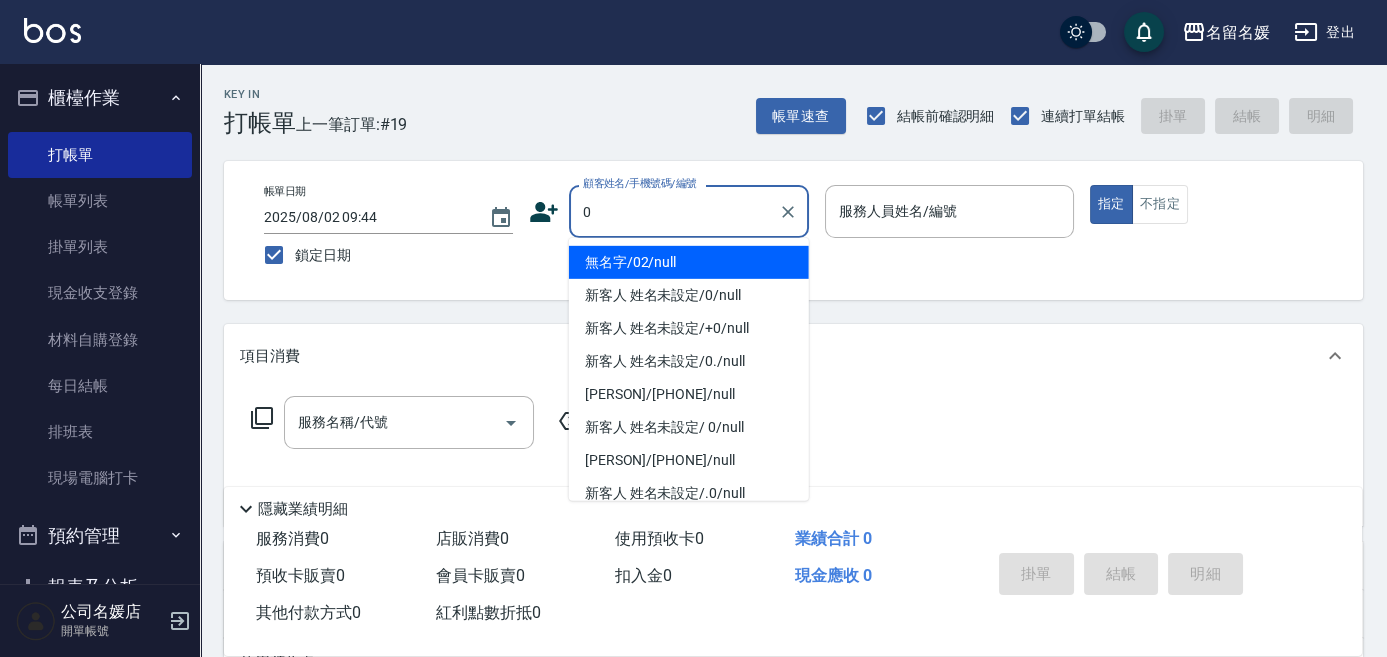 type on "0" 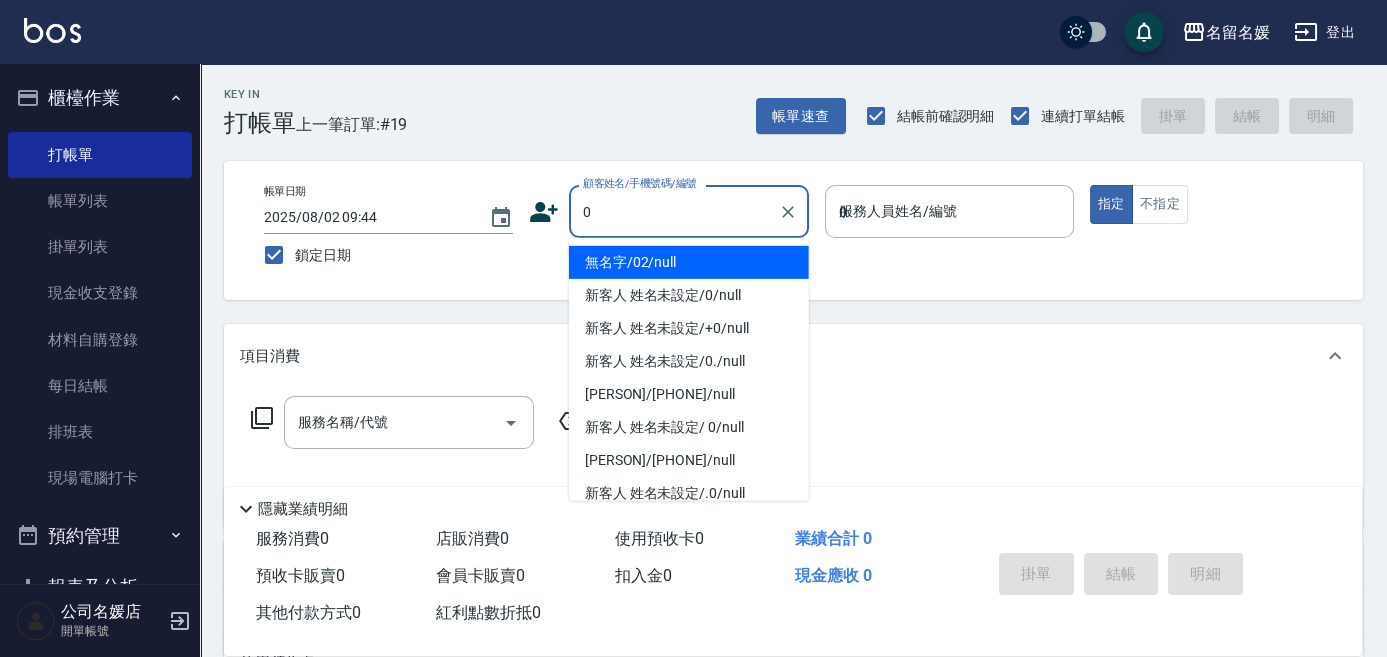 type on "無名字/02/null" 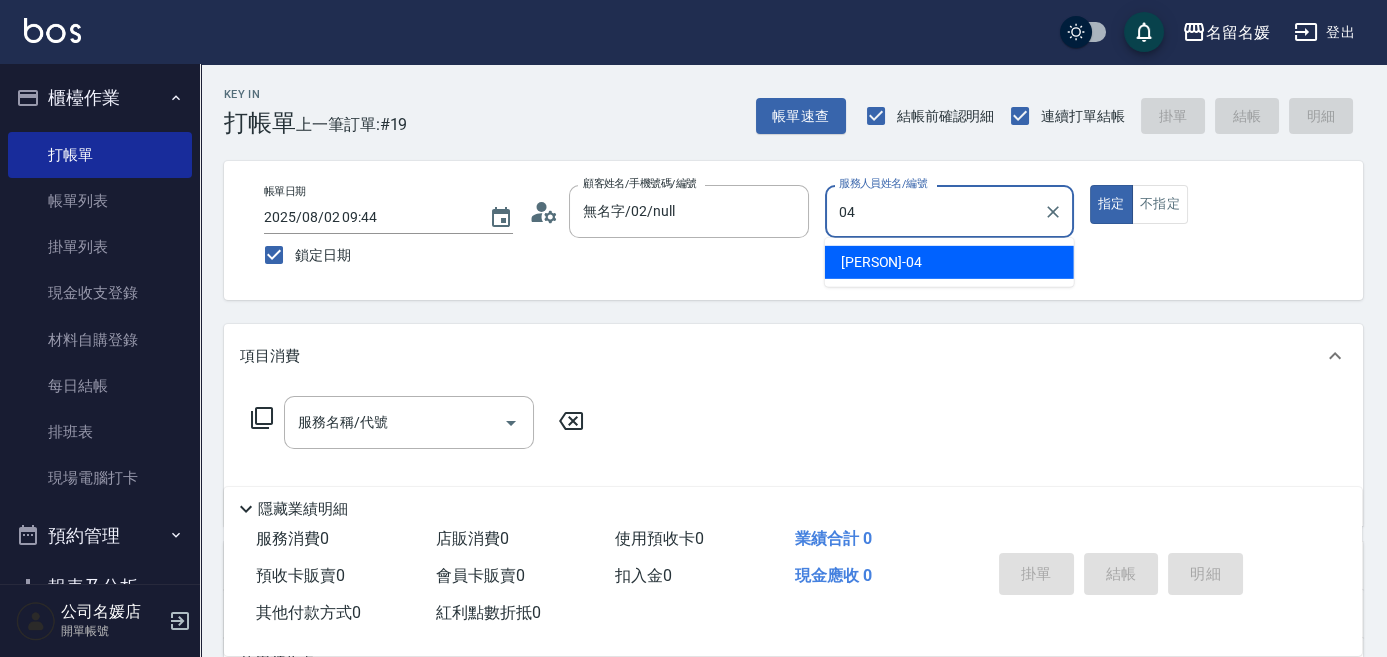 type on "04" 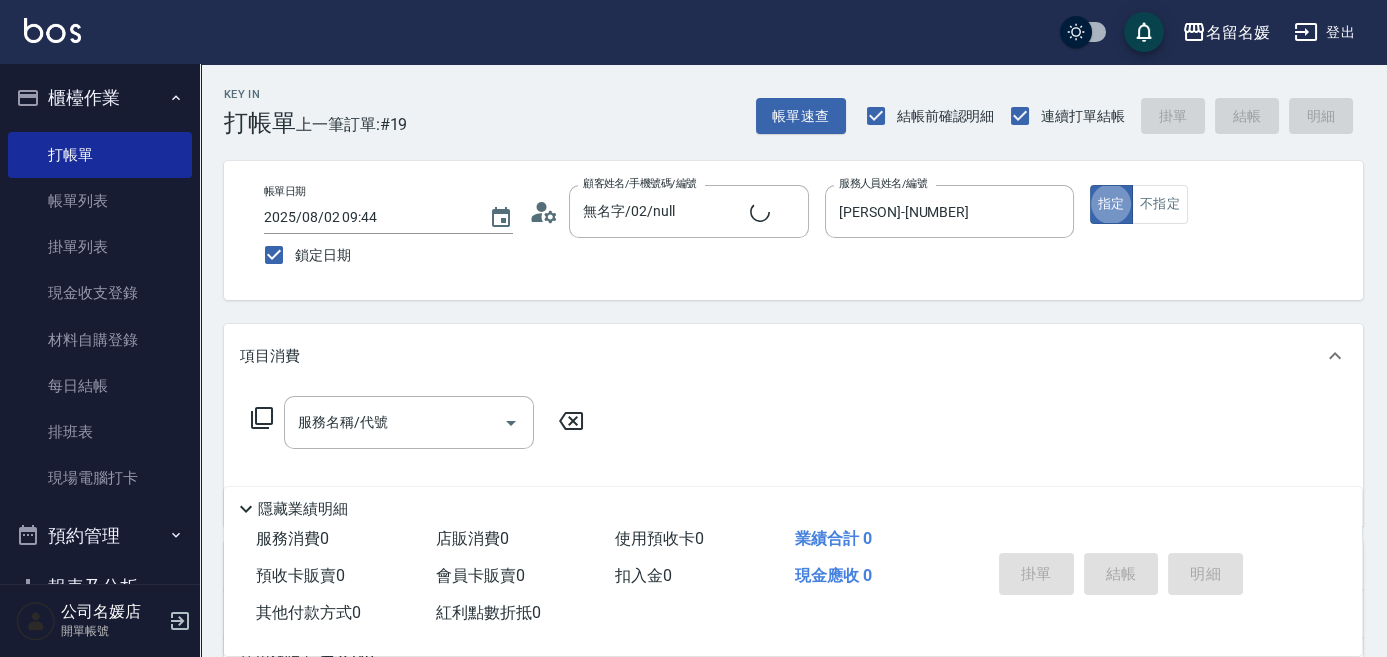 type on "新客人 姓名未設定/0/null" 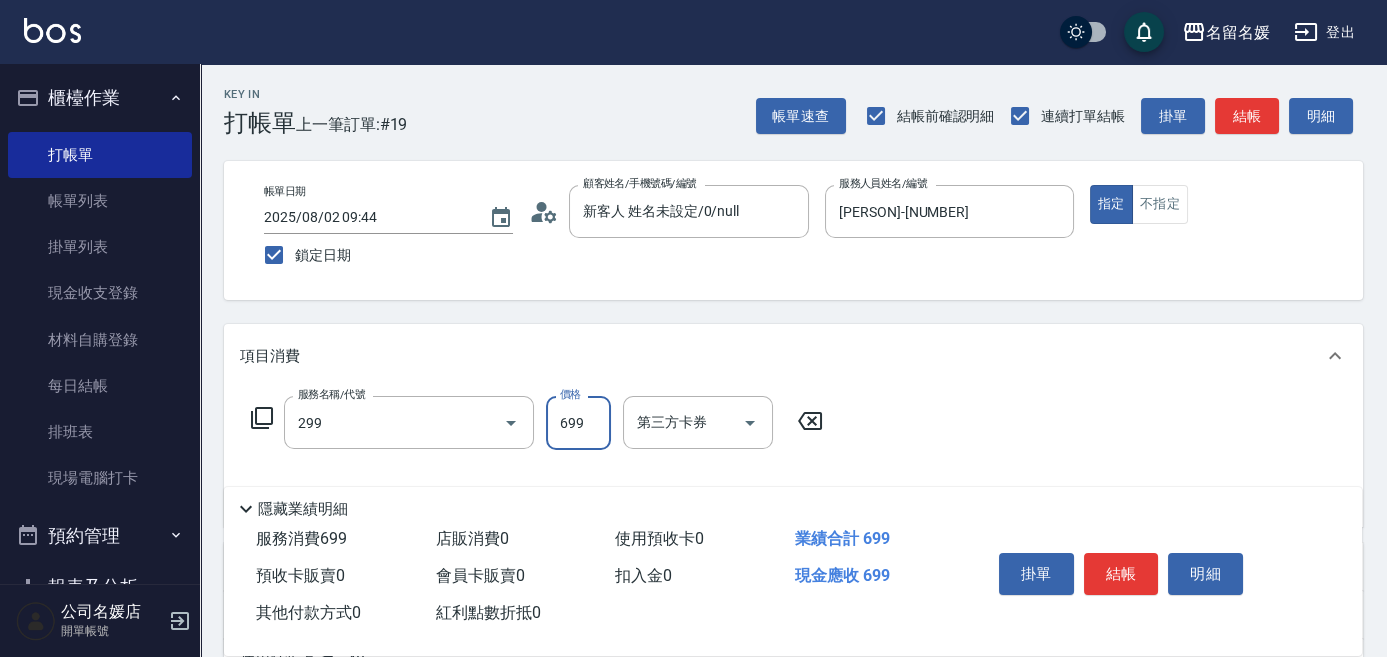 type on "滾珠洗髮699(299)" 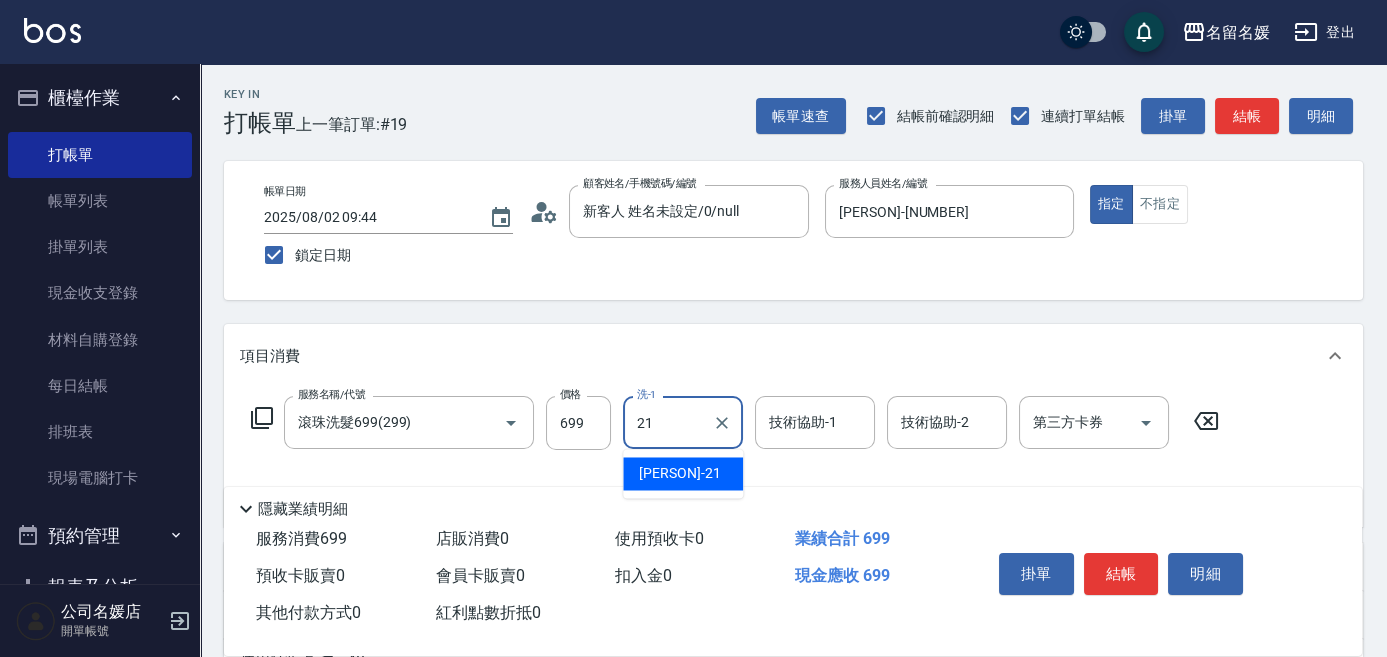 type on "21" 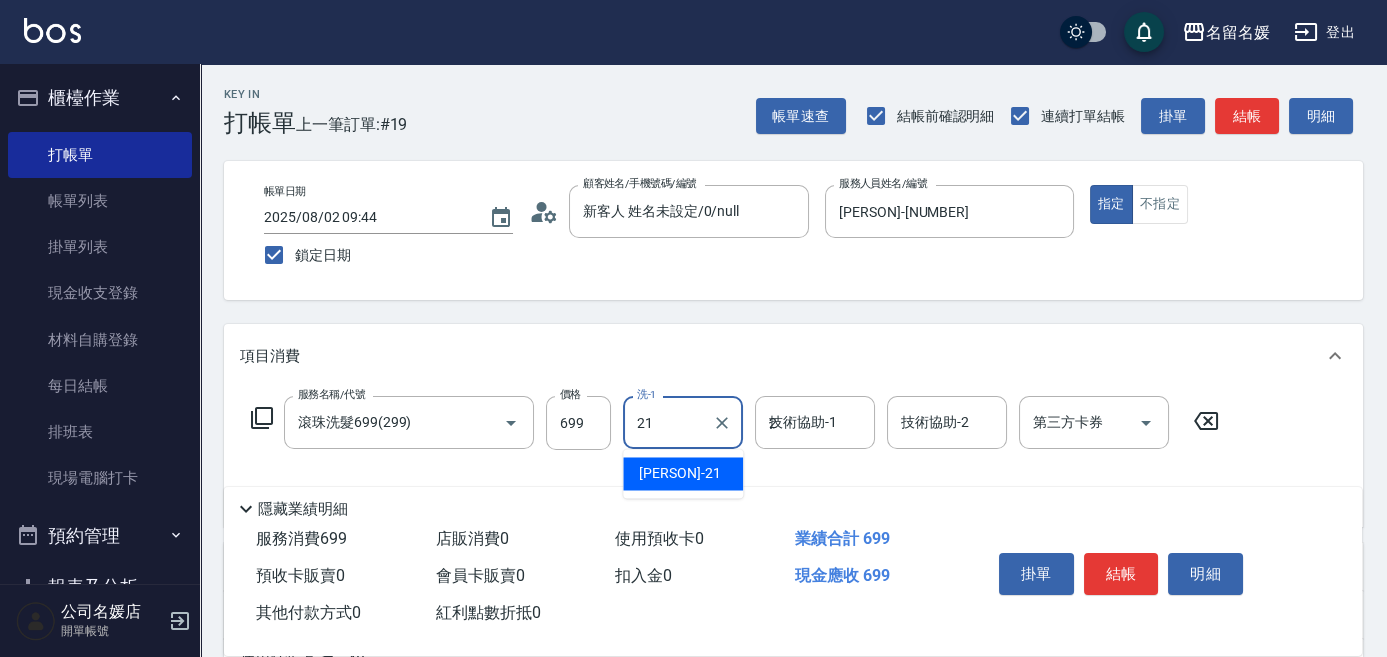 type on "[PERSON]-[NUMBER]" 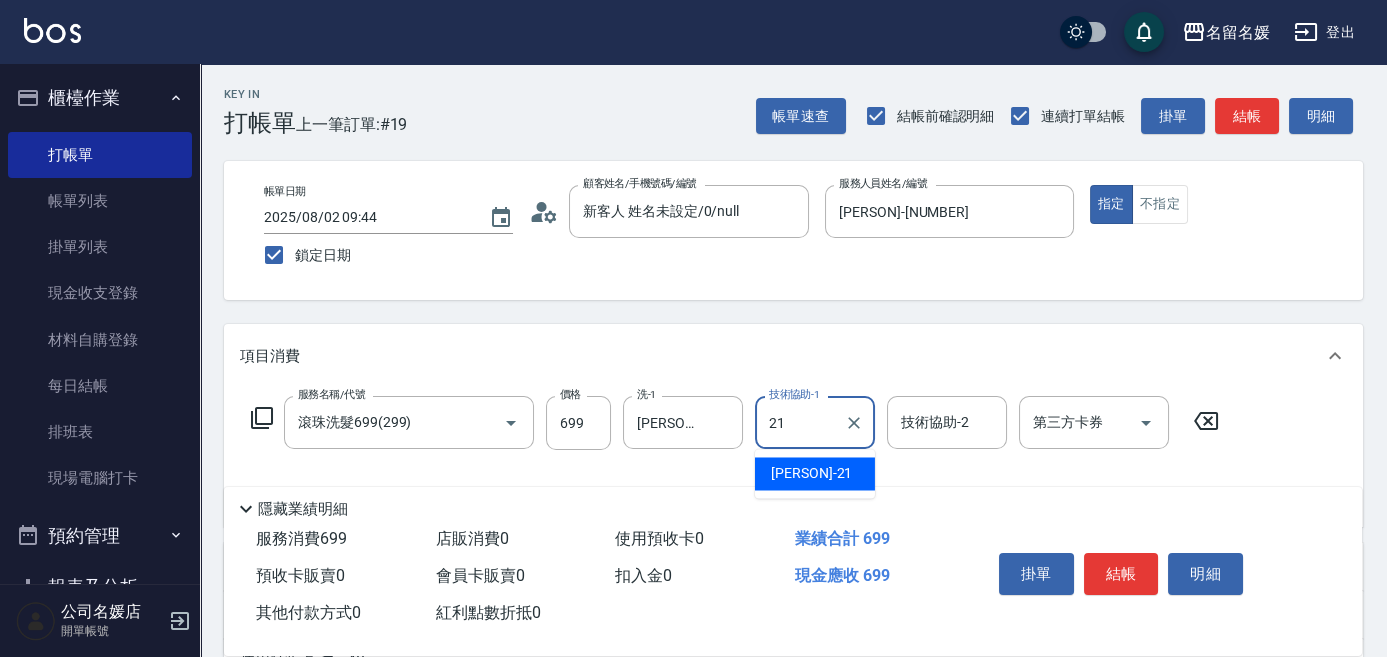type on "[PERSON]-[NUMBER]" 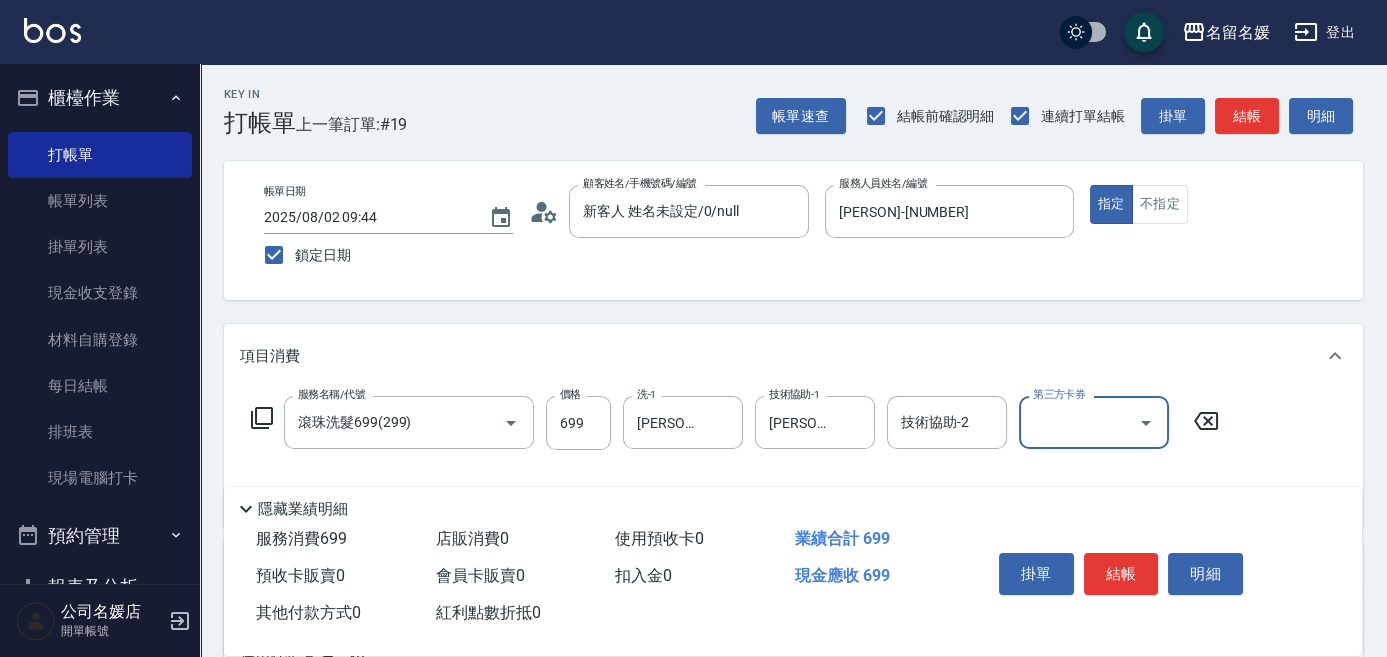 scroll, scrollTop: 90, scrollLeft: 0, axis: vertical 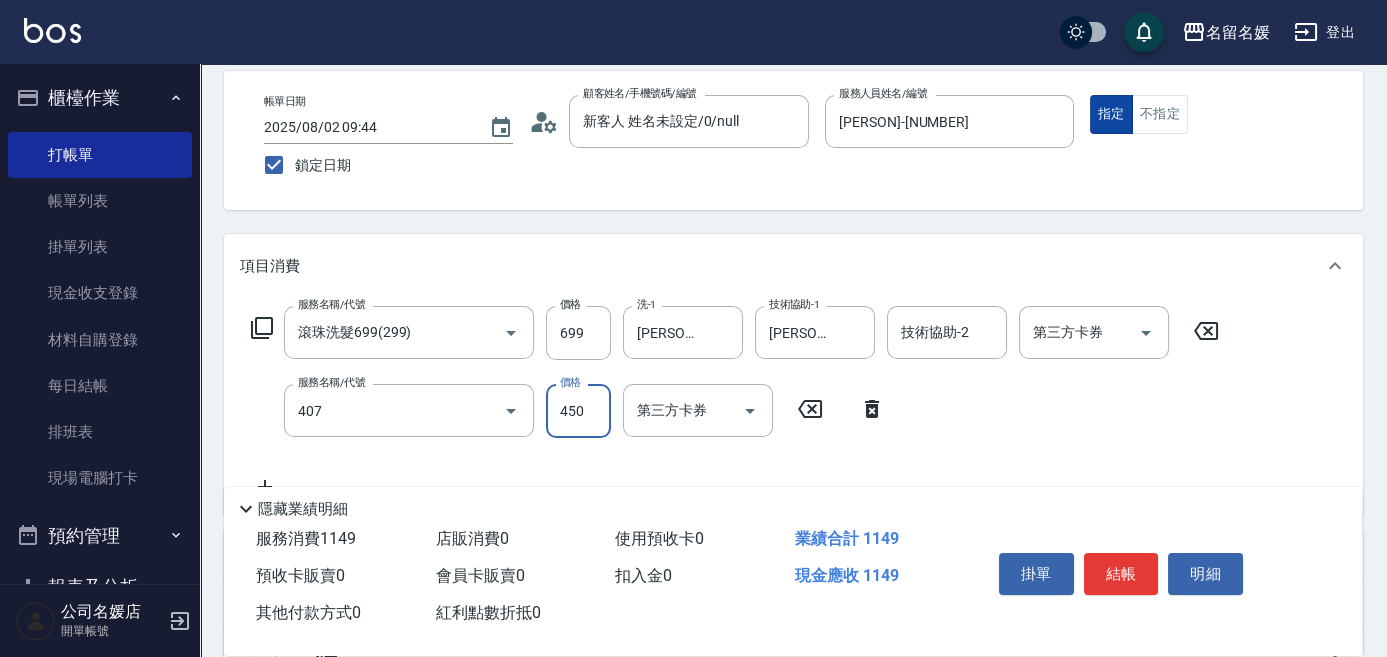 type on "剪髮(450)(407)" 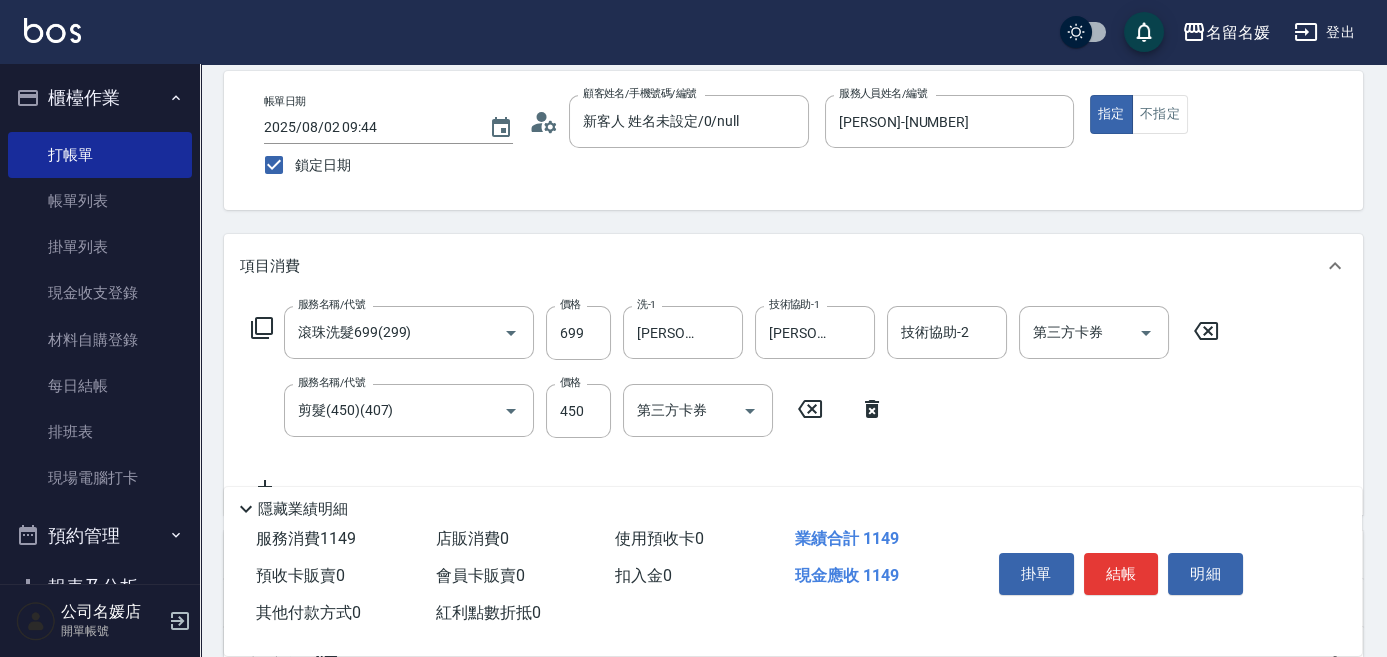 click on "Key In 打帳單 上一筆訂單:#19 帳單速查 結帳前確認明細 連續打單結帳 掛單 結帳 明細 帳單日期 [DATE] 09:44 鎖定日期 顧客姓名/手機號碼/編號 新客人 姓名未設定/0/null 顧客姓名/手機號碼/編號 服務人員姓名/編號 [PERSON]-[NUMBER] 服務人員姓名/編號 指定 不指定 項目消費 服務名稱/代號 滾珠洗髮699(299) 服務名稱/代號 價格 699 價格 洗-1 [PERSON]-[NUMBER] 洗-1 技術協助-1 [PERSON]-[NUMBER] 技術協助-1 技術協助-2 技術協助-2 第三方卡券 第三方卡券 服務名稱/代號 剪髮(450)(407) 服務名稱/代號 價格 450 價格 第三方卡券 第三方卡券 店販銷售 服務人員姓名/編號 服務人員姓名/編號 商品代號/名稱 商品代號/名稱 預收卡販賣 卡券名稱/代號 卡券名稱/代號 使用預收卡 x40 卡券代號/名稱 卡券代號/名稱 其他付款方式 入金可用餘額: 0 其他付款方式 其他付款方式 入金剩餘： 0元 0 ​ 整筆扣入金 0元 備註" at bounding box center (793, 470) 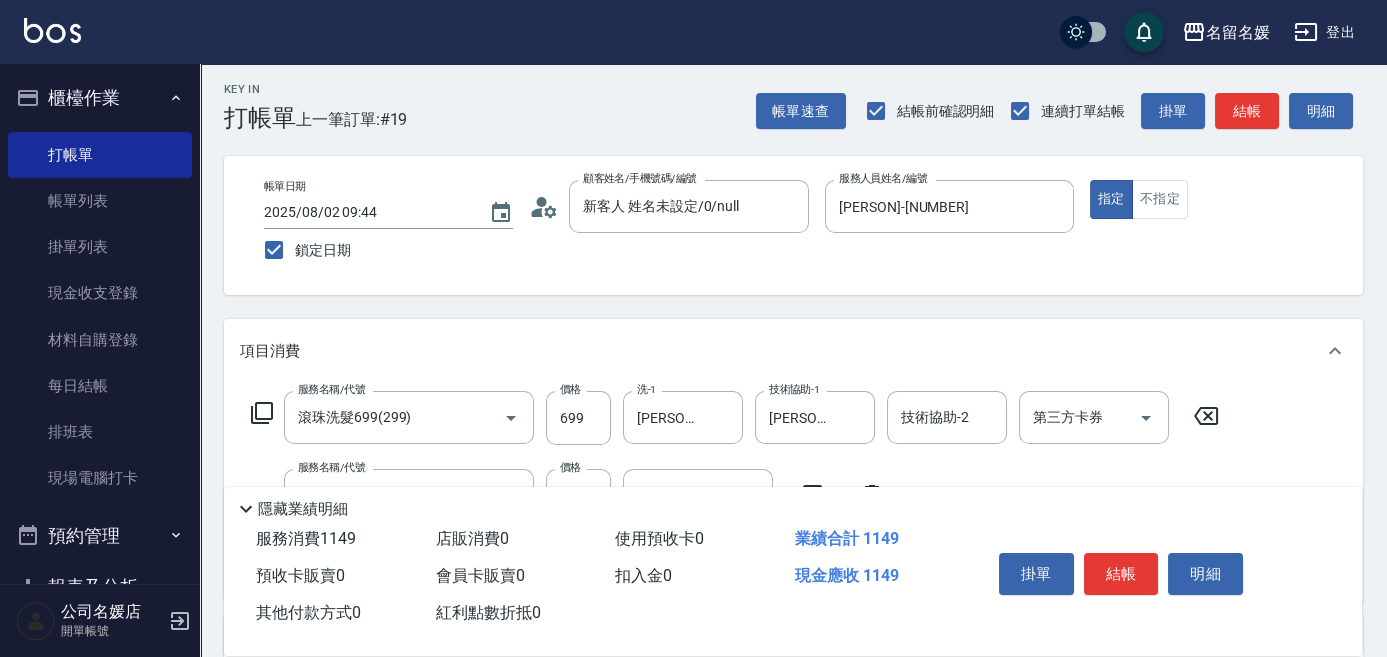 scroll, scrollTop: 0, scrollLeft: 0, axis: both 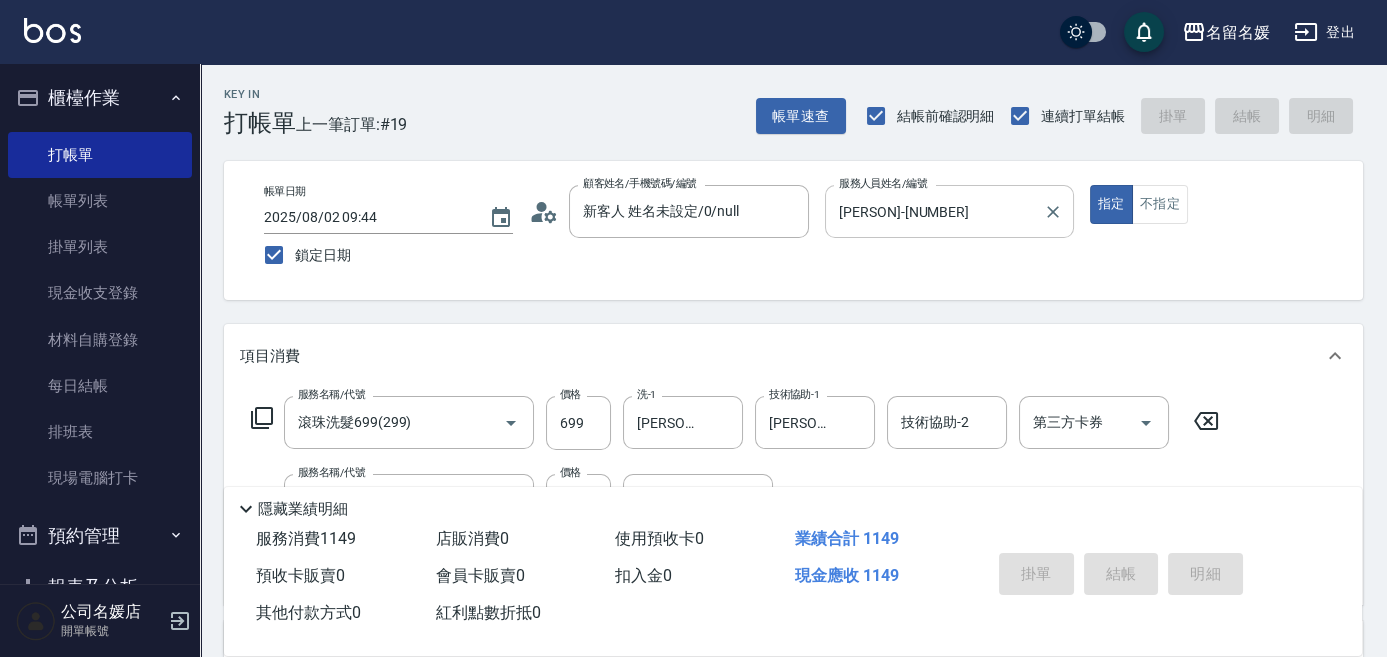 type 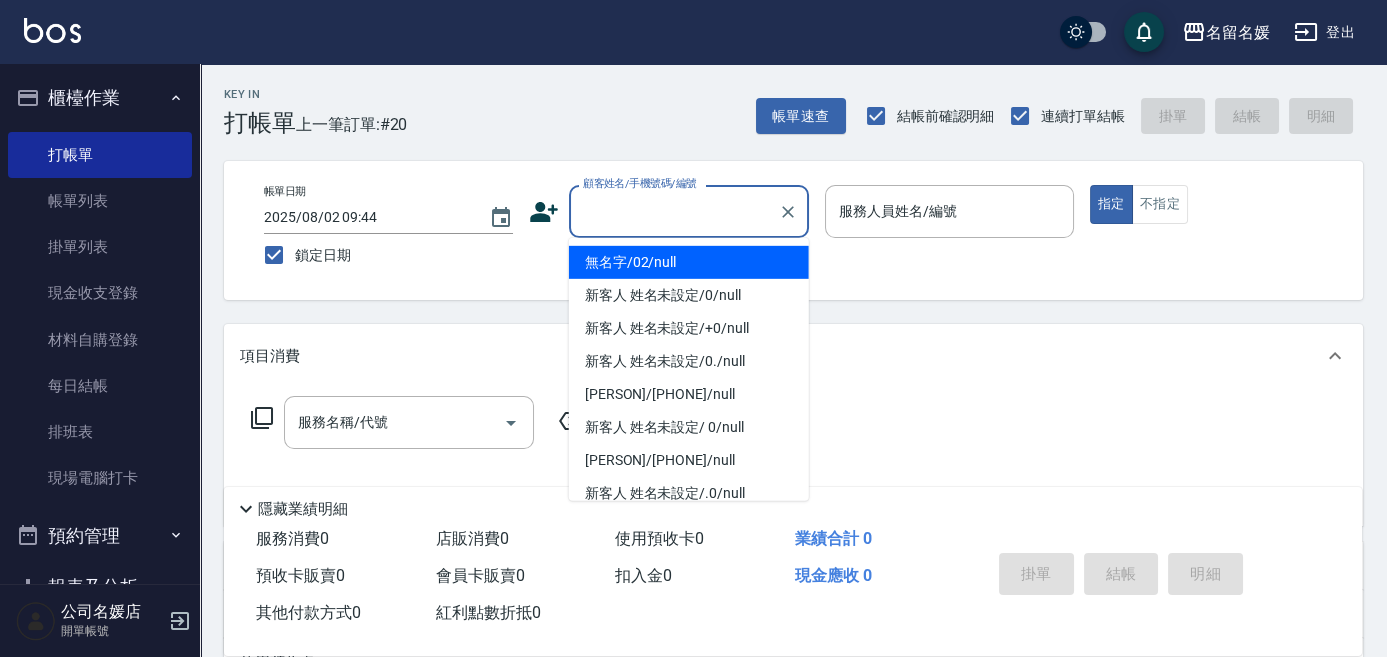 click on "顧客姓名/手機號碼/編號" at bounding box center [674, 211] 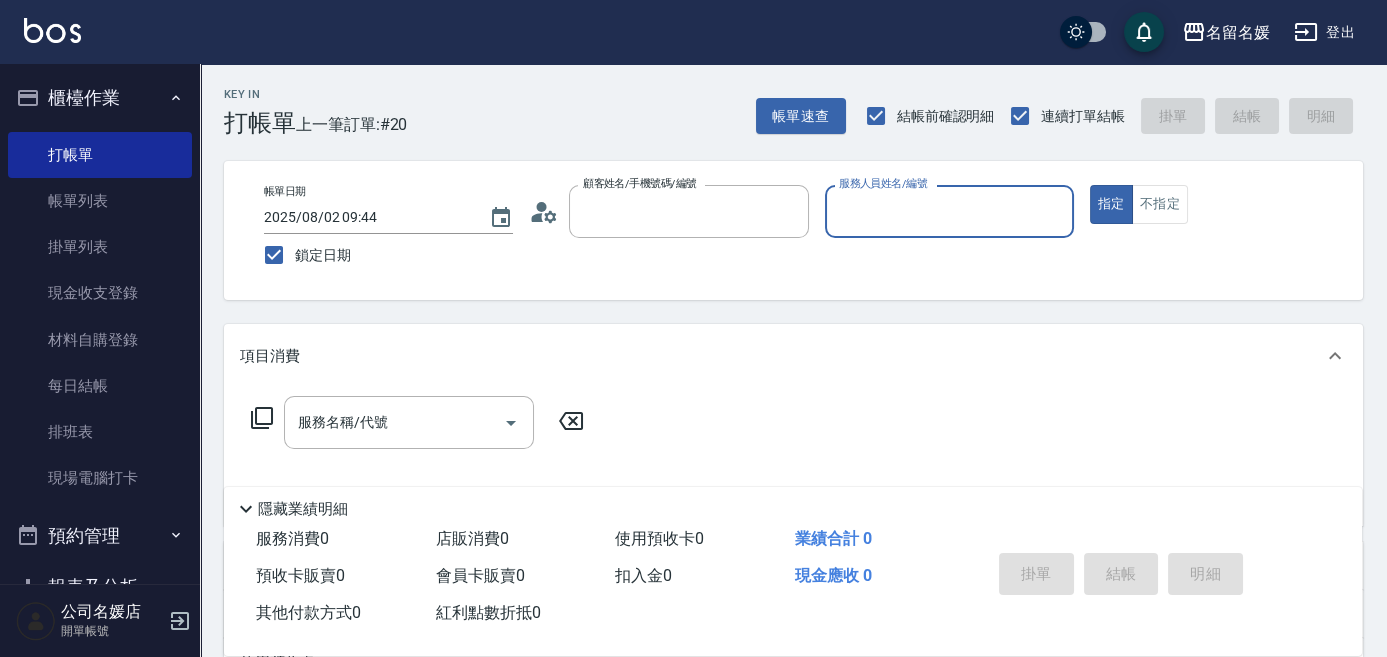 type on "無名字/02/null" 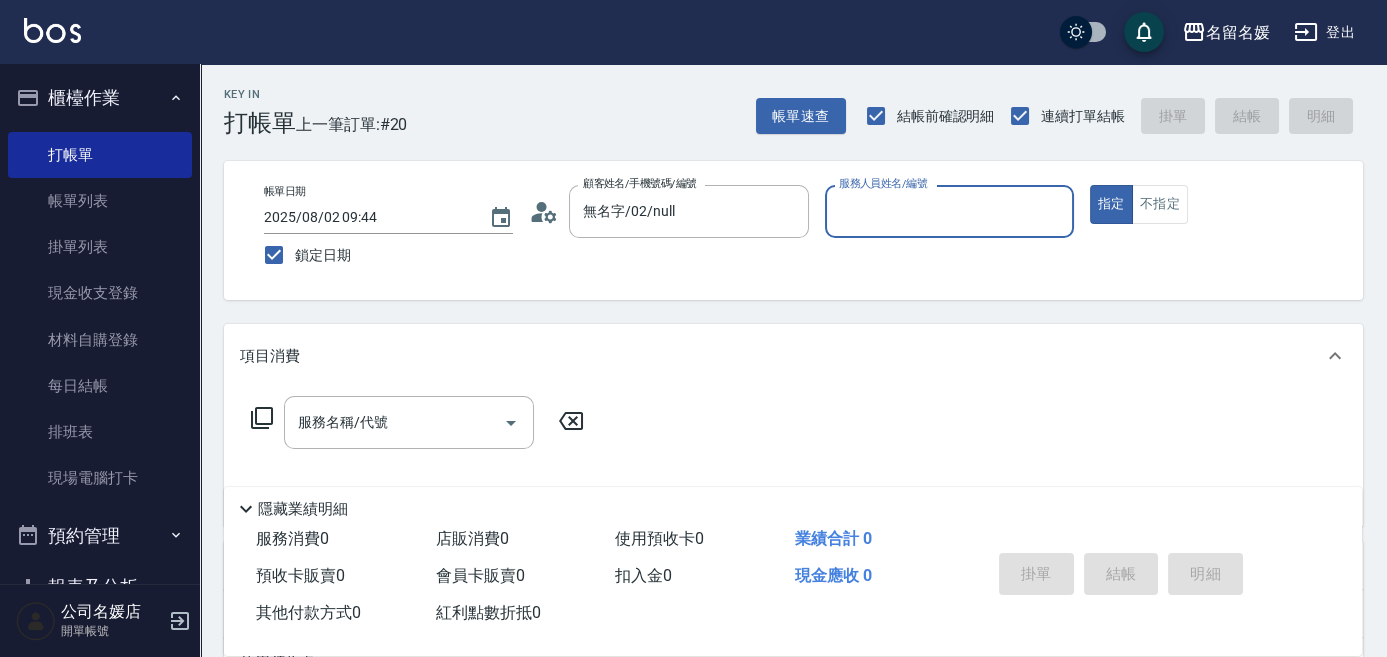 click on "服務人員姓名/編號" at bounding box center (949, 211) 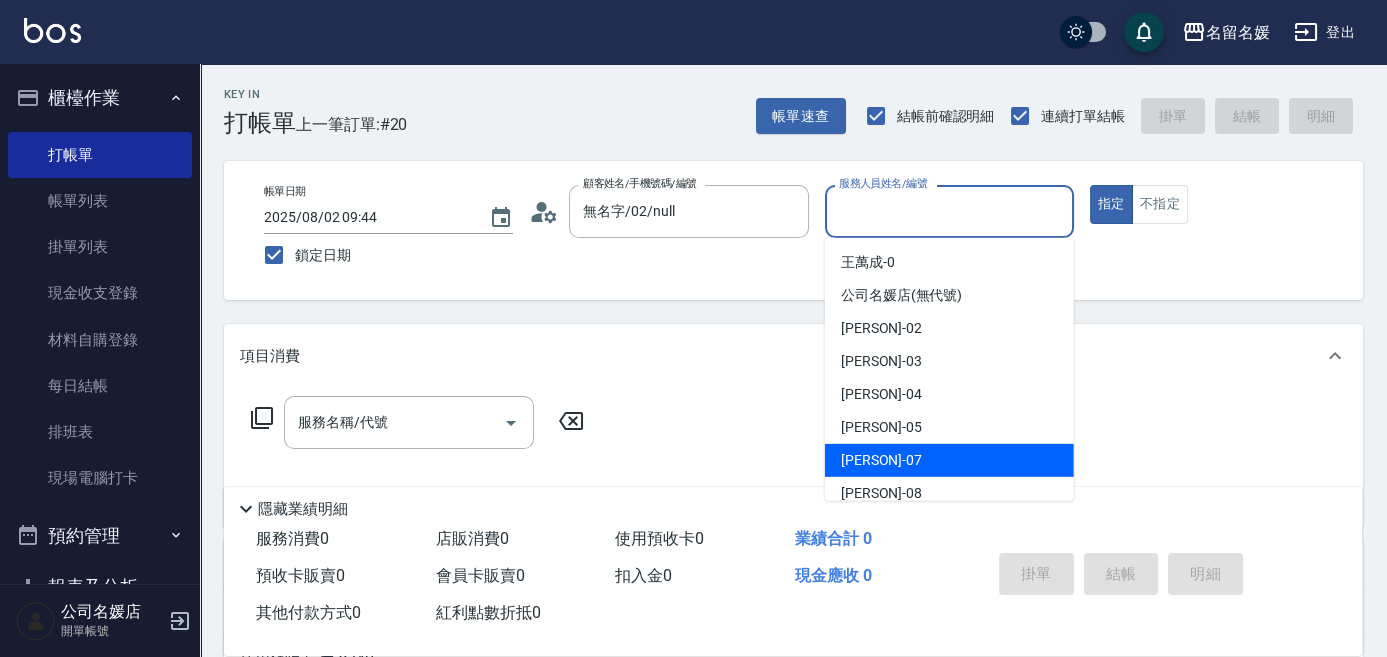 click on "[PERSON] -[NUMBER]" at bounding box center (881, 460) 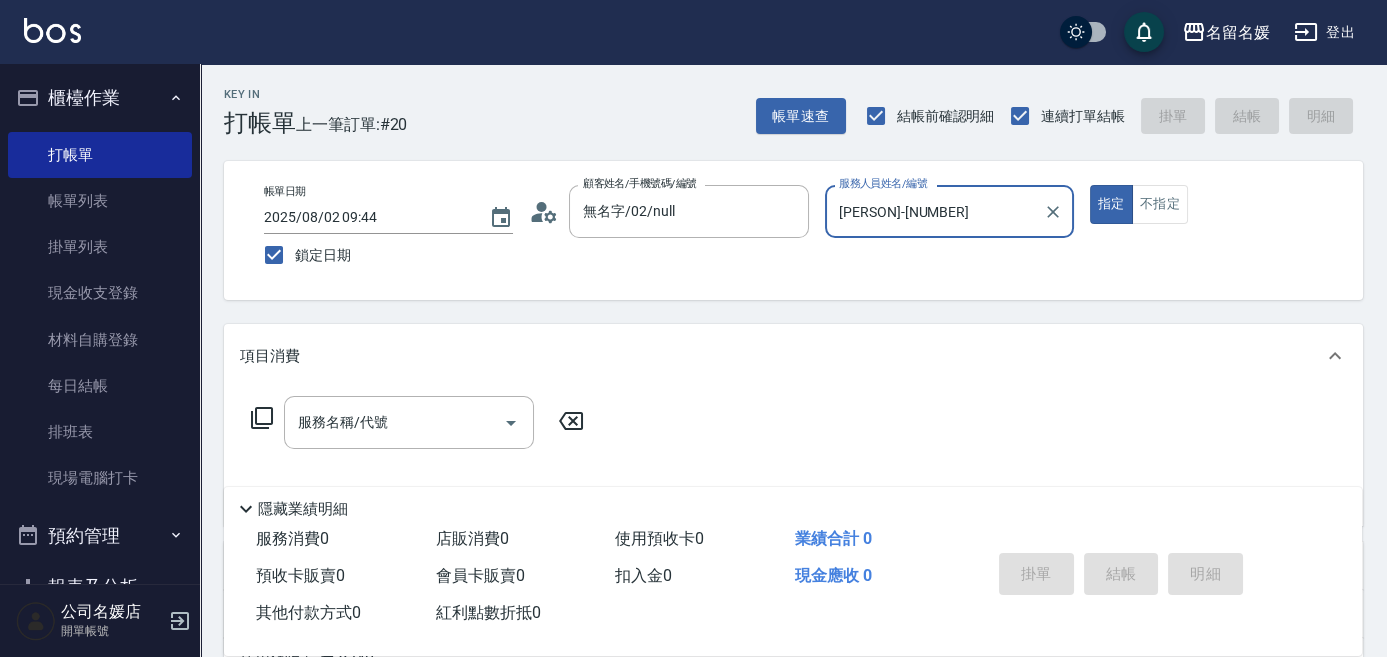 click 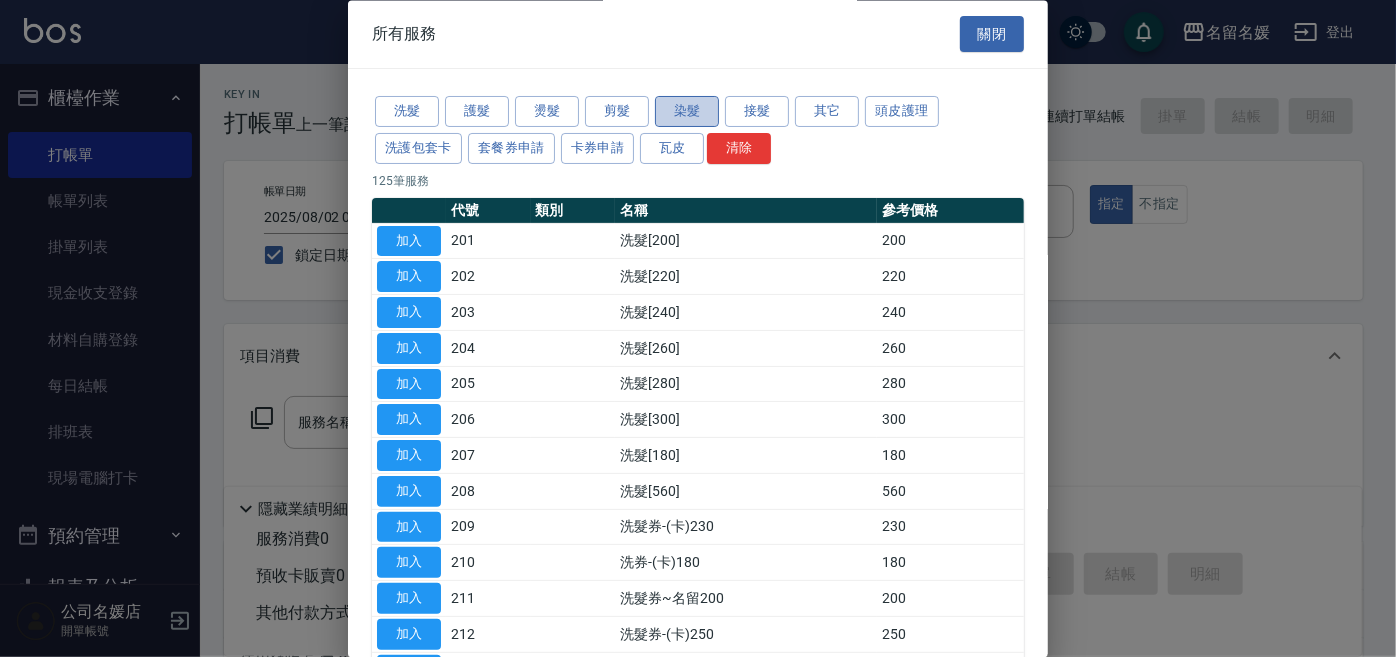 click on "染髮" at bounding box center [687, 112] 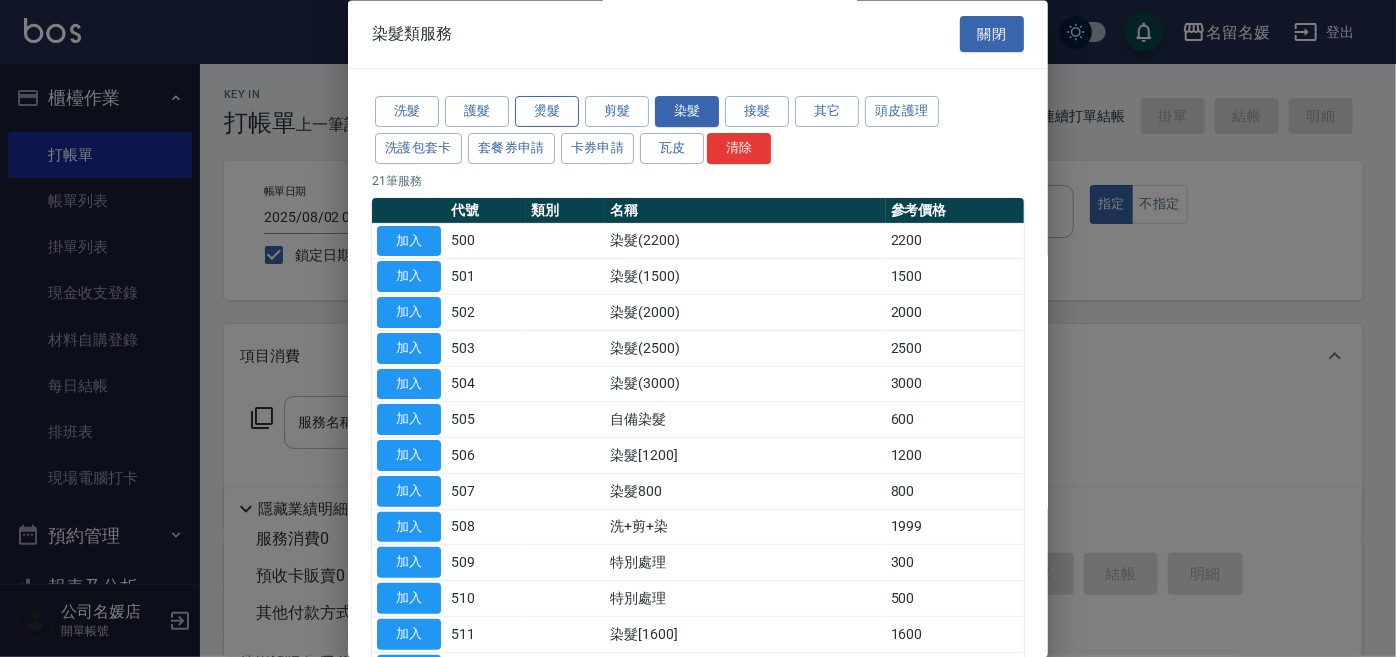 click on "燙髮" at bounding box center [547, 112] 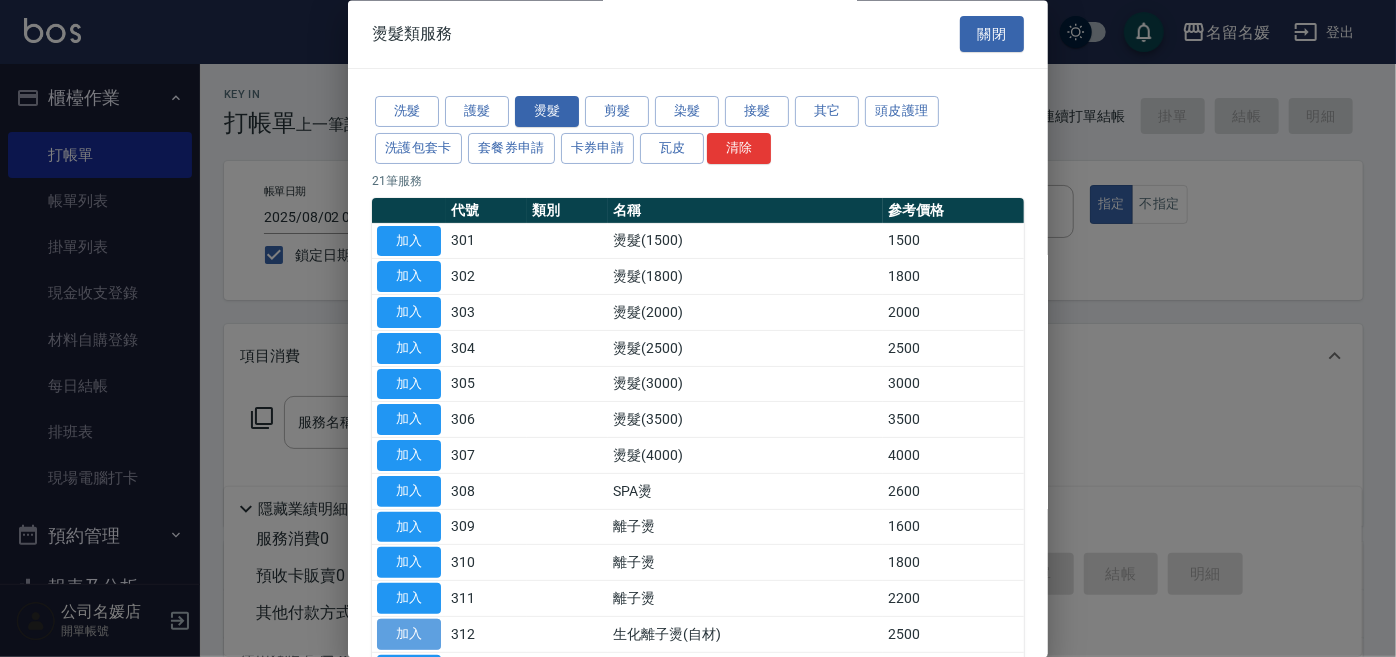 click on "加入" at bounding box center [409, 634] 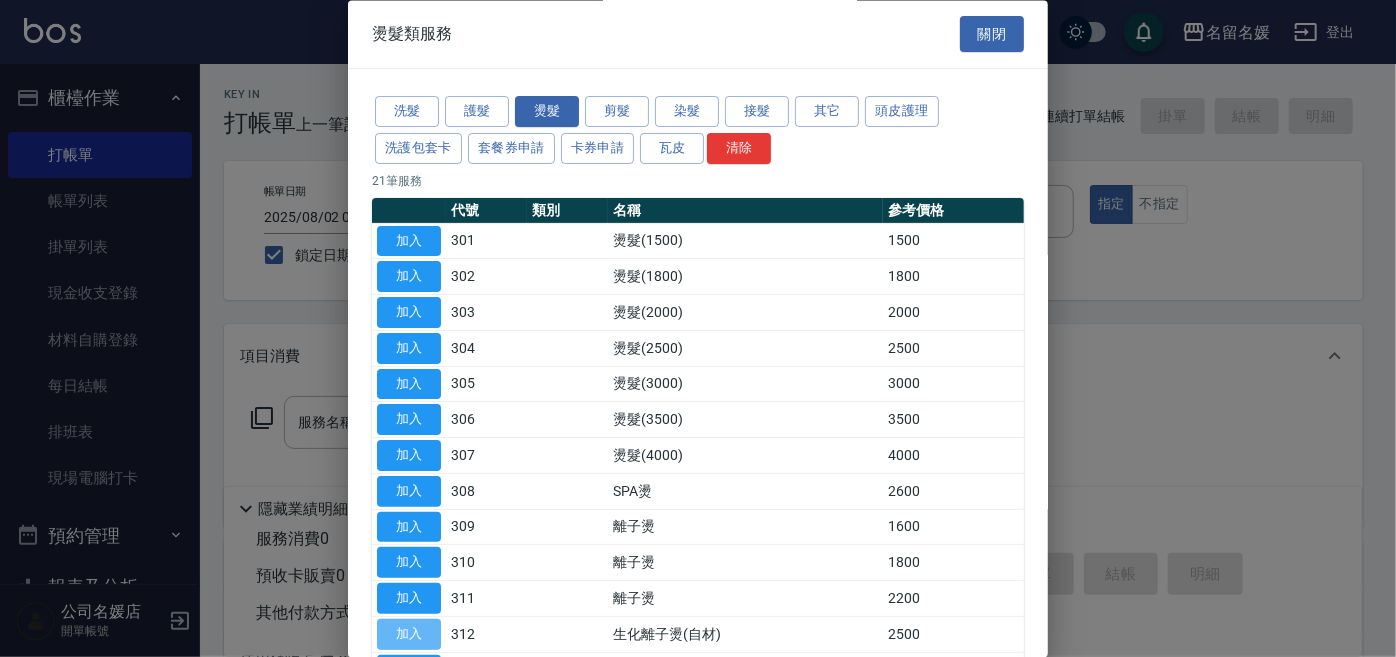 type on "生化離子燙(自材)(312)" 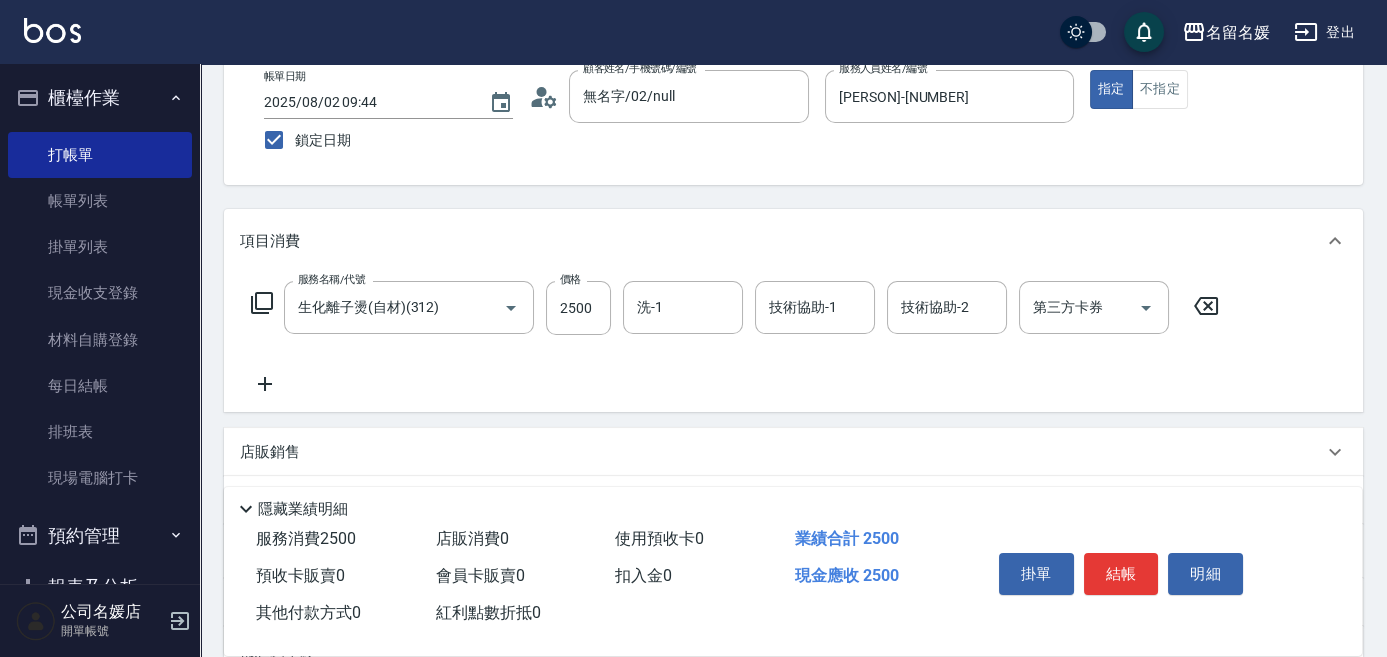 scroll, scrollTop: 181, scrollLeft: 0, axis: vertical 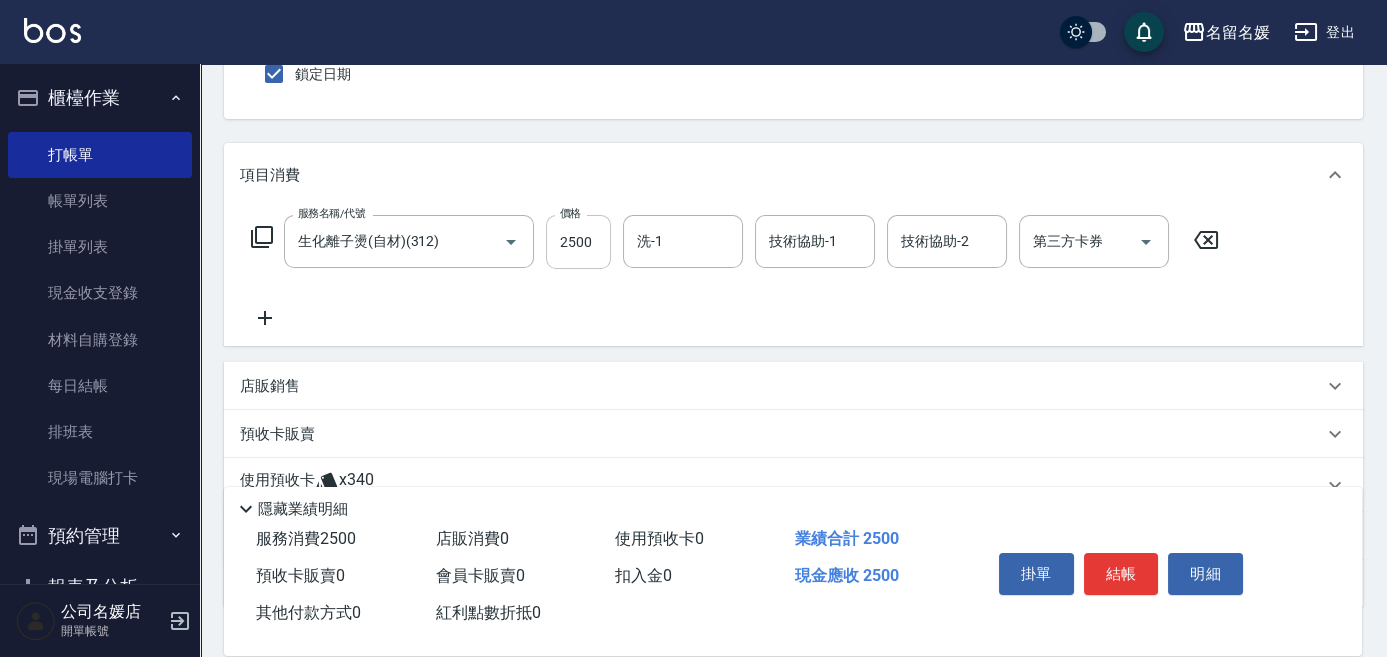 click on "2500" at bounding box center [578, 242] 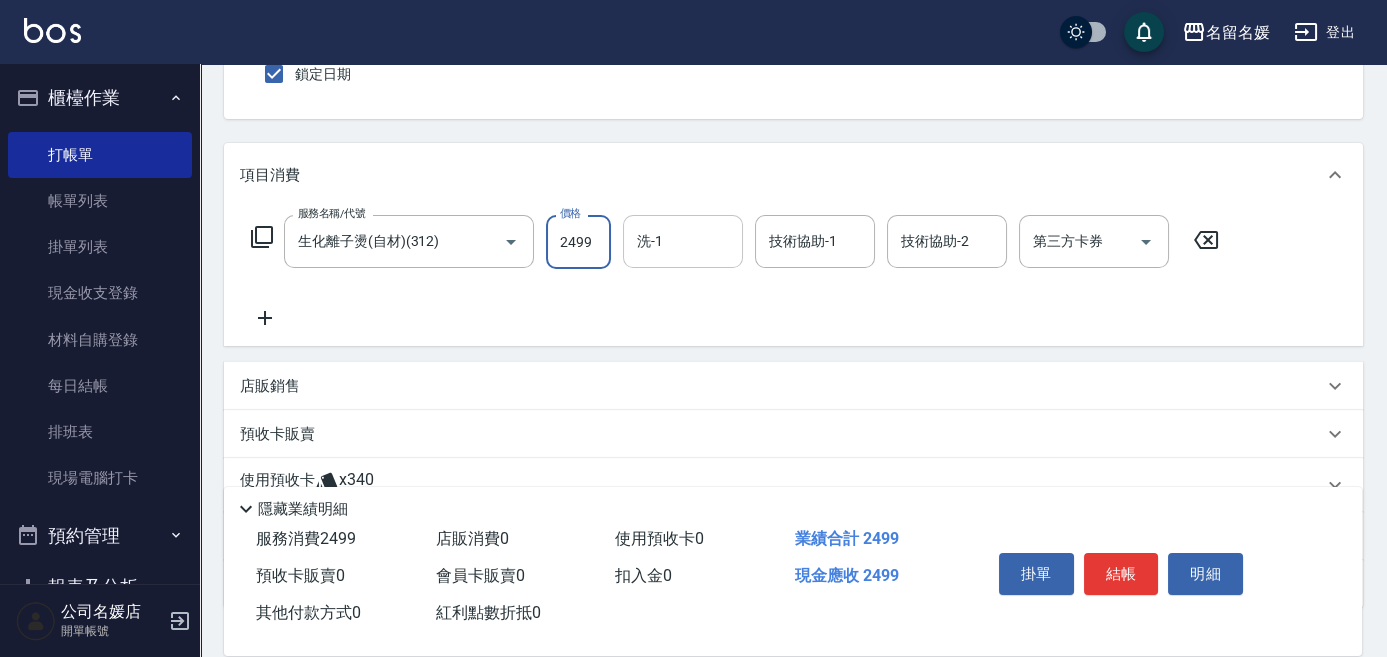 type on "2499" 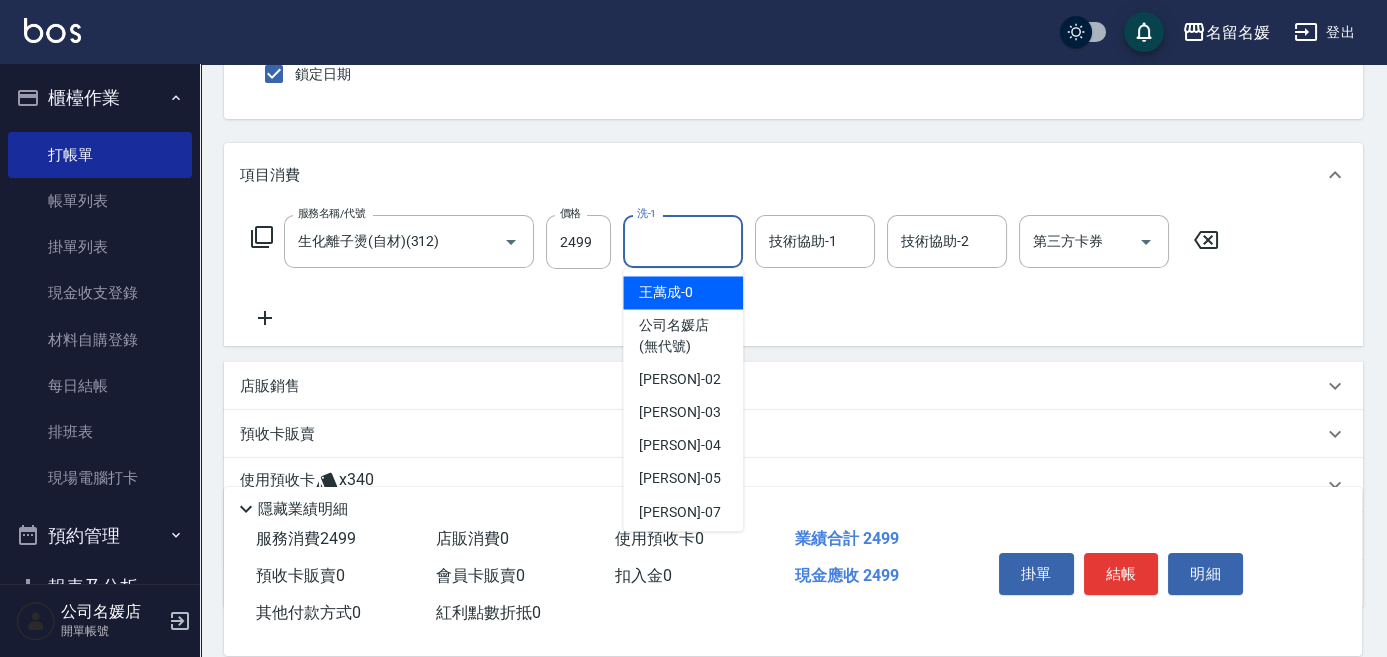 click on "洗-1" at bounding box center [683, 241] 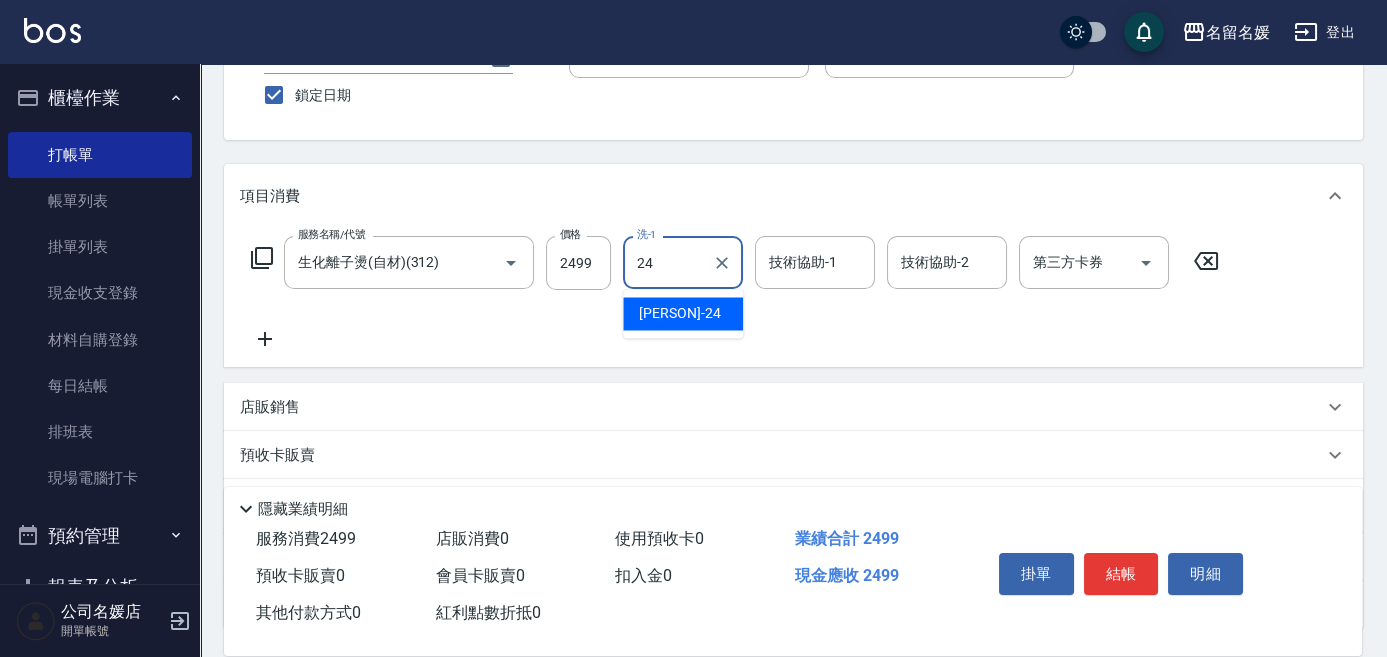 scroll, scrollTop: 0, scrollLeft: 0, axis: both 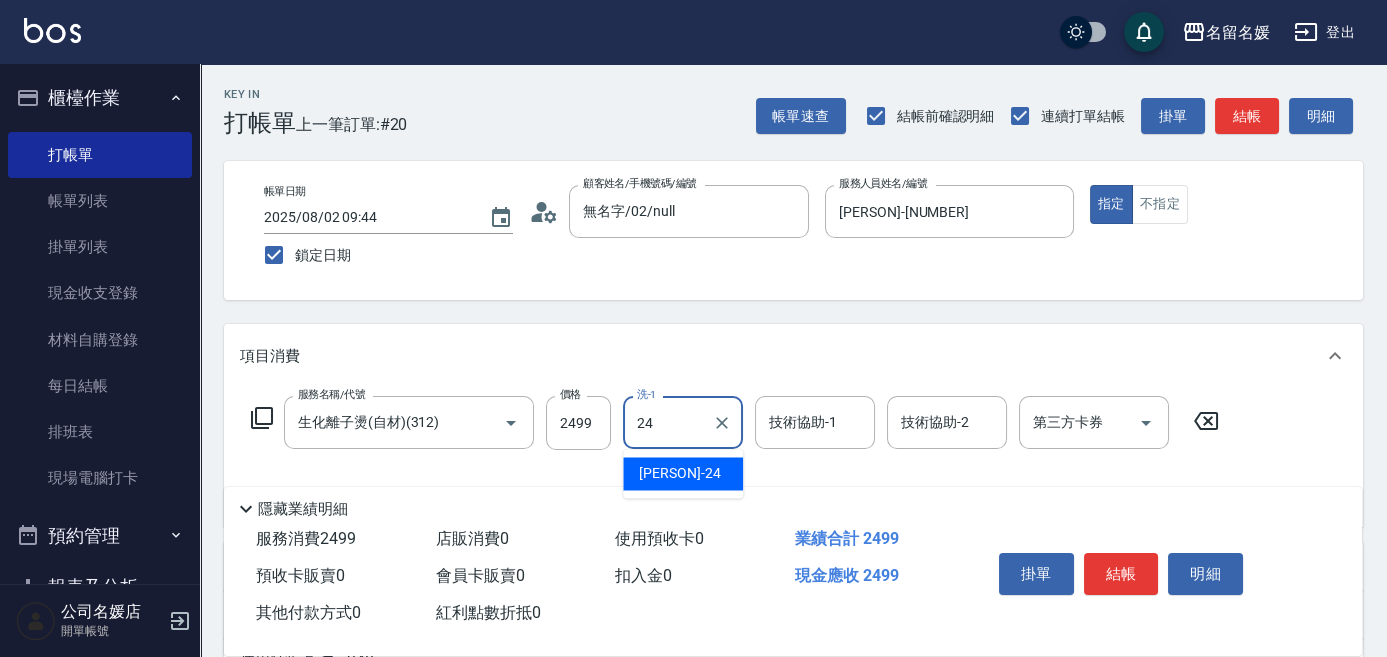 drag, startPoint x: 701, startPoint y: 477, endPoint x: 824, endPoint y: 420, distance: 135.56548 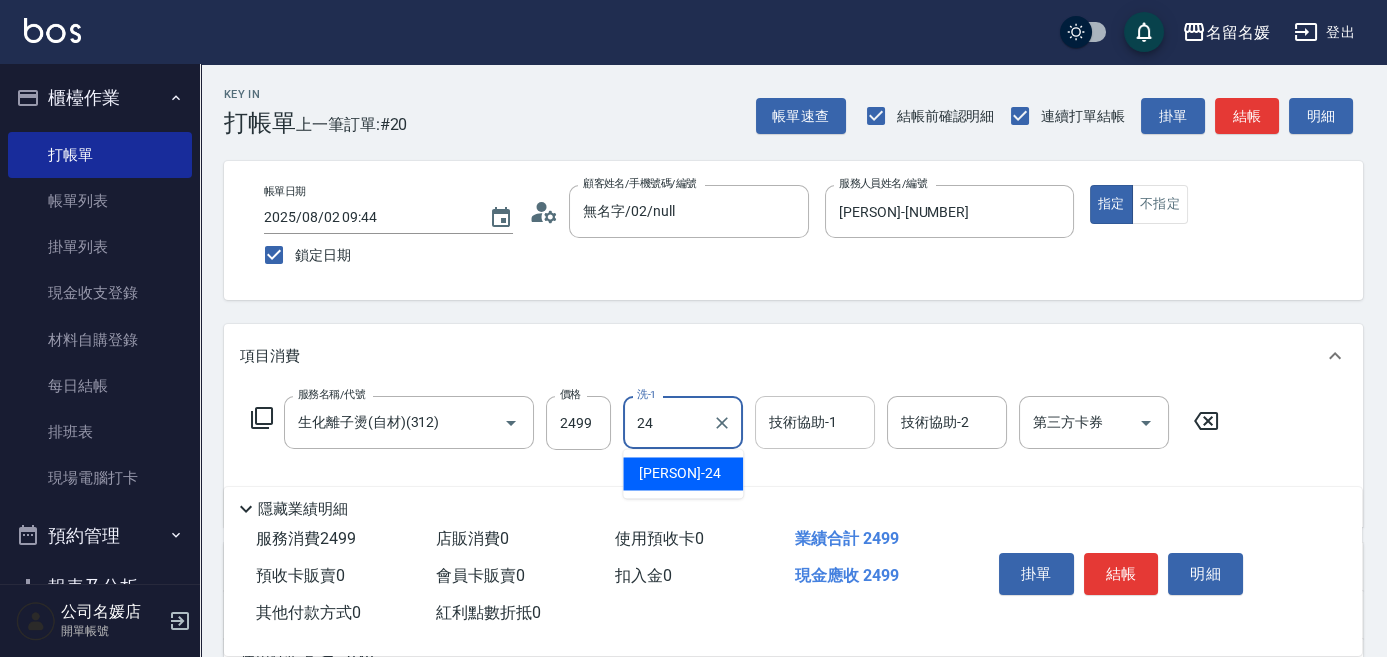 click on "[PERSON] -[NUMBER]" at bounding box center (683, 473) 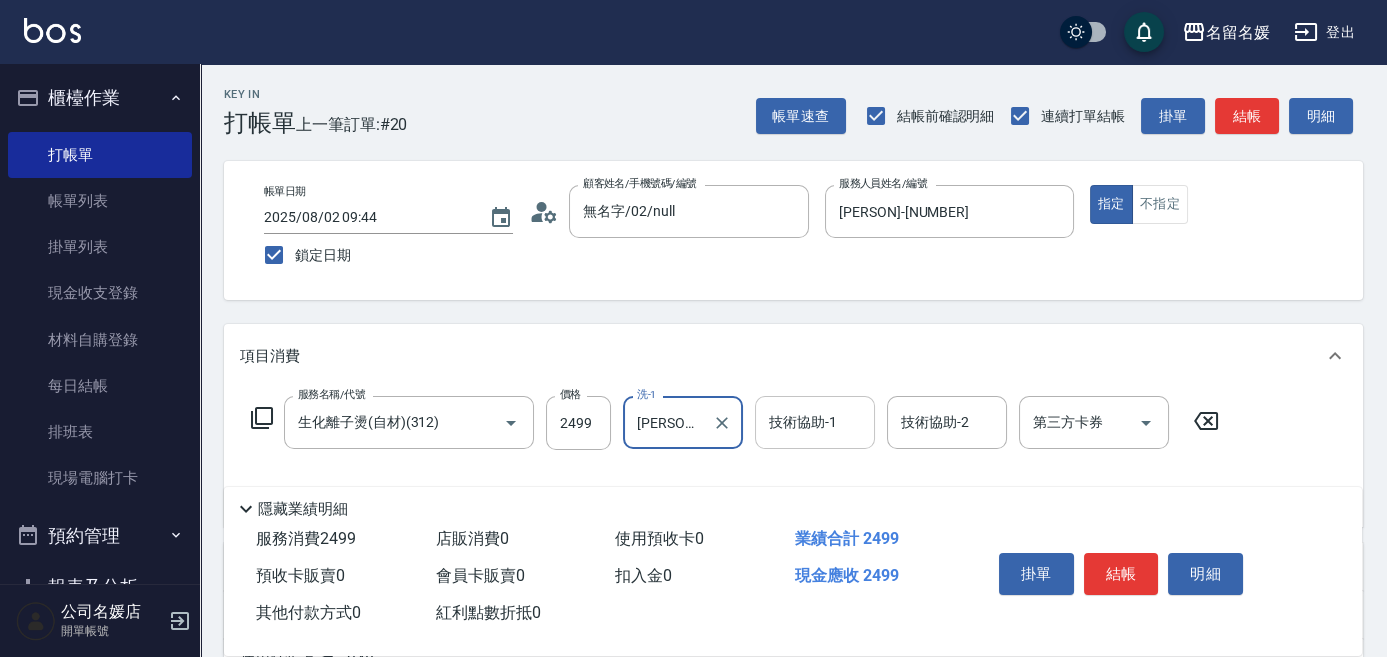 type on "[PERSON]-[NUMBER]" 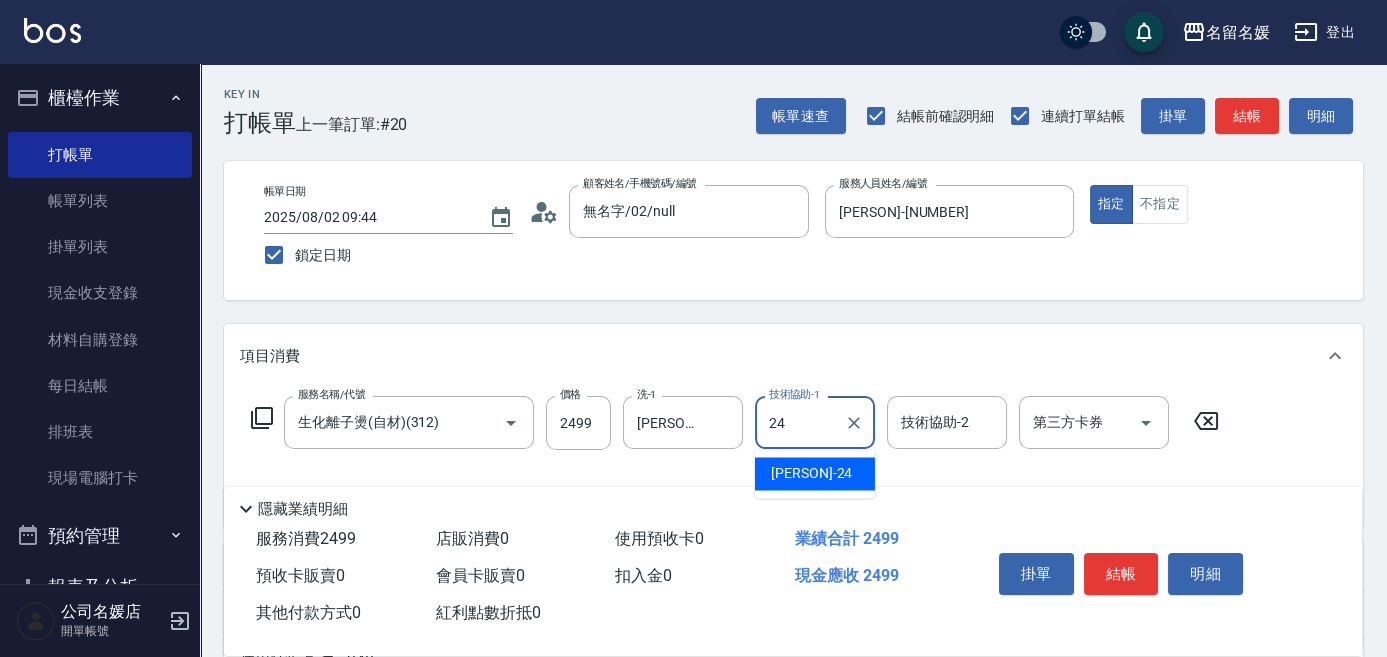 click on "[PERSON] -[NUMBER]" at bounding box center (811, 473) 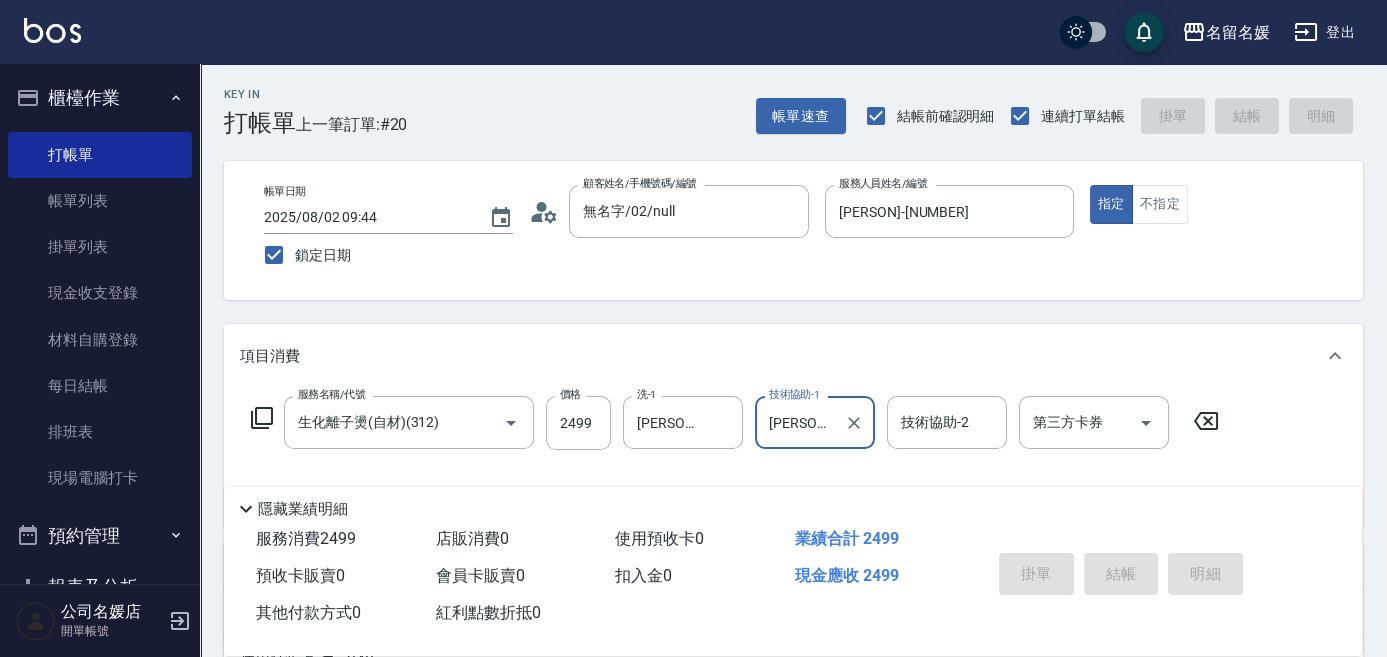 type 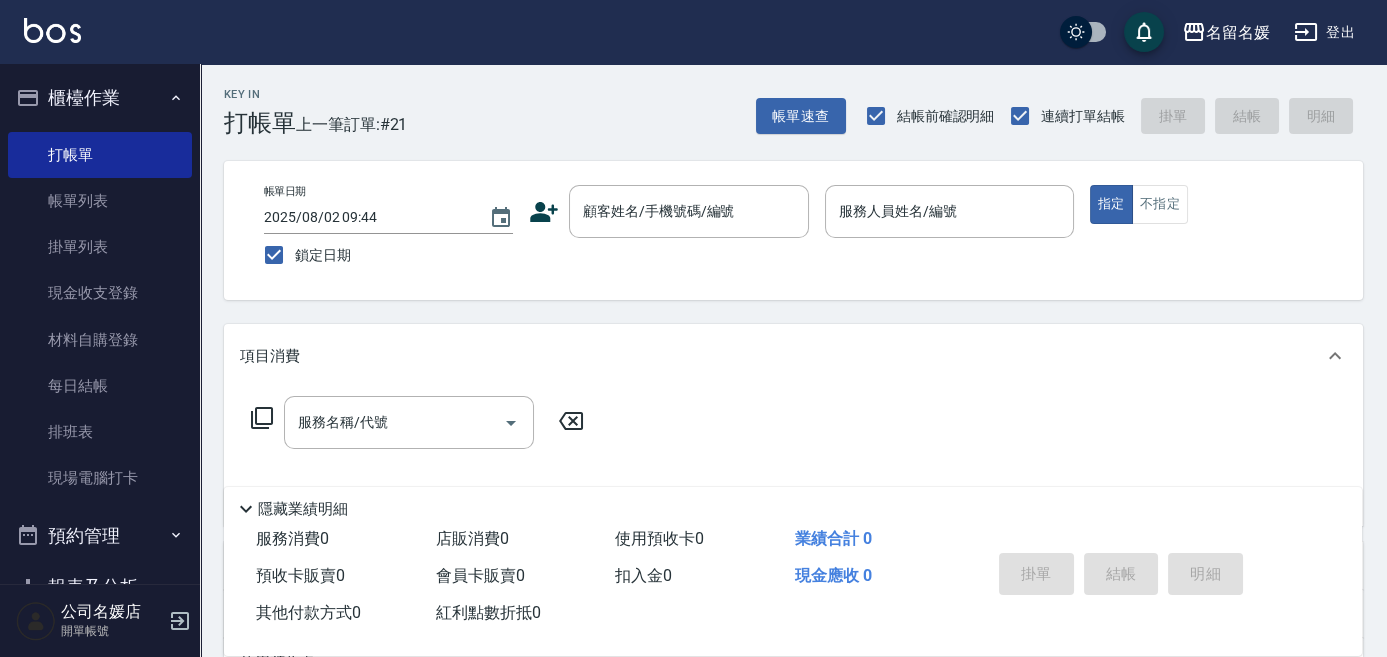 click on "服務名稱/代號 服務名稱/代號" at bounding box center (793, 457) 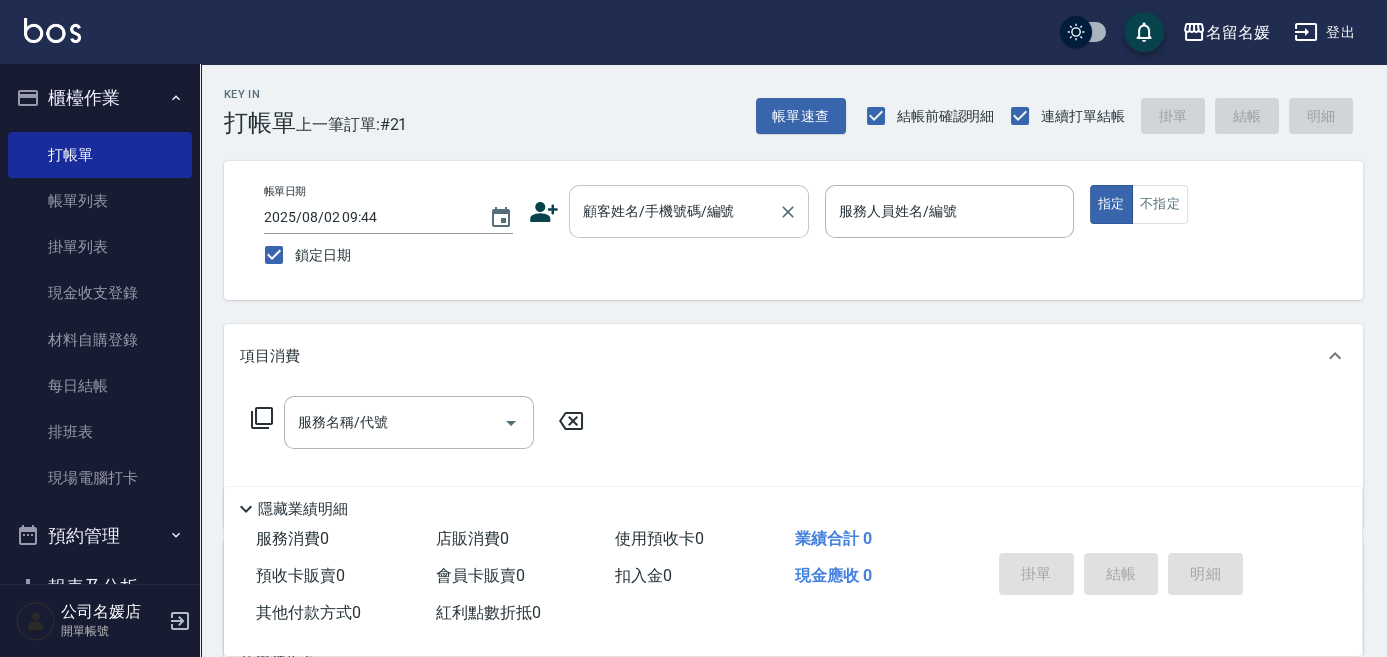 click on "顧客姓名/手機號碼/編號" at bounding box center [689, 211] 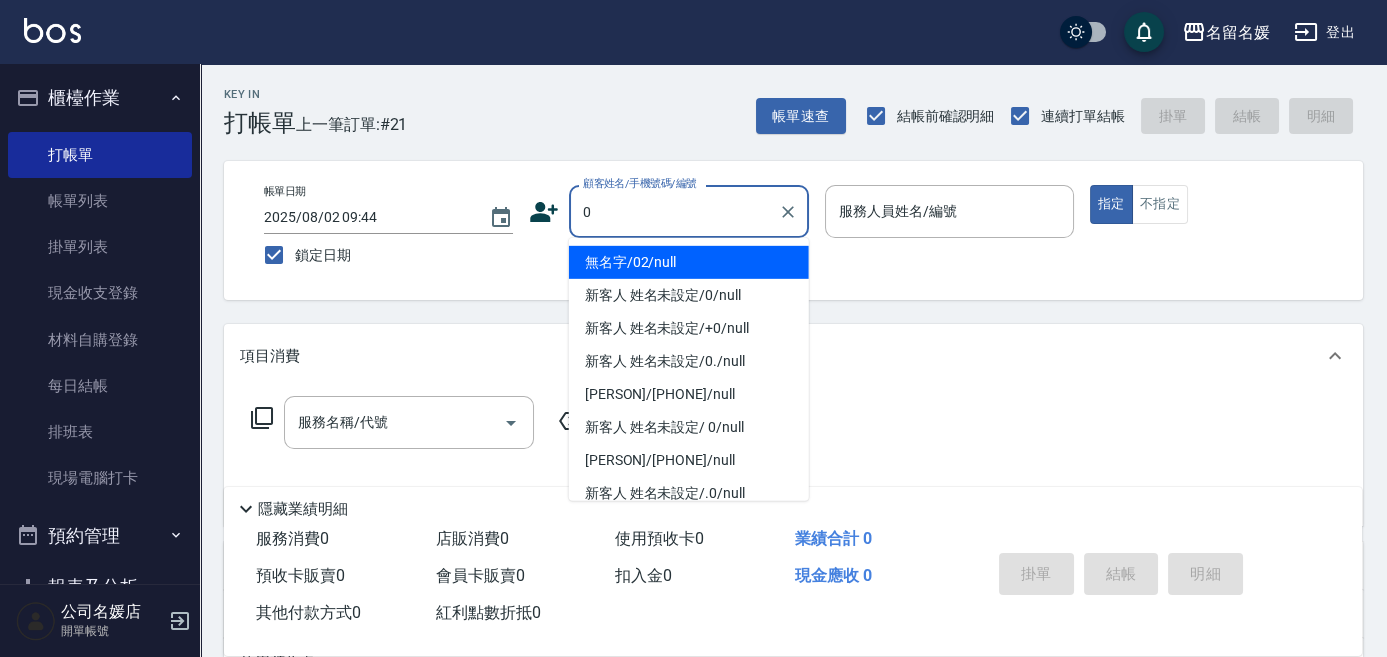 type on "0" 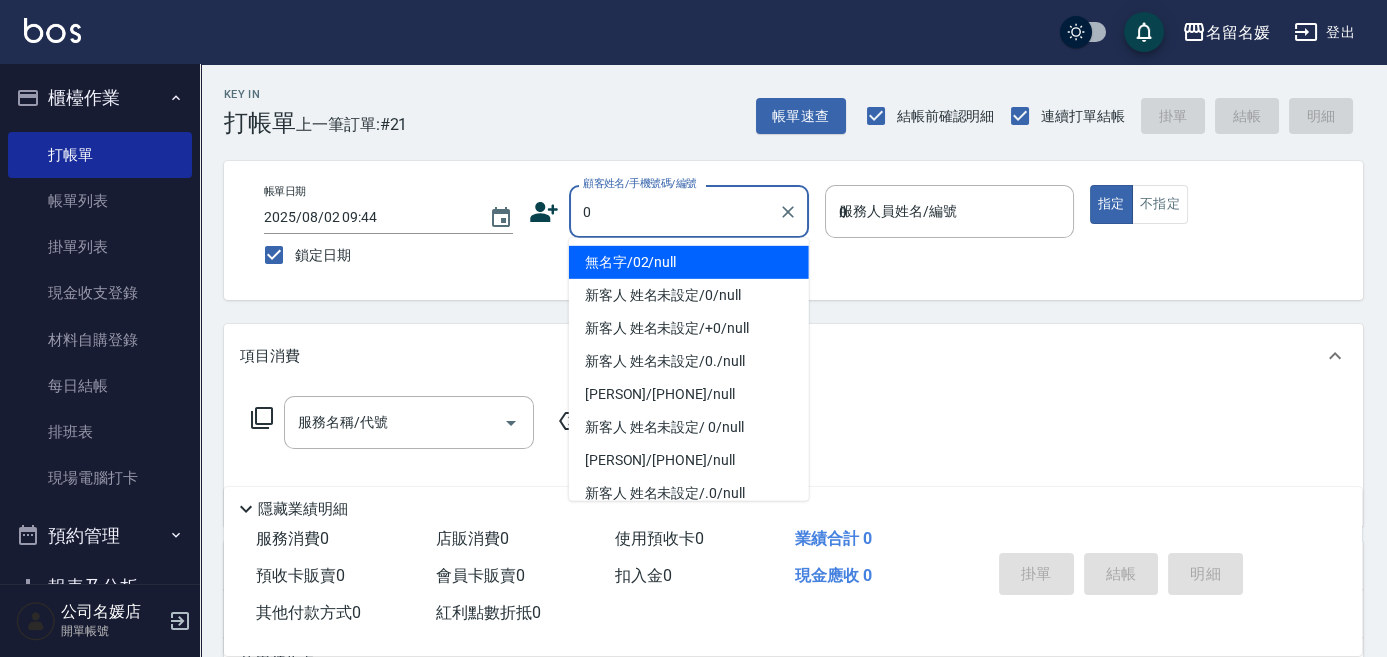 type on "07" 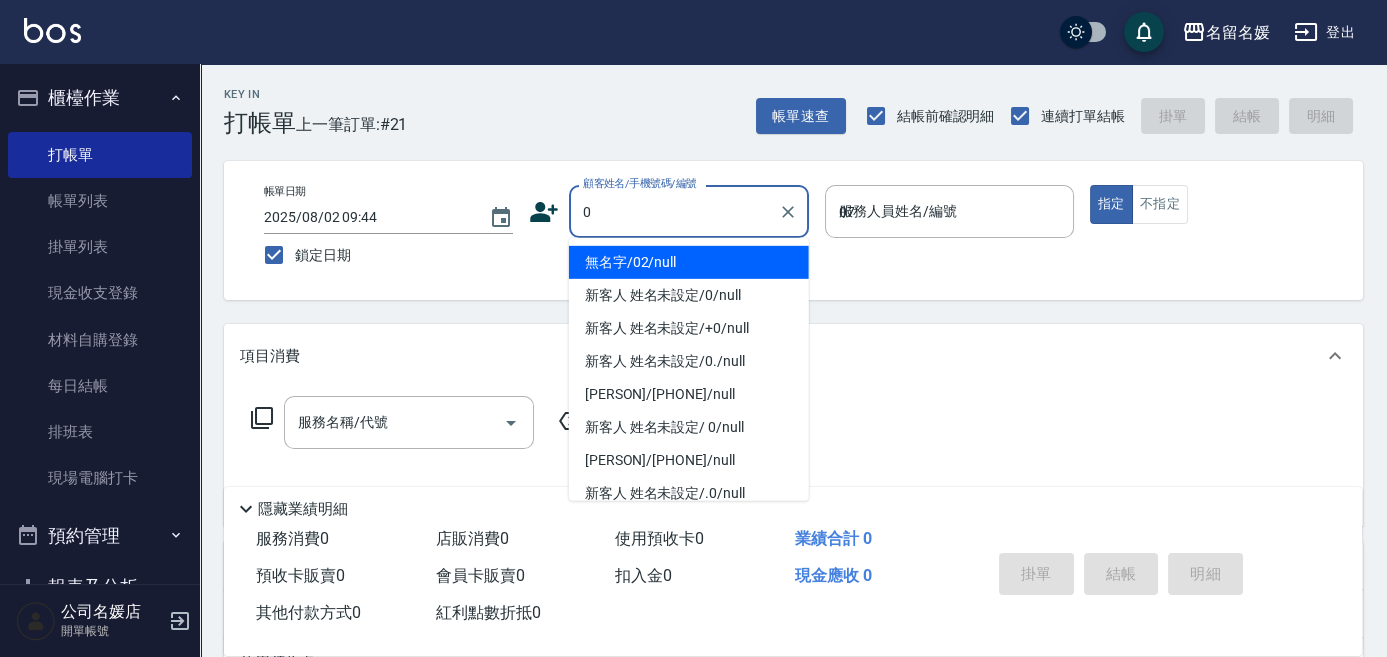 type on "無名字/02/null" 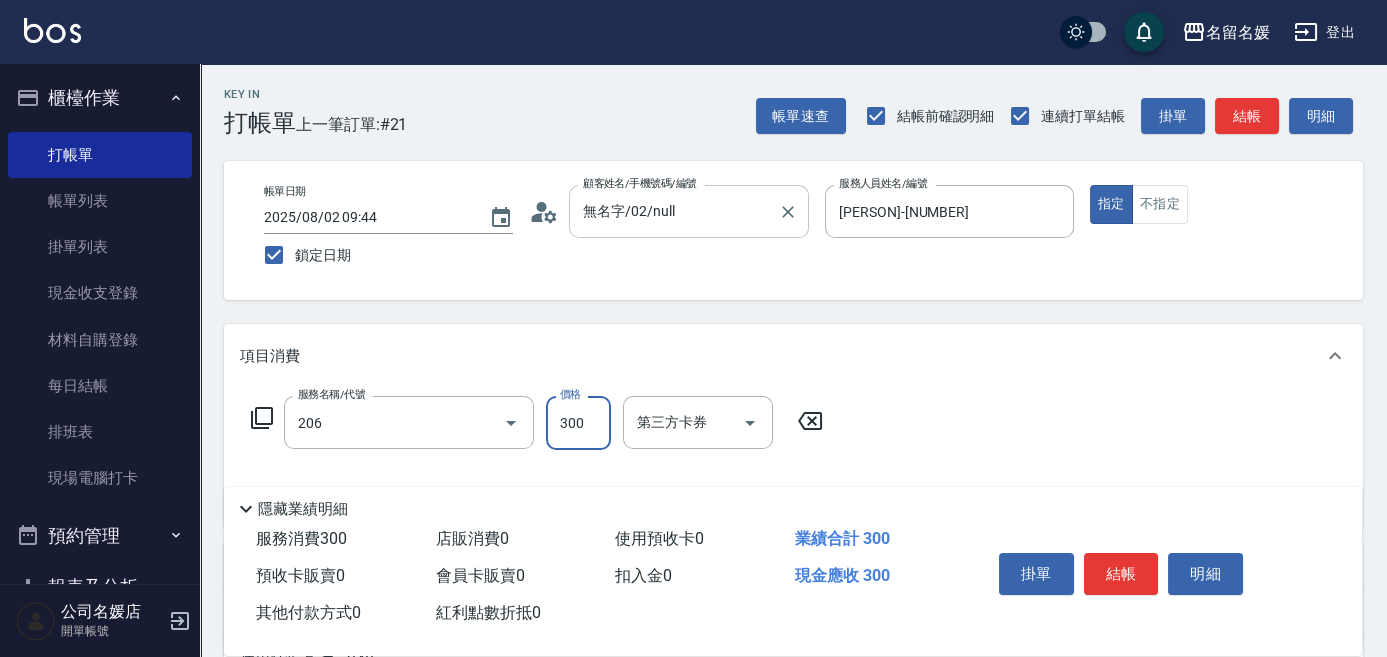 type on "洗髮[300](206)" 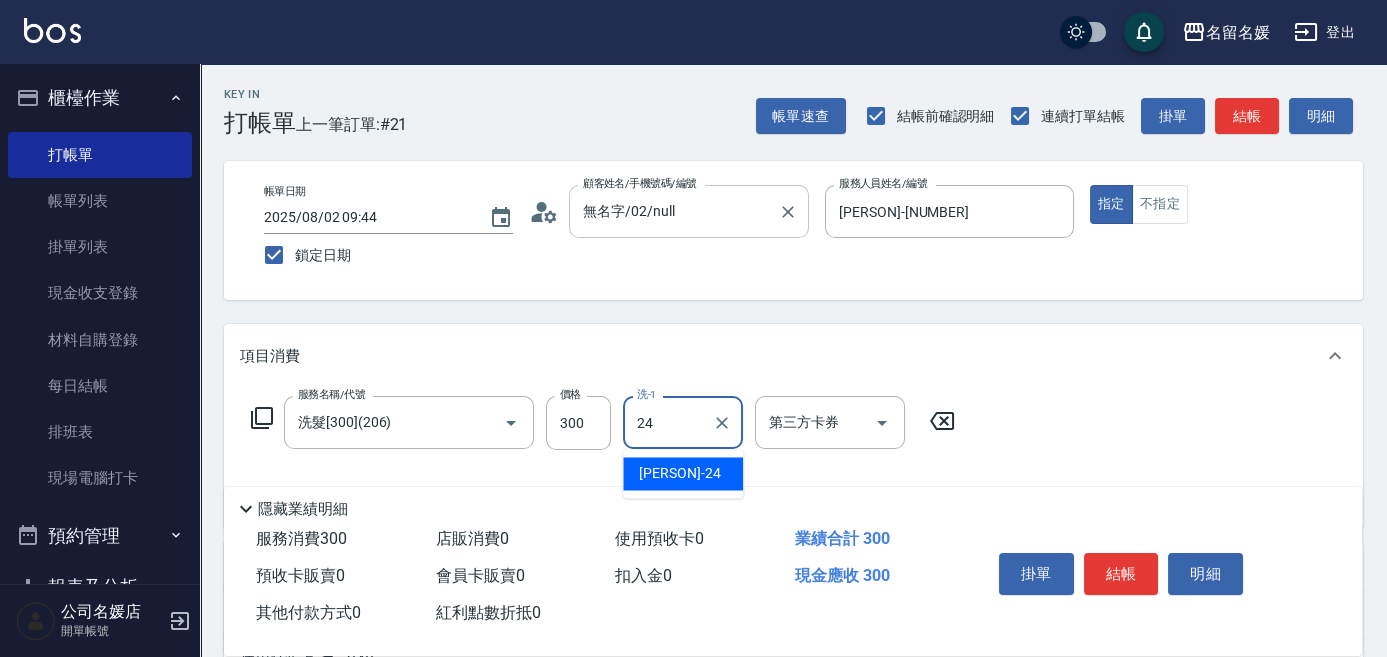 type on "[PERSON]-[NUMBER]" 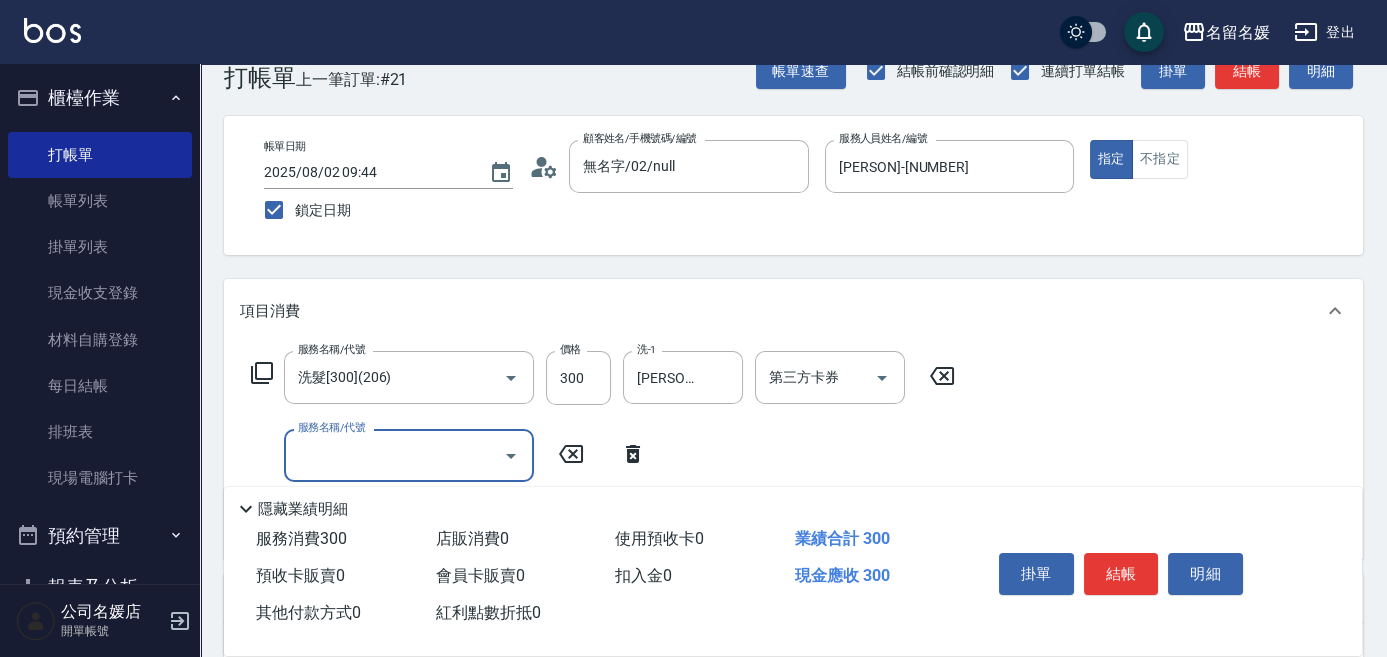 scroll, scrollTop: 90, scrollLeft: 0, axis: vertical 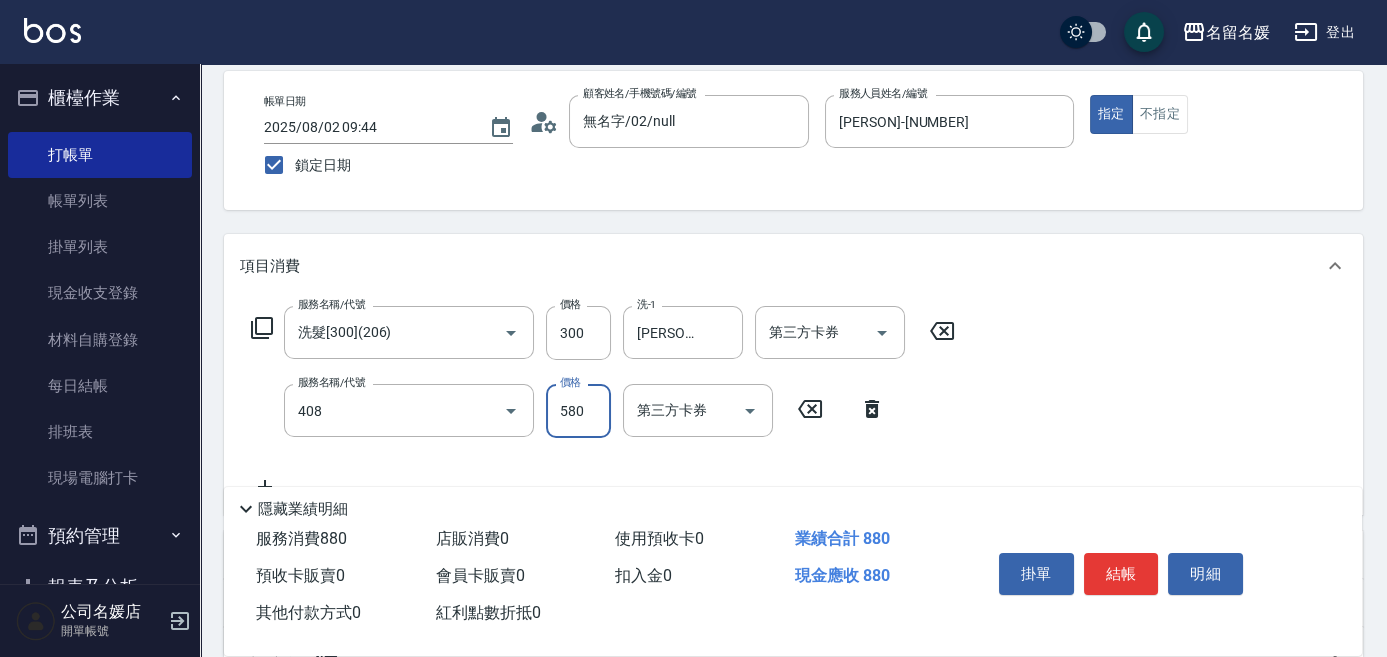 type on "剪髮(580)(408)" 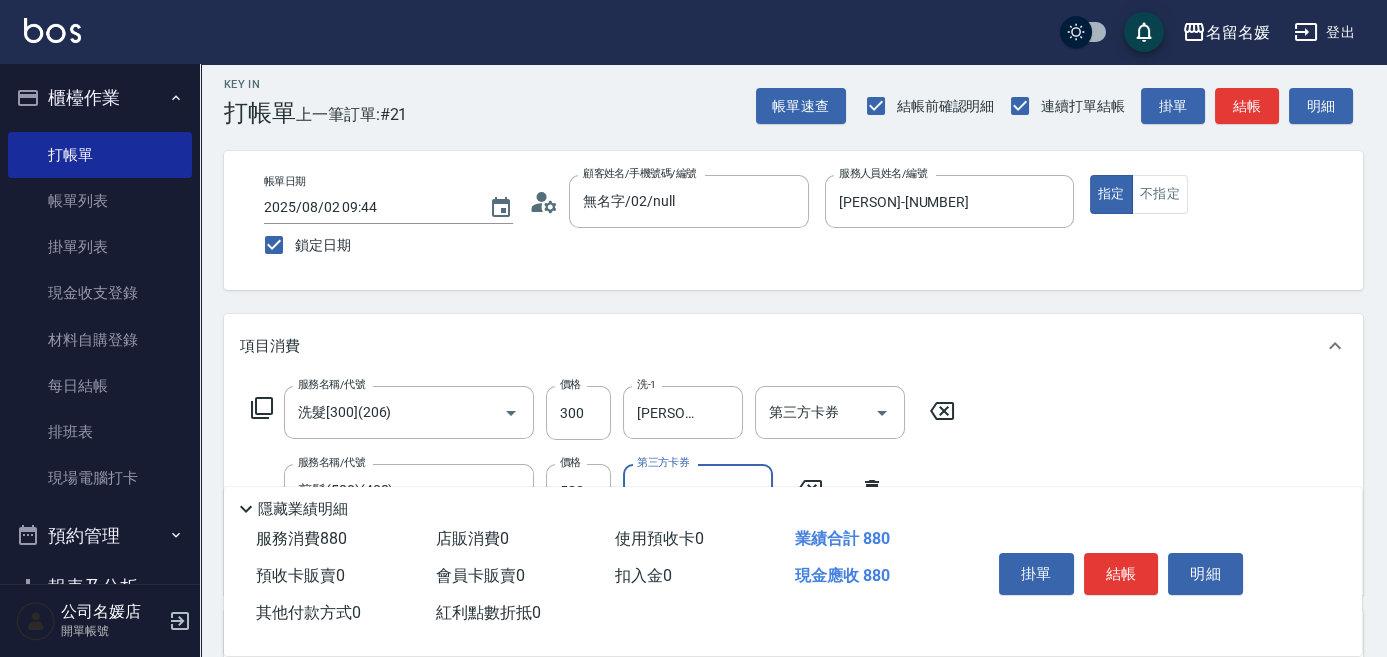scroll, scrollTop: 0, scrollLeft: 0, axis: both 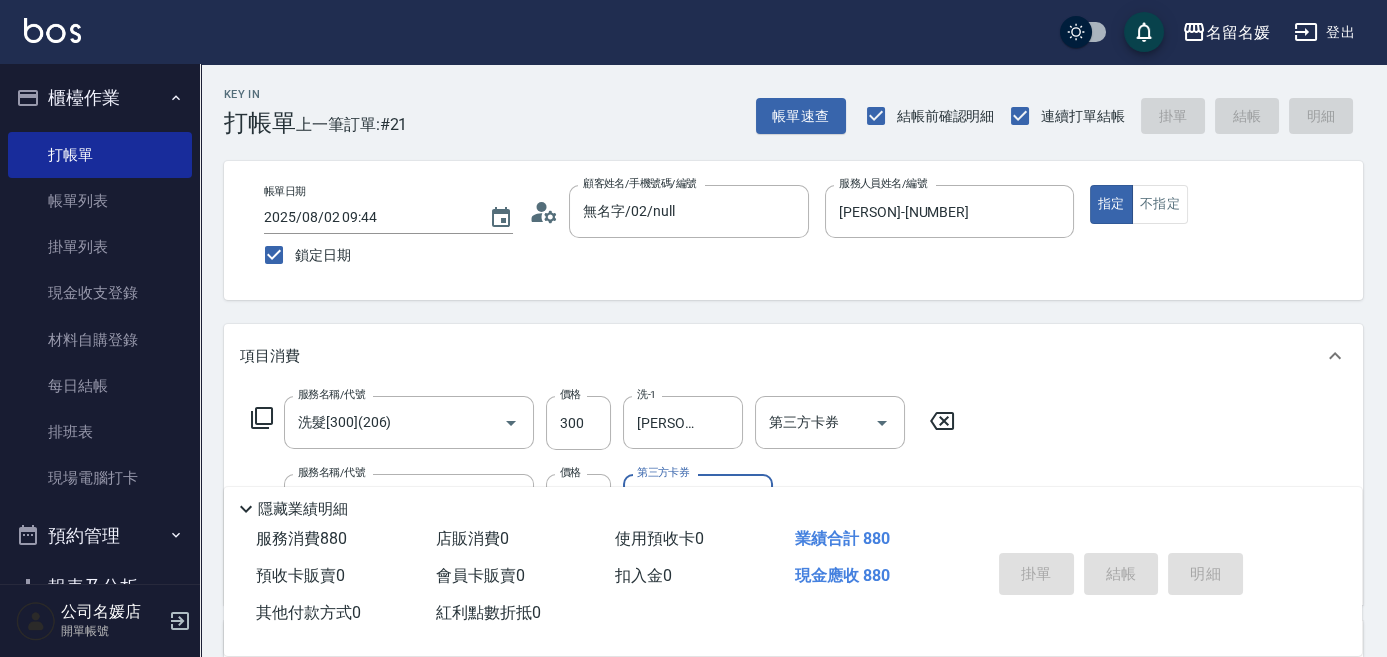 type 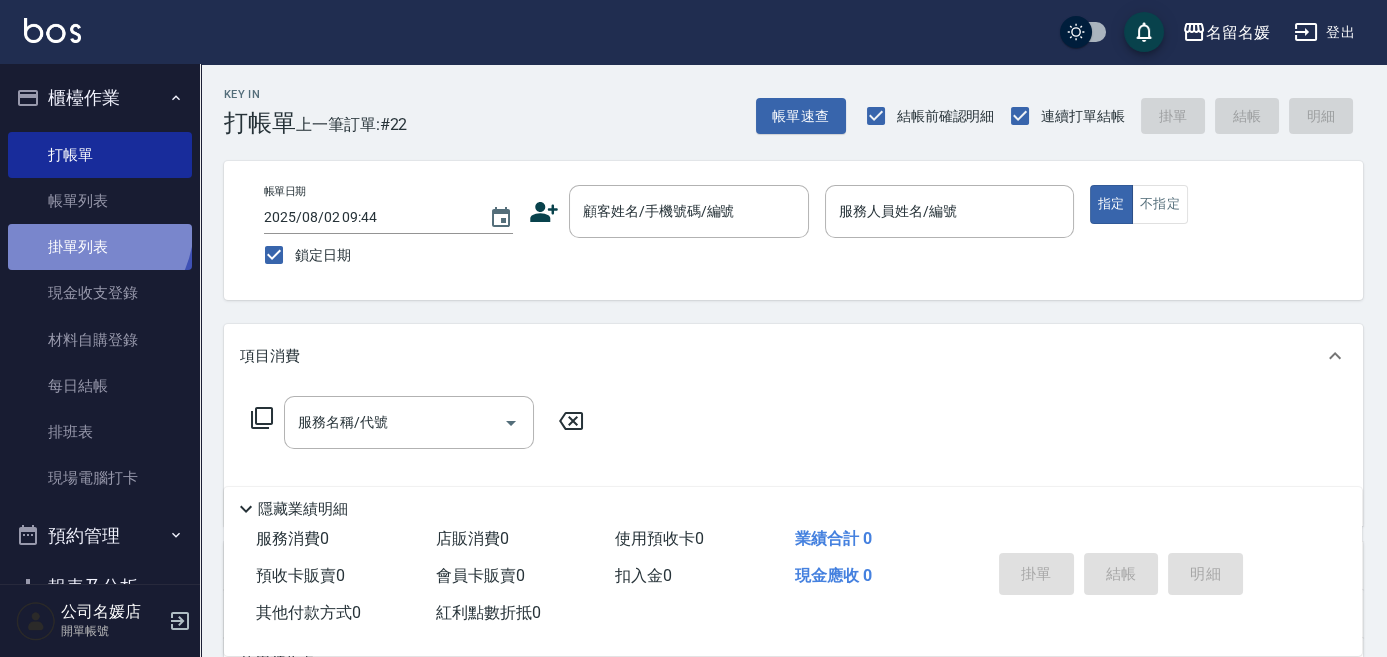 click on "掛單列表" at bounding box center (100, 247) 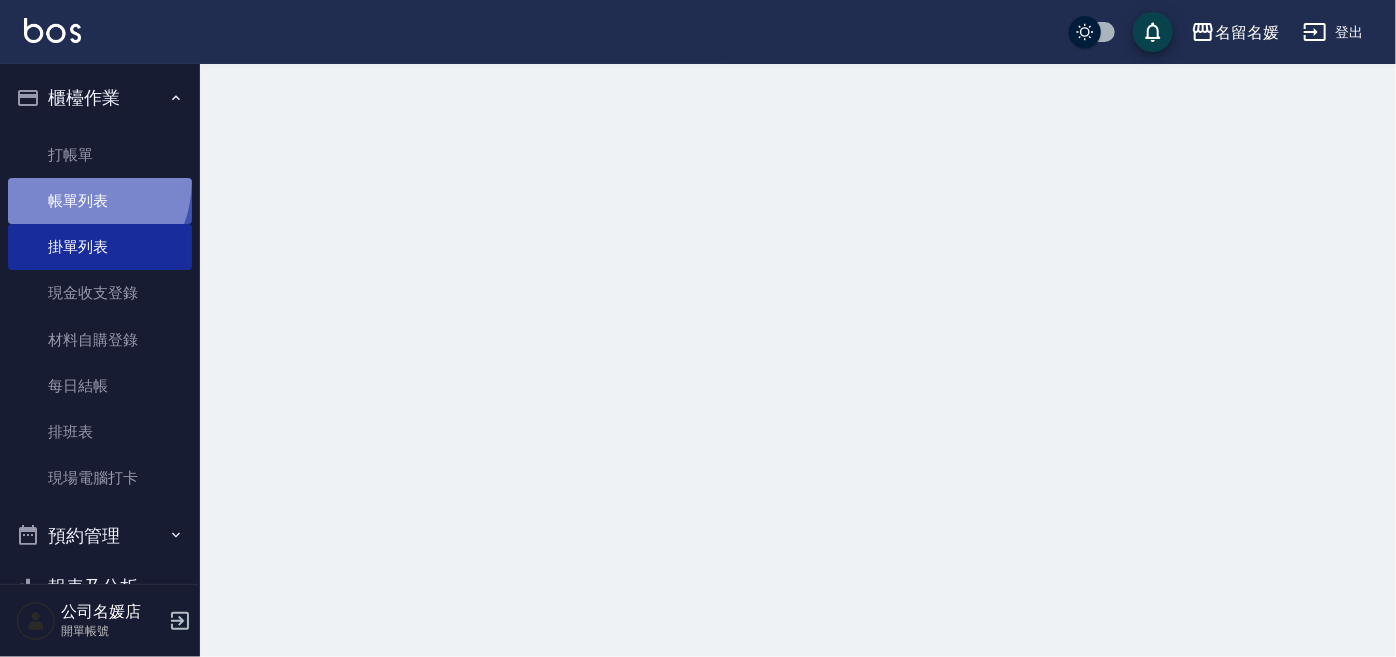click on "帳單列表" at bounding box center (100, 201) 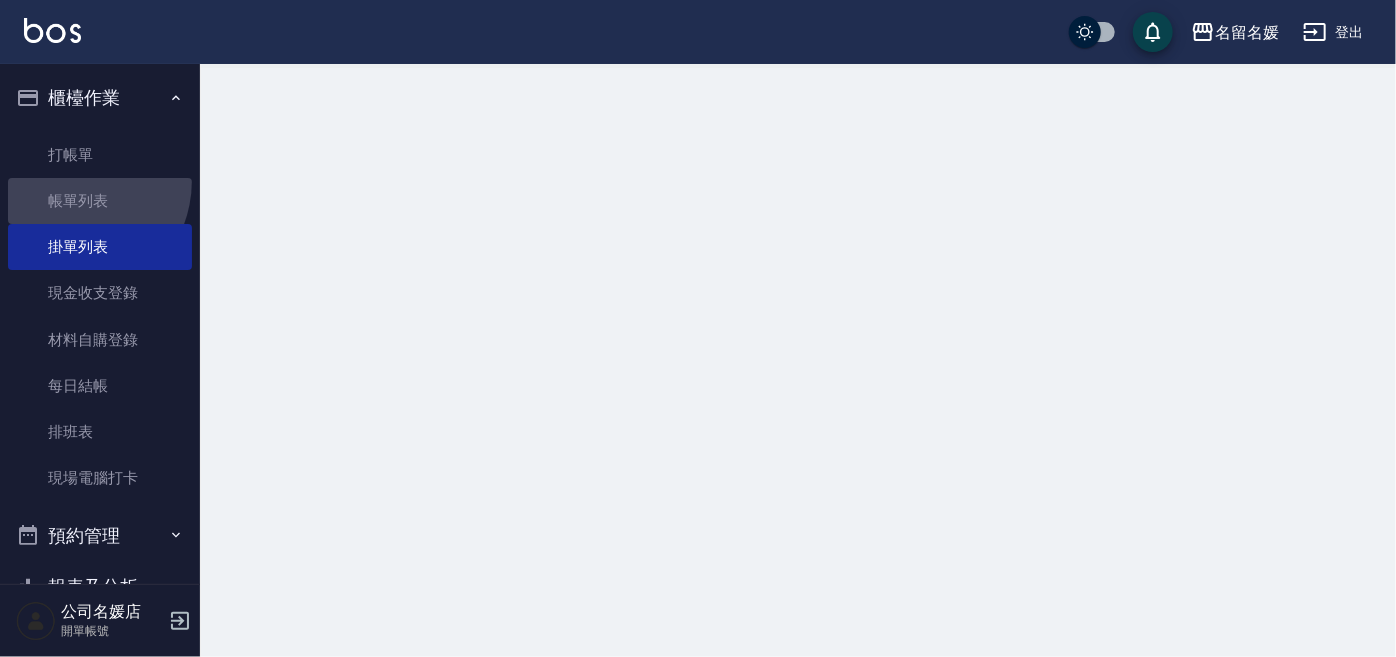 click on "帳單列表" at bounding box center [100, 201] 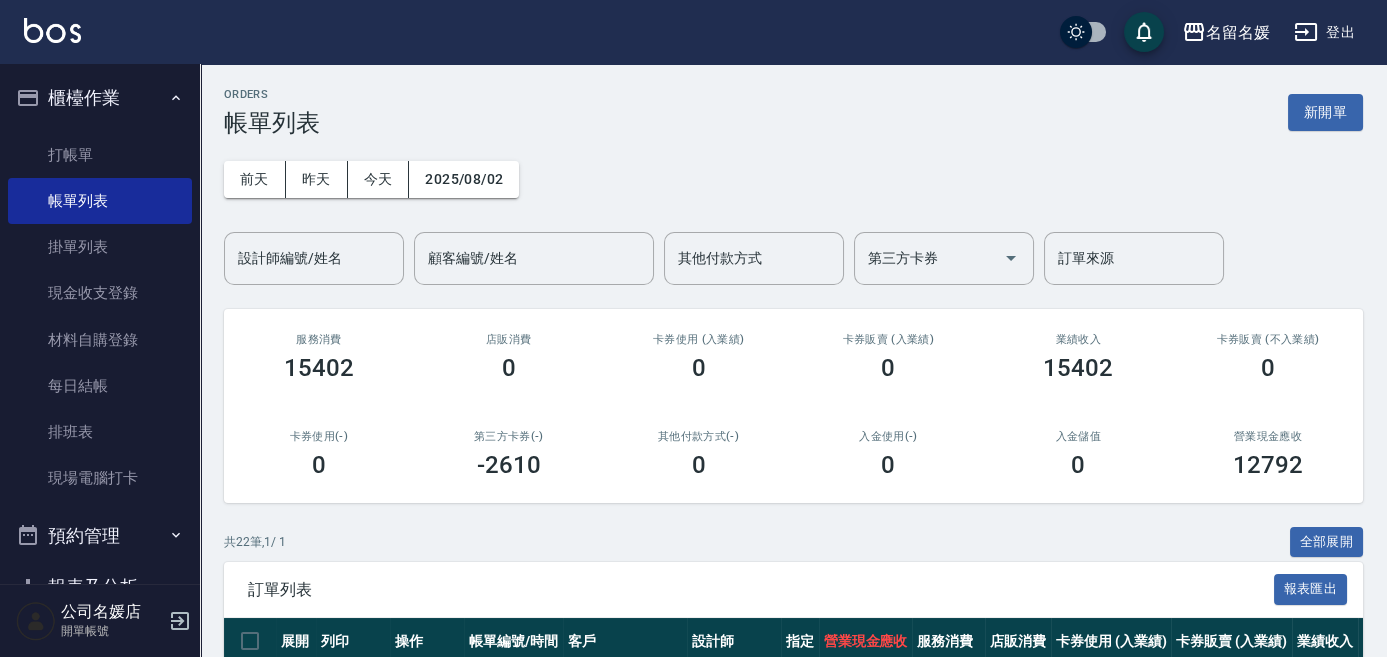scroll, scrollTop: 181, scrollLeft: 0, axis: vertical 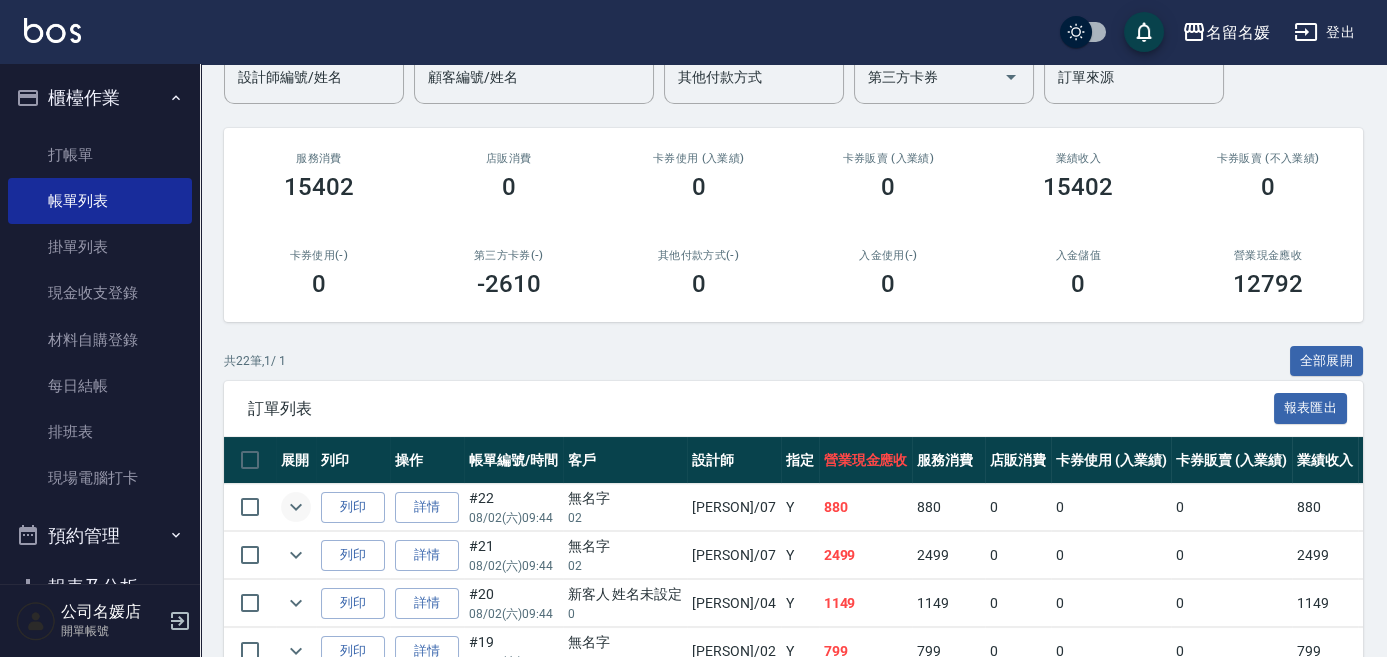 click 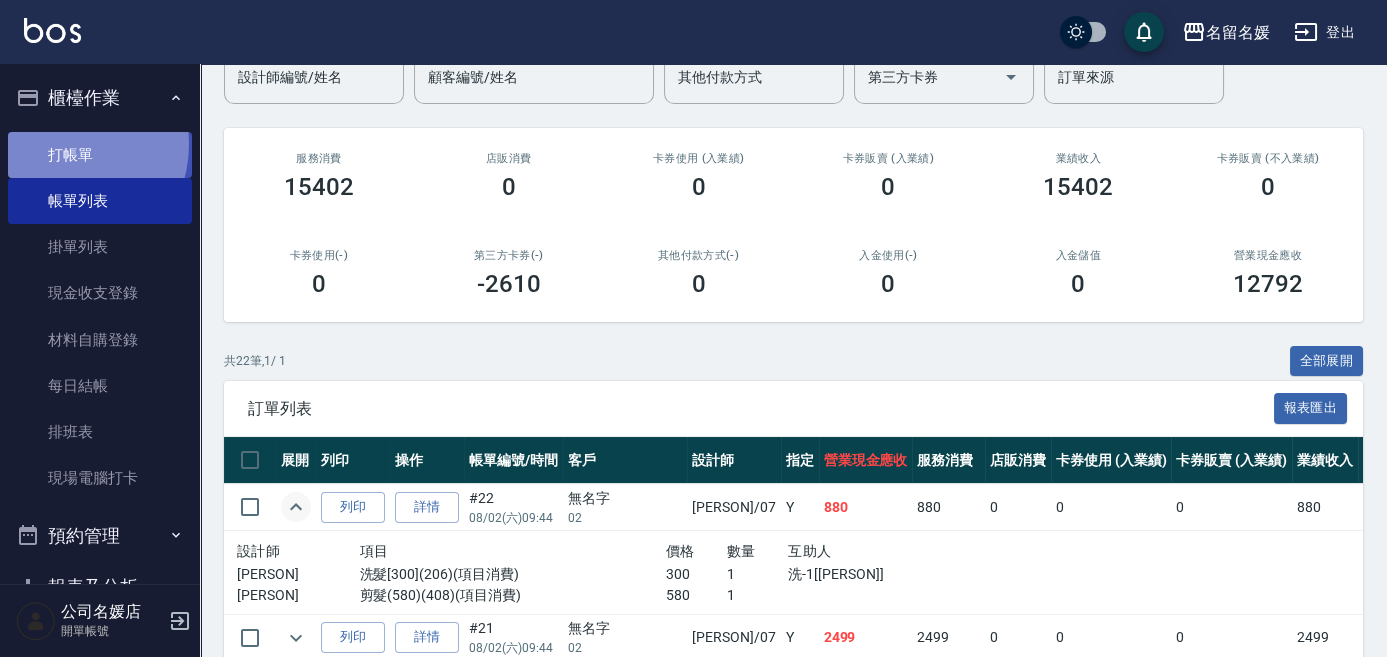 click on "打帳單" at bounding box center [100, 155] 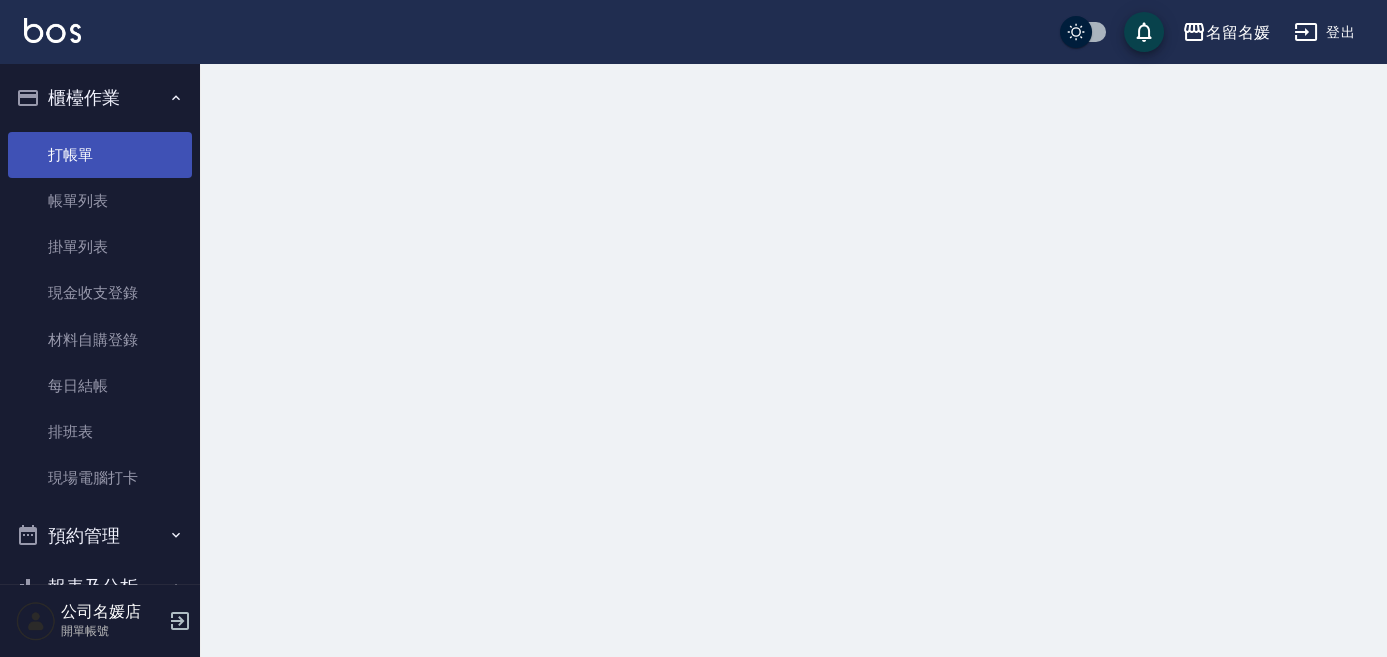 scroll, scrollTop: 0, scrollLeft: 0, axis: both 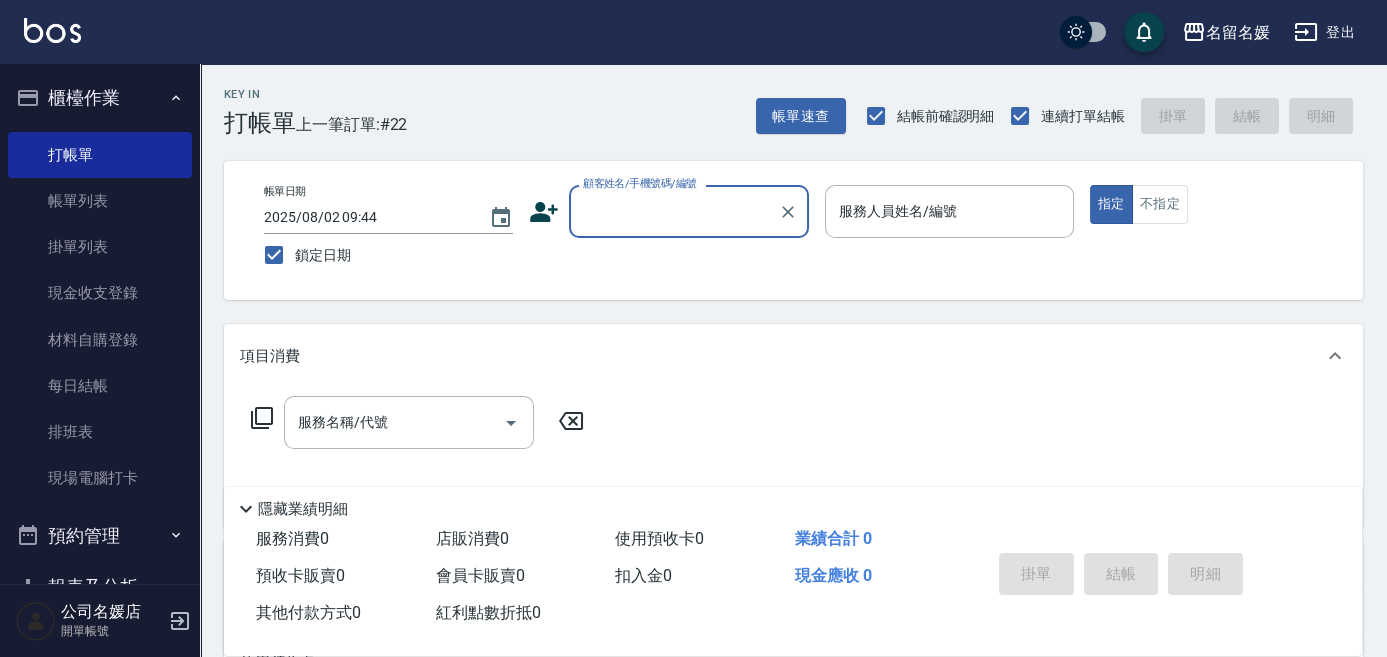 click on "顧客姓名/手機號碼/編號" 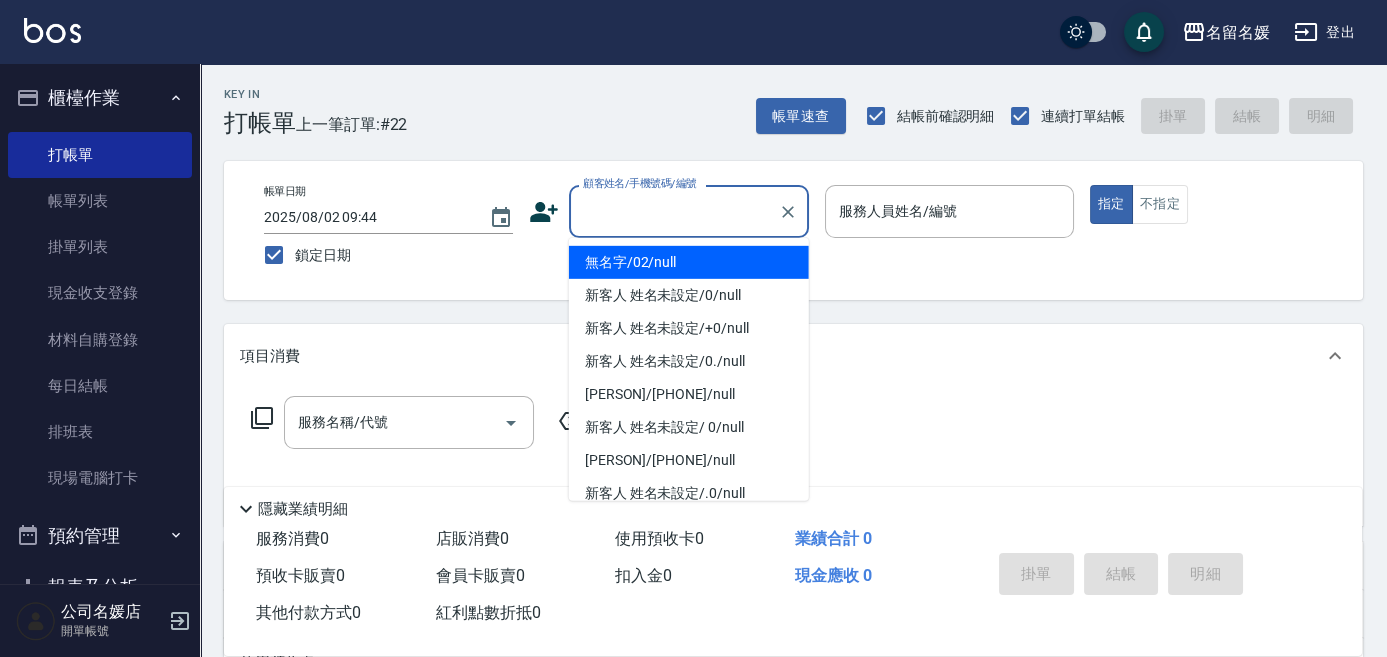 click on "無名字/02/null" at bounding box center (689, 262) 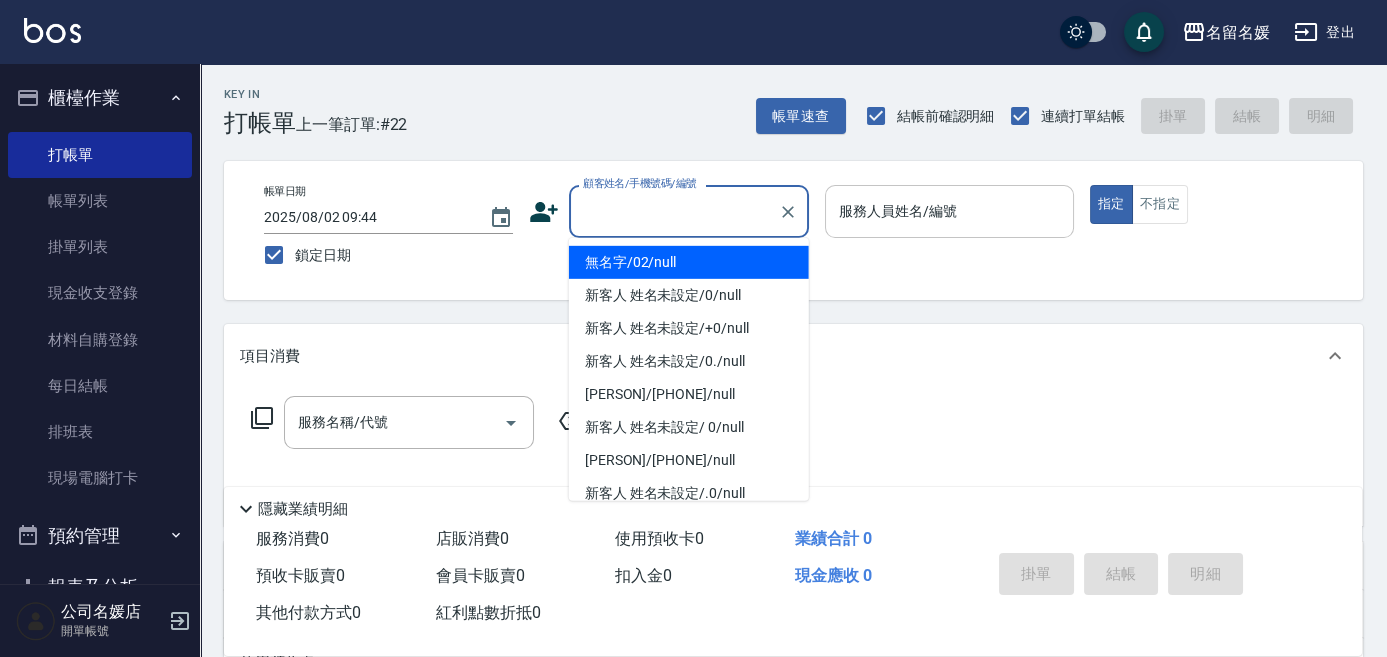 type on "無名字/02/null" 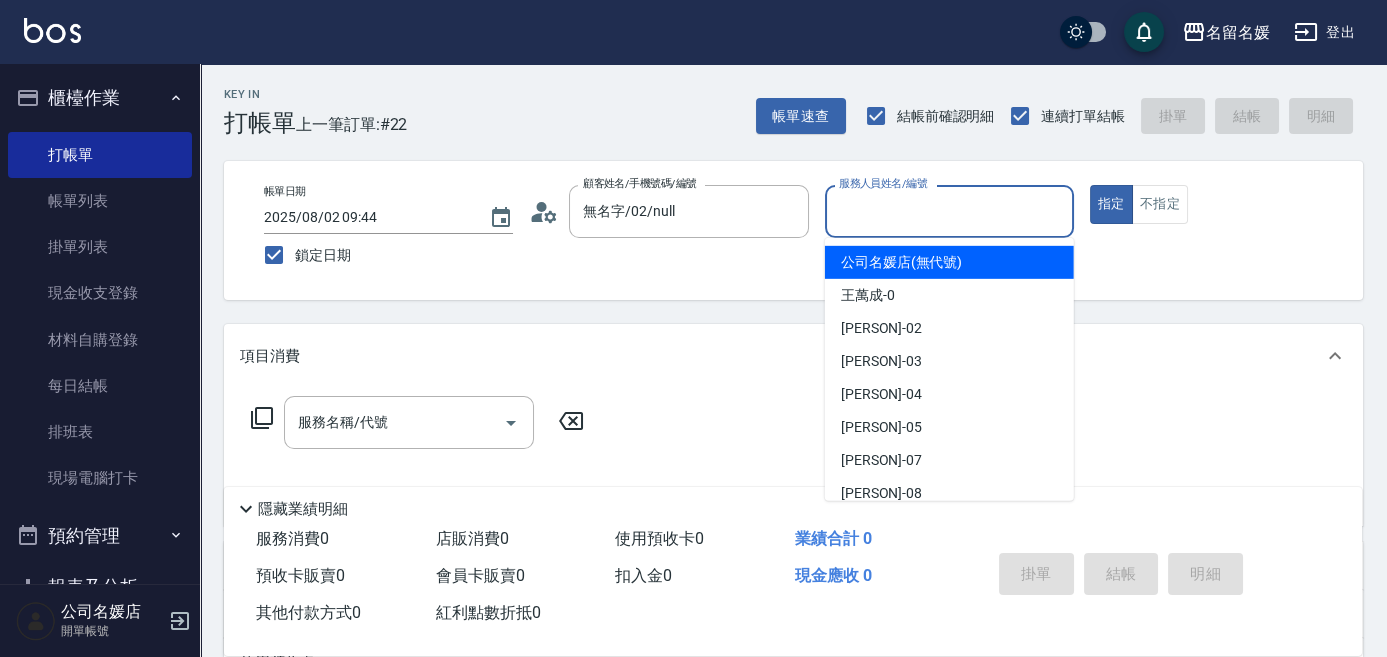 click on "服務人員姓名/編號" at bounding box center (949, 211) 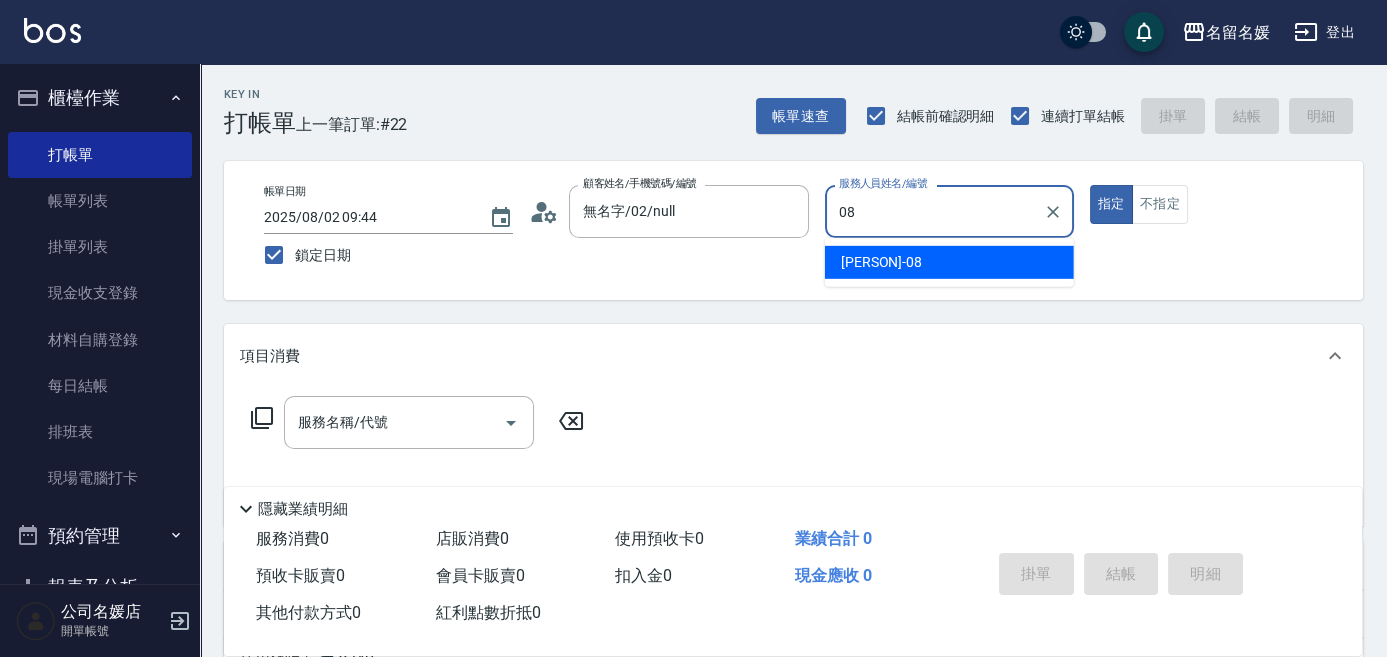 type on "08" 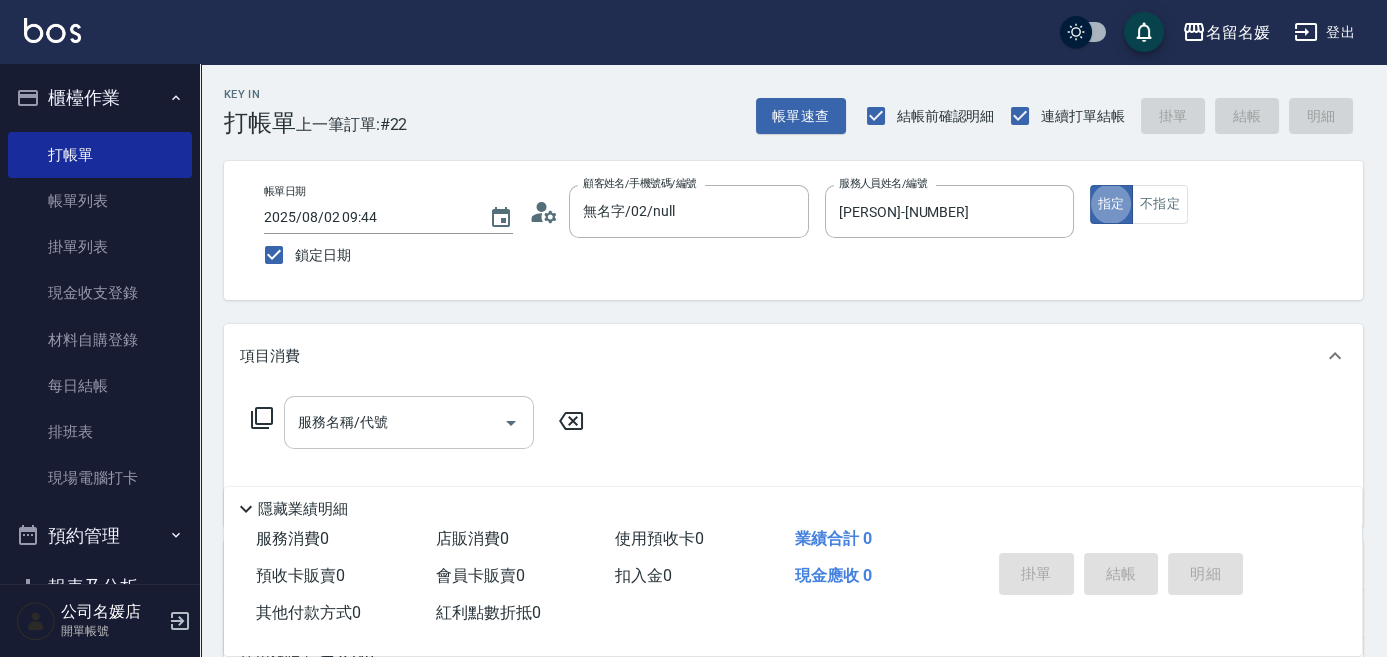 click on "服務名稱/代號" at bounding box center [394, 422] 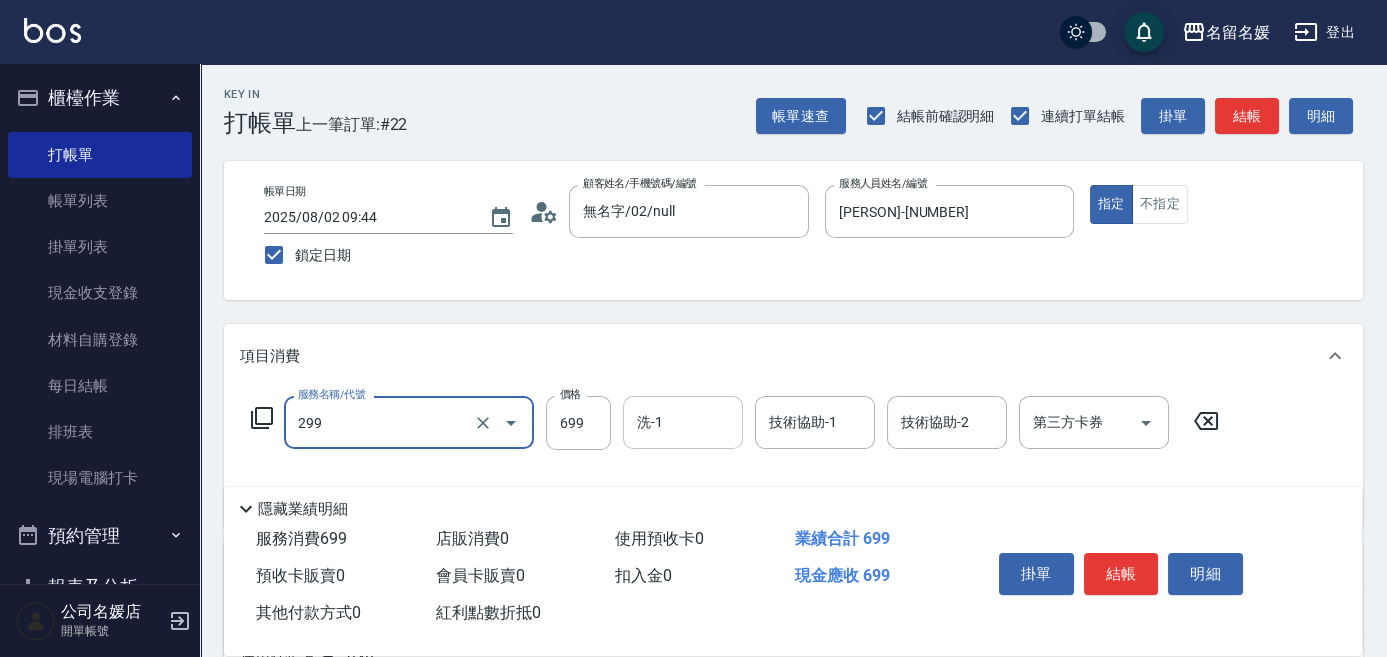 click on "洗-1 洗-1" at bounding box center [683, 422] 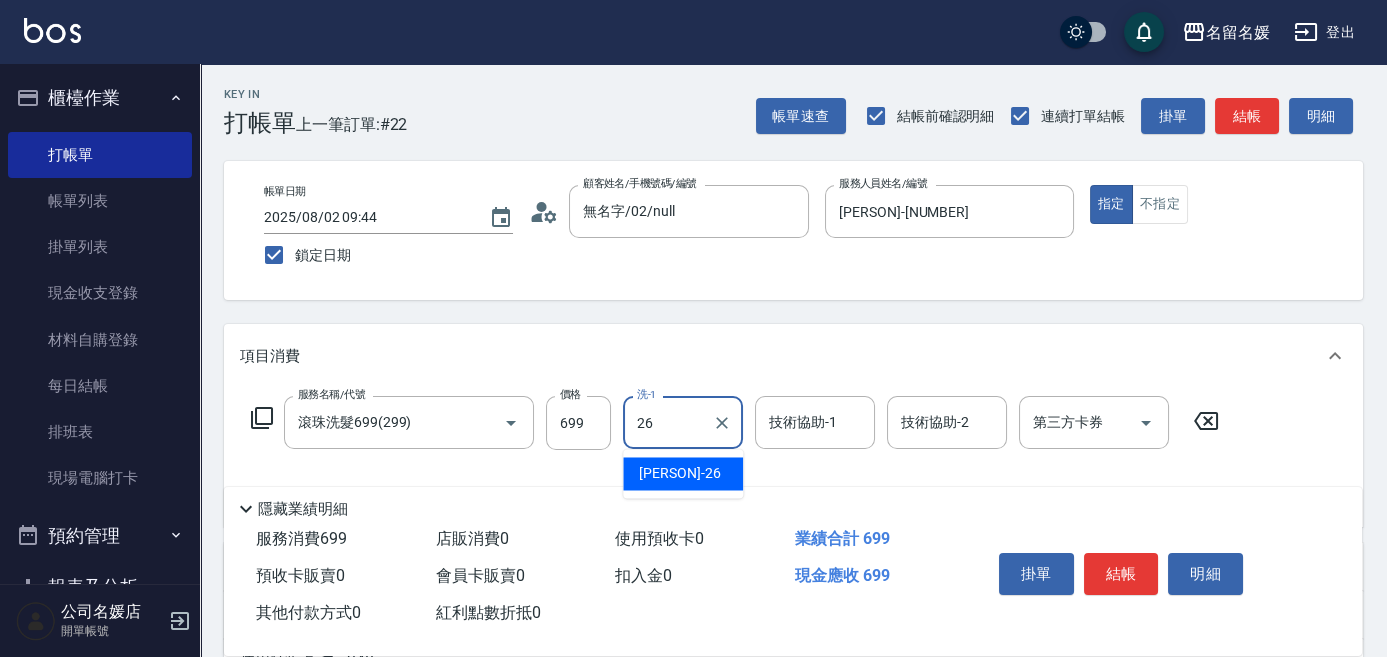 type on "[PERSON]-[NUMBER]" 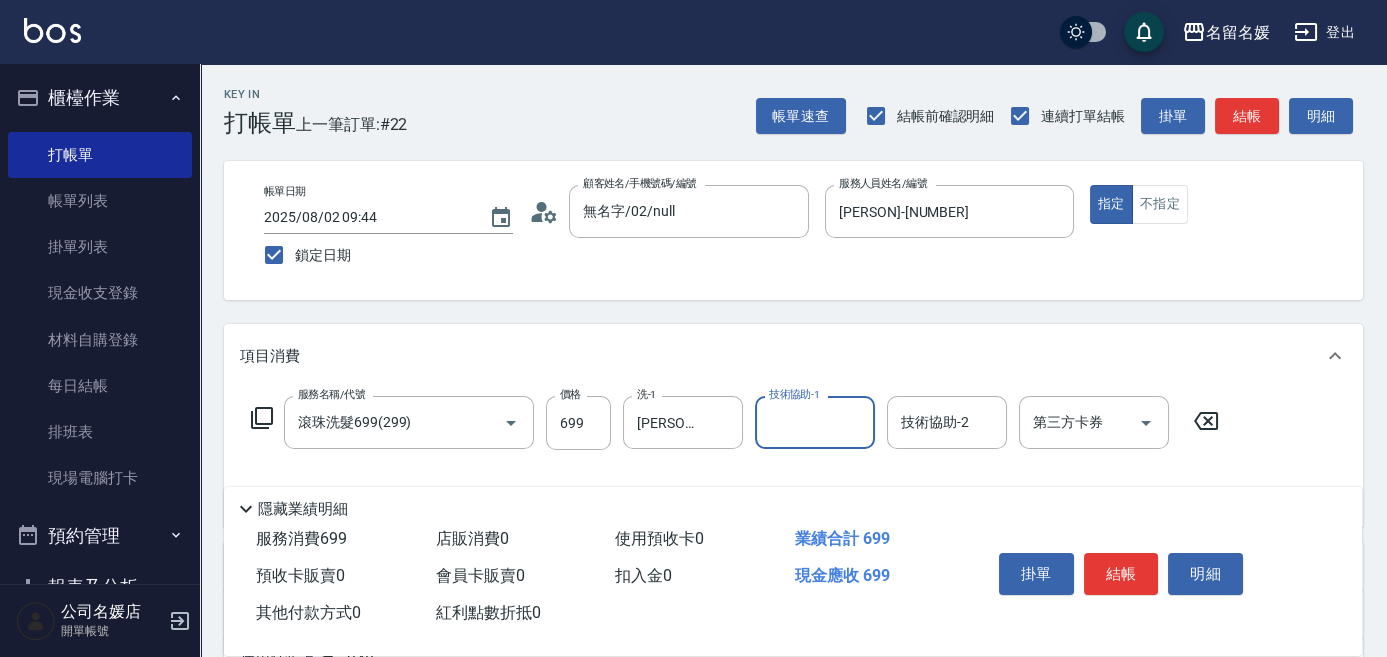 click on "技術協助-1" at bounding box center [815, 422] 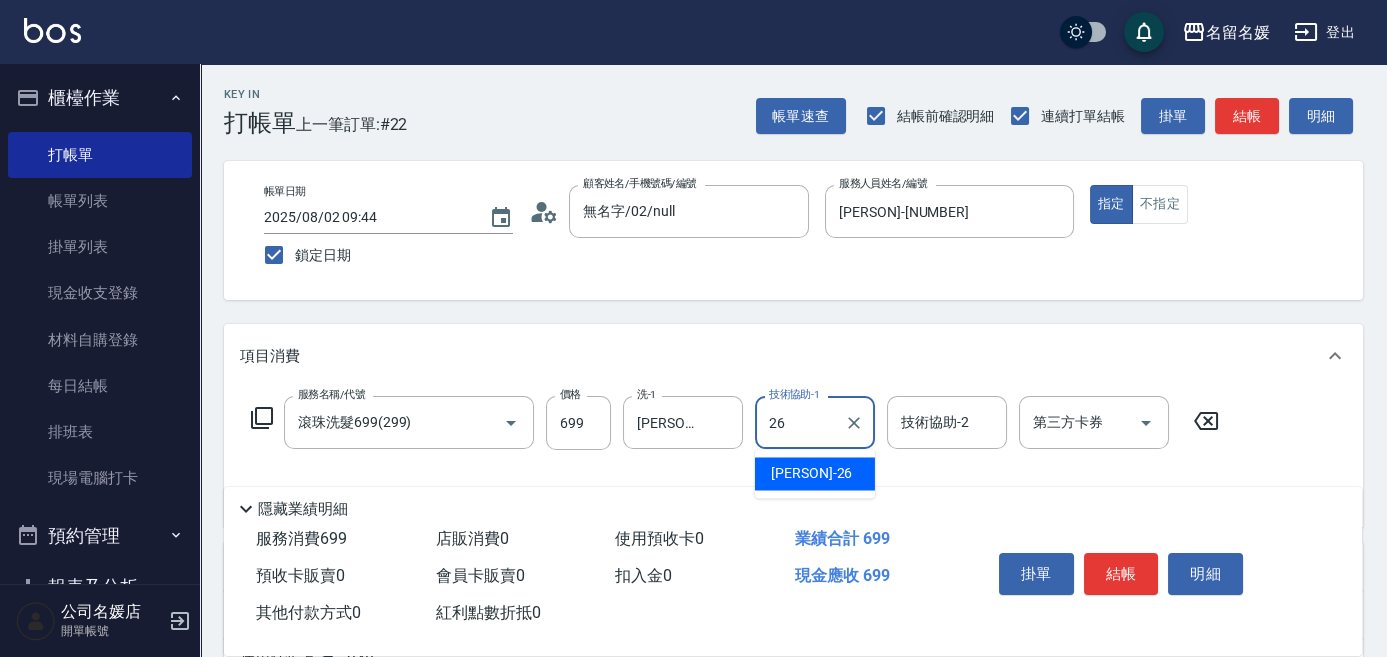 type on "[PERSON]-[NUMBER]" 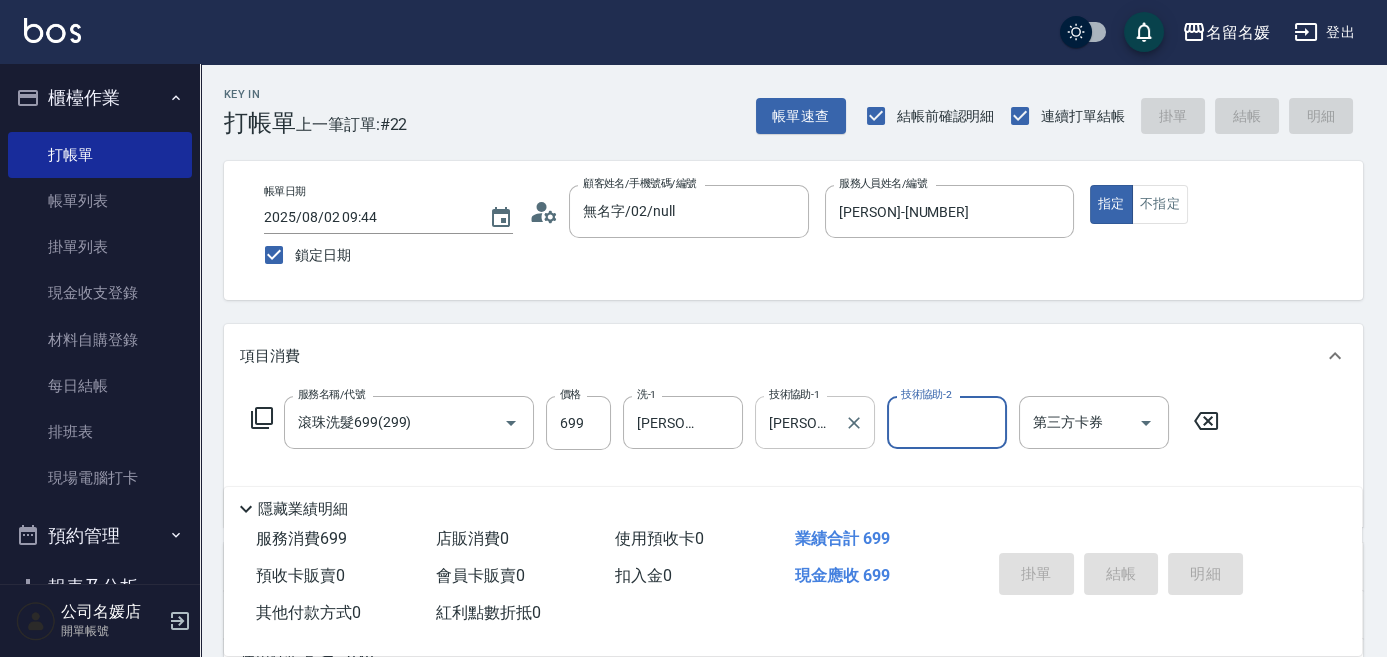 type 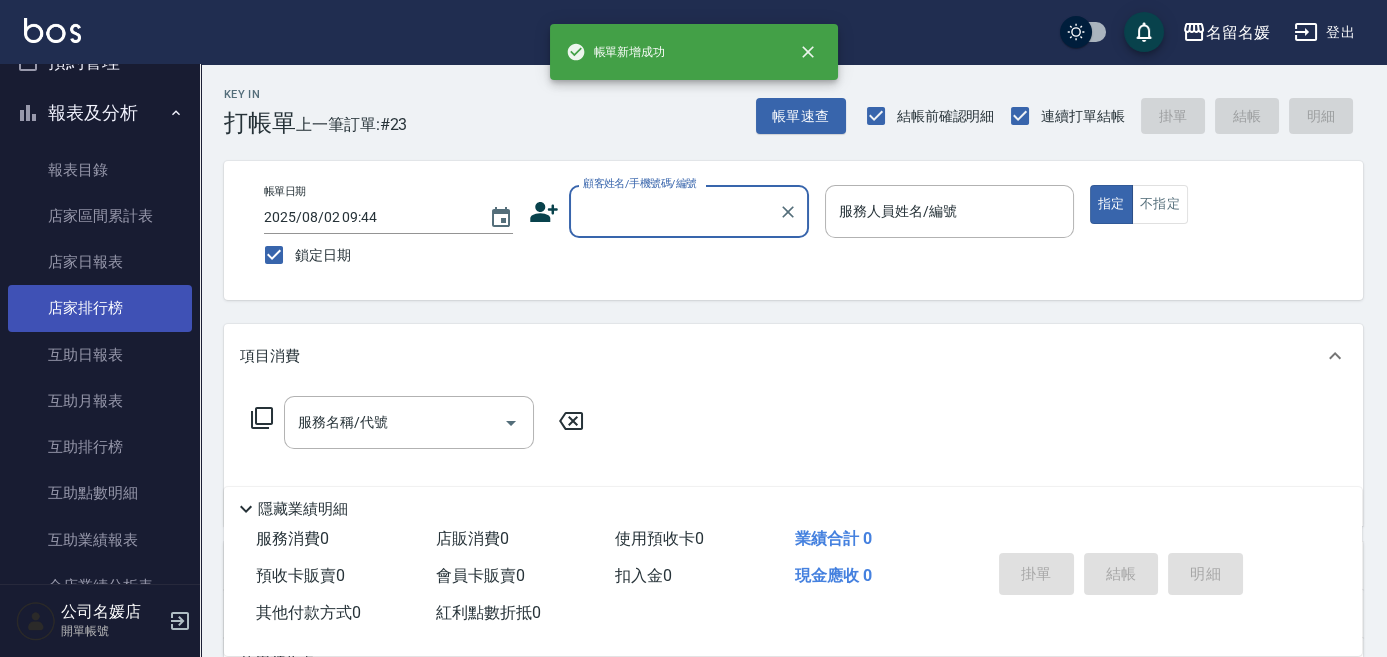 scroll, scrollTop: 636, scrollLeft: 0, axis: vertical 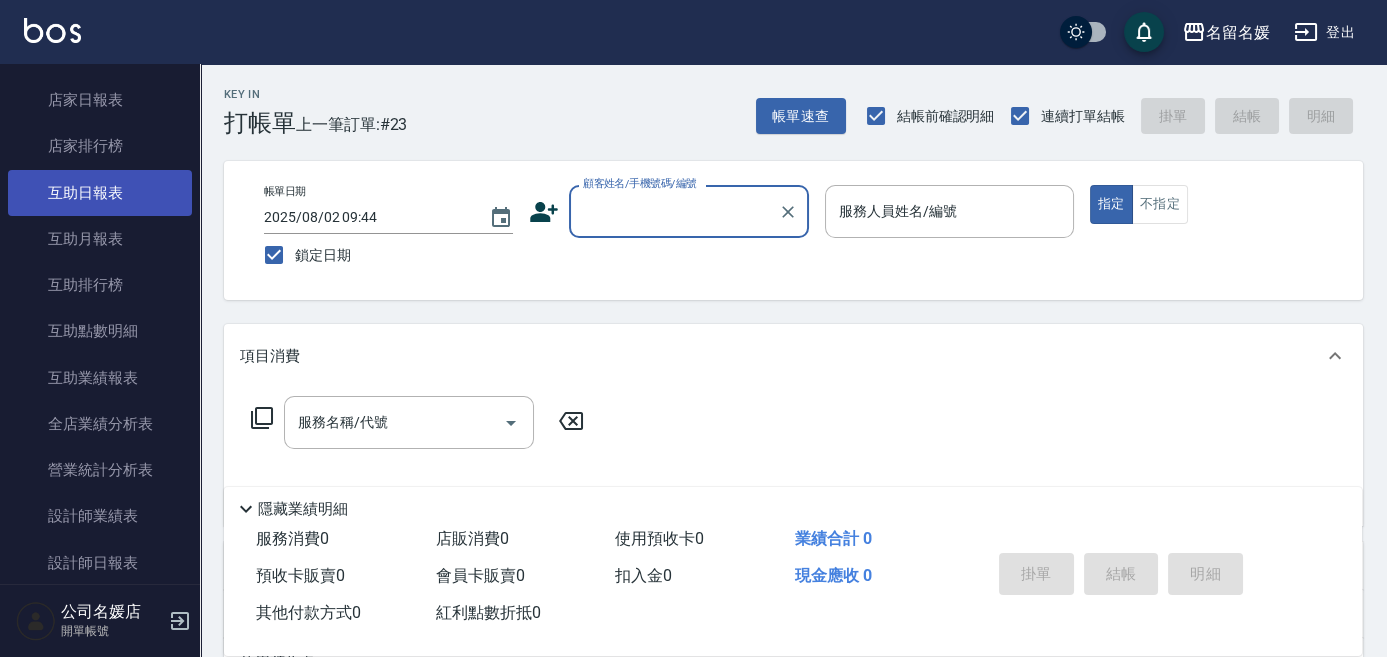 click on "互助日報表" at bounding box center [100, 193] 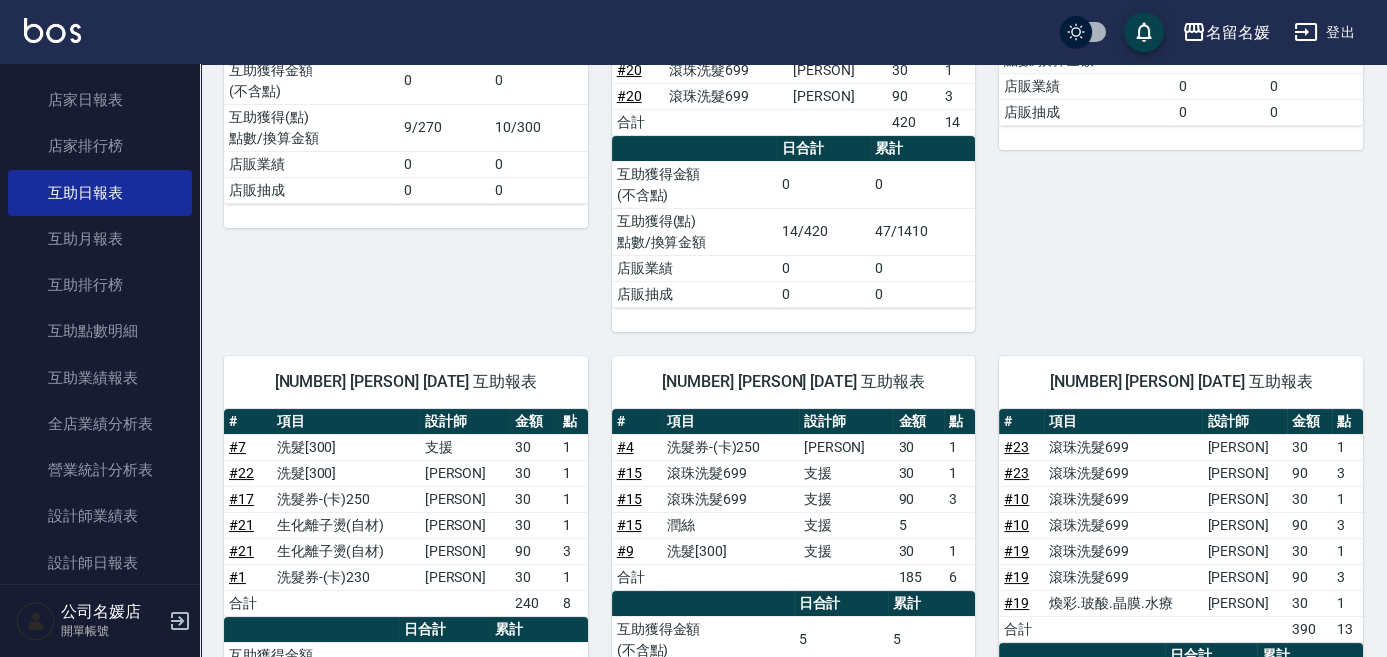 scroll, scrollTop: 636, scrollLeft: 0, axis: vertical 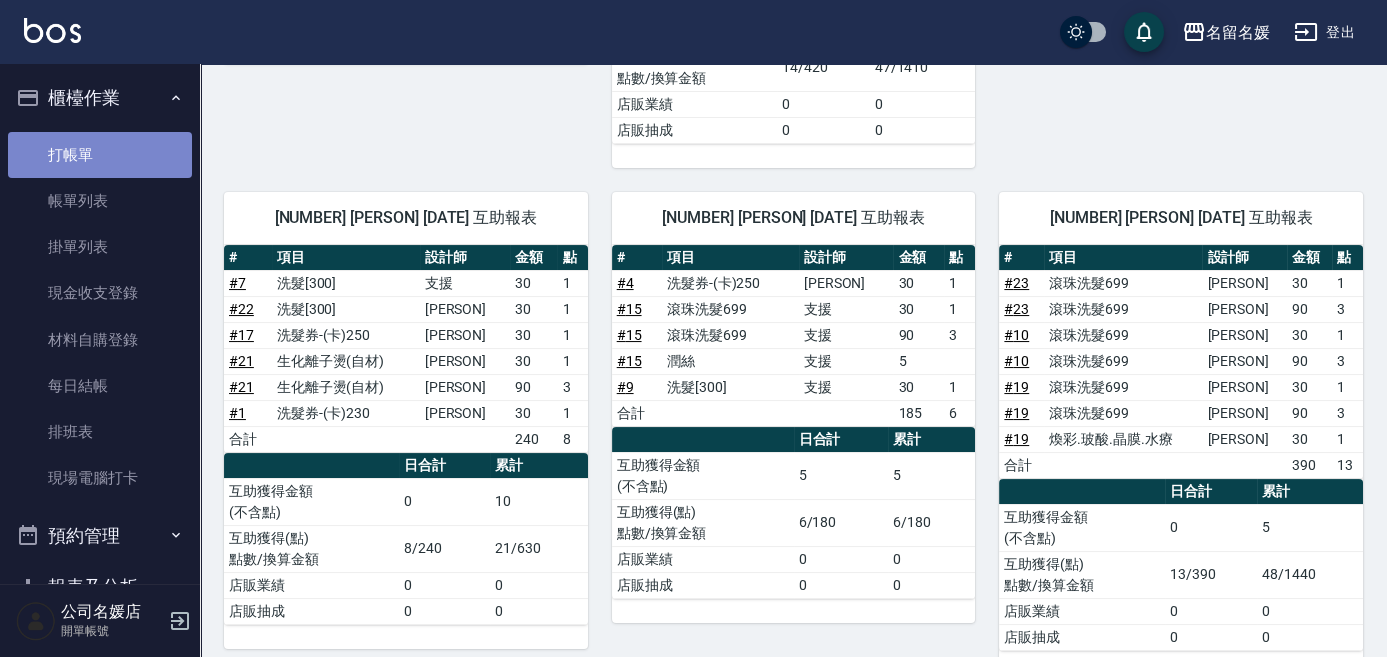 click on "打帳單" at bounding box center (100, 155) 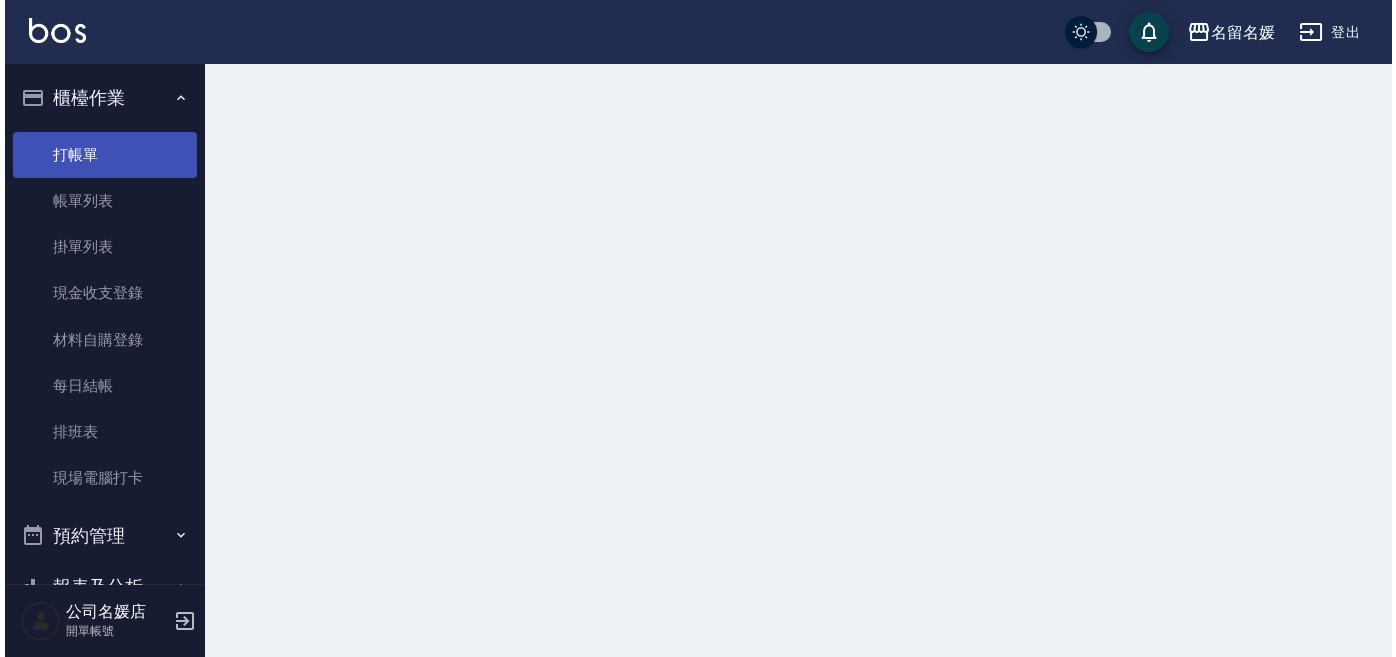 scroll, scrollTop: 0, scrollLeft: 0, axis: both 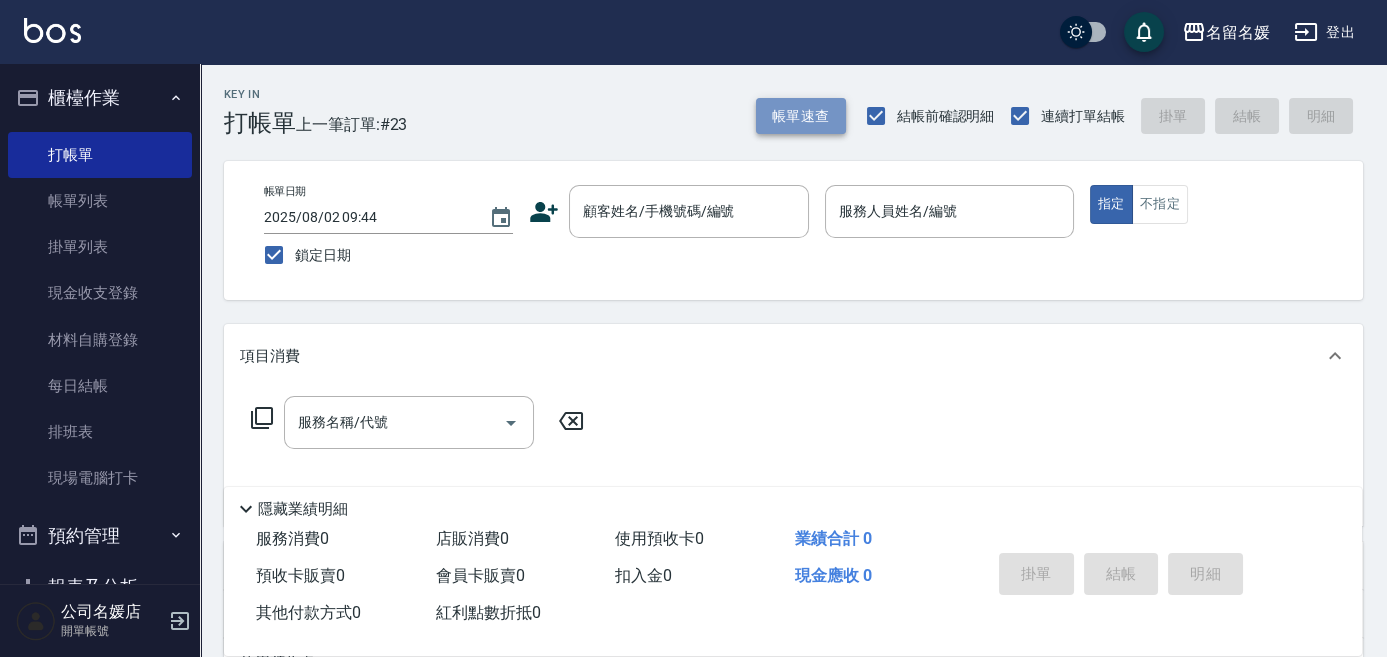 click on "帳單速查" at bounding box center (801, 116) 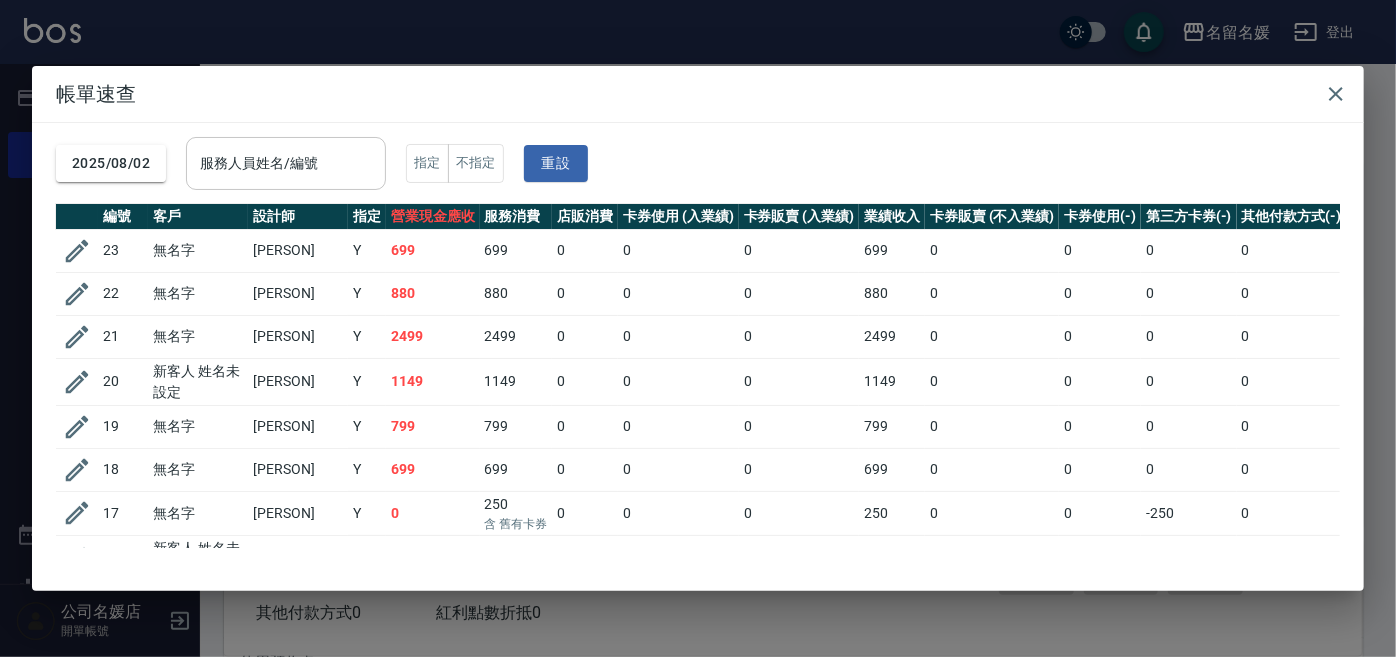 click on "服務人員姓名/編號" at bounding box center [286, 163] 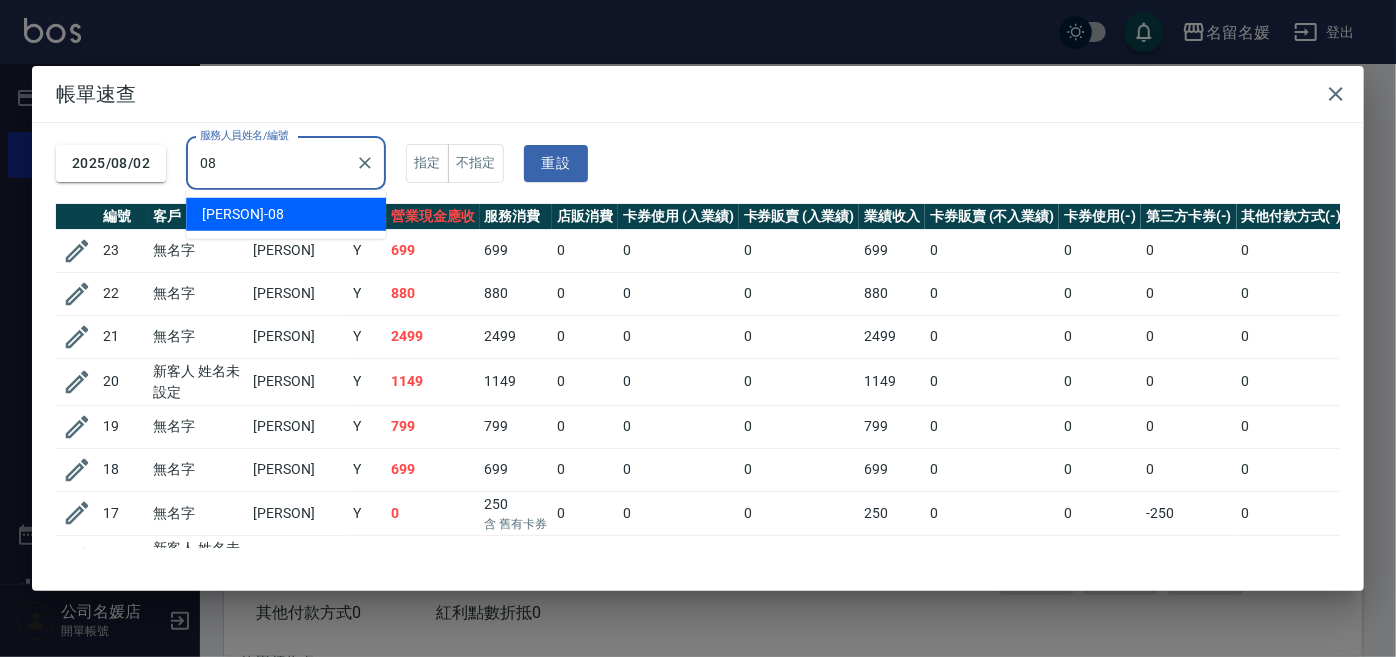 click on "[PERSON] -[NUMBER]" at bounding box center [286, 214] 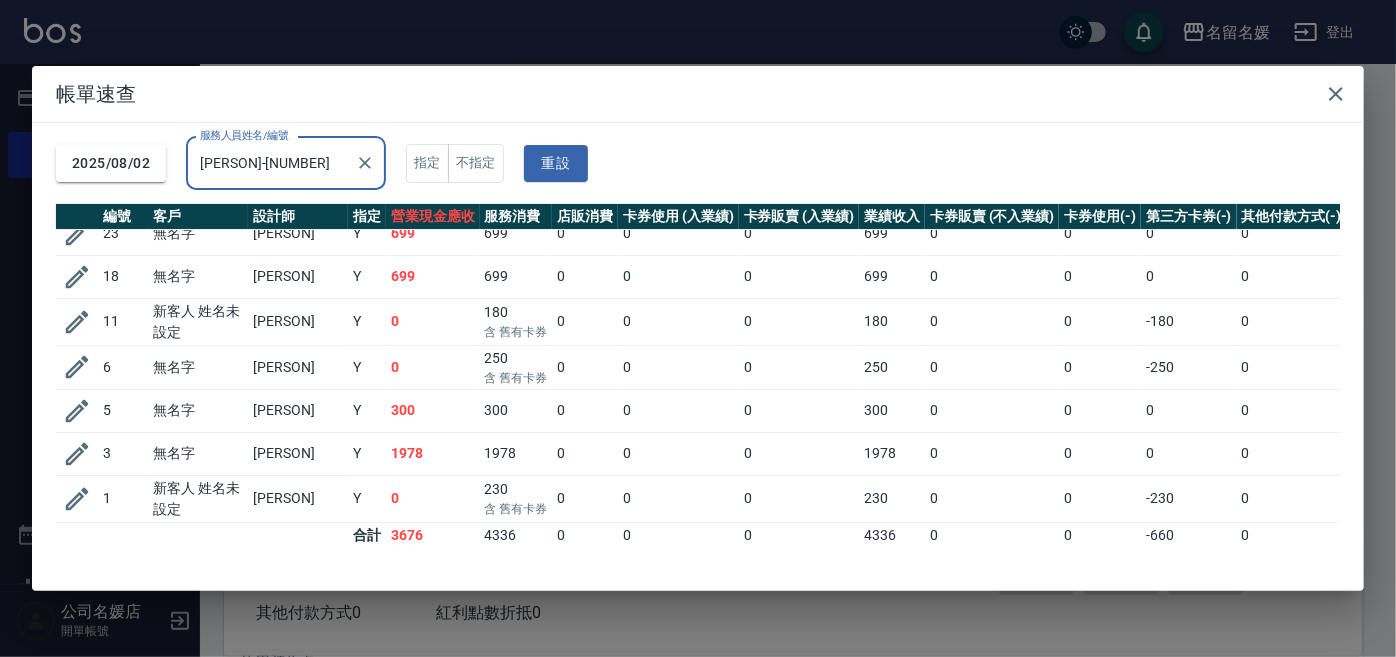 scroll, scrollTop: 29, scrollLeft: 0, axis: vertical 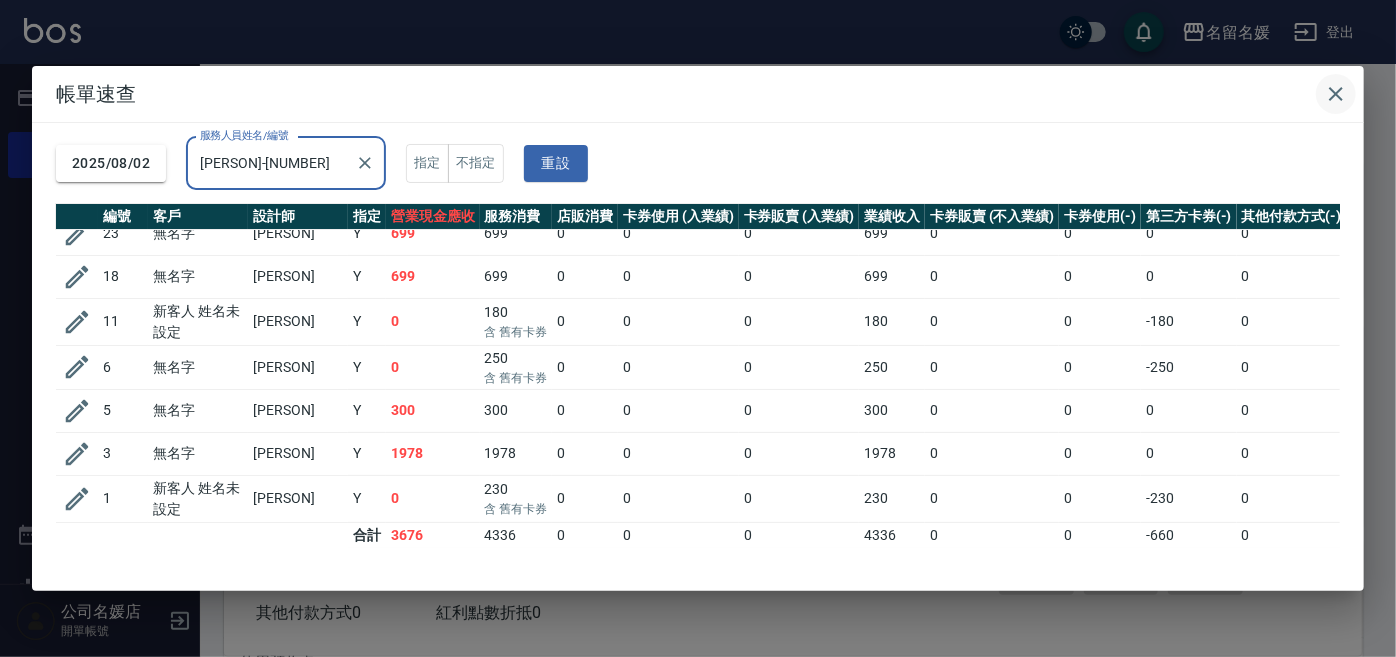 type on "[PERSON]-[NUMBER]" 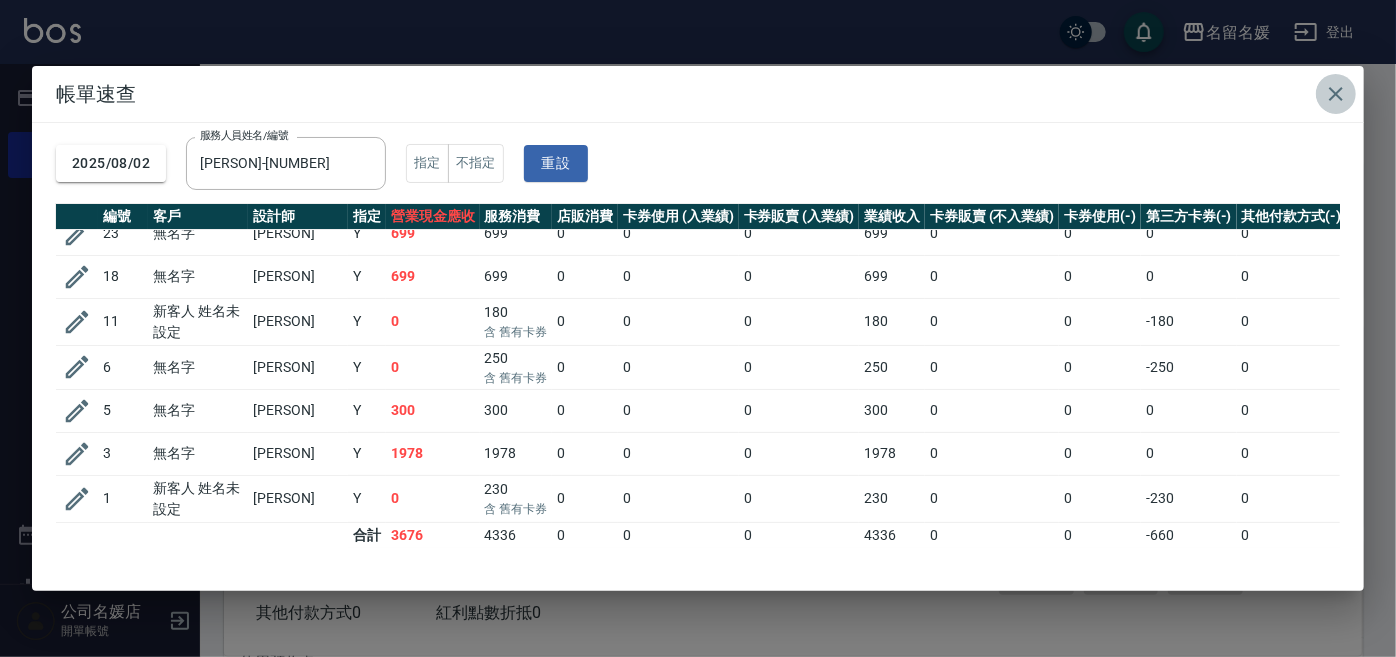 click 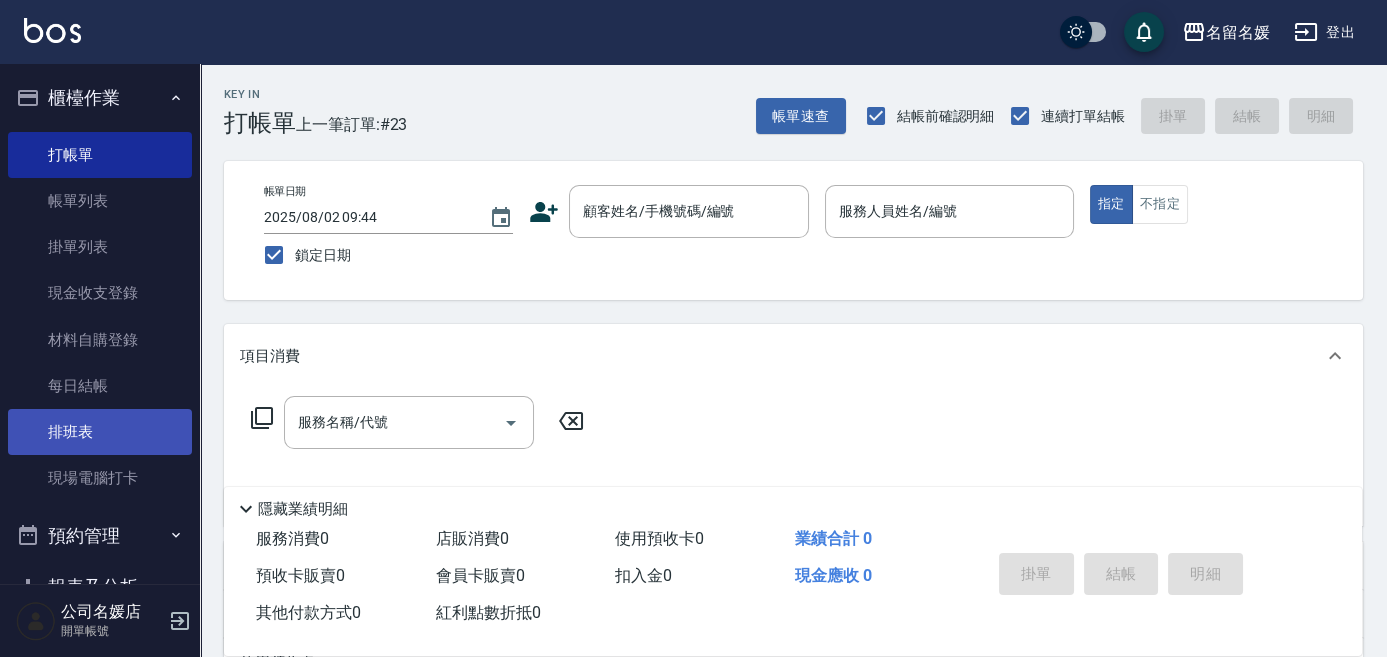 drag, startPoint x: 0, startPoint y: 437, endPoint x: 10, endPoint y: 430, distance: 12.206555 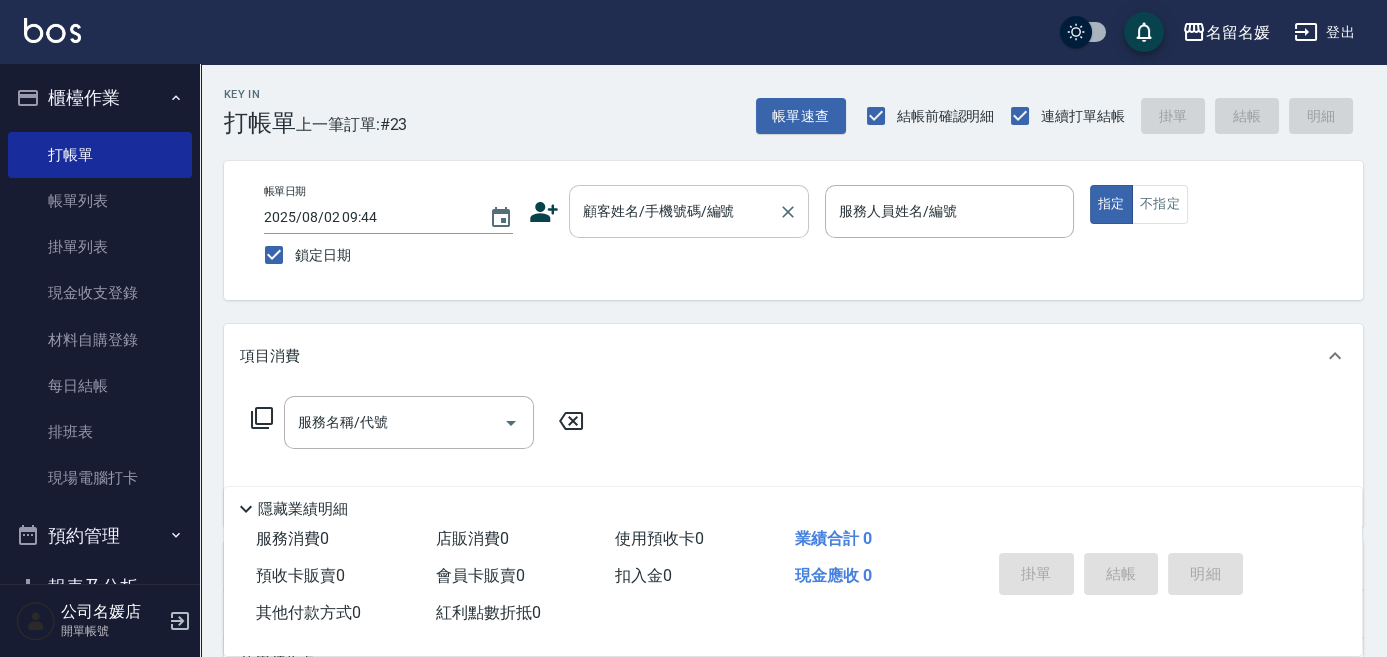 click on "顧客姓名/手機號碼/編號" at bounding box center (674, 211) 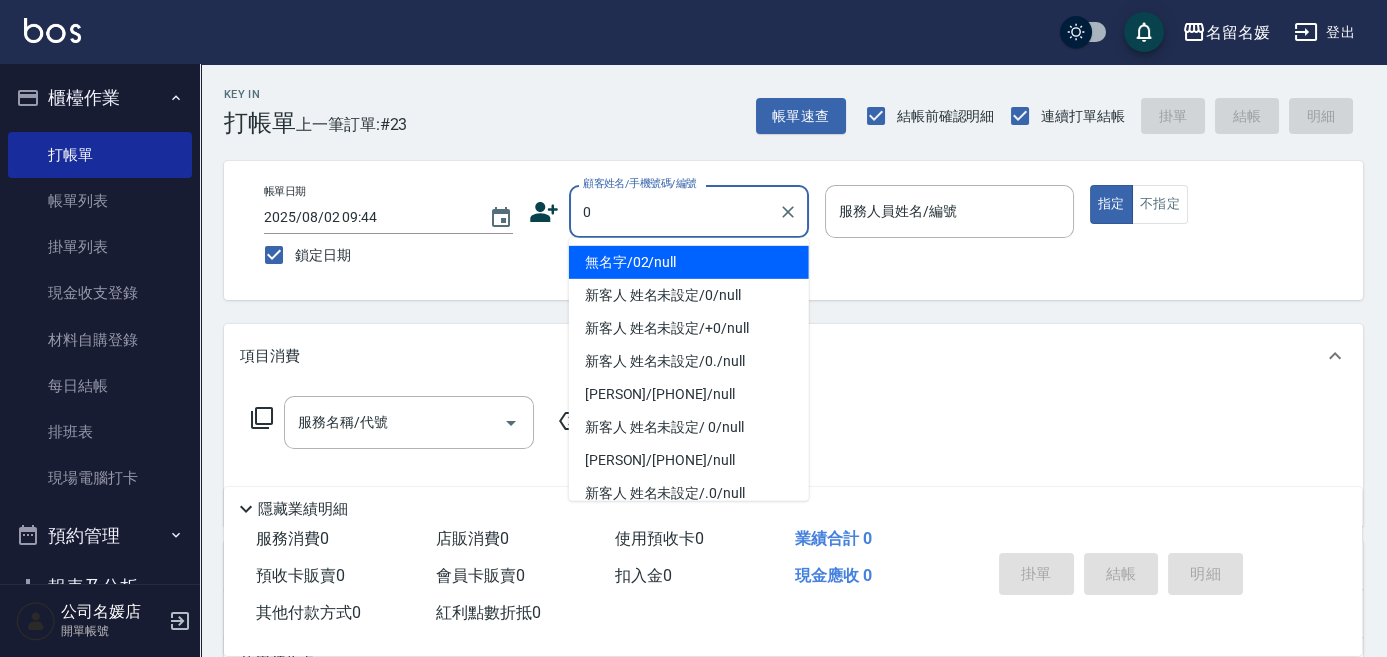type on "無名字/02/null" 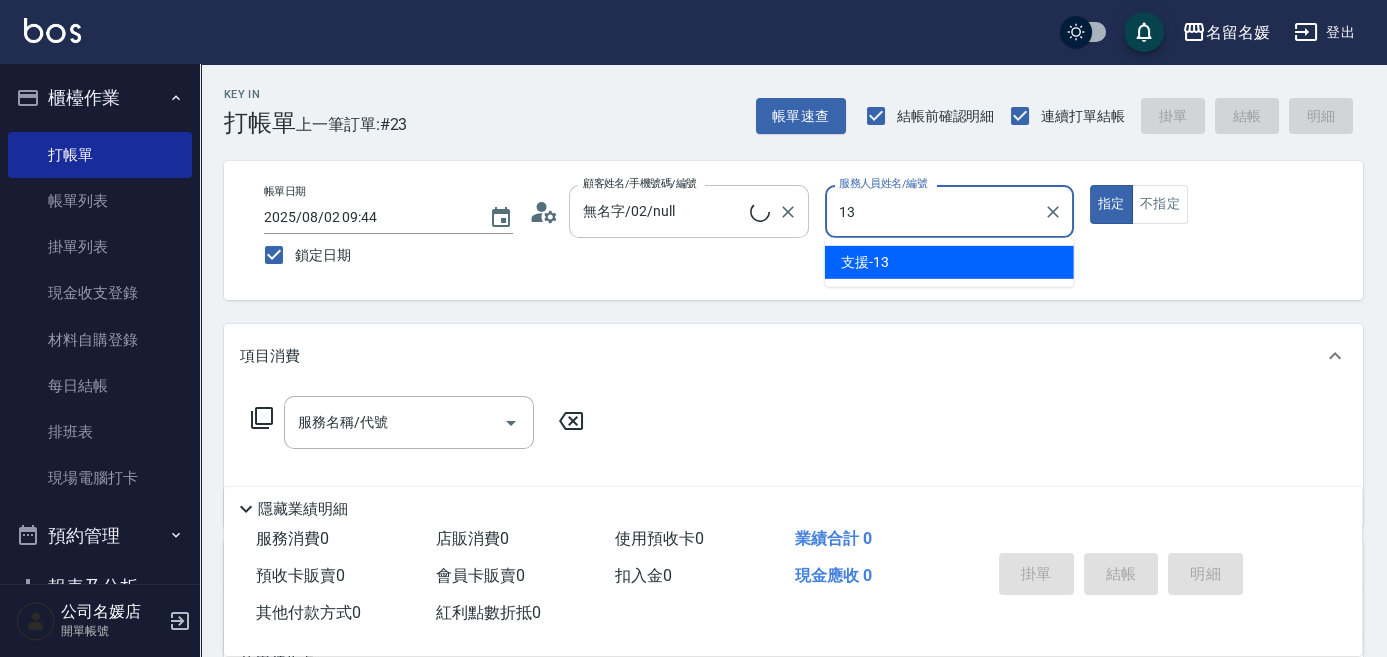 type on "13" 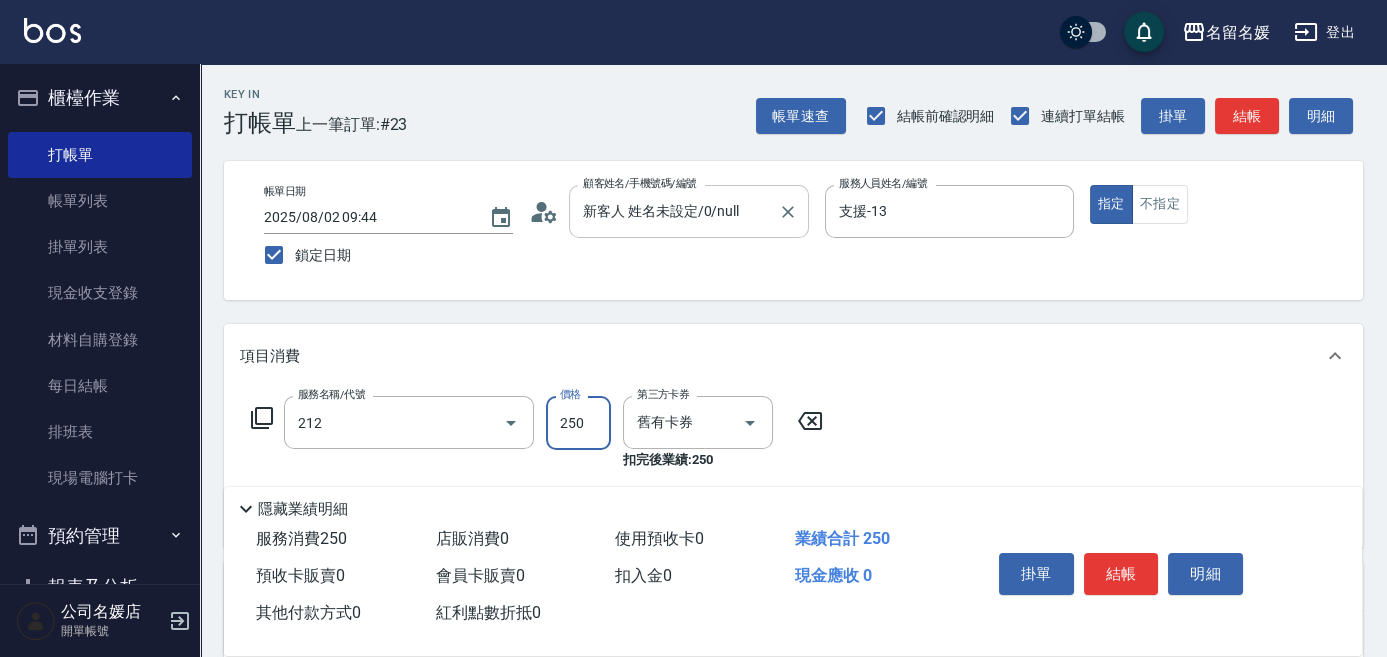 type on "洗髮券-(卡)250(212)" 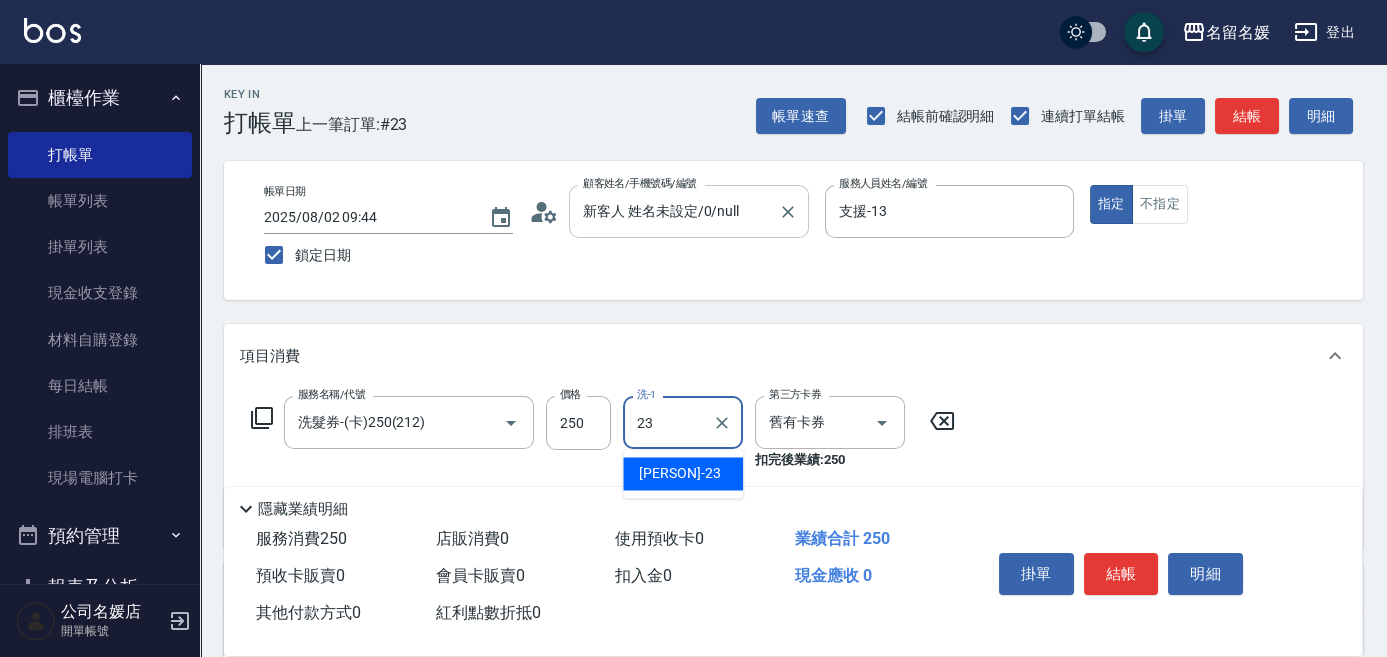 type on "[PERSON]-[NUMBER]" 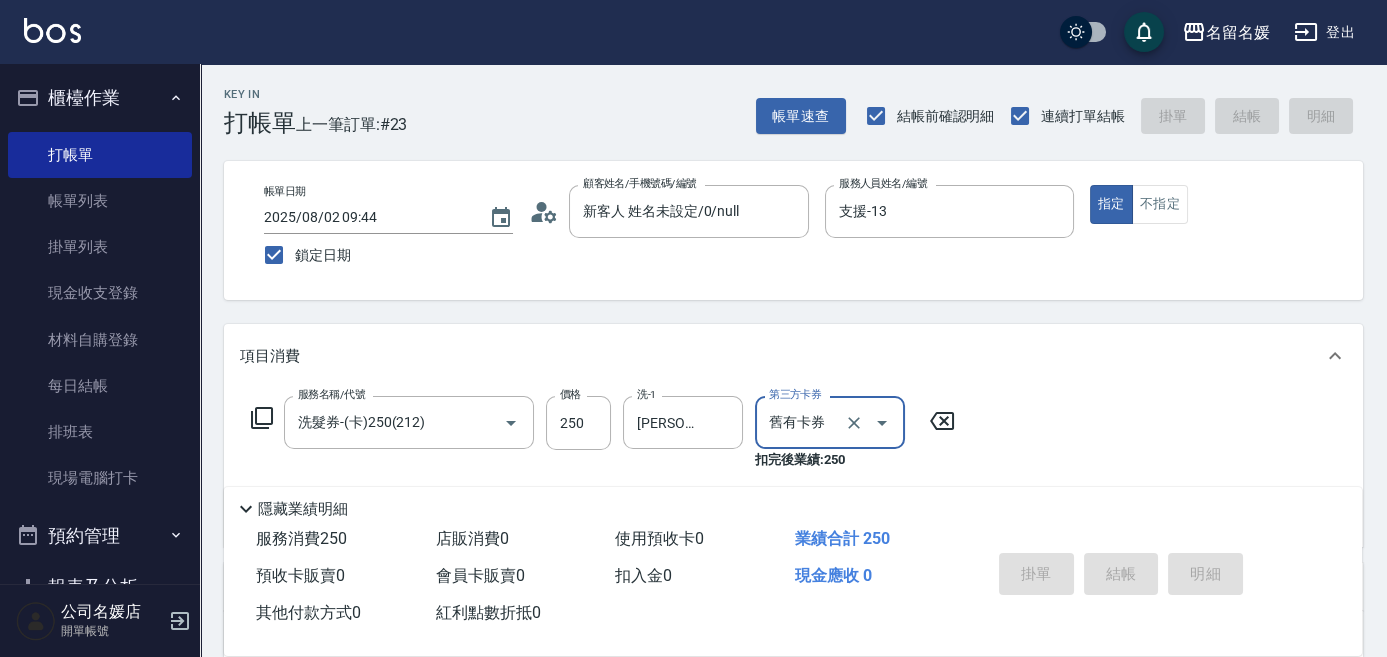 type 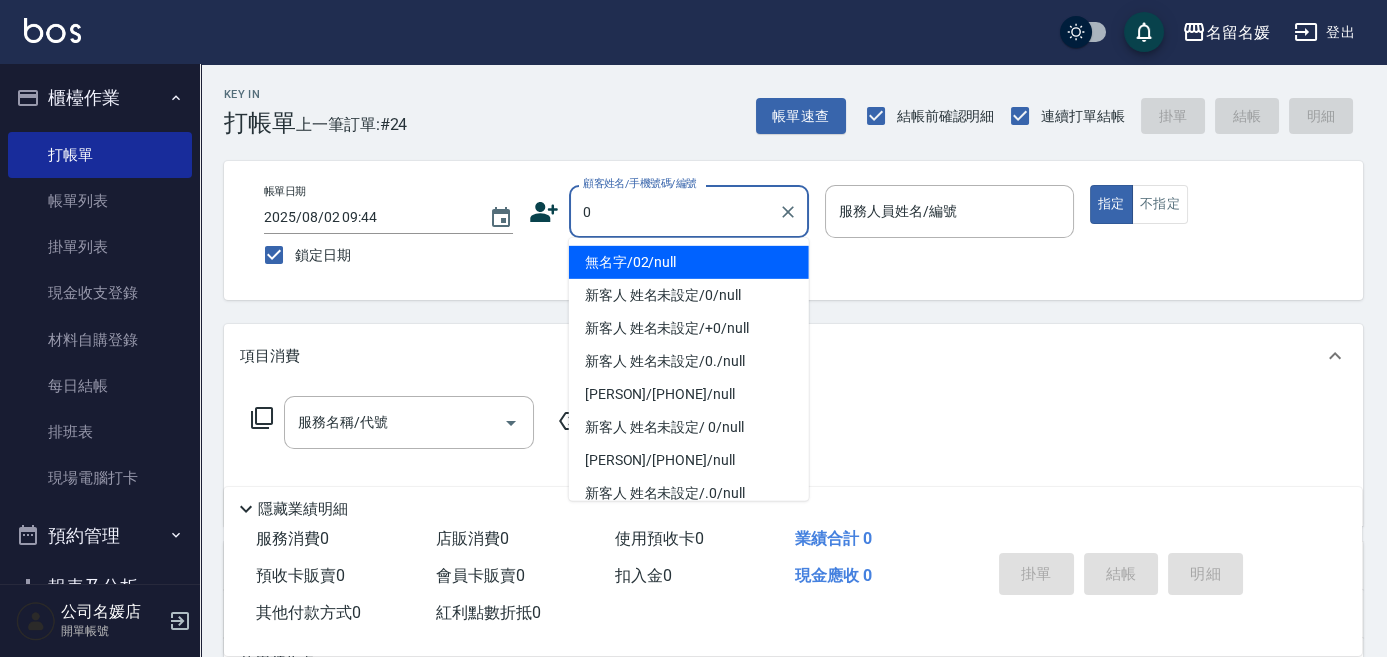 type on "0" 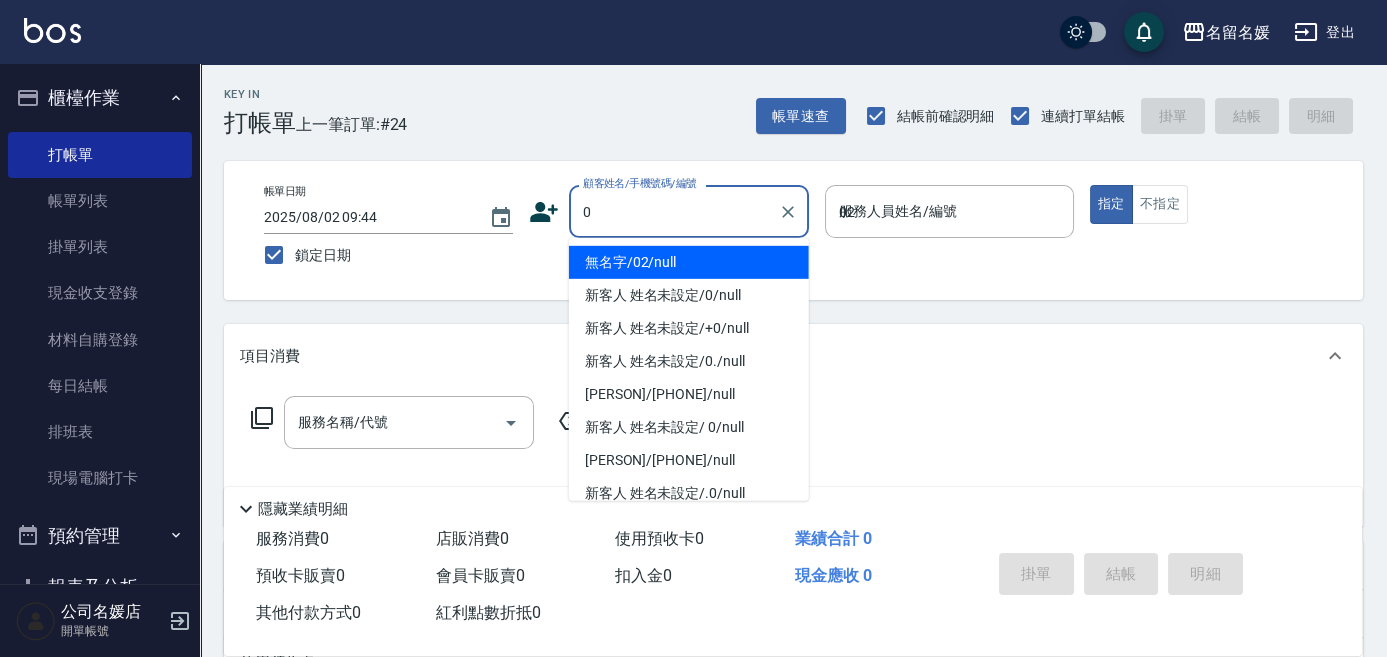 type on "02" 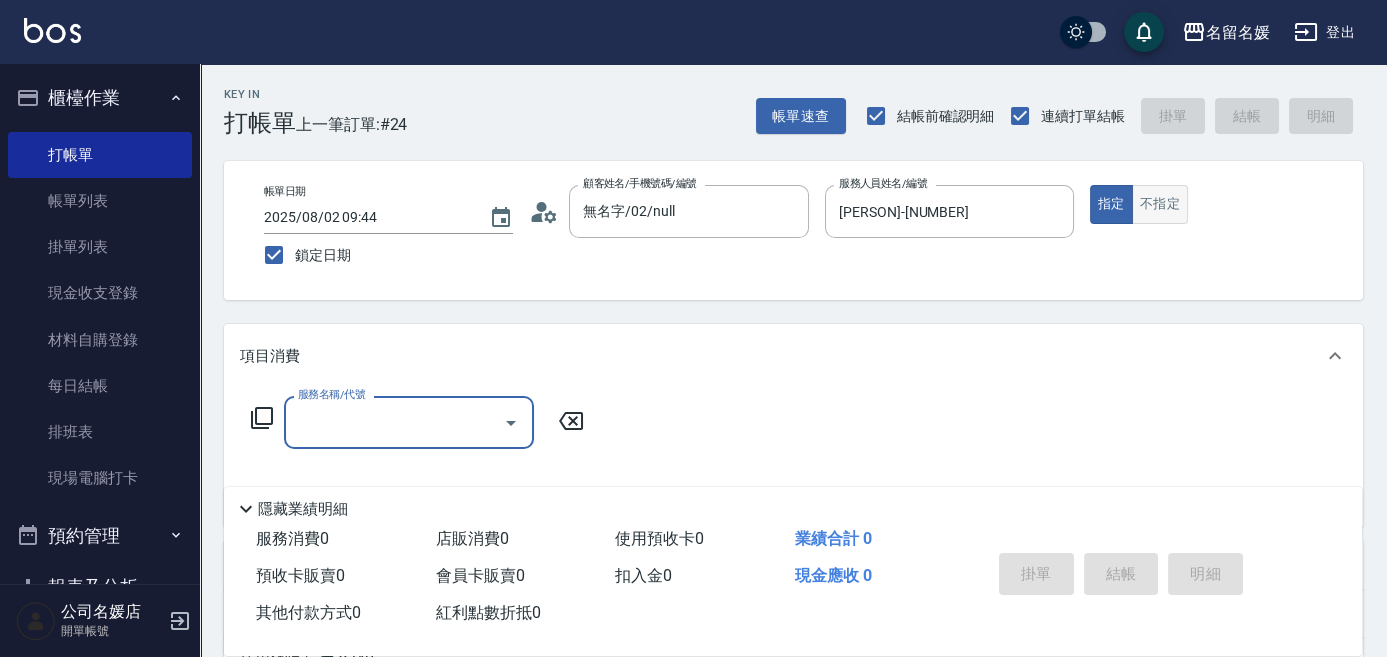 click on "不指定" at bounding box center [1160, 204] 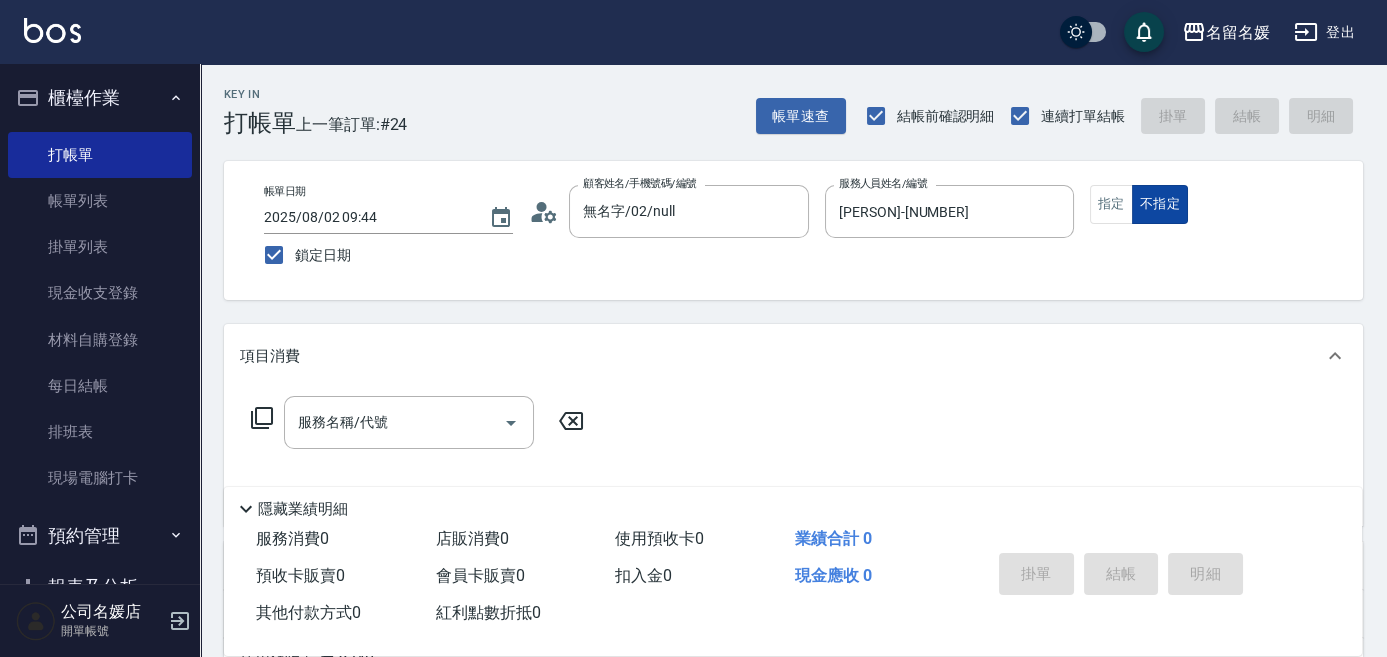 type on "false" 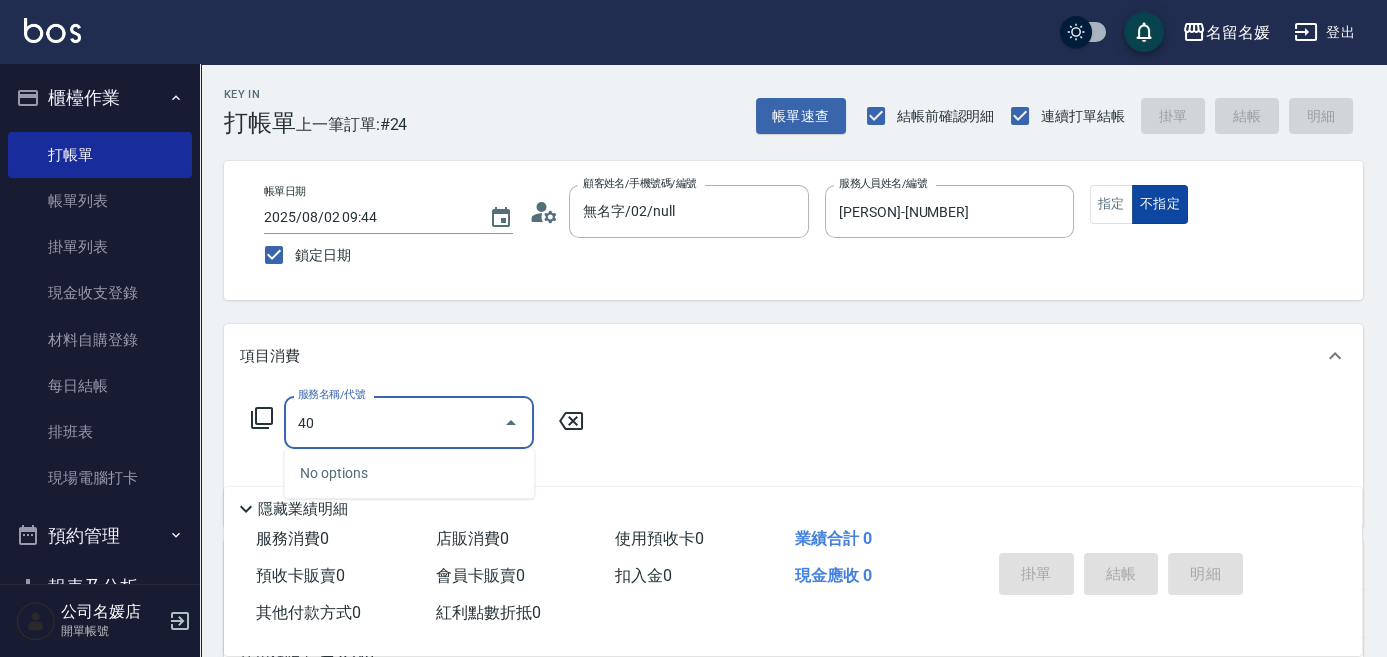 type on "4" 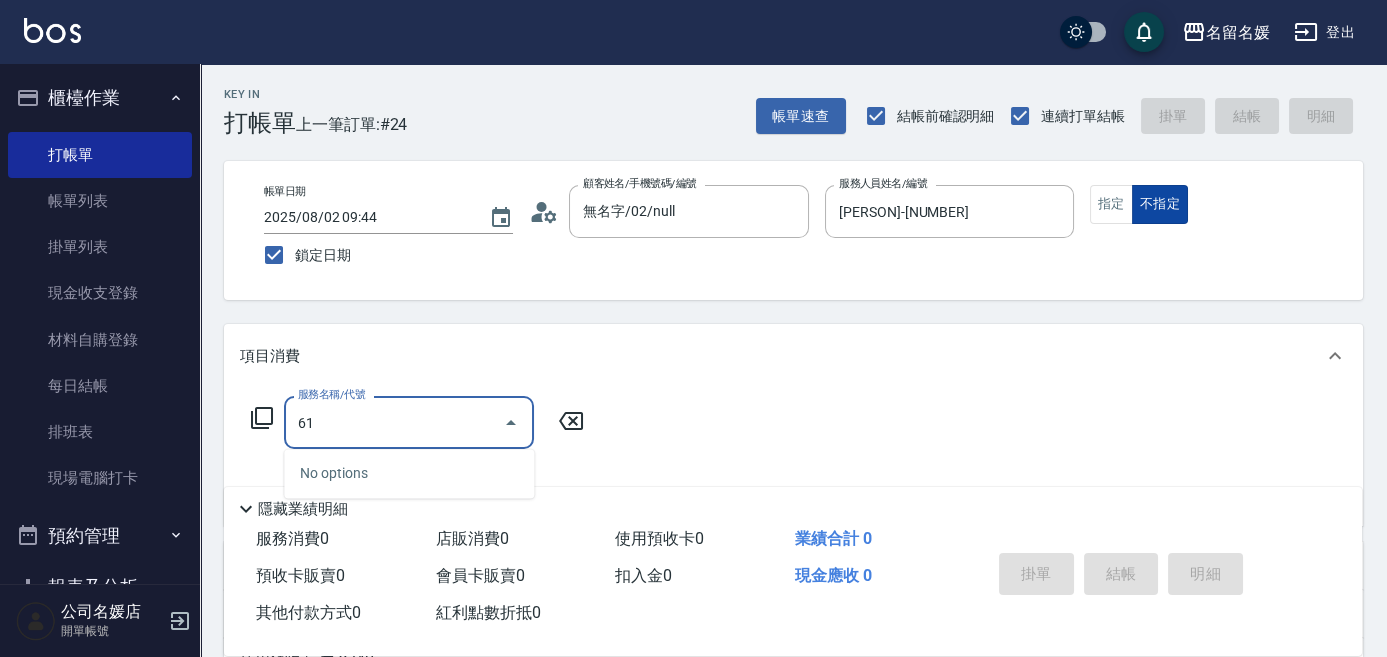 type on "6" 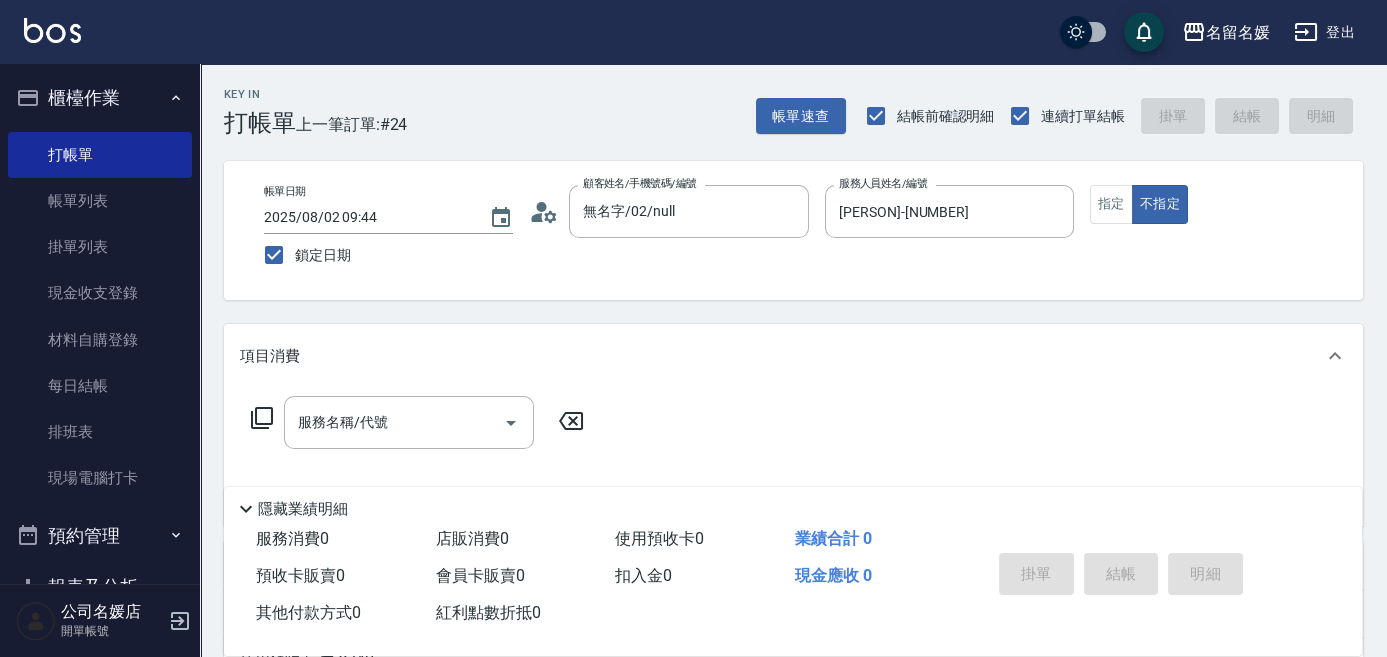 click 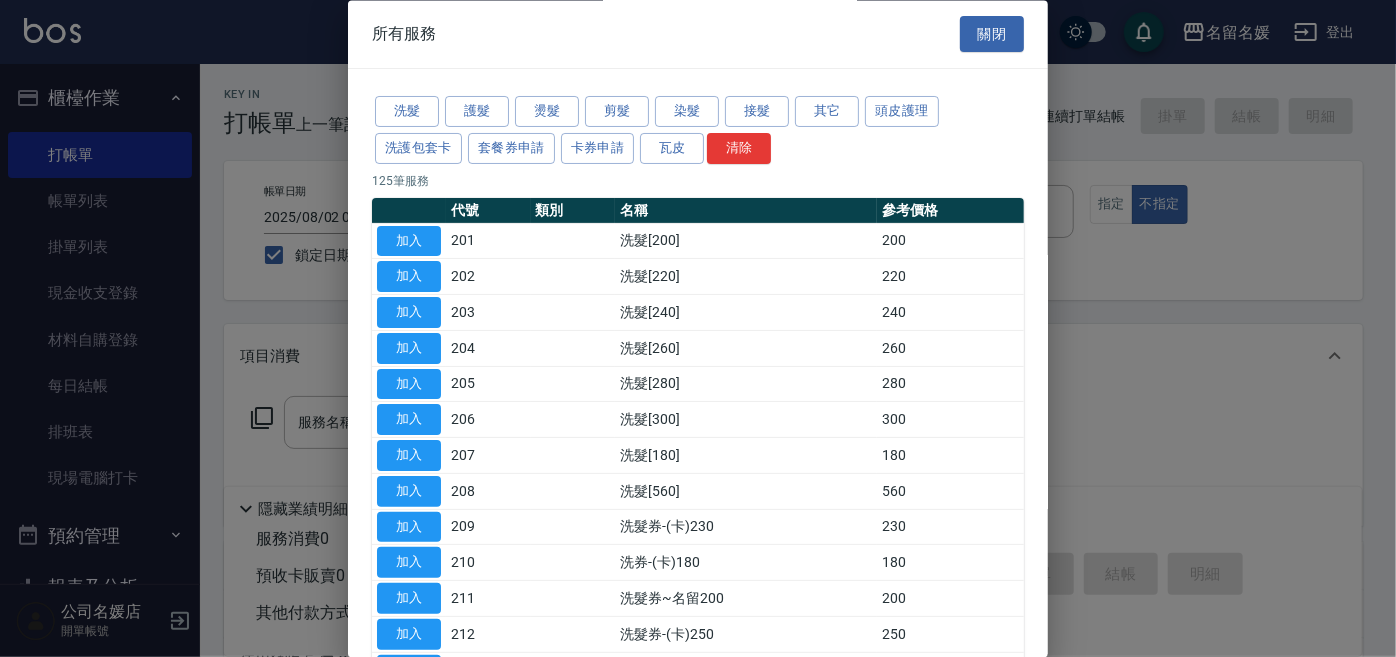 click on "洗髮 護髮 燙髮 剪髮 染髮 接髮 其它 頭皮護理 洗護包套卡 套餐券申請 卡券申請 瓦皮 清除" at bounding box center (698, 131) 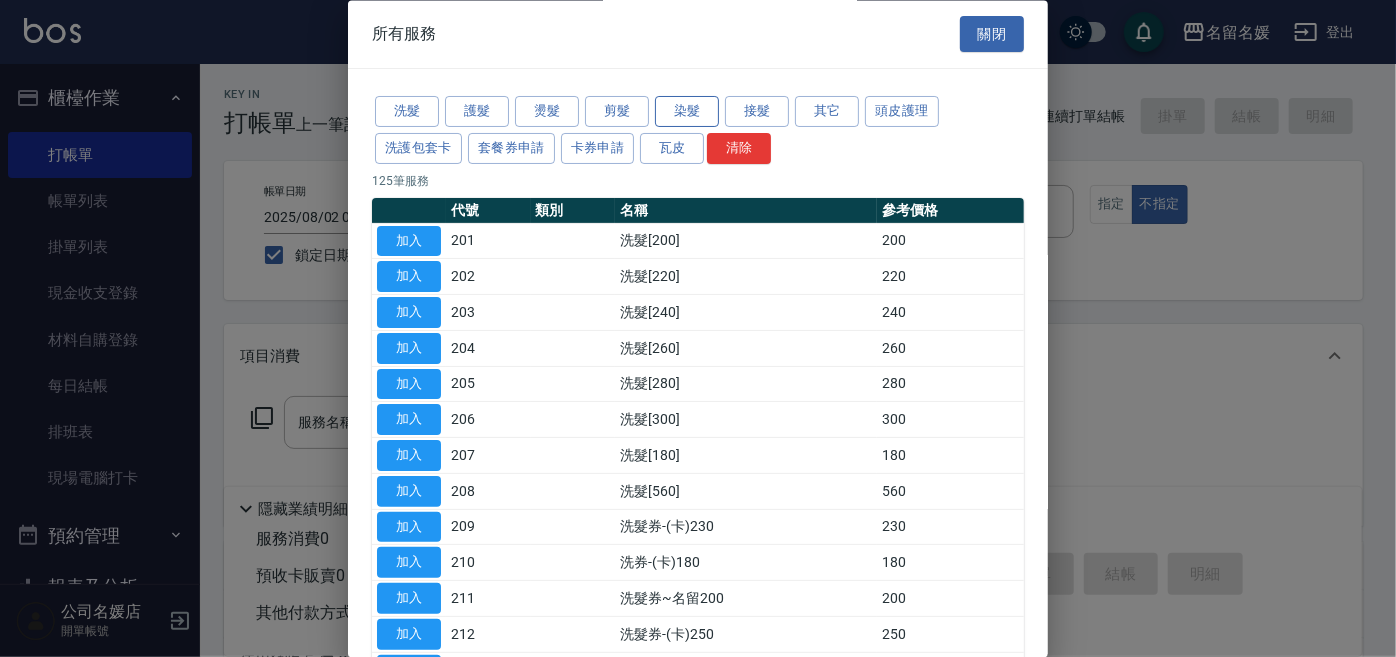 click on "染髮" at bounding box center (687, 112) 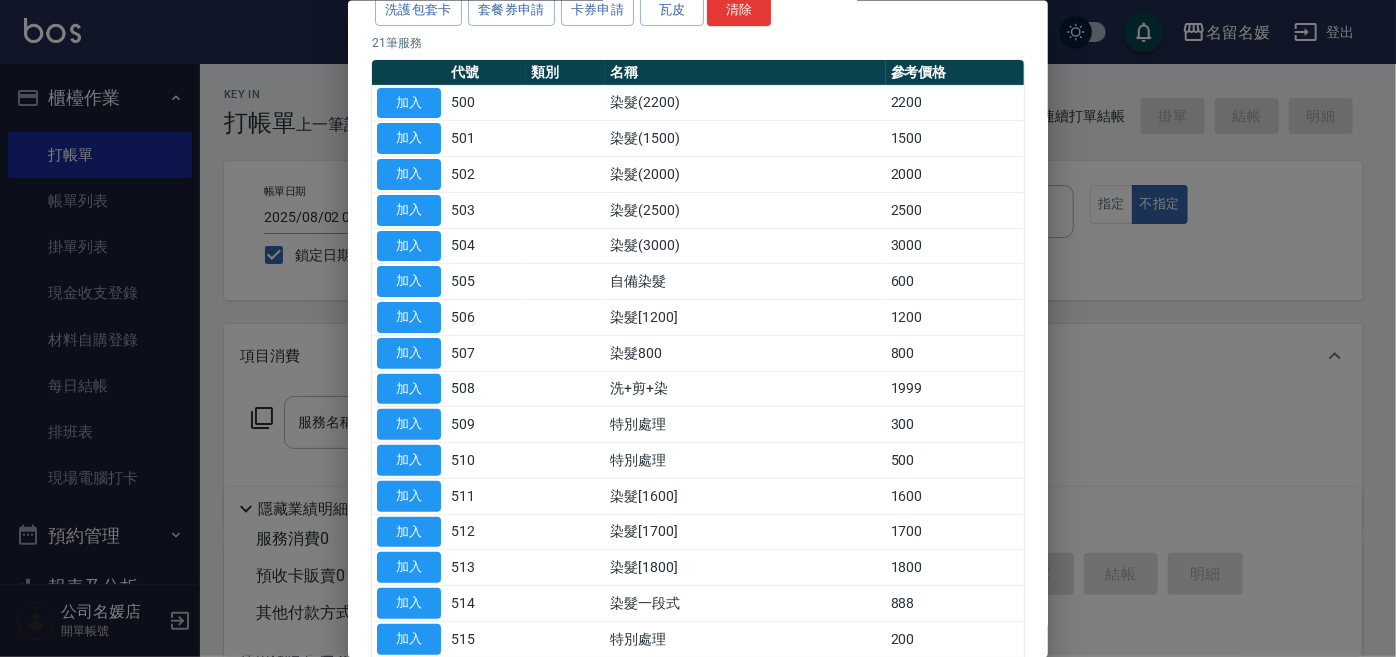 scroll, scrollTop: 0, scrollLeft: 0, axis: both 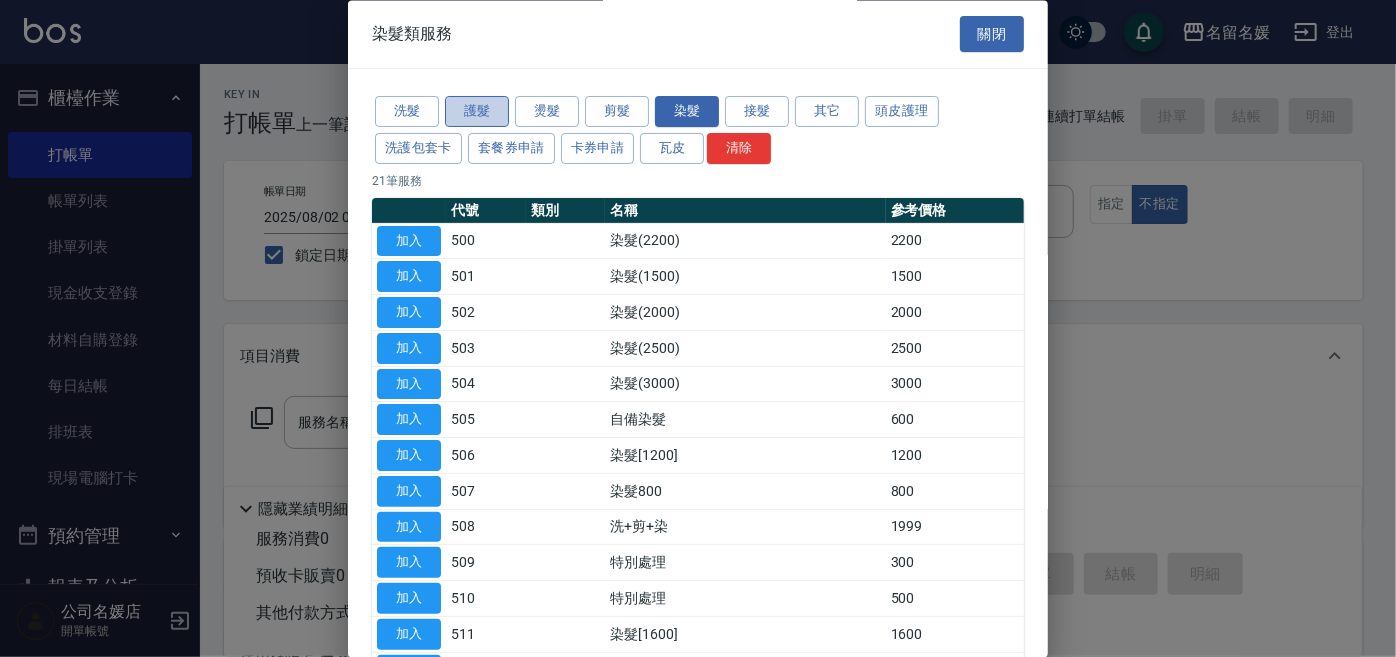 click on "護髮" at bounding box center [477, 112] 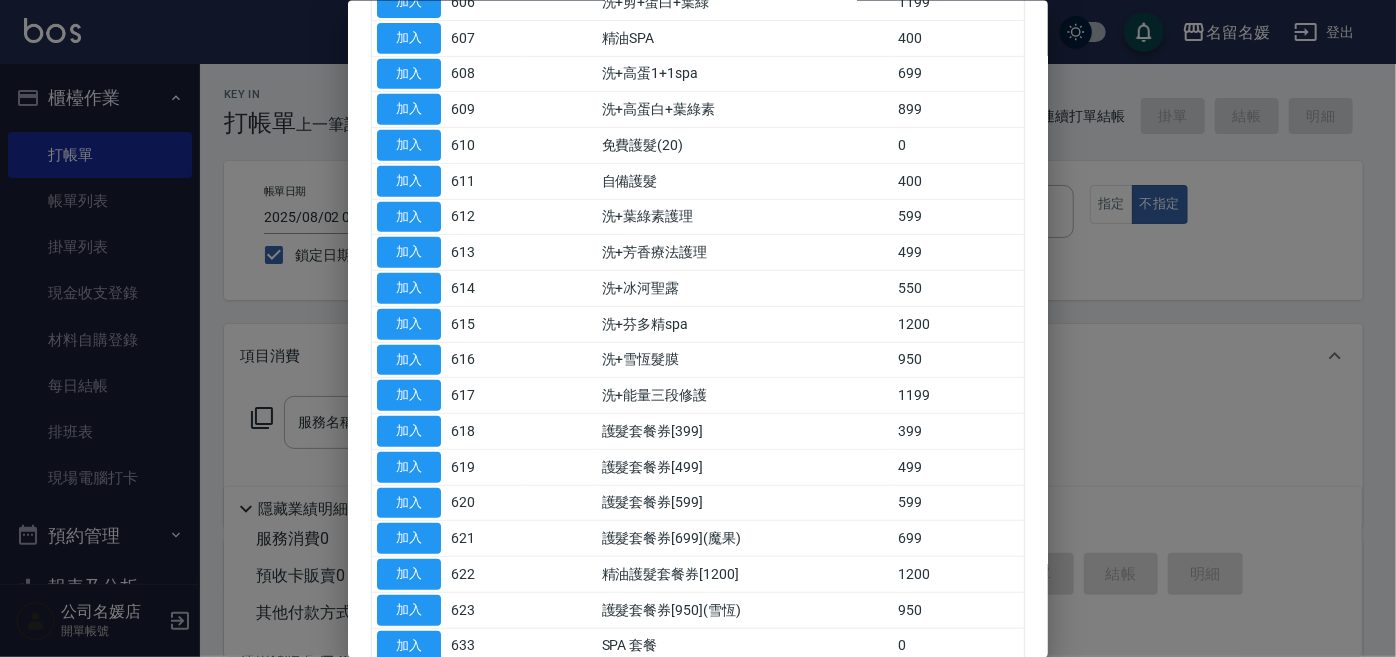 scroll, scrollTop: 0, scrollLeft: 0, axis: both 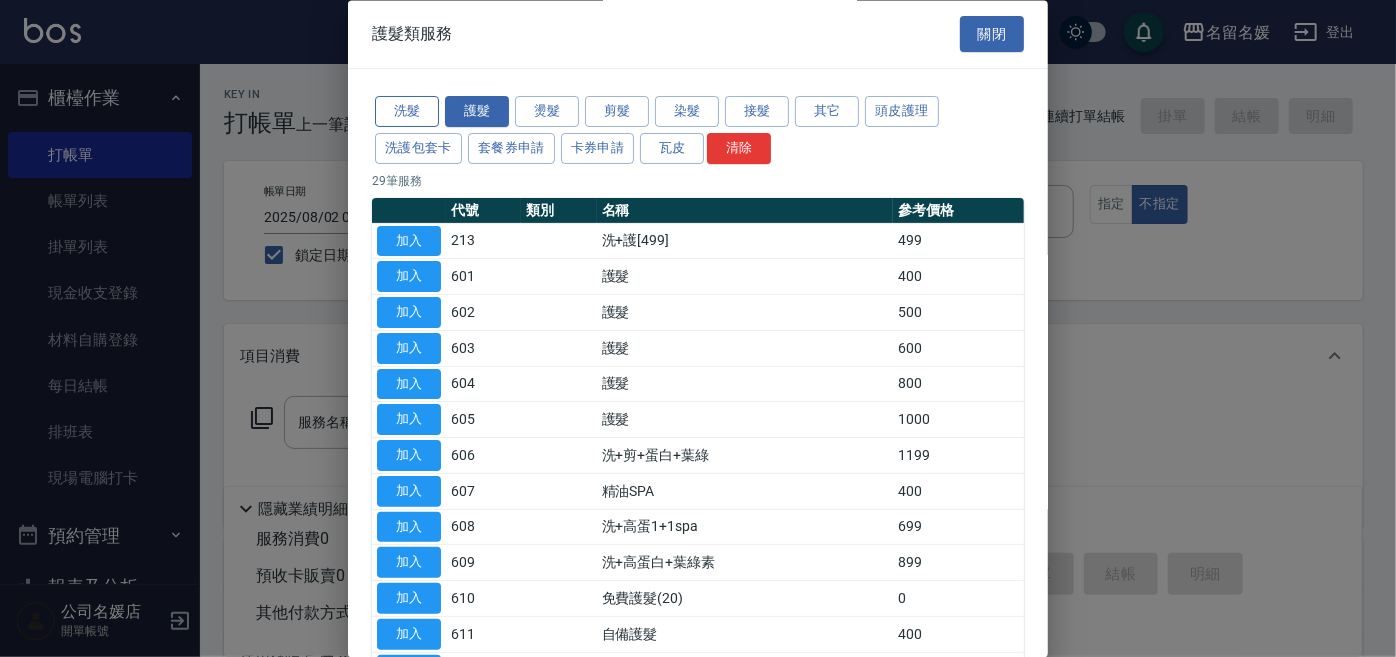 click on "洗髮" at bounding box center (407, 112) 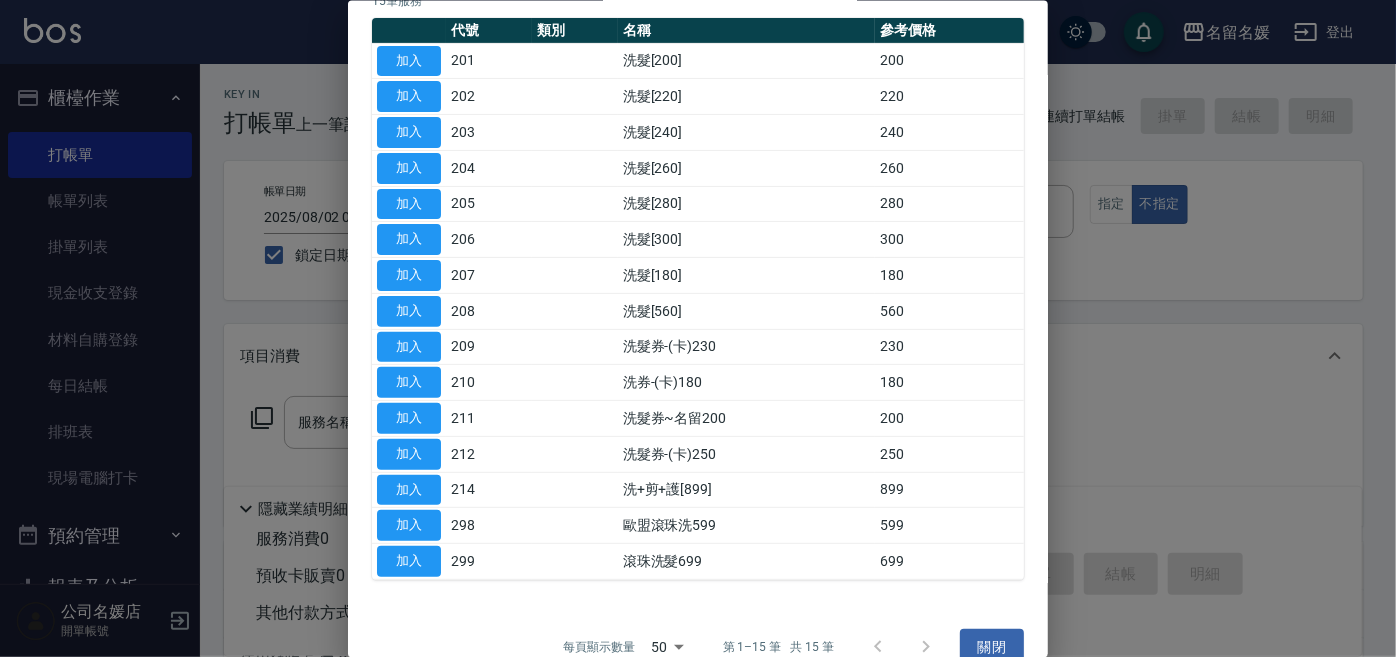 scroll, scrollTop: 0, scrollLeft: 0, axis: both 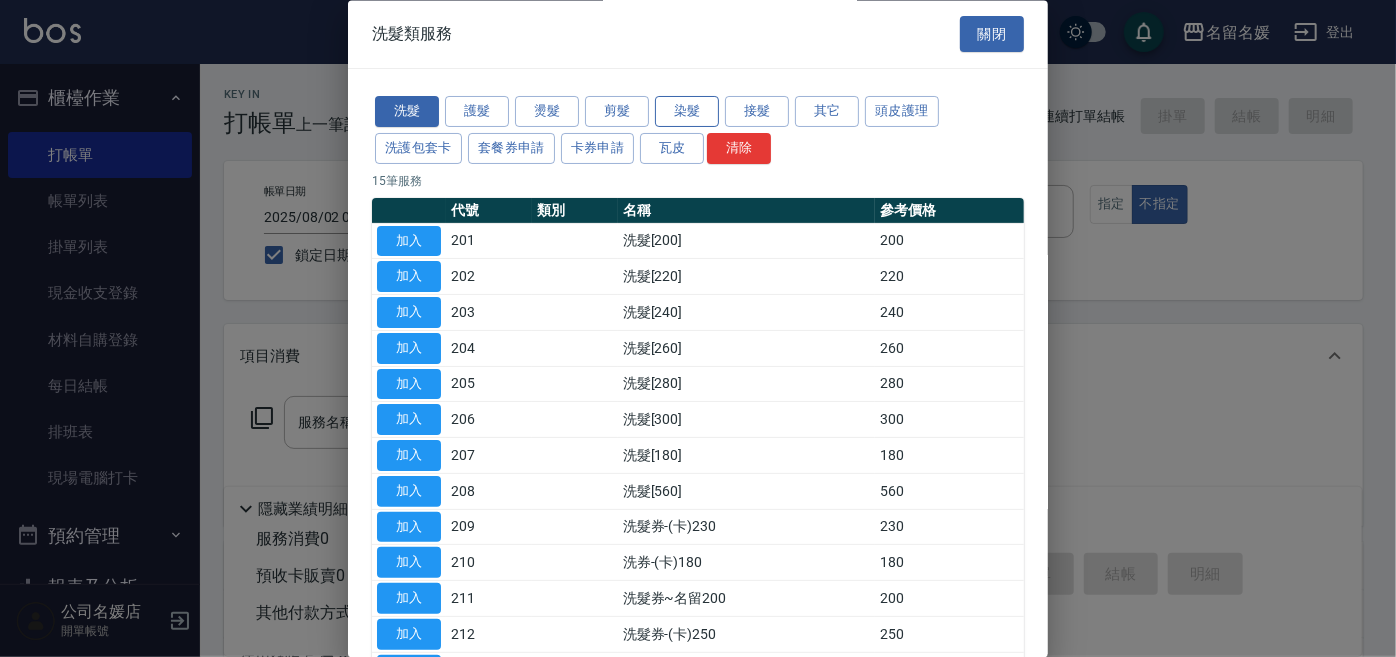 click on "染髮" at bounding box center (687, 112) 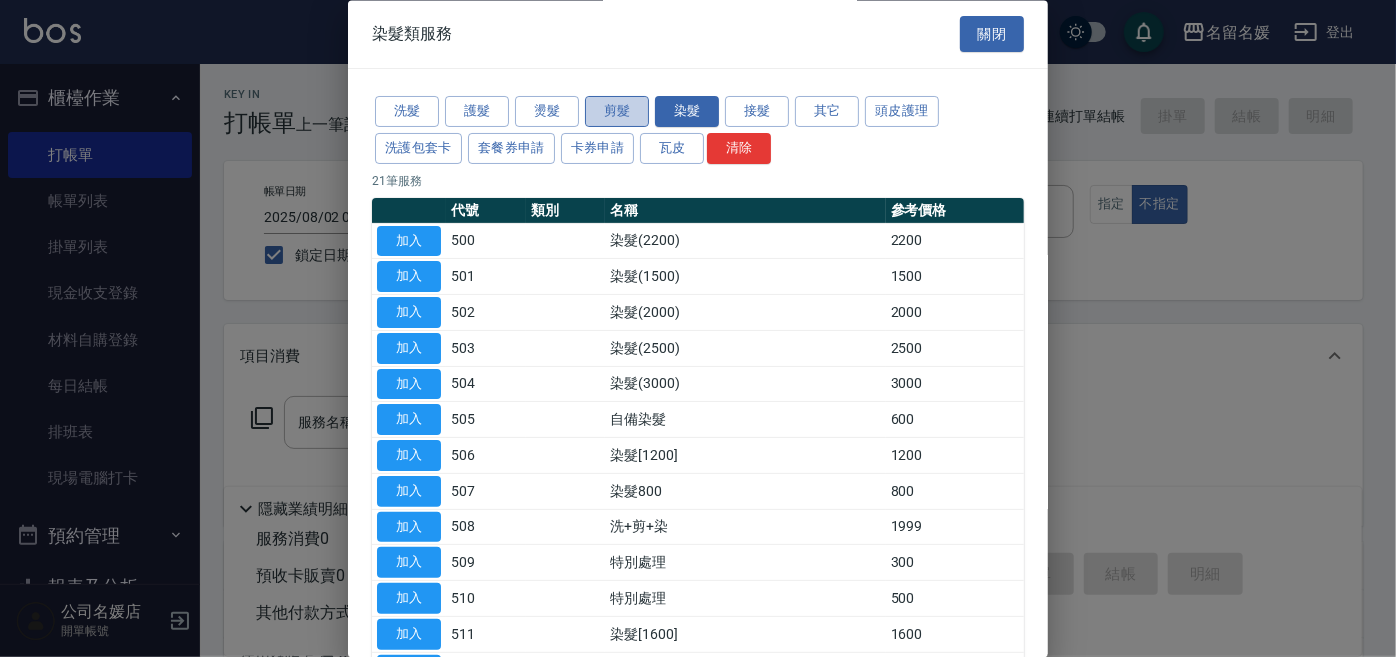 click on "剪髮" at bounding box center [617, 112] 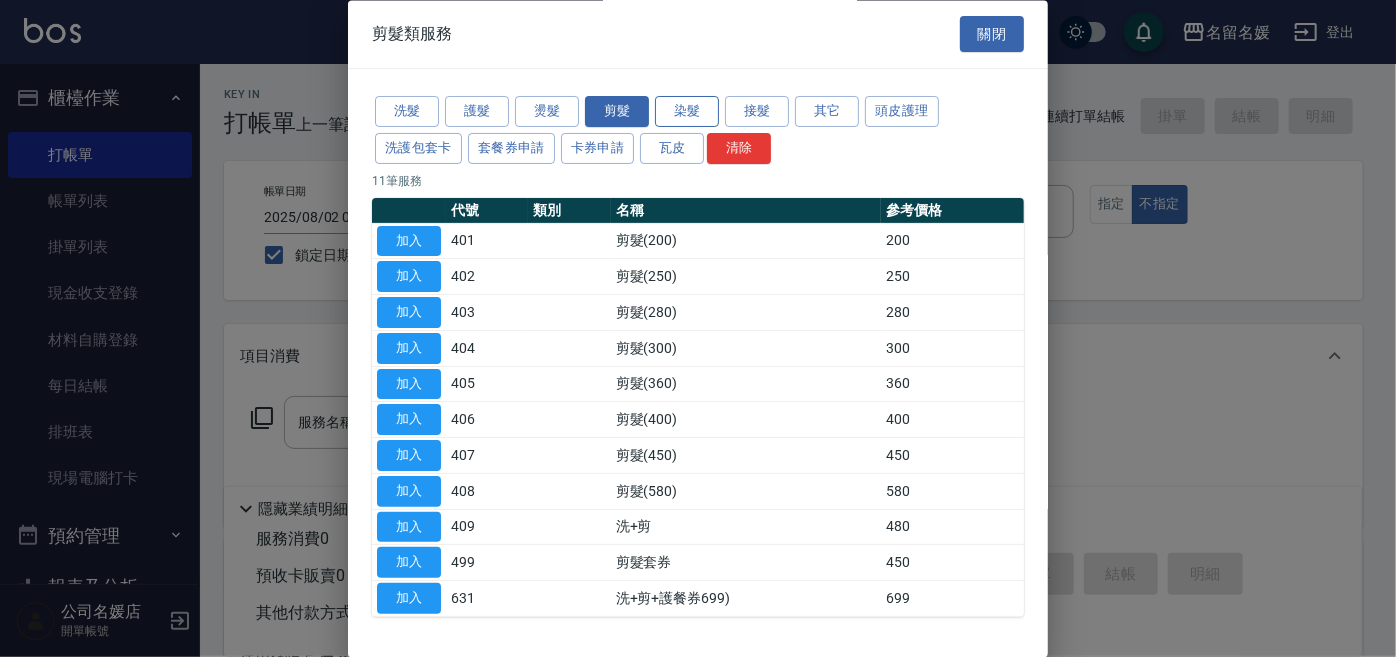 click on "染髮" at bounding box center (687, 112) 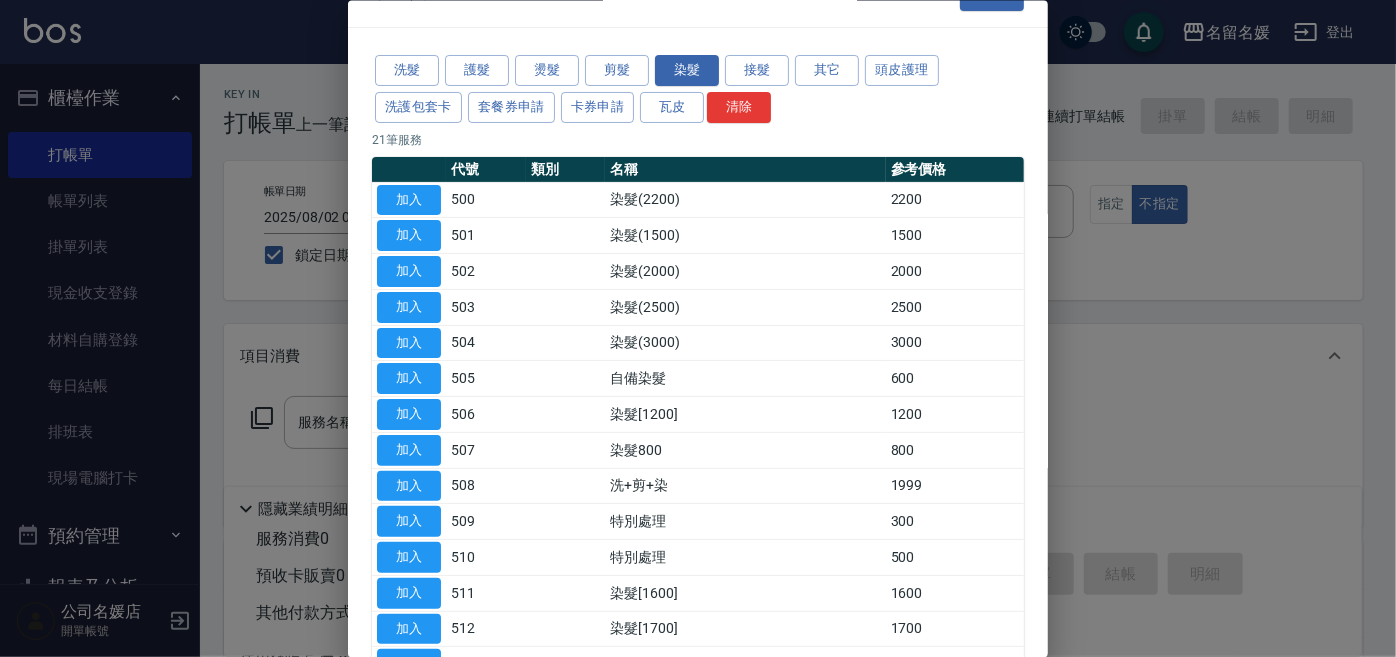 scroll, scrollTop: 0, scrollLeft: 0, axis: both 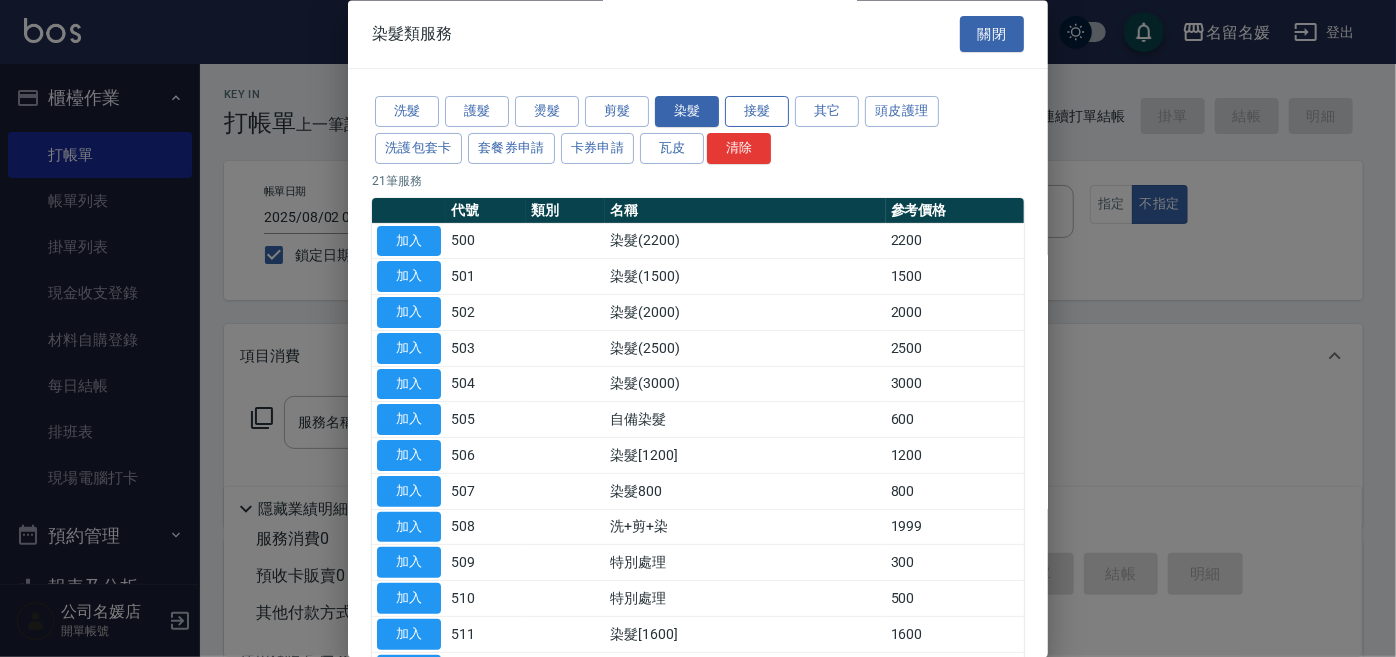click on "接髮" at bounding box center [757, 112] 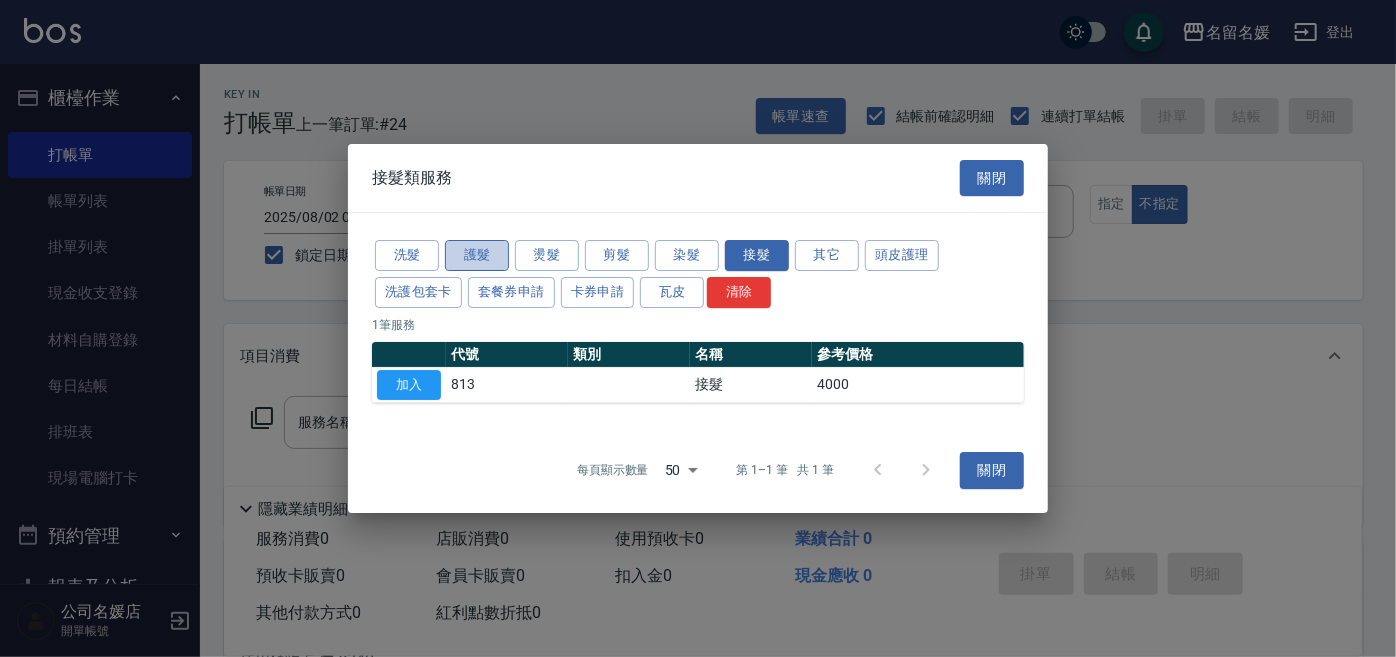 click on "護髮" at bounding box center (477, 255) 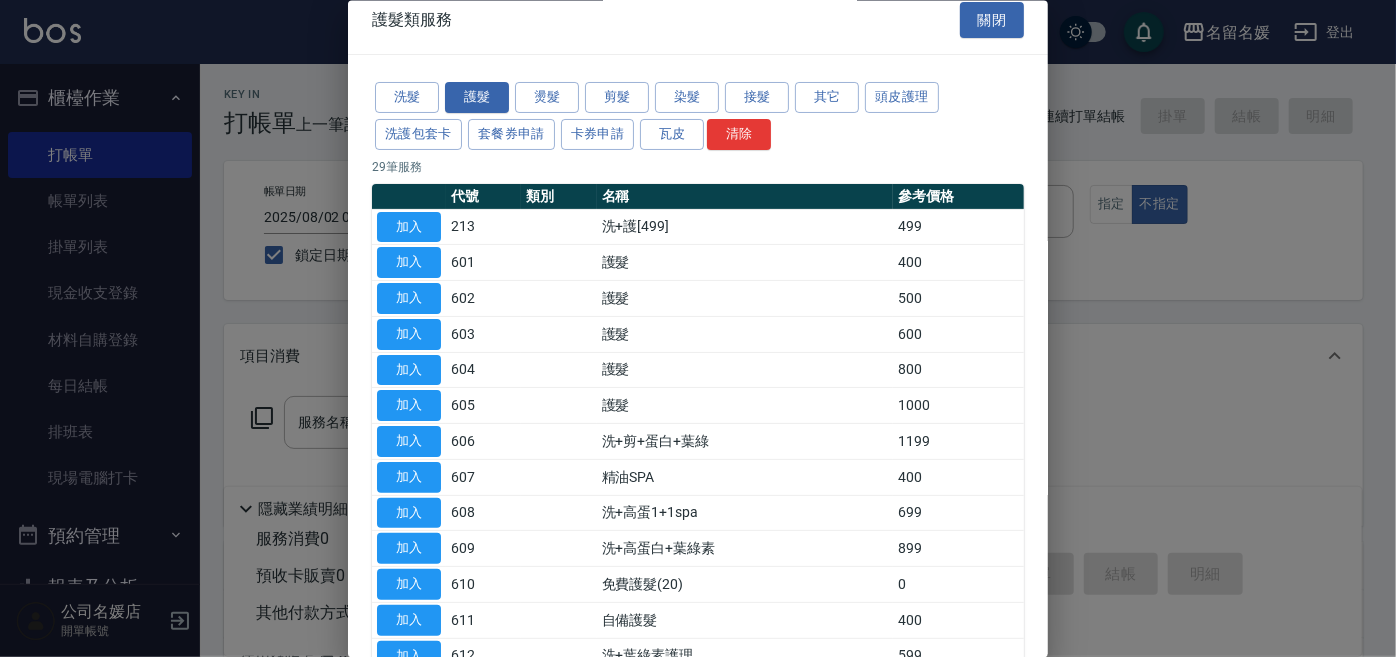 scroll, scrollTop: 0, scrollLeft: 0, axis: both 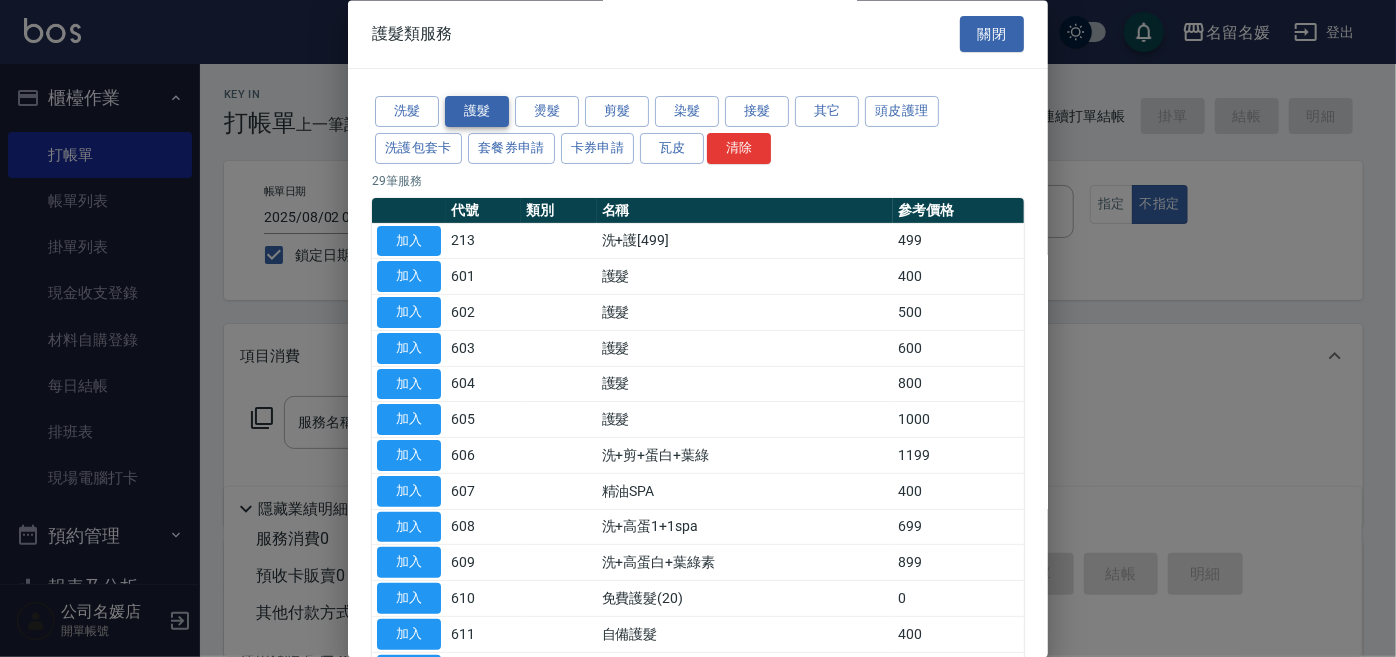 click on "護髮" at bounding box center (477, 112) 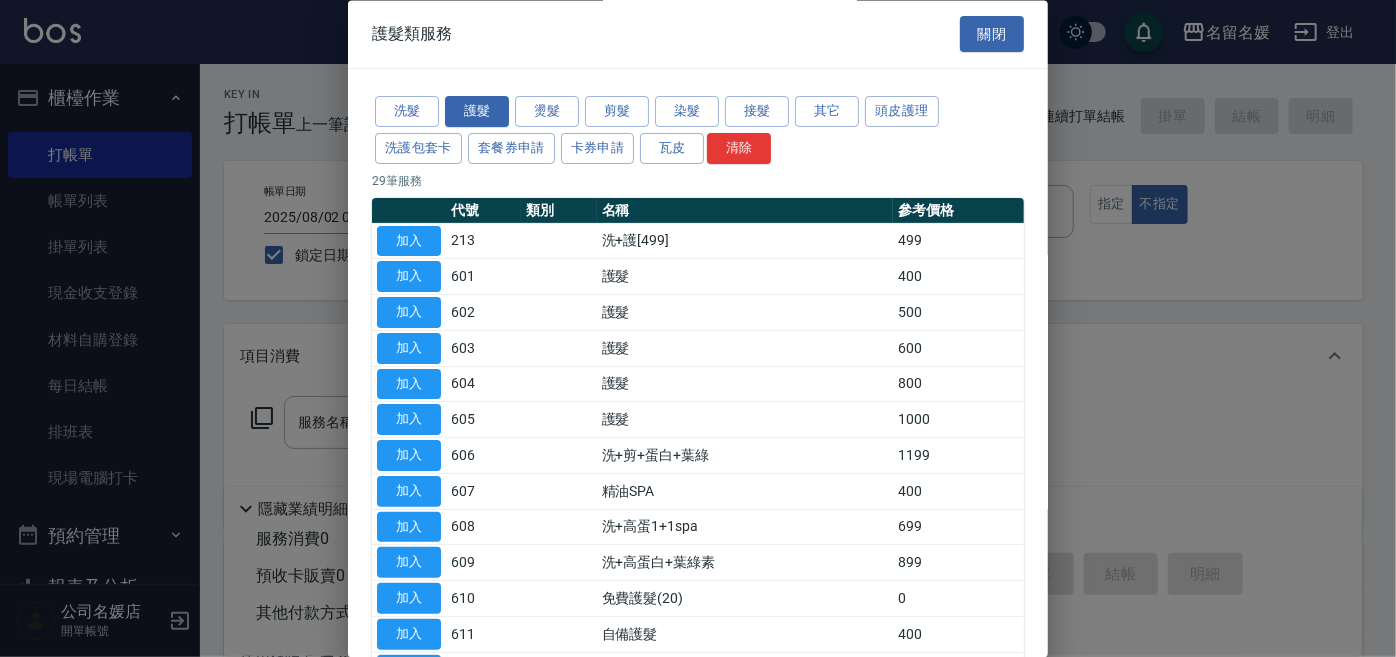 click on "洗髮" at bounding box center (407, 112) 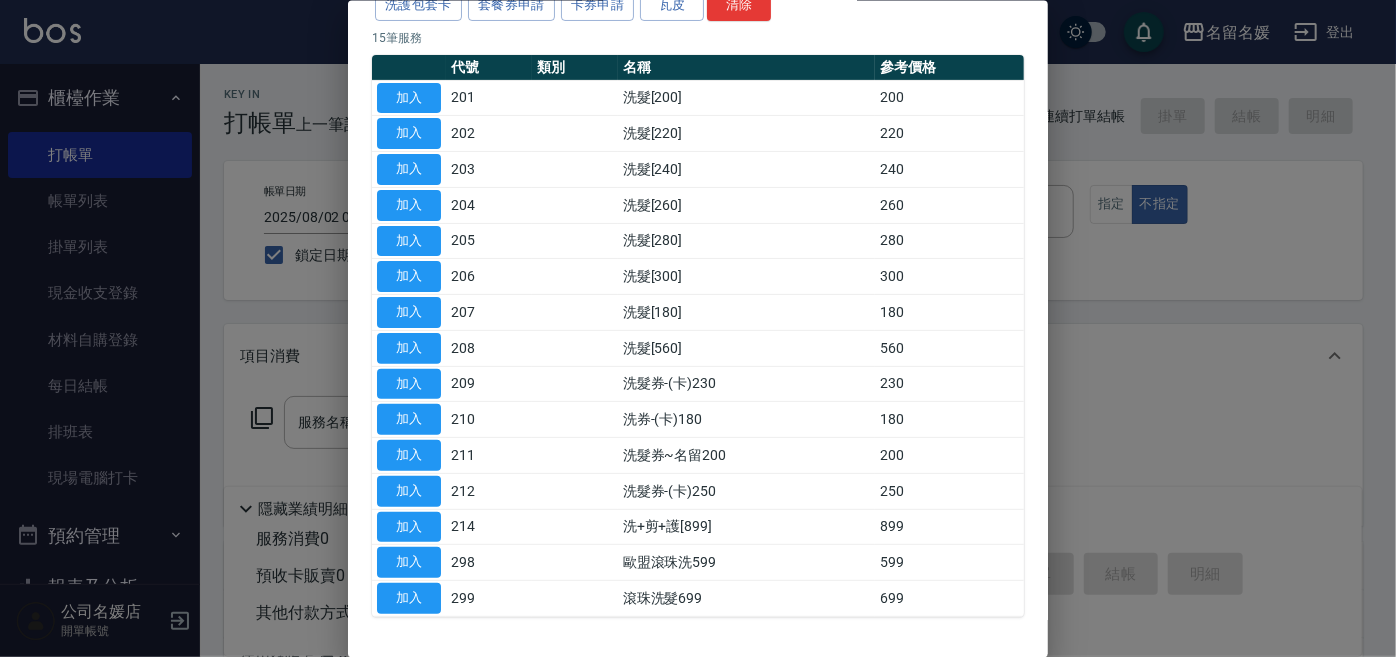 scroll, scrollTop: 26, scrollLeft: 0, axis: vertical 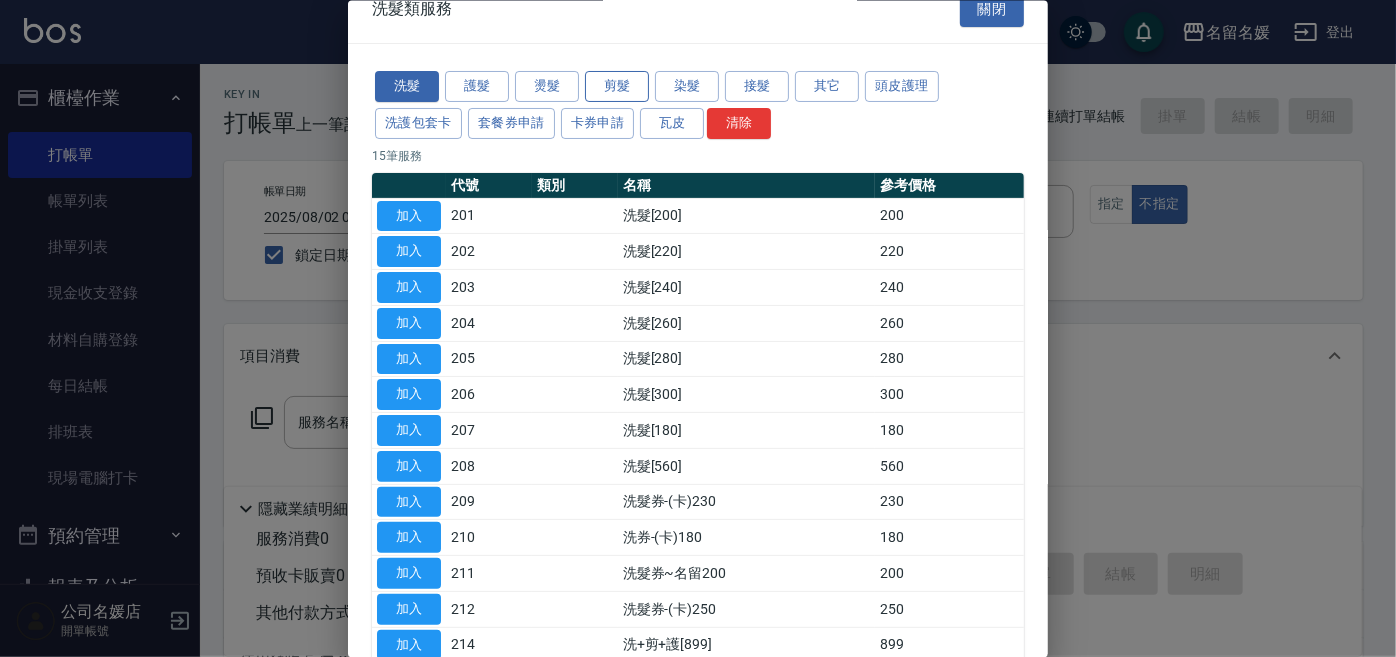 click on "剪髮" at bounding box center [617, 86] 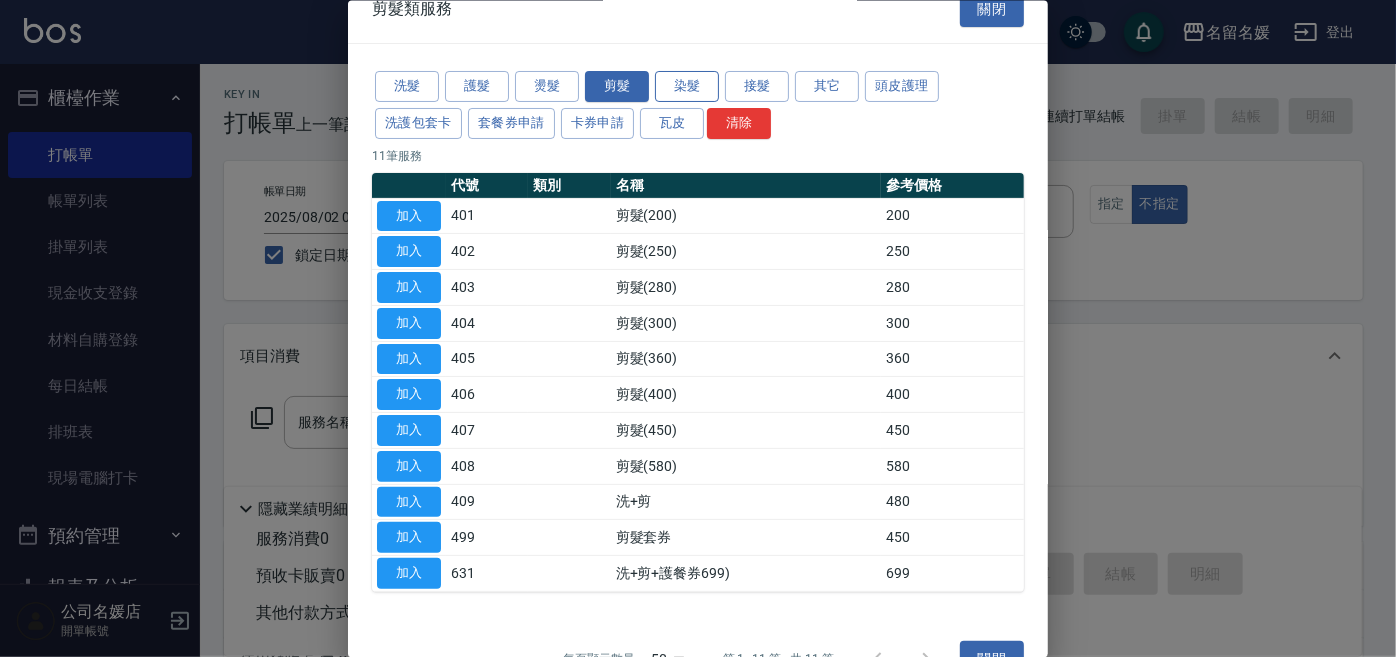 click on "染髮" at bounding box center (687, 86) 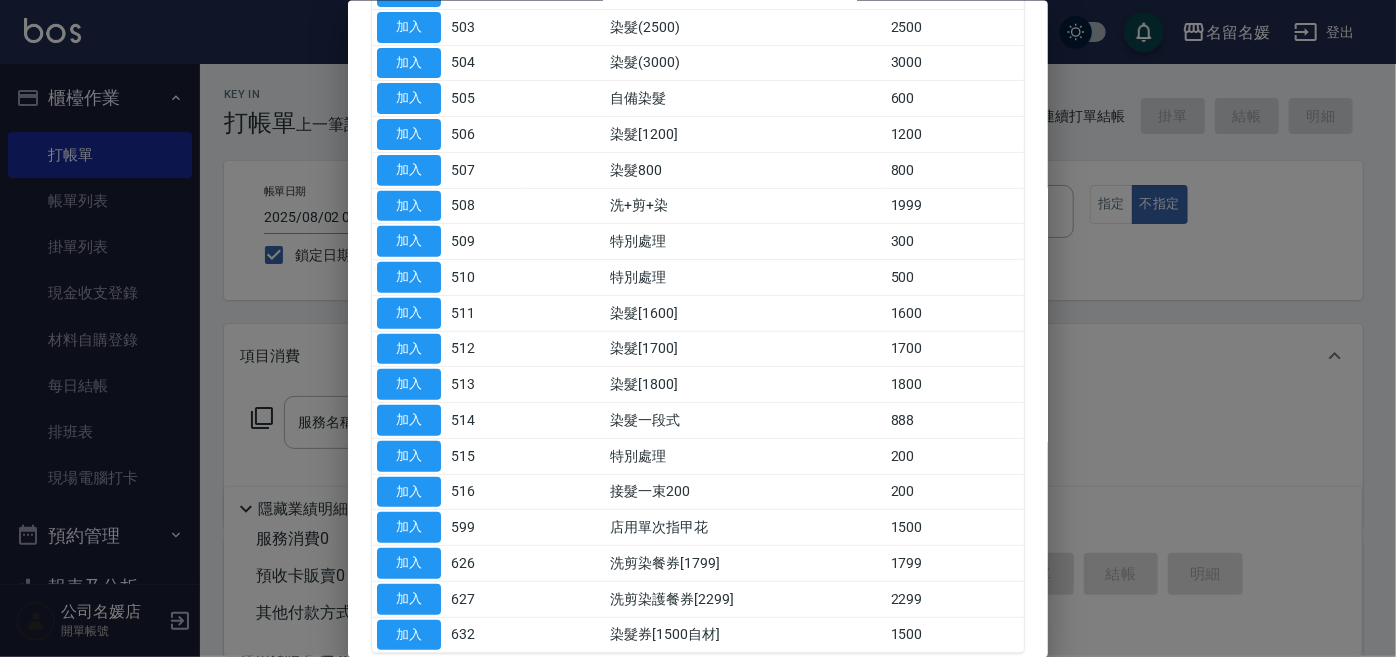 scroll, scrollTop: 363, scrollLeft: 0, axis: vertical 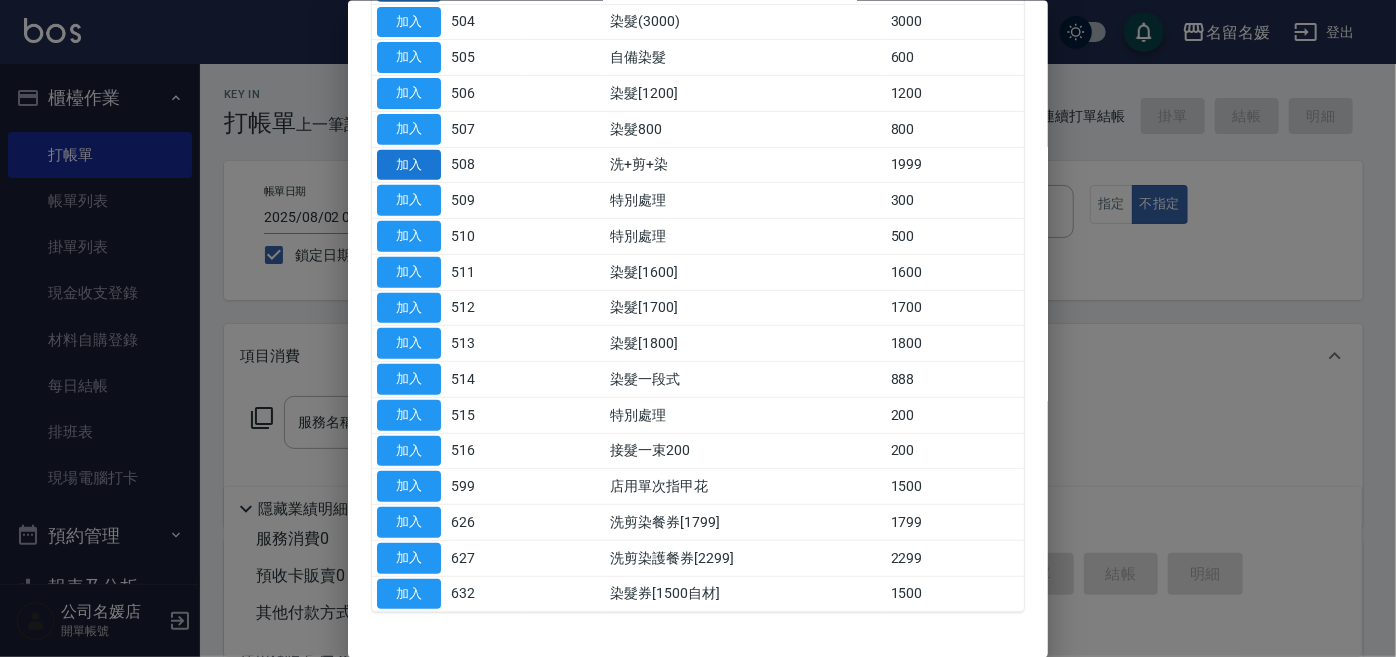 click on "加入" at bounding box center (409, 164) 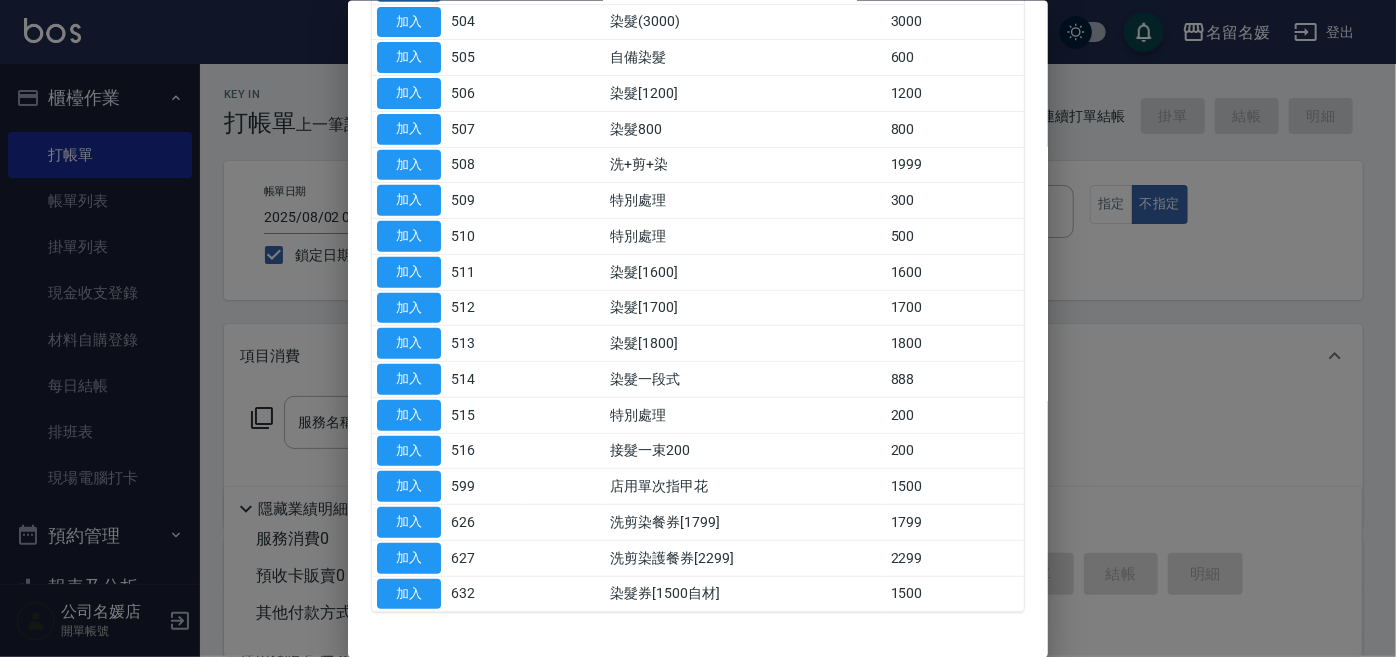 type on "洗+剪+染(508)" 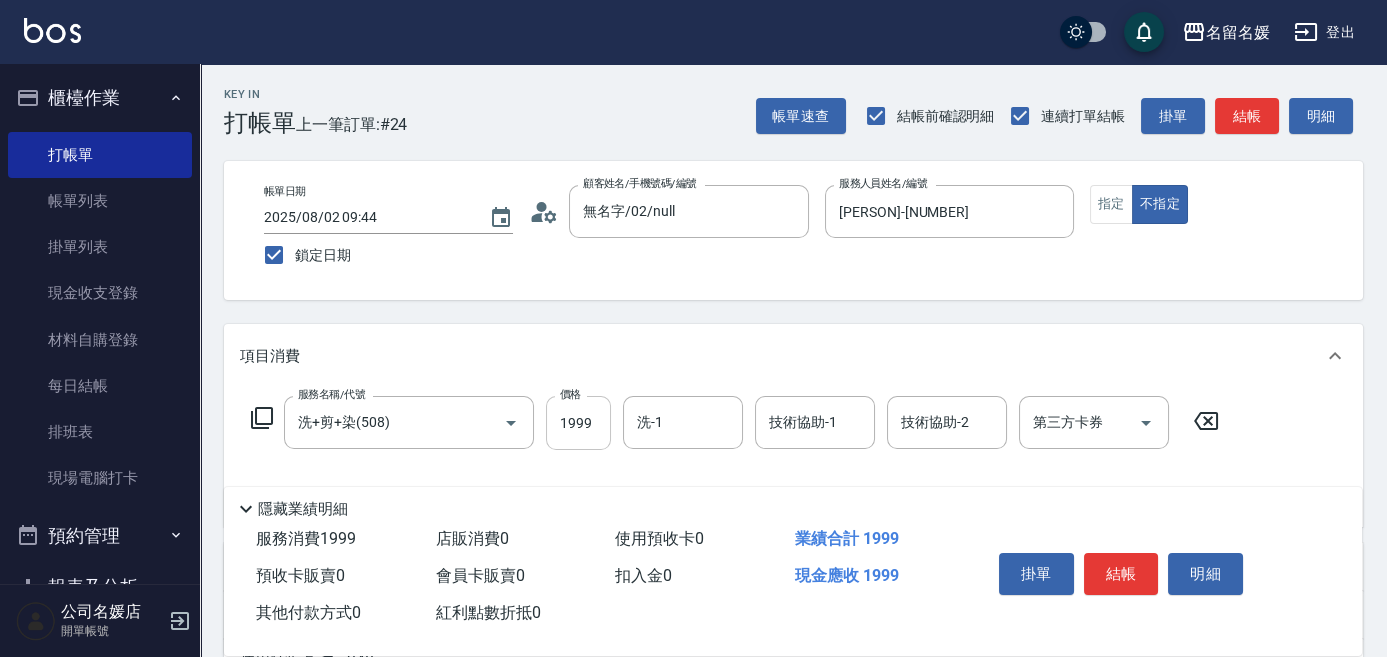 click on "1999" at bounding box center [578, 423] 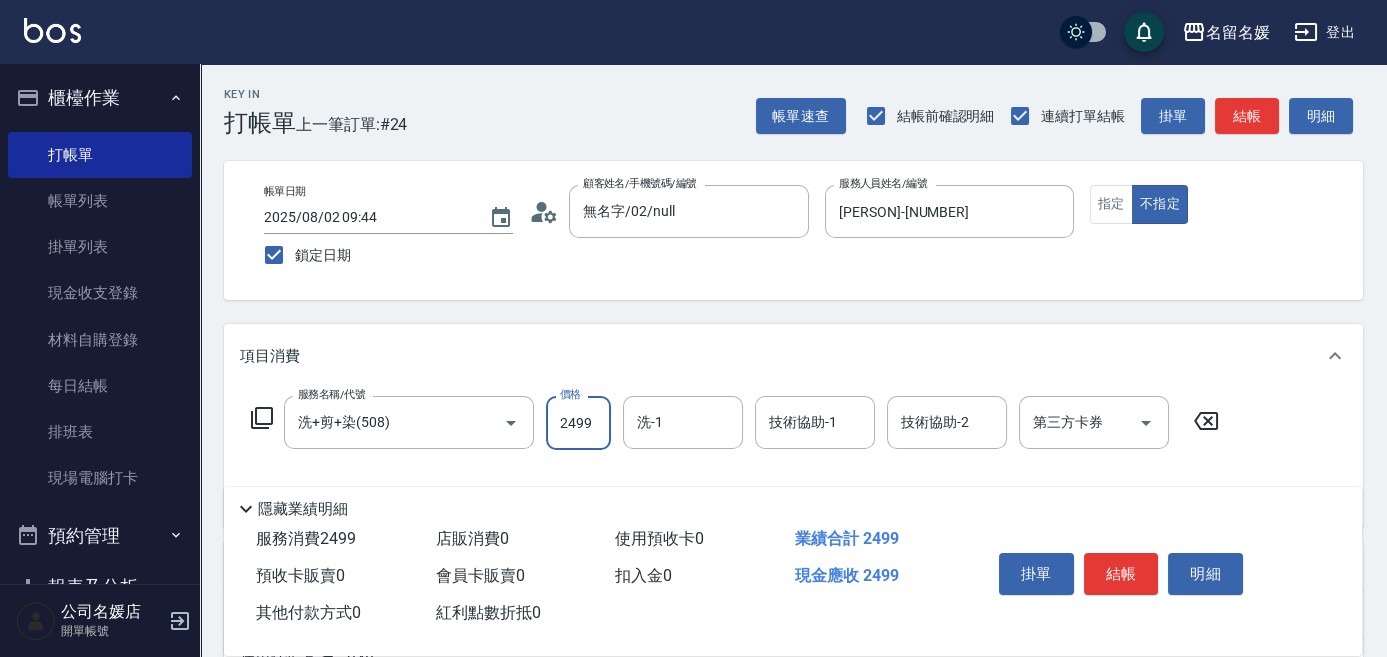 type on "2499" 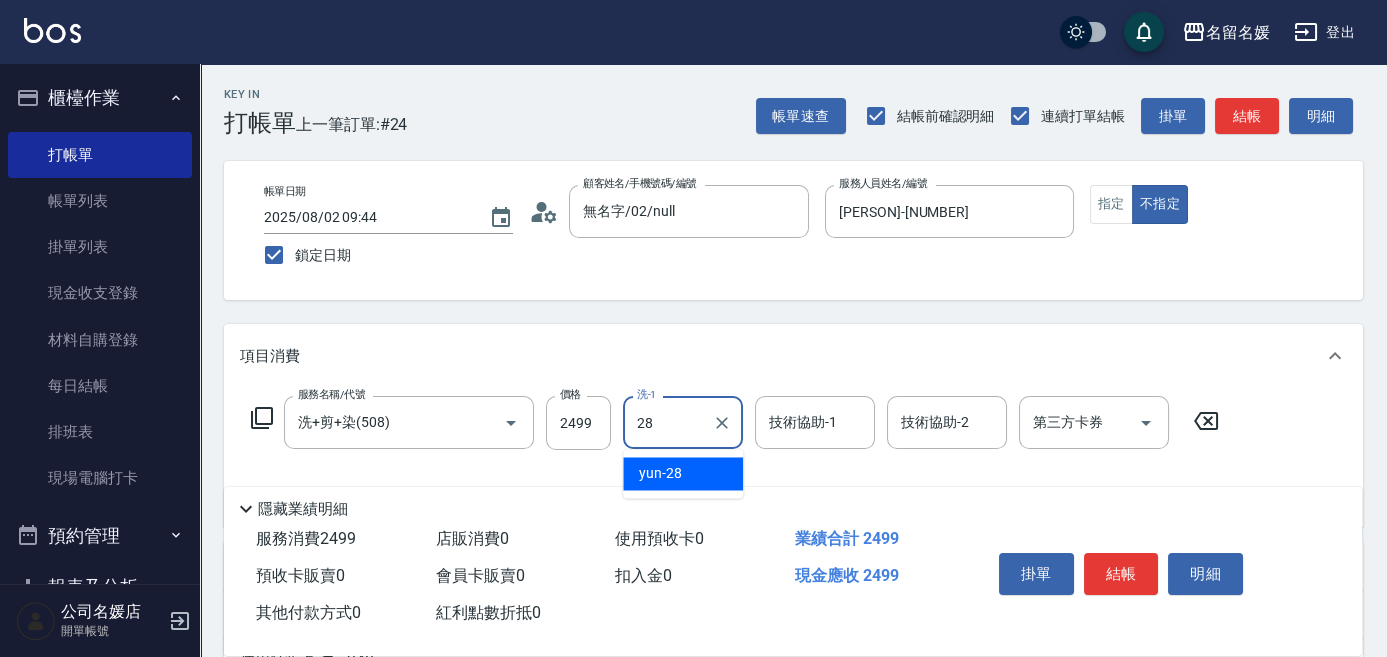 type on "[PERSON]-[NUMBER]" 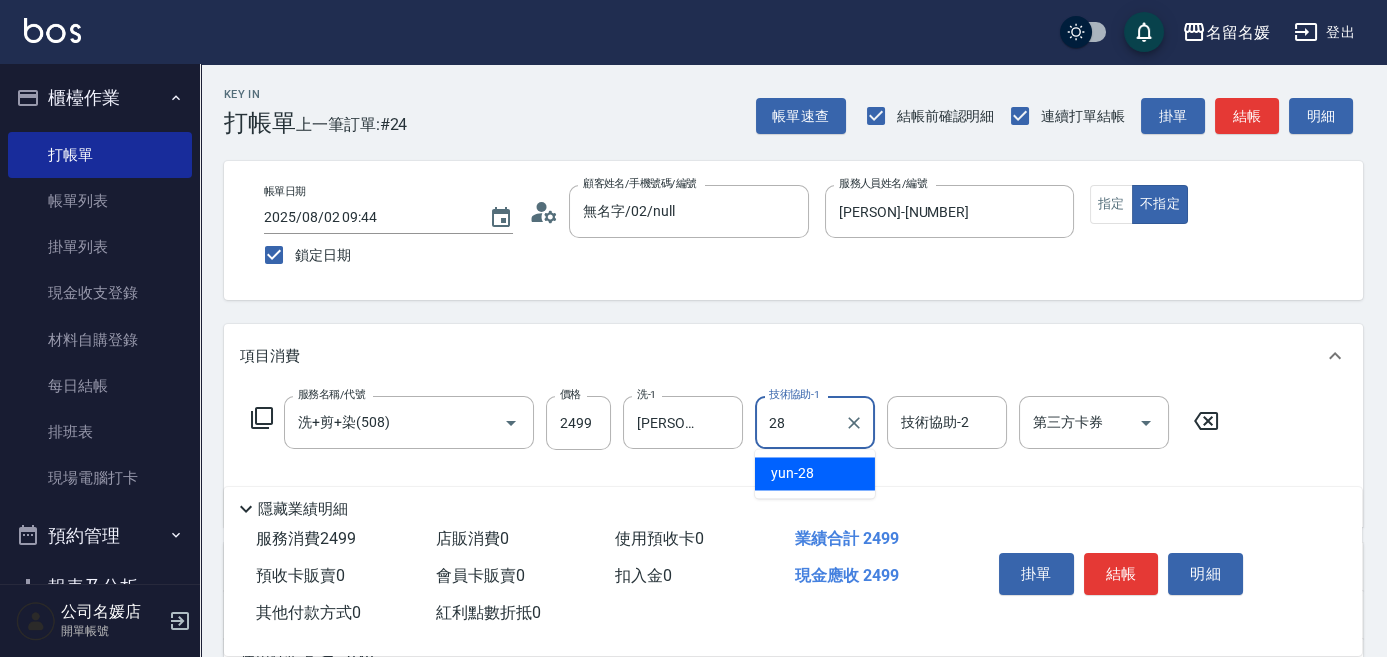 type on "[PERSON]-[NUMBER]" 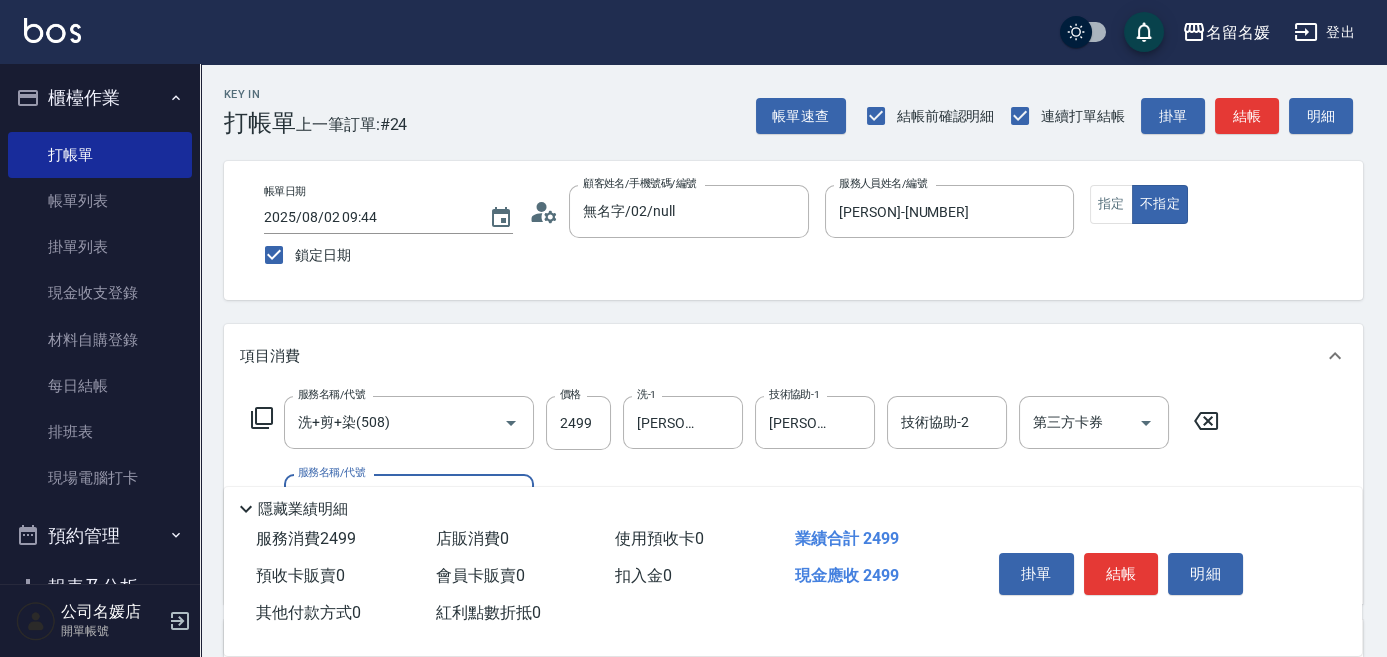 click 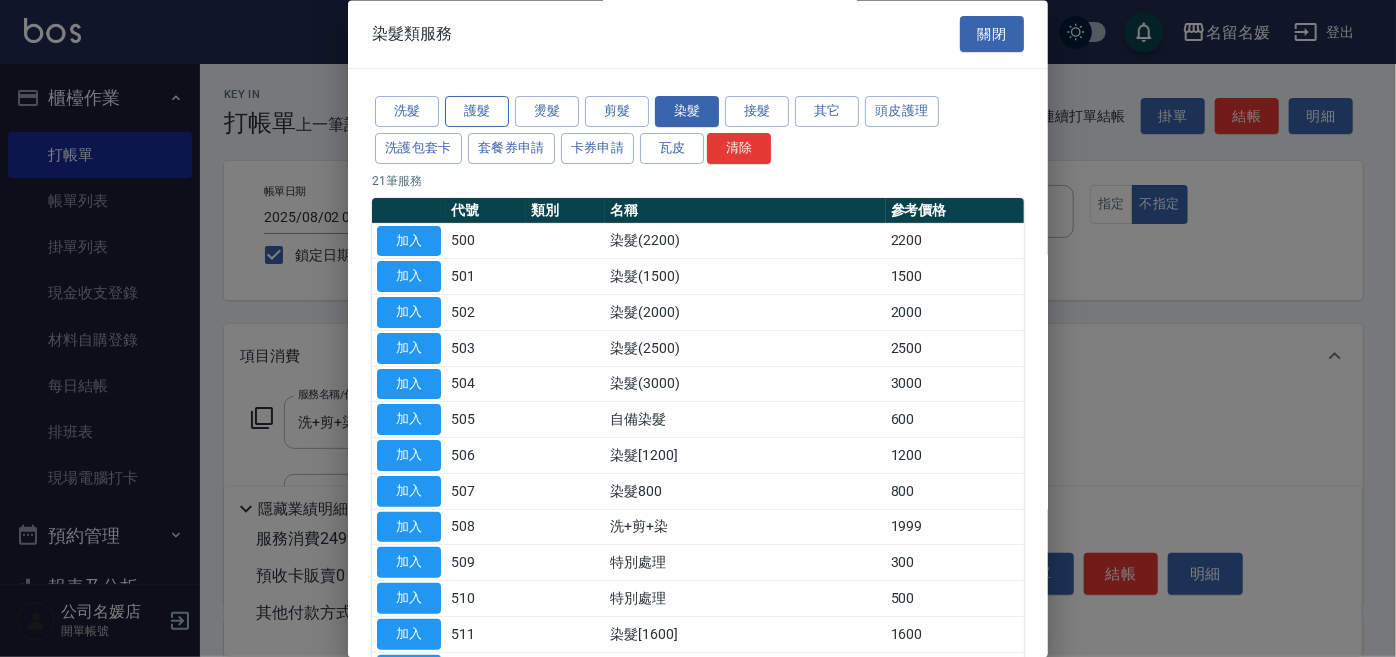 click on "護髮" at bounding box center [477, 112] 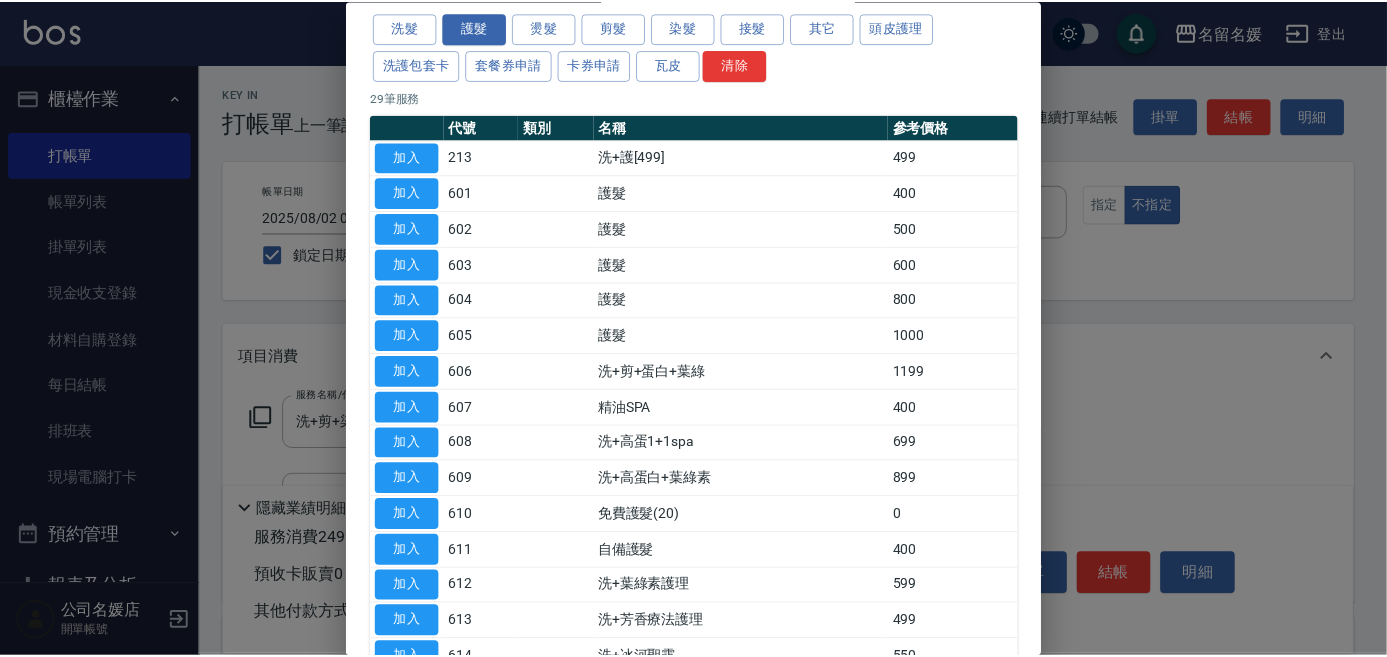 scroll, scrollTop: 181, scrollLeft: 0, axis: vertical 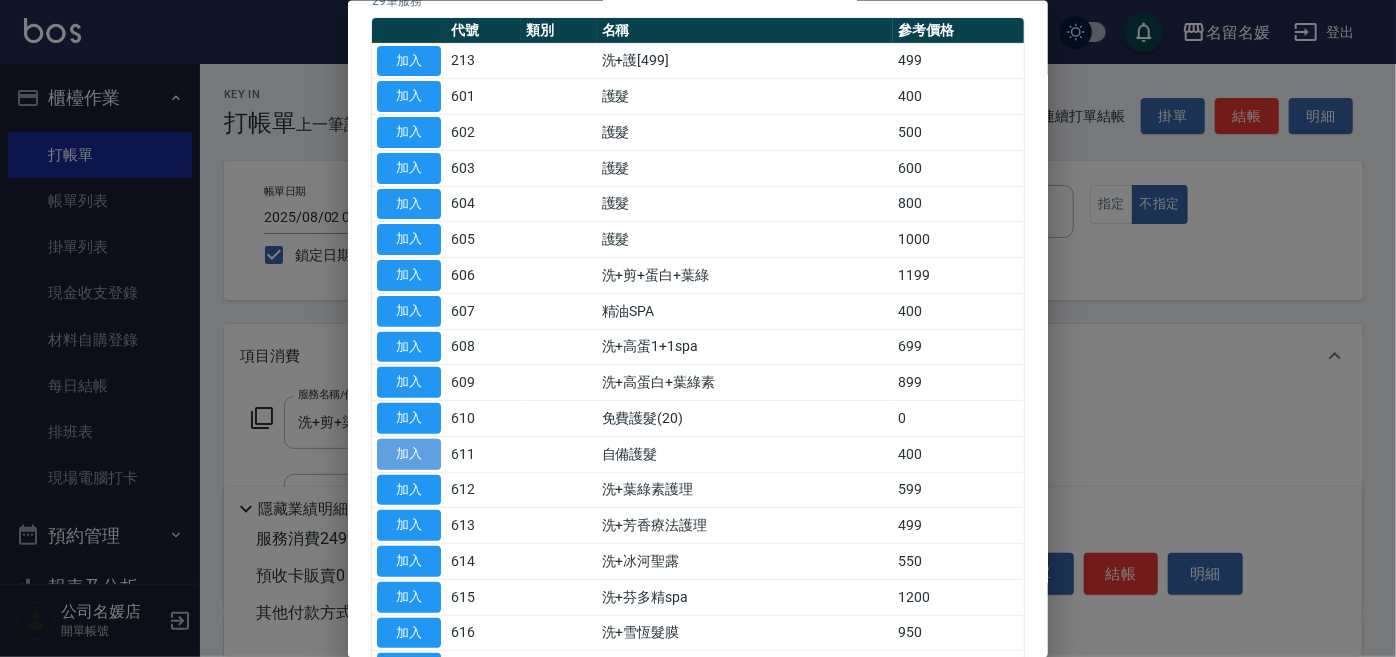 click on "加入" at bounding box center [409, 453] 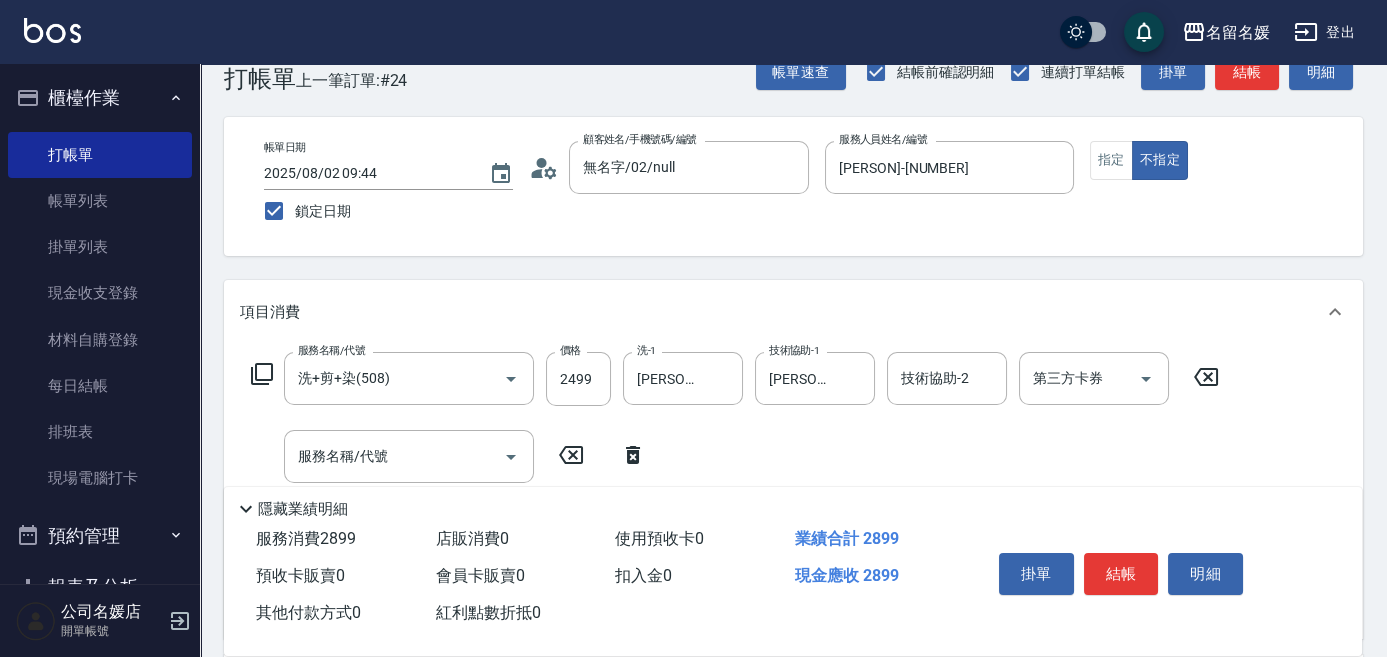 scroll, scrollTop: 272, scrollLeft: 0, axis: vertical 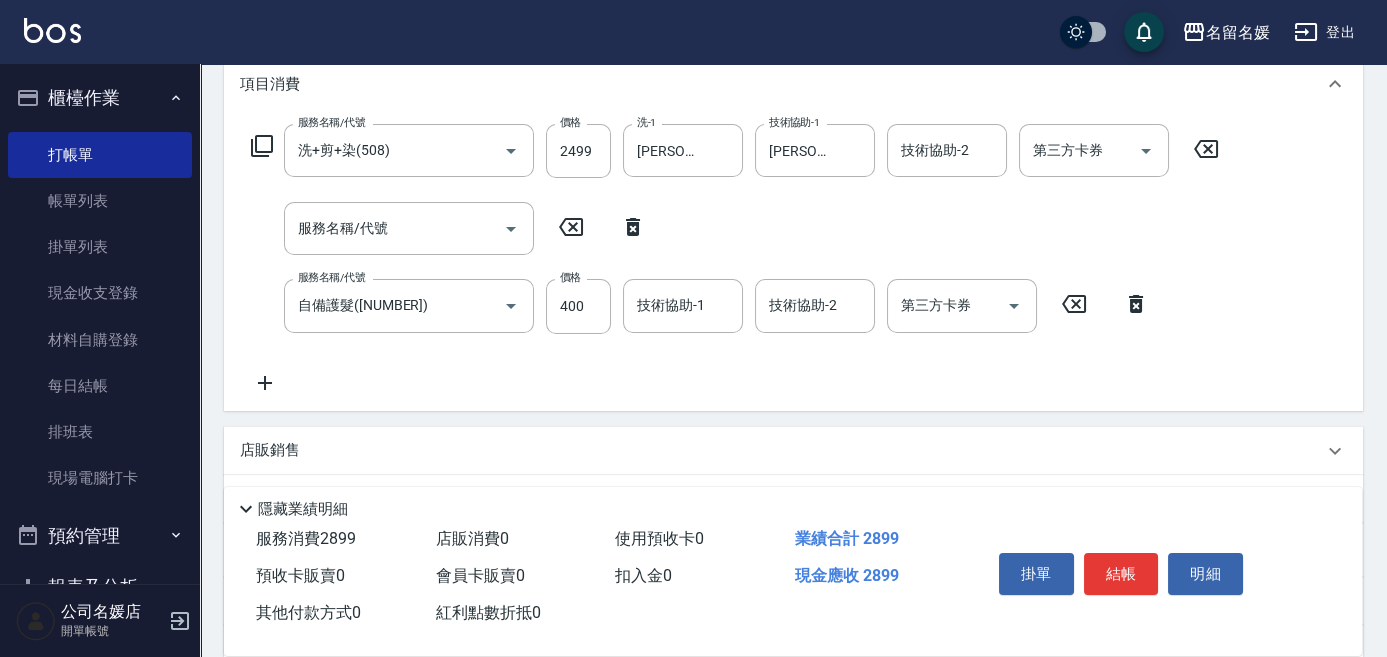 click on "服務名稱/代號 服務名稱/代號" at bounding box center [449, 228] 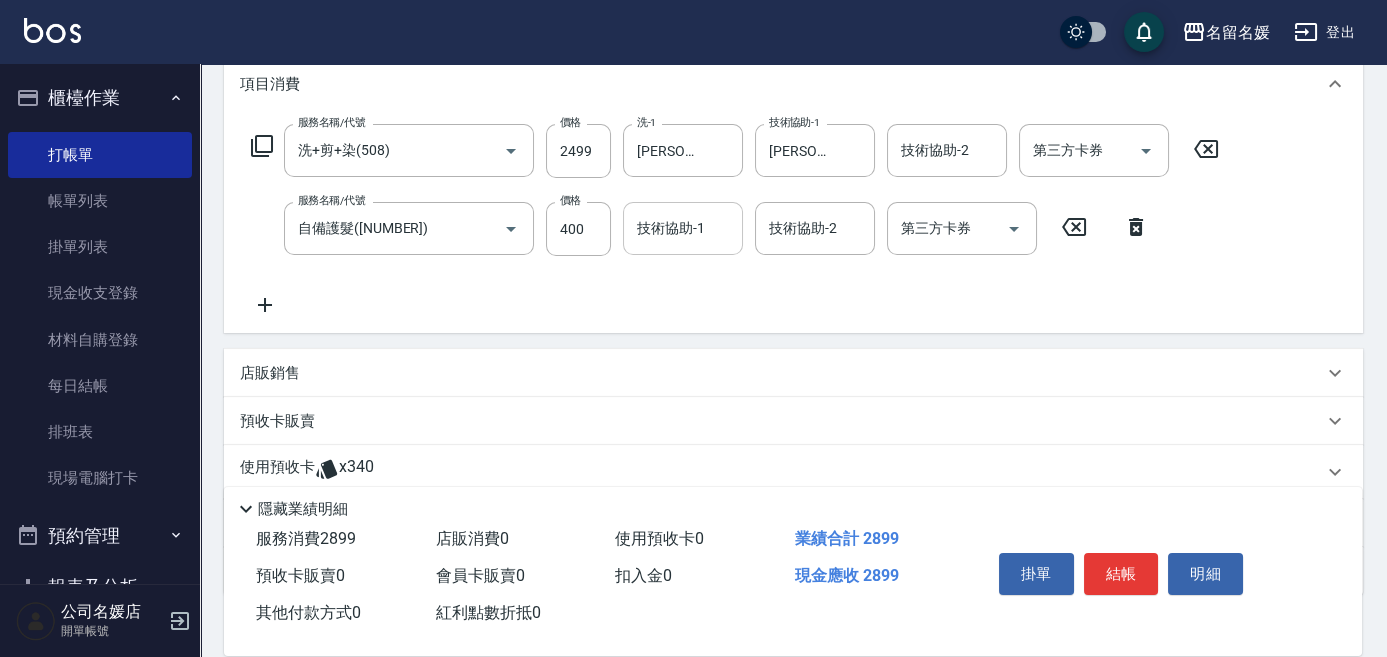 click on "技術協助-1" at bounding box center (683, 228) 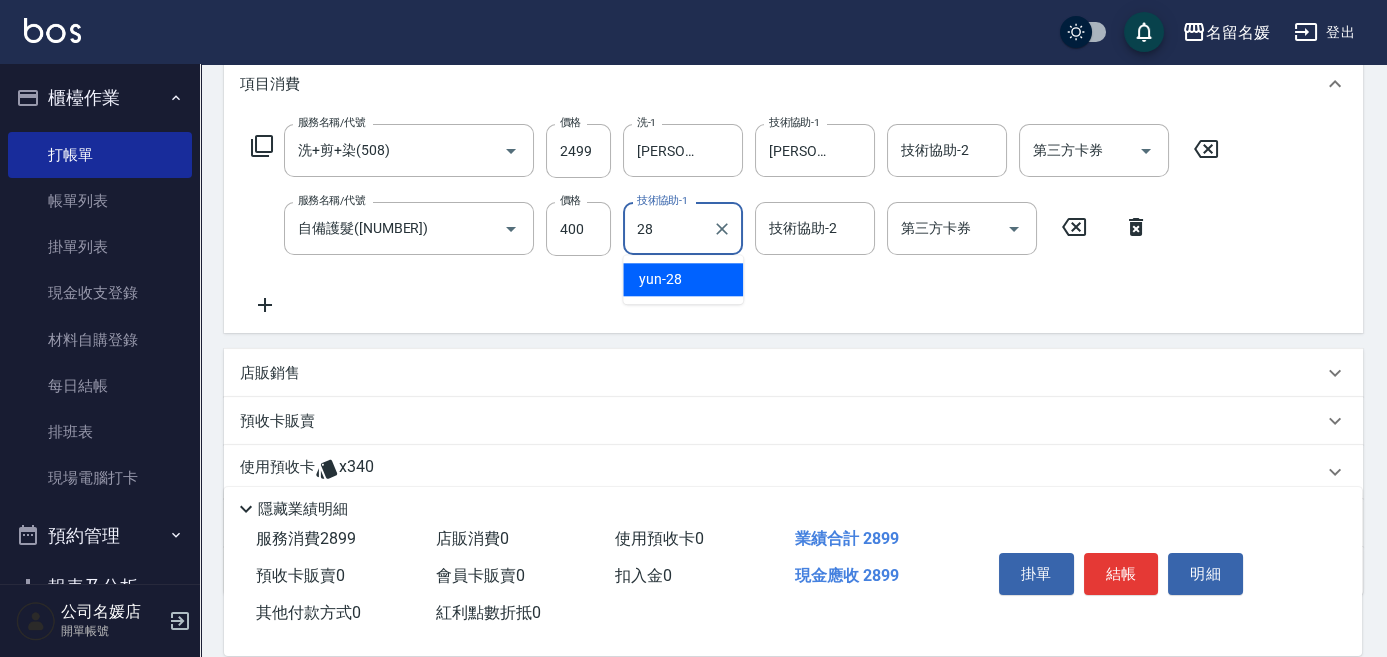 type on "[PERSON]-[NUMBER]" 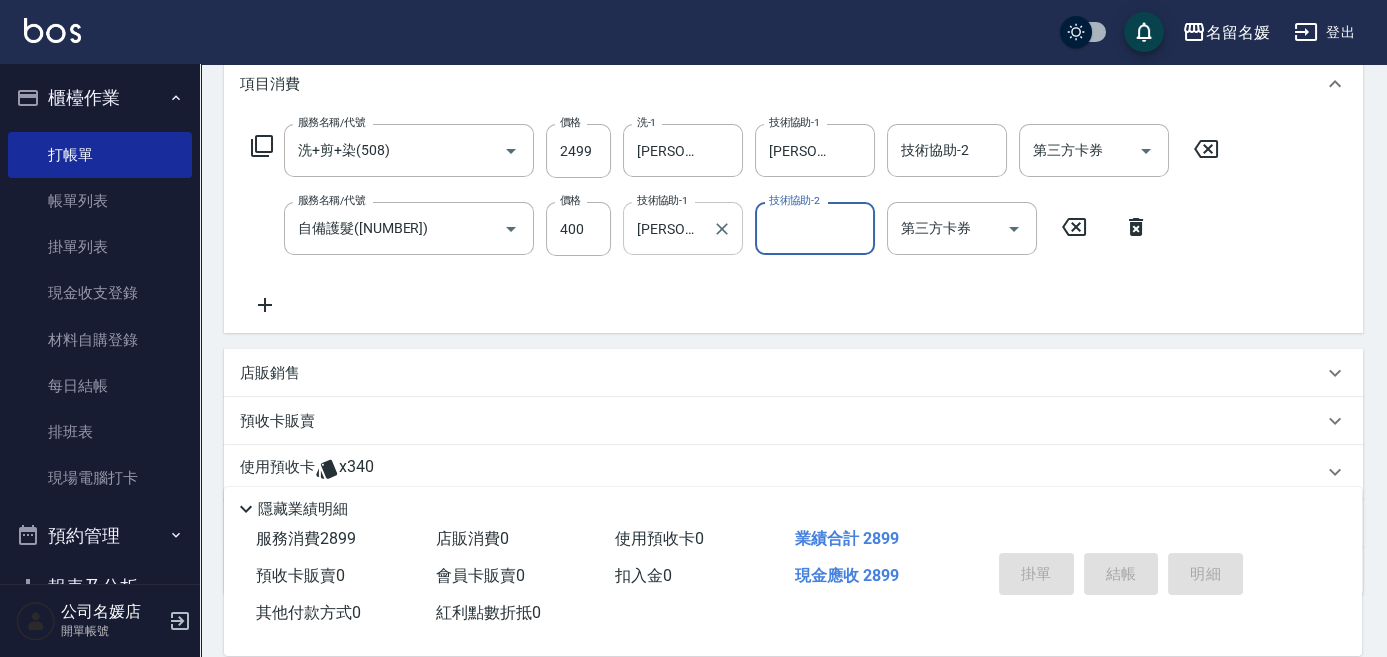 type 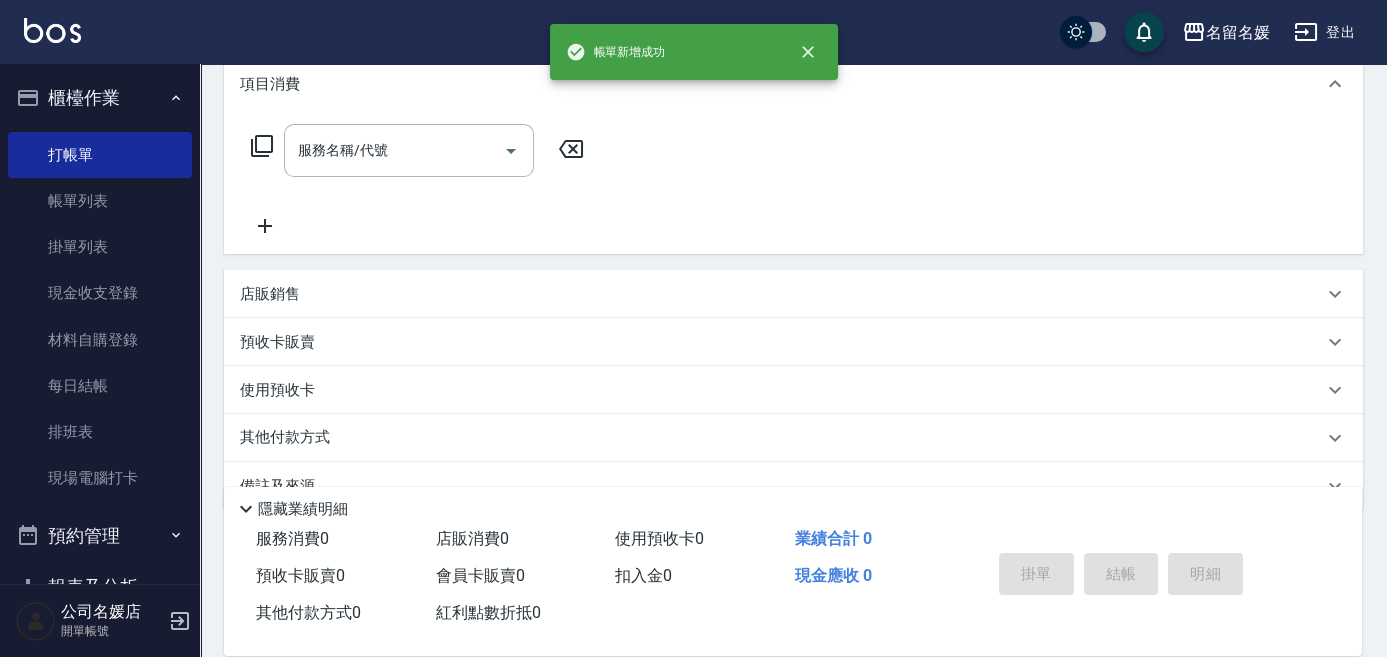 scroll, scrollTop: 0, scrollLeft: 0, axis: both 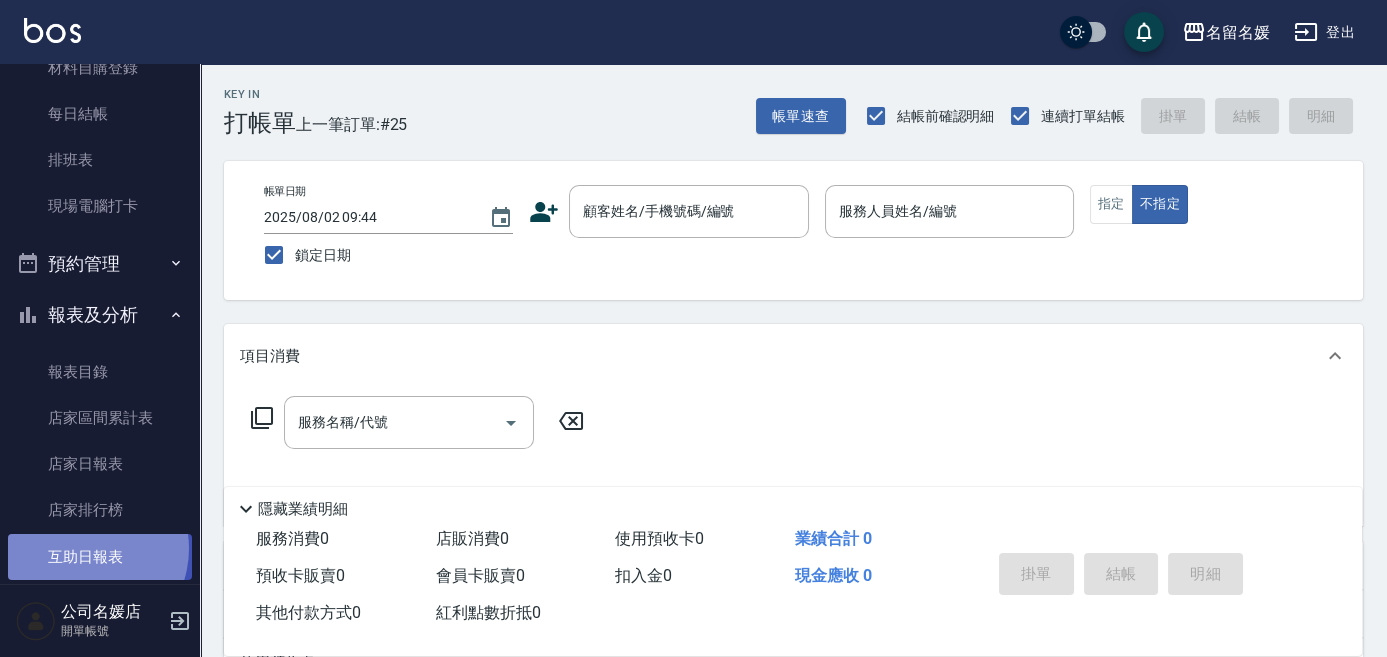 click on "互助日報表" at bounding box center [100, 557] 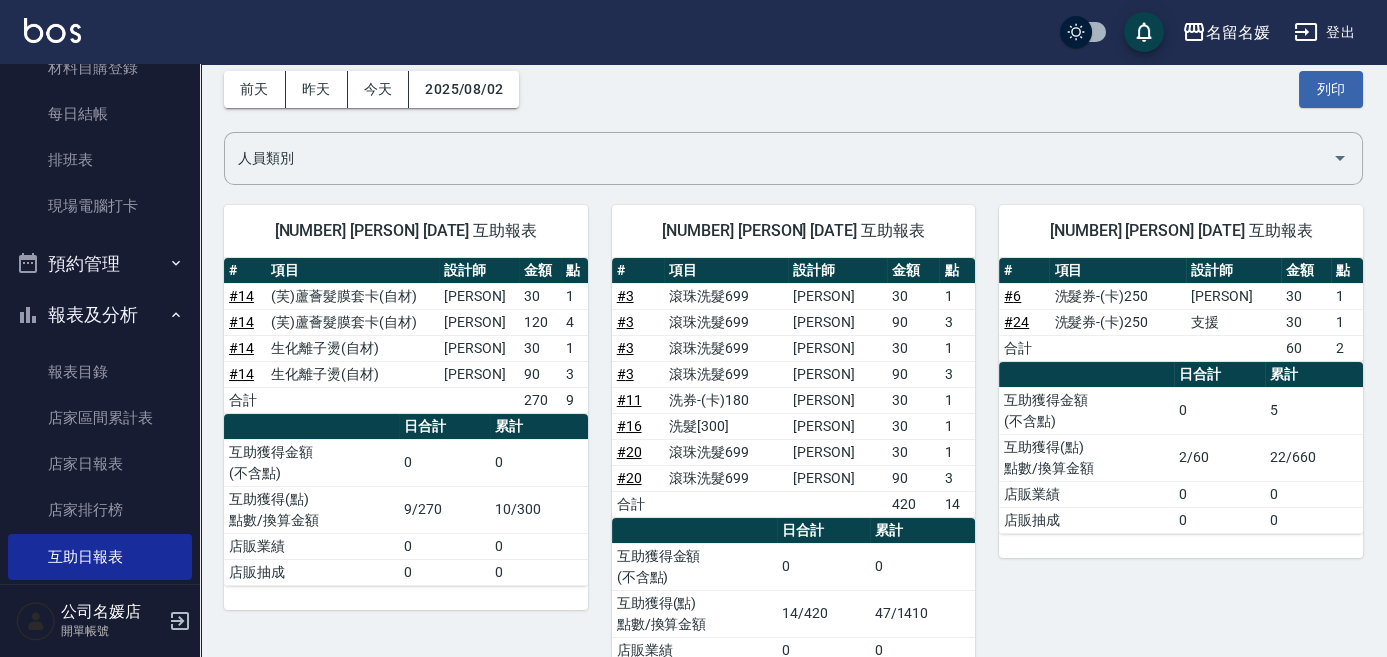 scroll, scrollTop: 0, scrollLeft: 0, axis: both 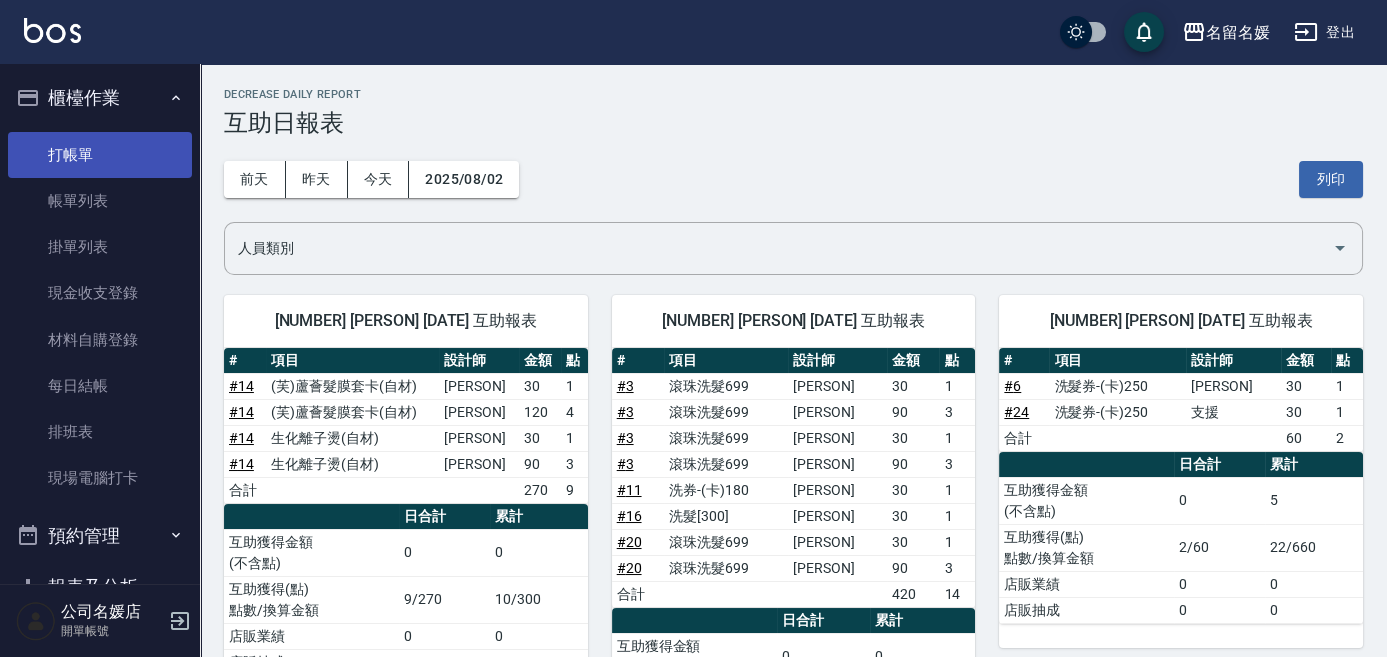 click on "打帳單" at bounding box center [100, 155] 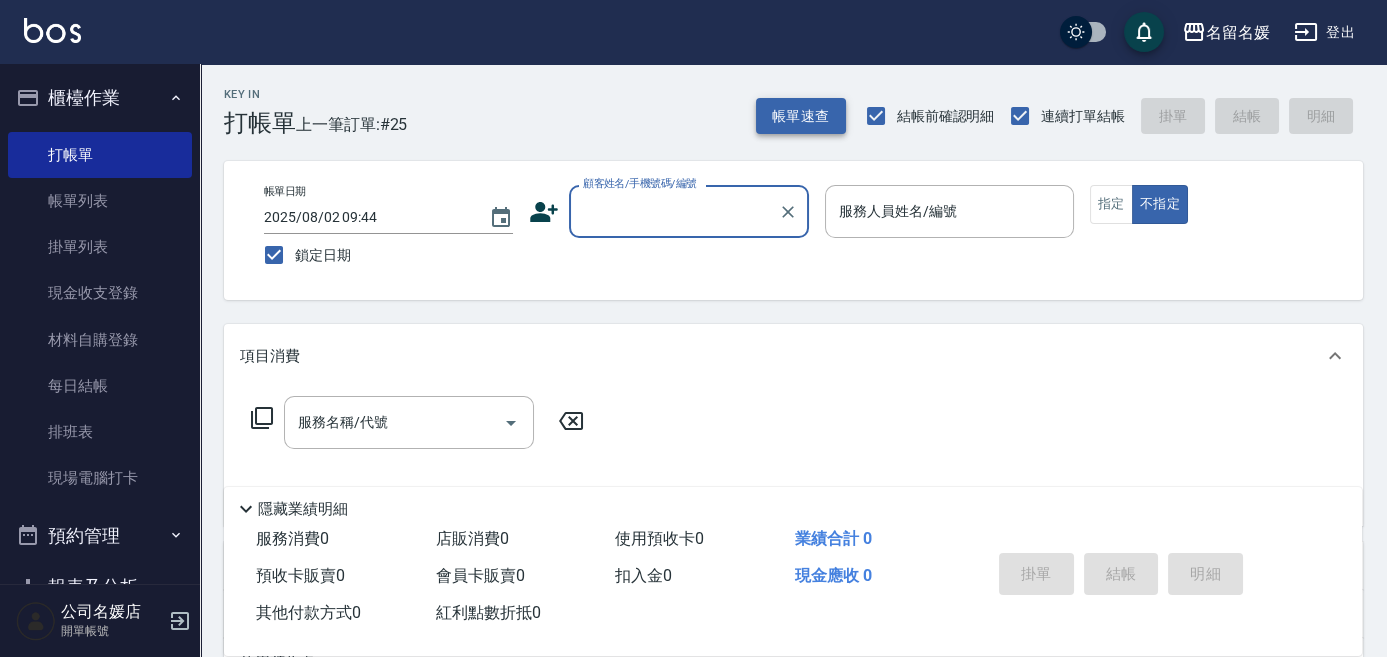 click on "帳單速查" at bounding box center [801, 116] 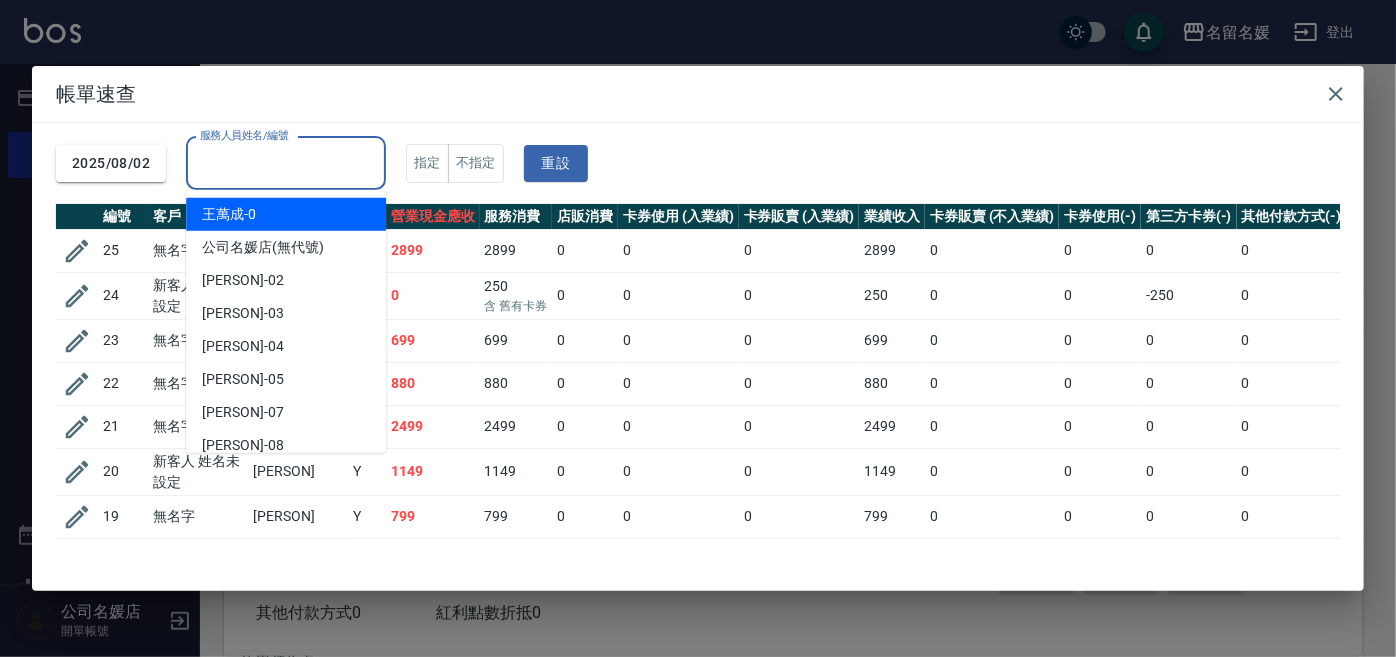 click on "服務人員姓名/編號" at bounding box center (286, 163) 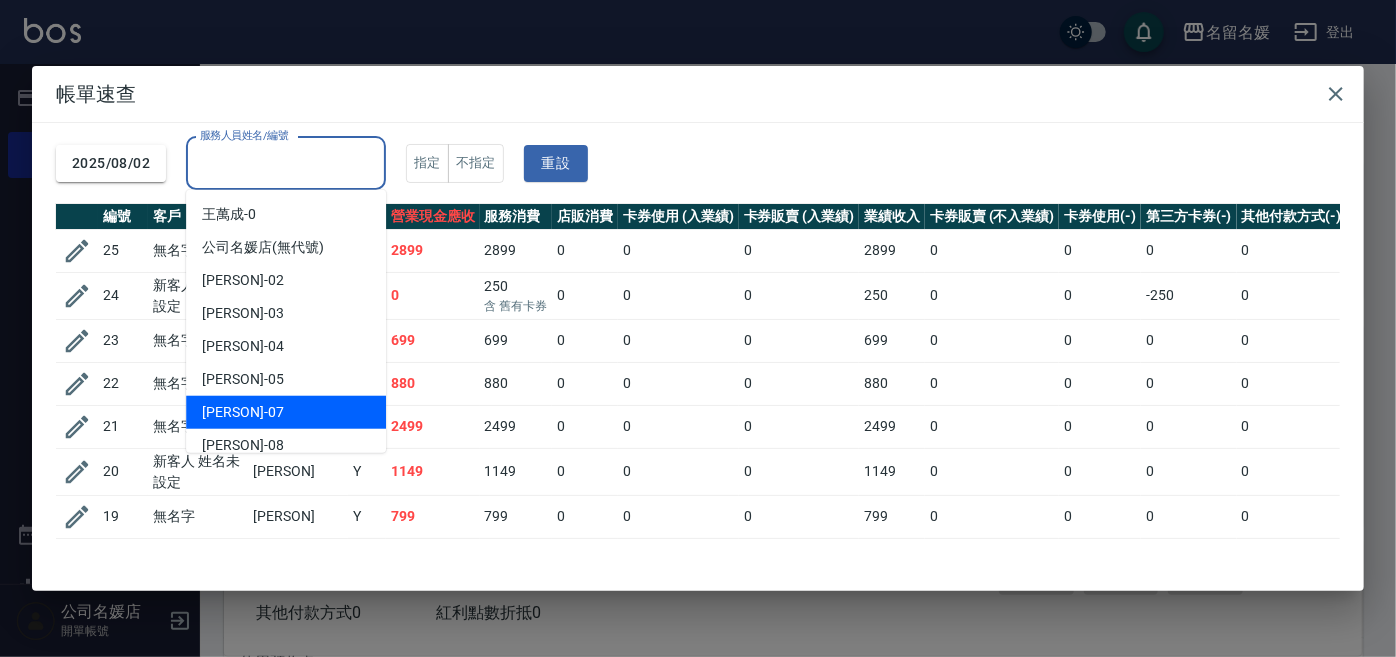 click on "[PERSON] -[NUMBER]" at bounding box center (286, 412) 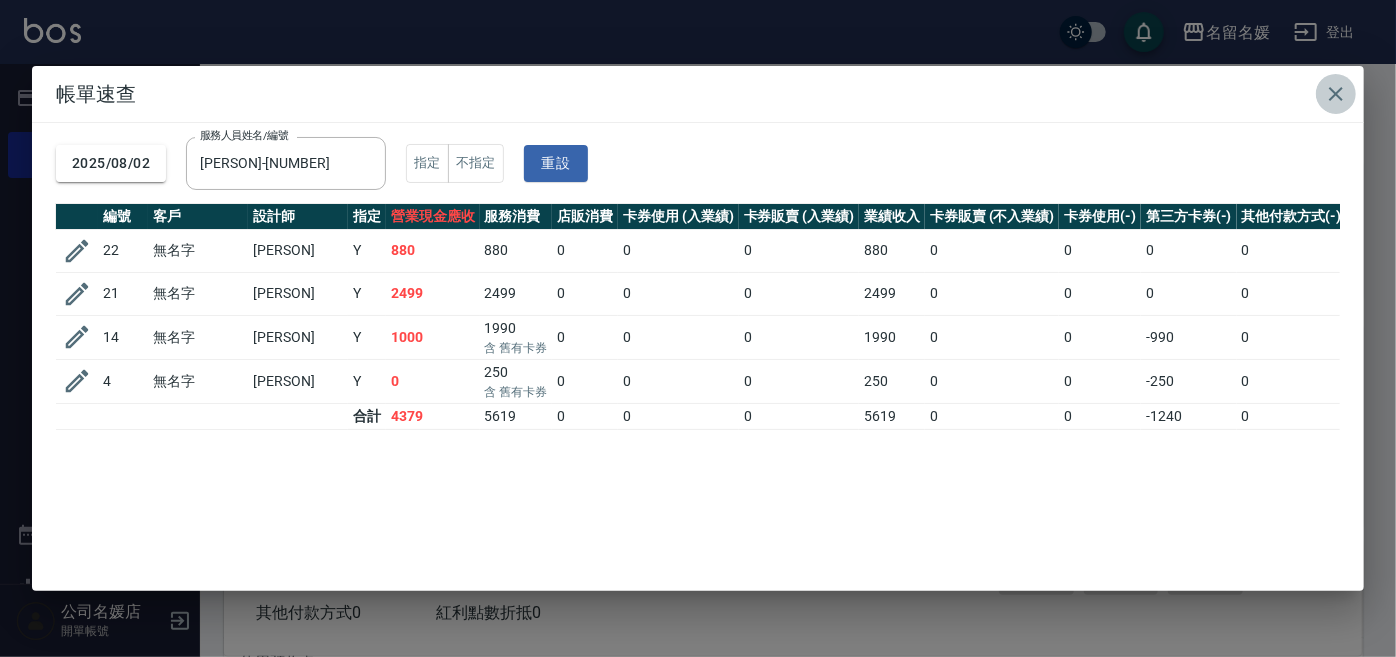 click 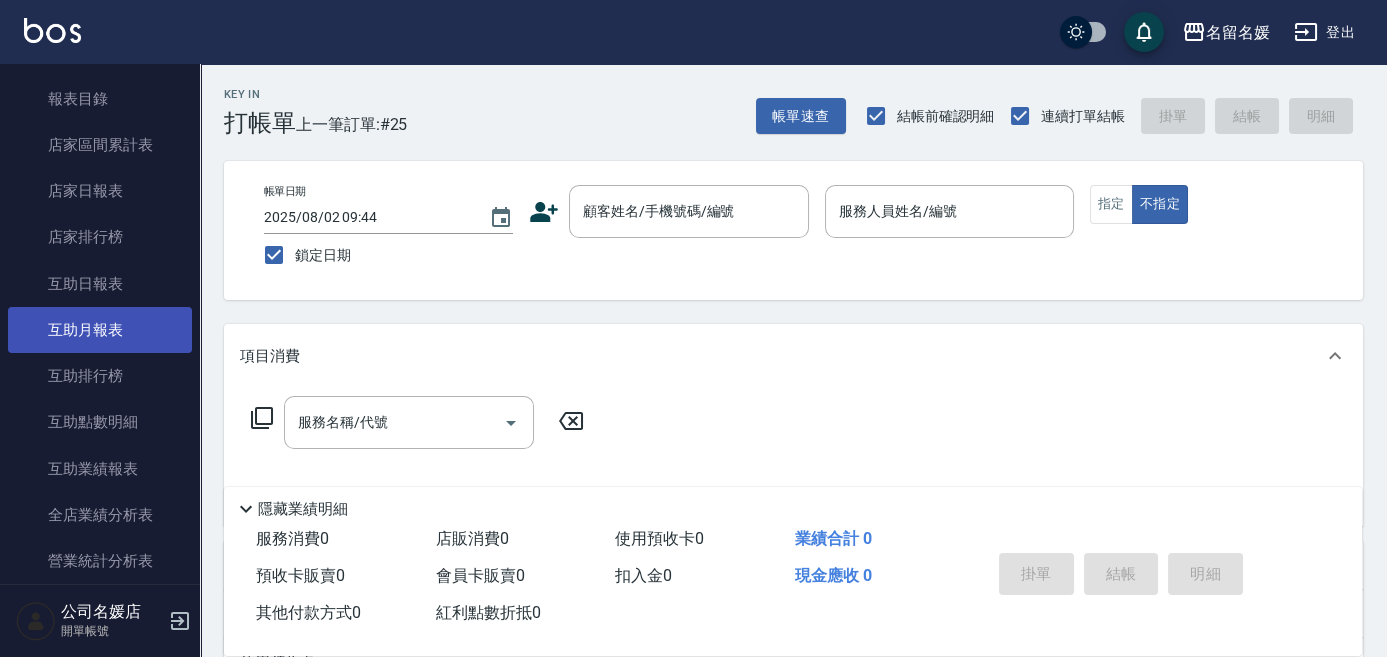 scroll, scrollTop: 818, scrollLeft: 0, axis: vertical 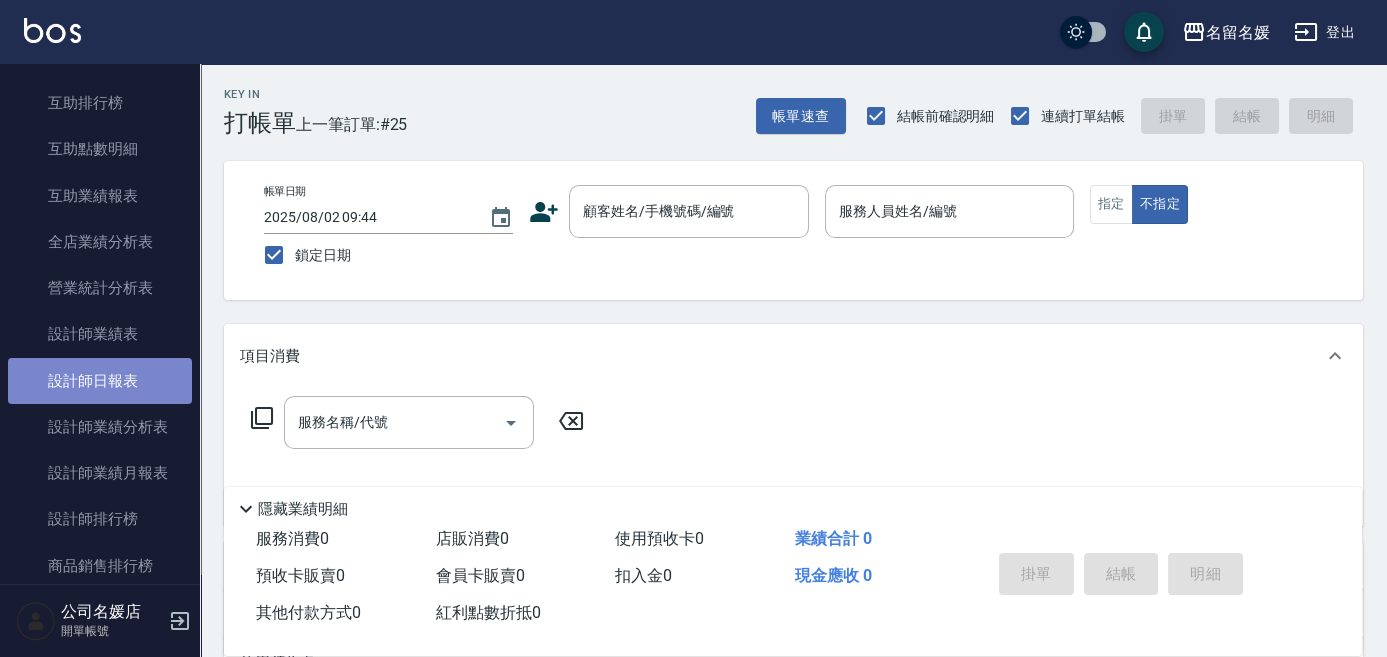 click on "設計師日報表" at bounding box center [100, 381] 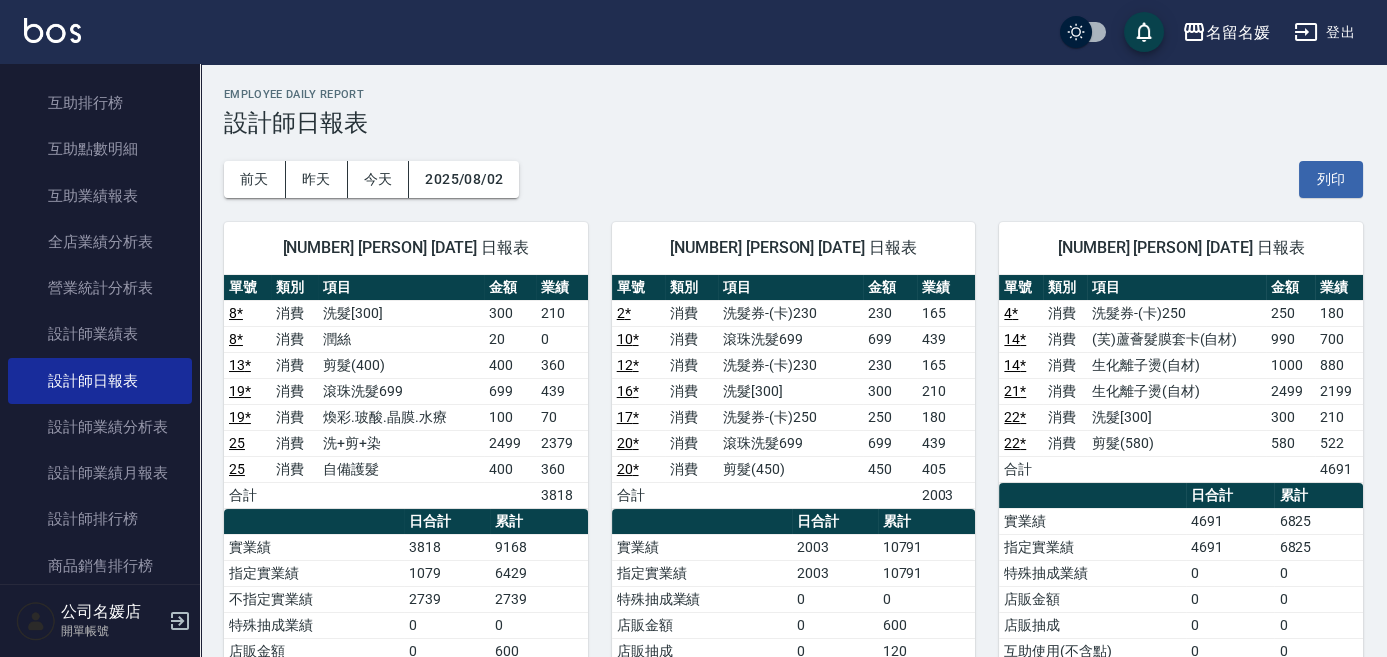 scroll, scrollTop: 181, scrollLeft: 0, axis: vertical 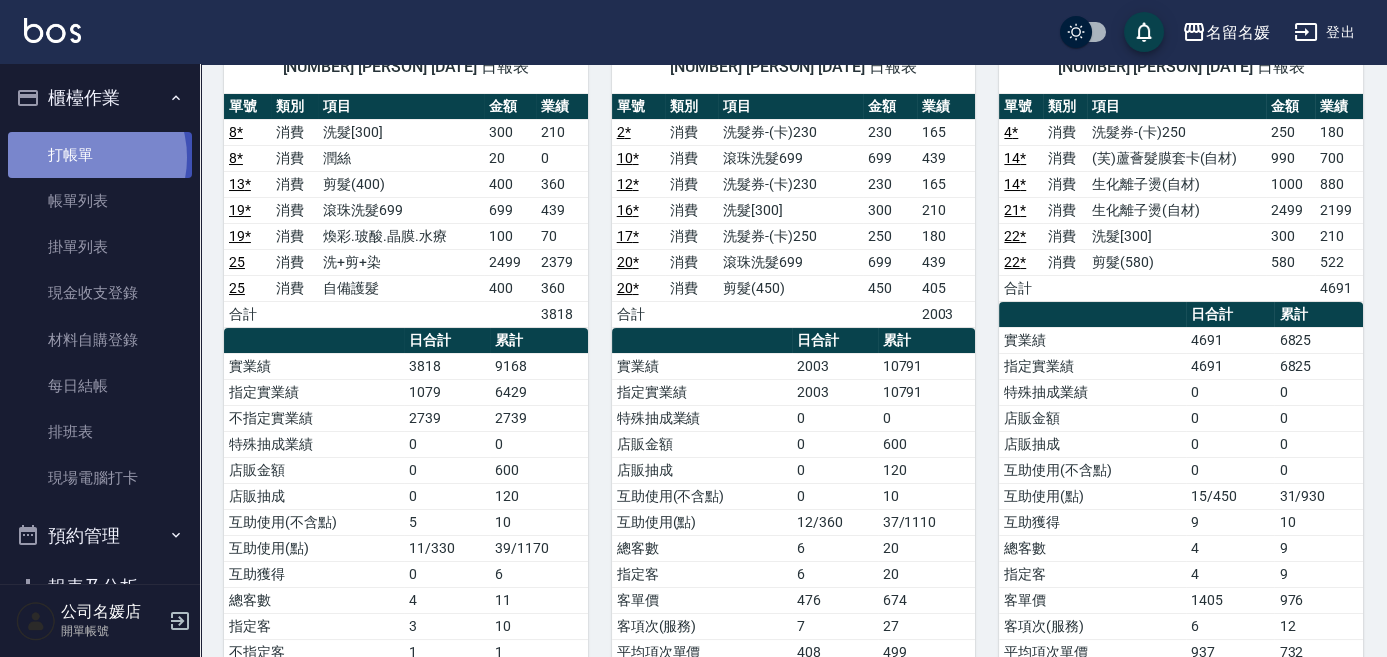 click on "打帳單" at bounding box center (100, 155) 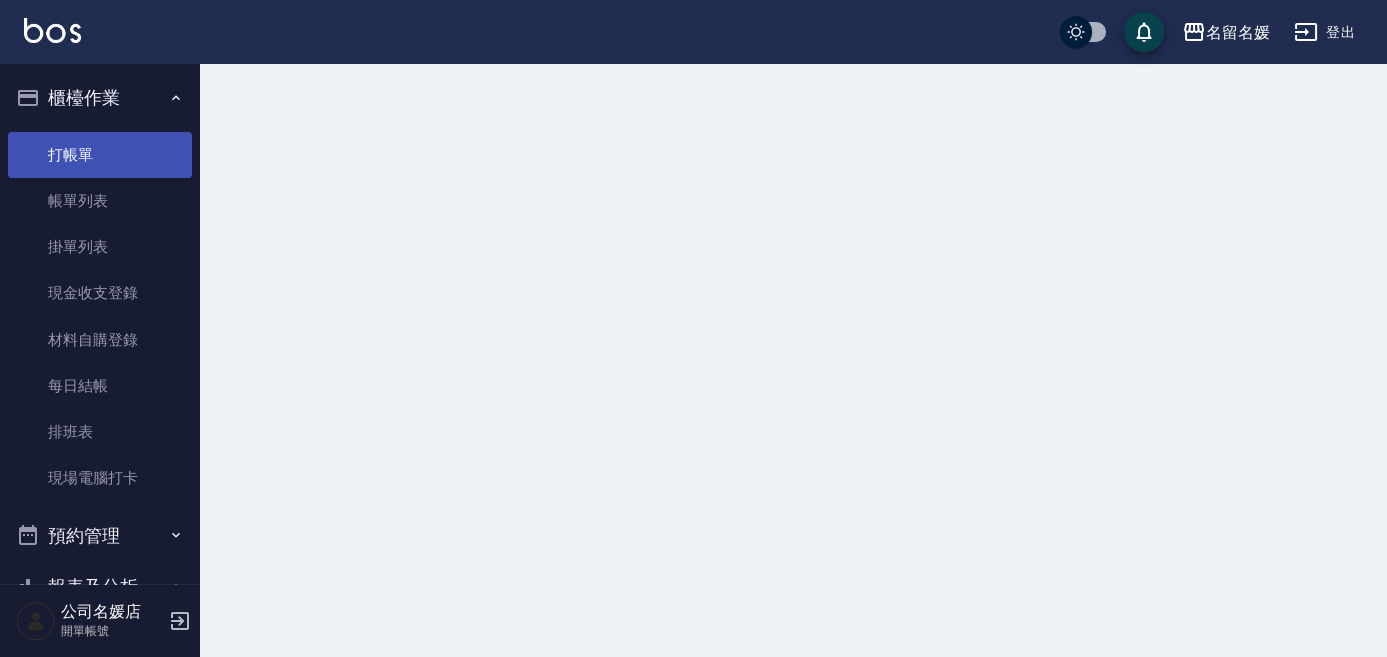 scroll, scrollTop: 0, scrollLeft: 0, axis: both 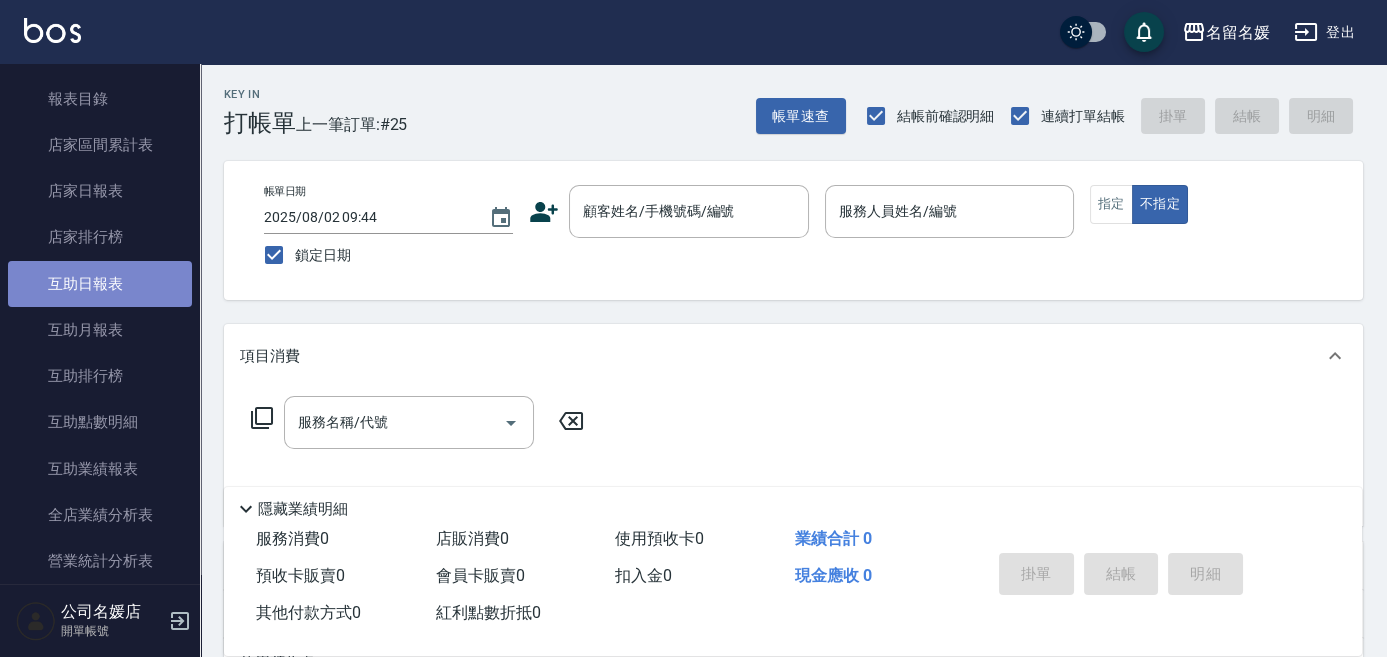 click on "互助日報表" at bounding box center (100, 284) 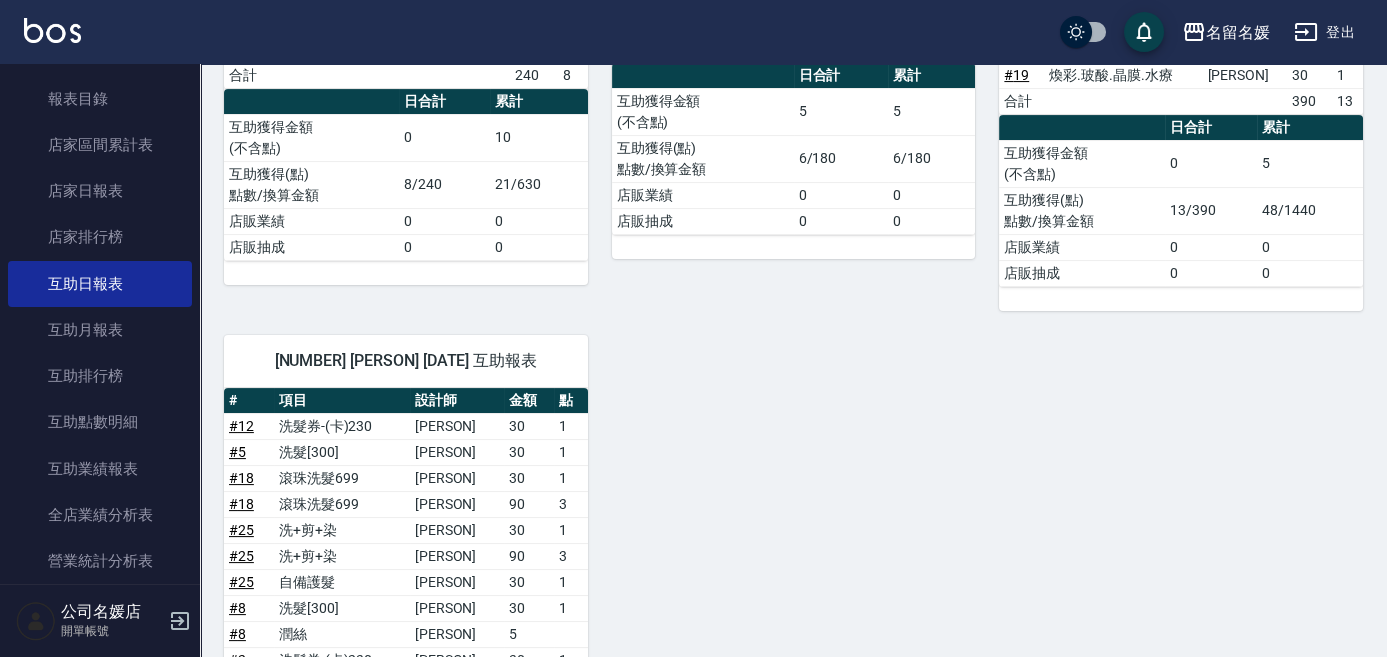 scroll, scrollTop: 1090, scrollLeft: 0, axis: vertical 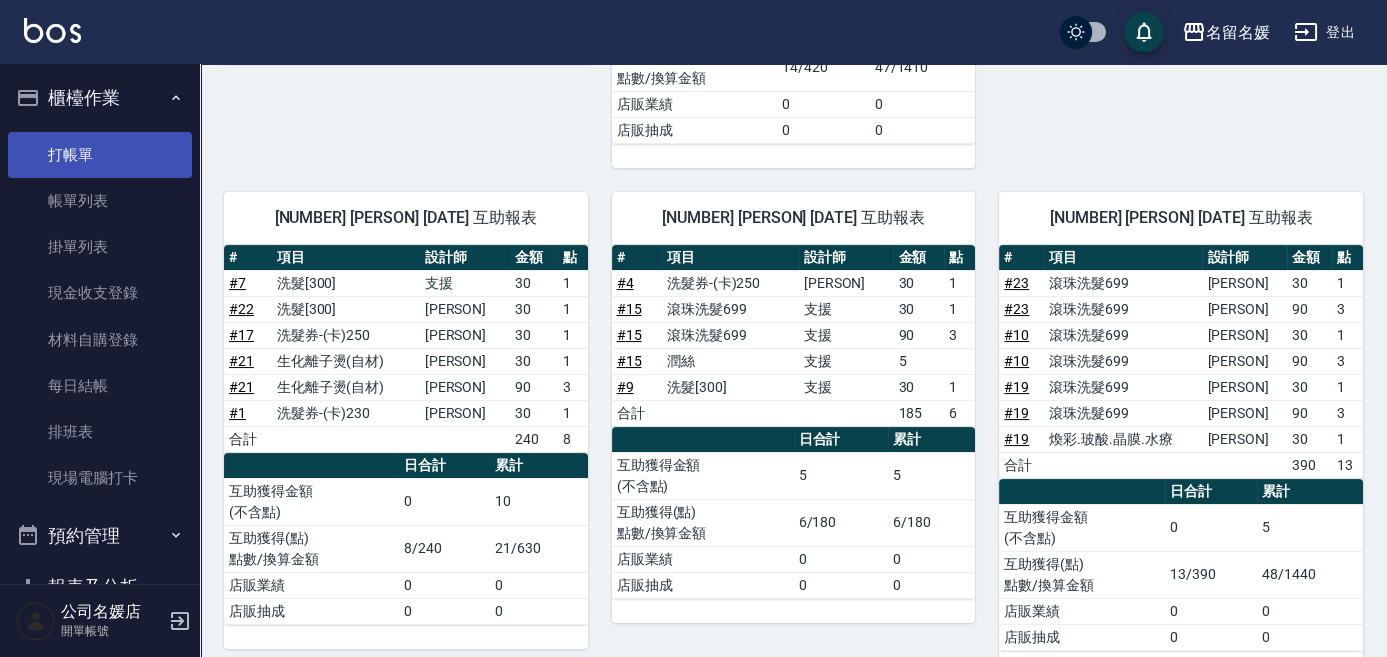 click on "打帳單" at bounding box center [100, 155] 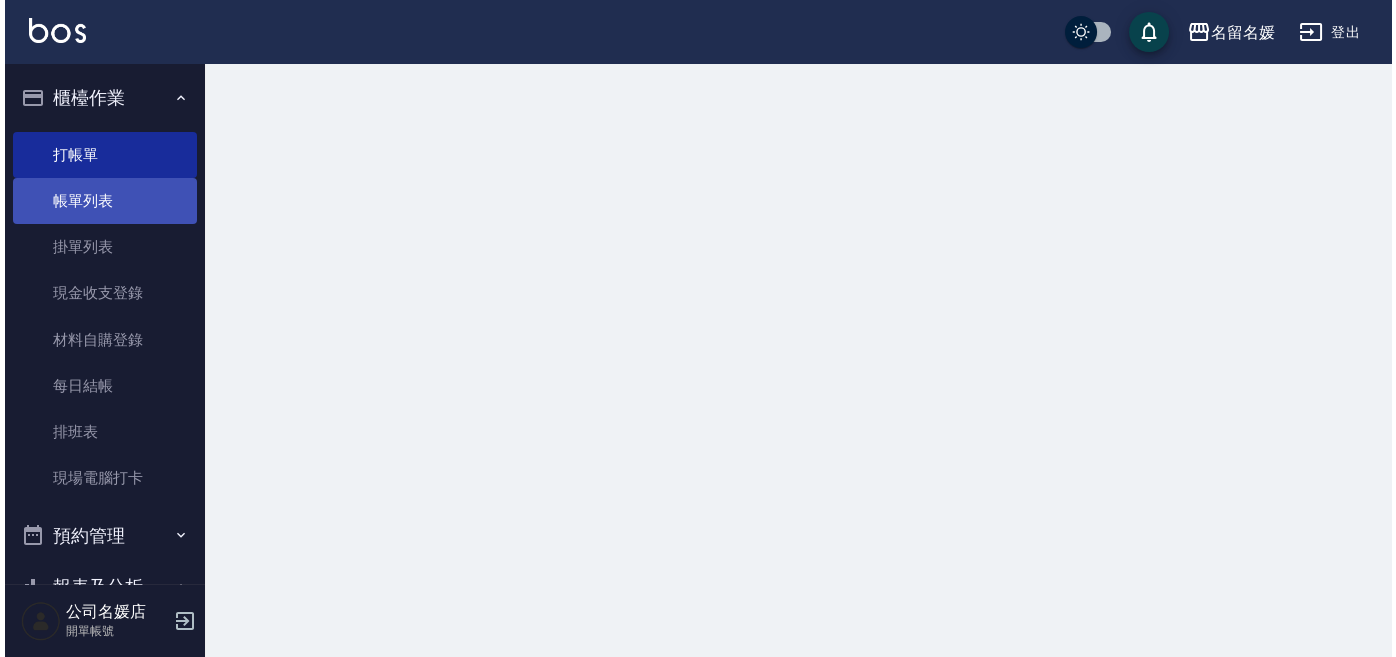 scroll, scrollTop: 0, scrollLeft: 0, axis: both 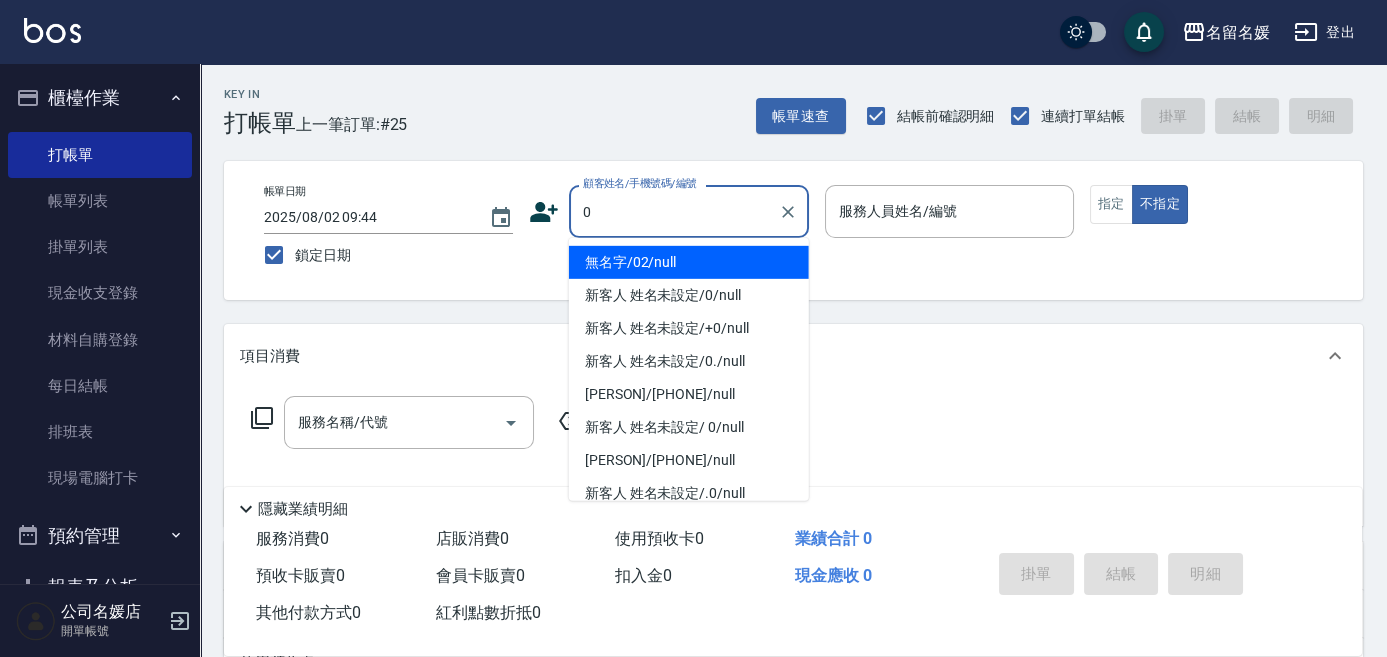 type on "無名字/02/null" 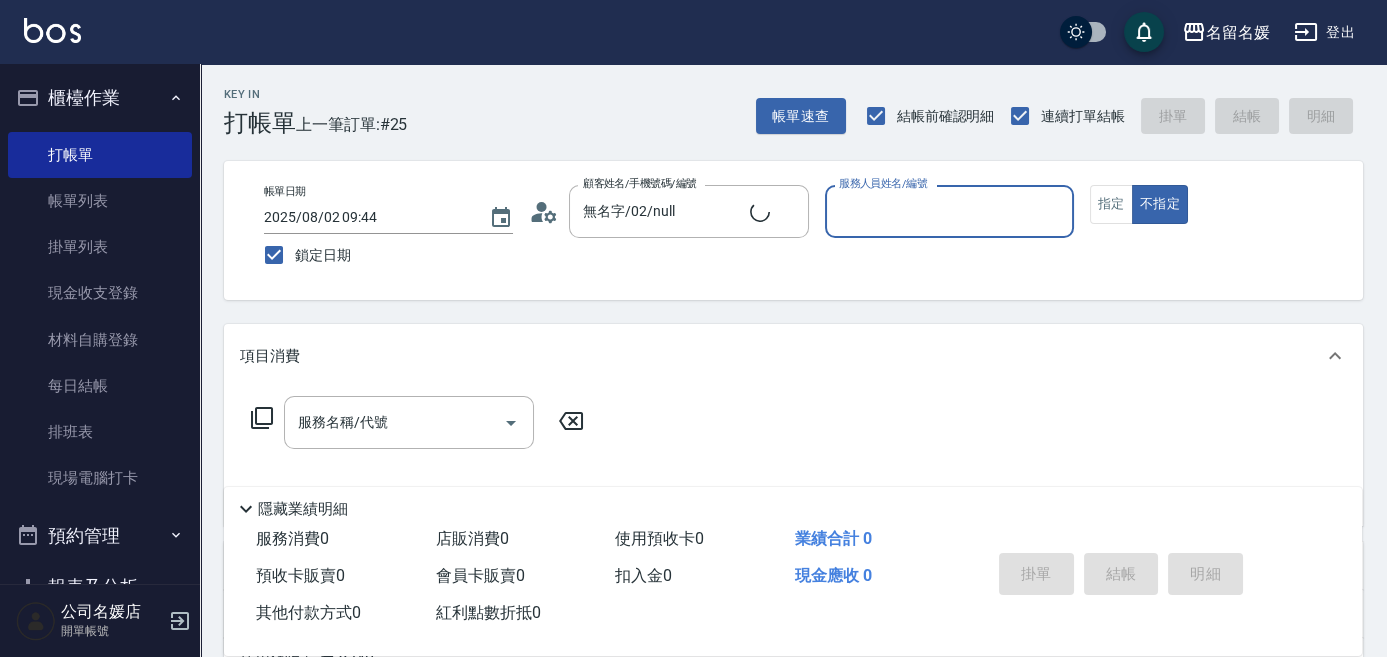 type on "0" 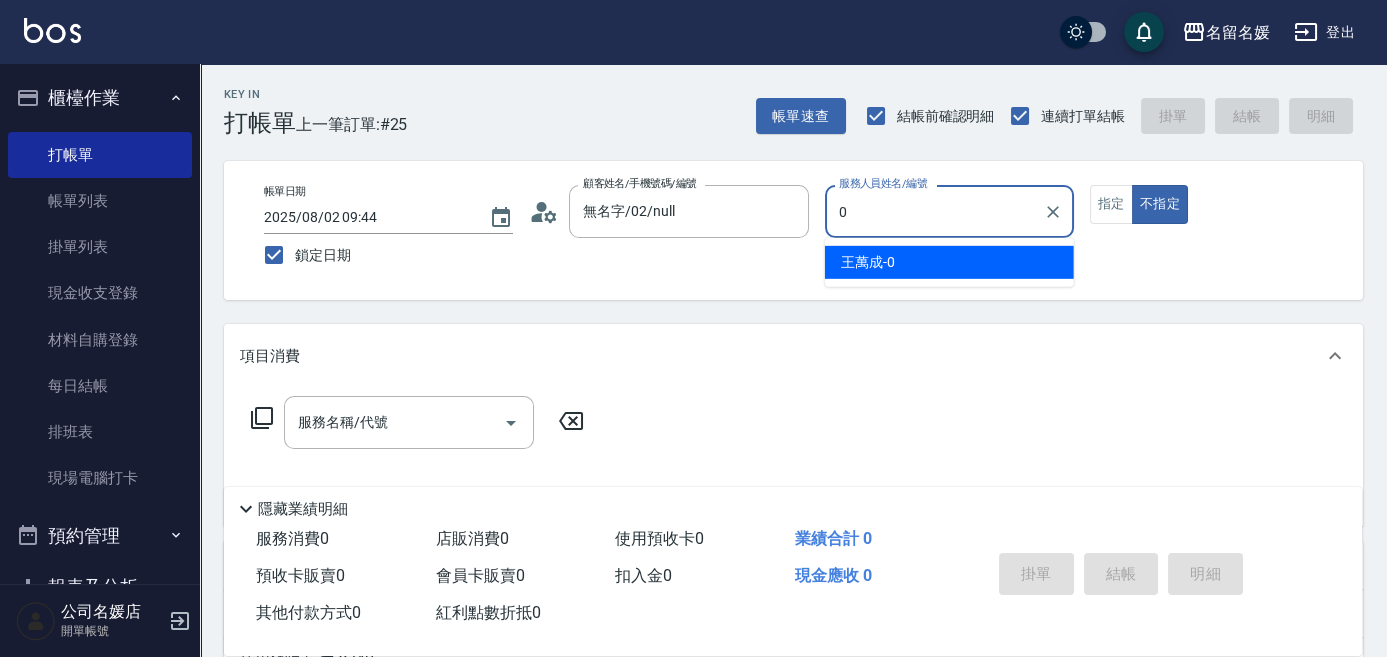 type on "新客人 姓名未設定/0/null" 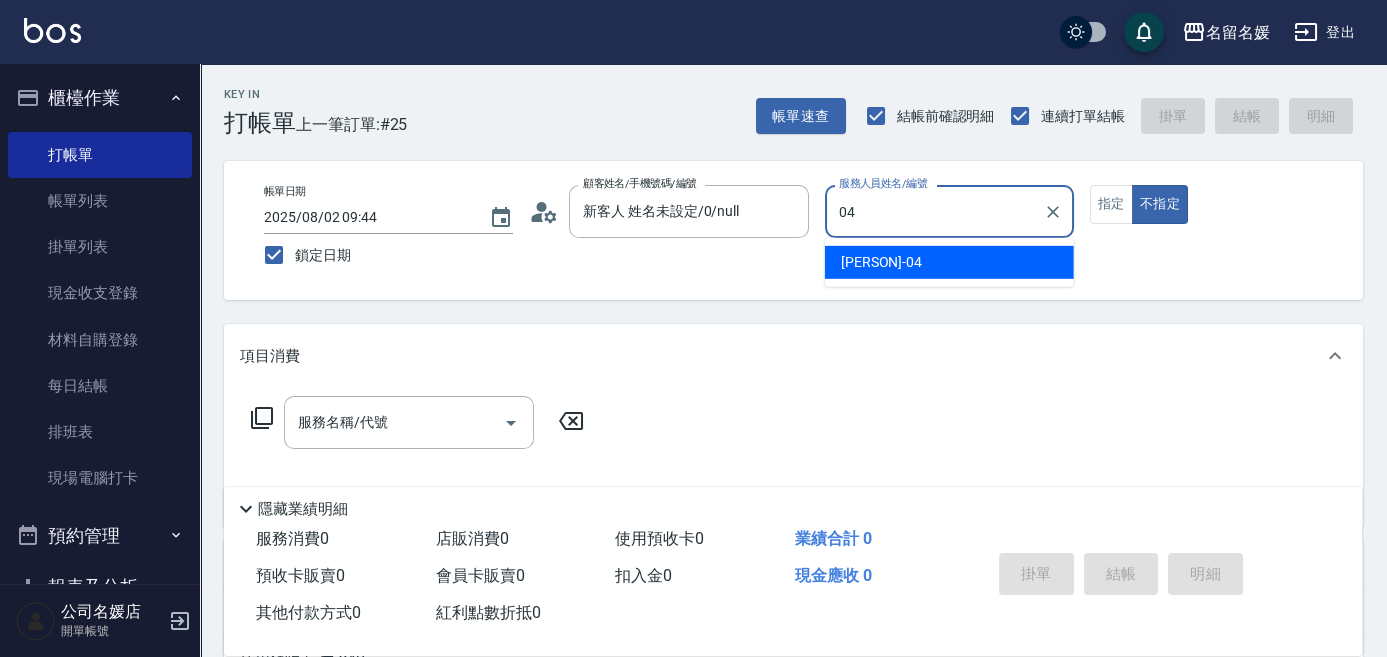 type on "04" 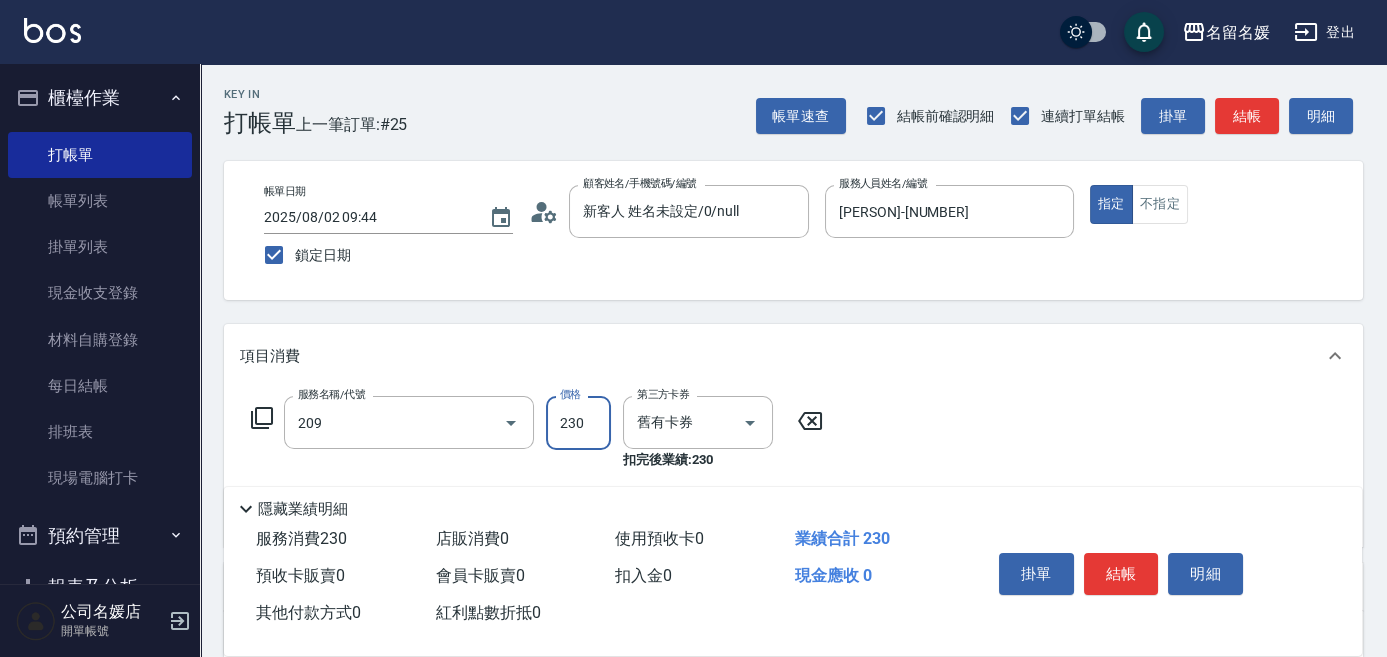 type on "洗髮券-(卡)230(209)" 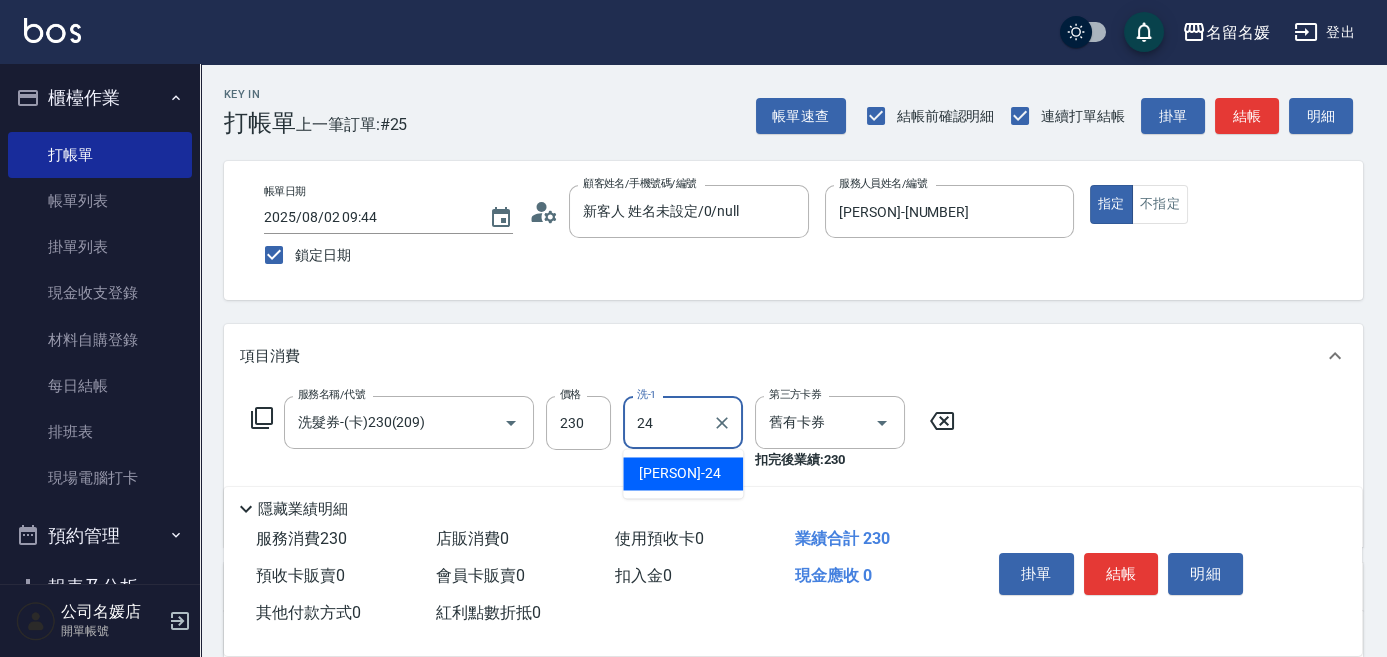 type on "[PERSON]-[NUMBER]" 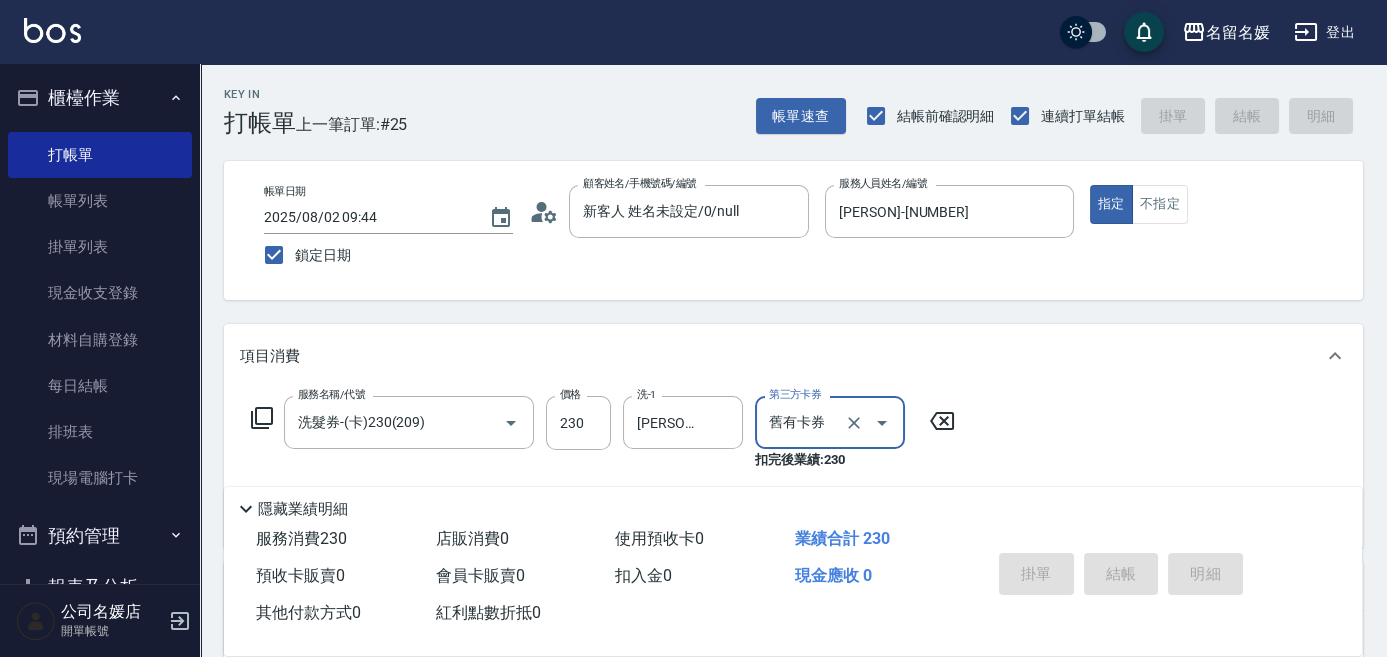 type 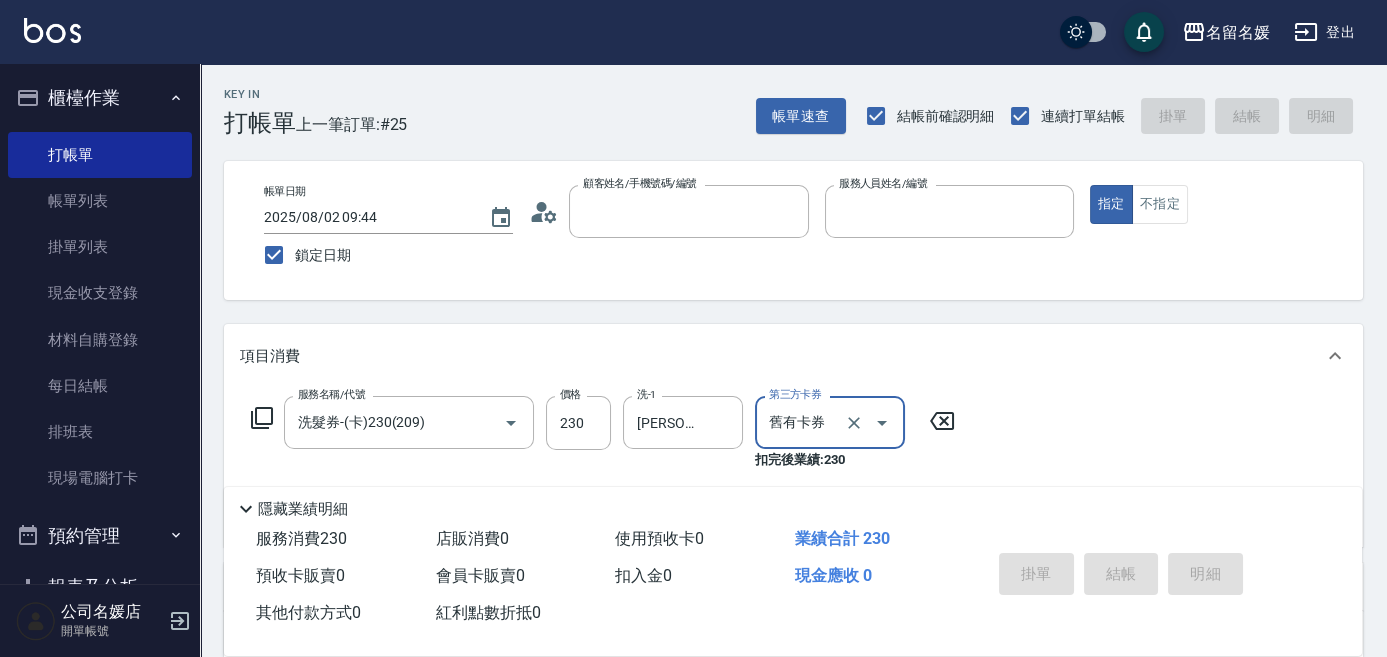 type 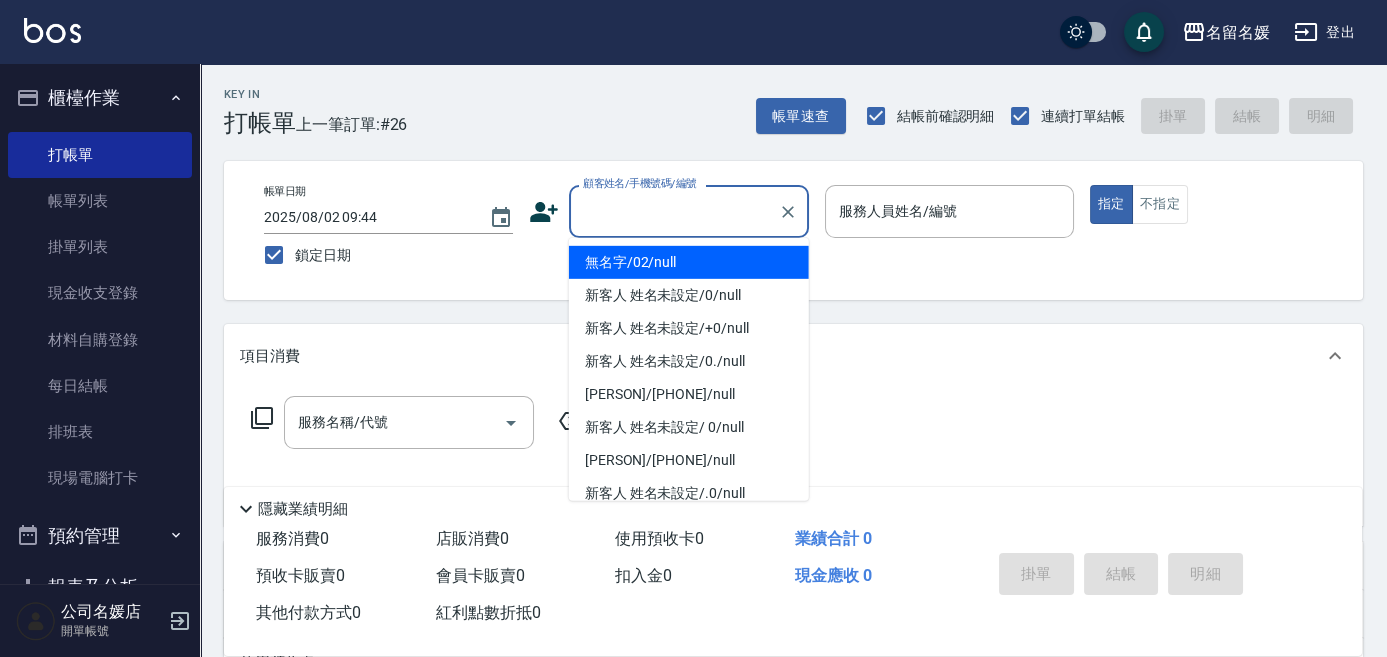 click on "顧客姓名/手機號碼/編號" at bounding box center [674, 211] 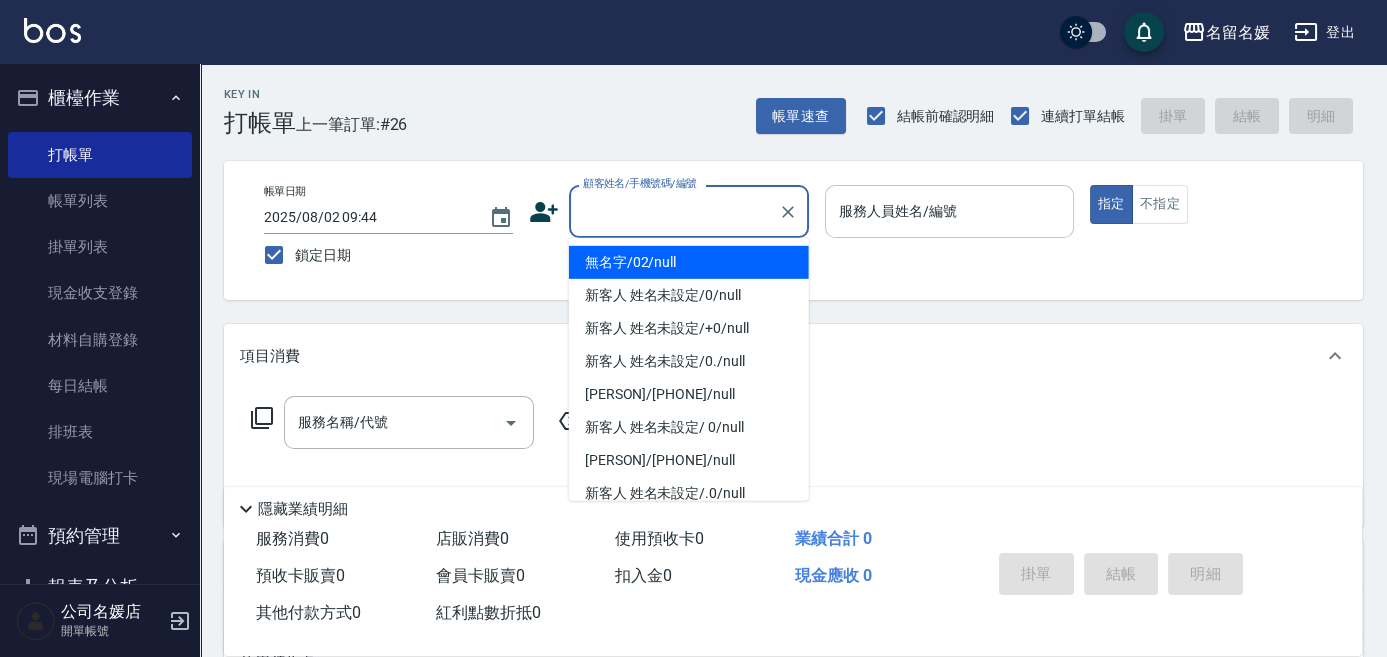 click on "服務人員姓名/編號" at bounding box center [898, 211] 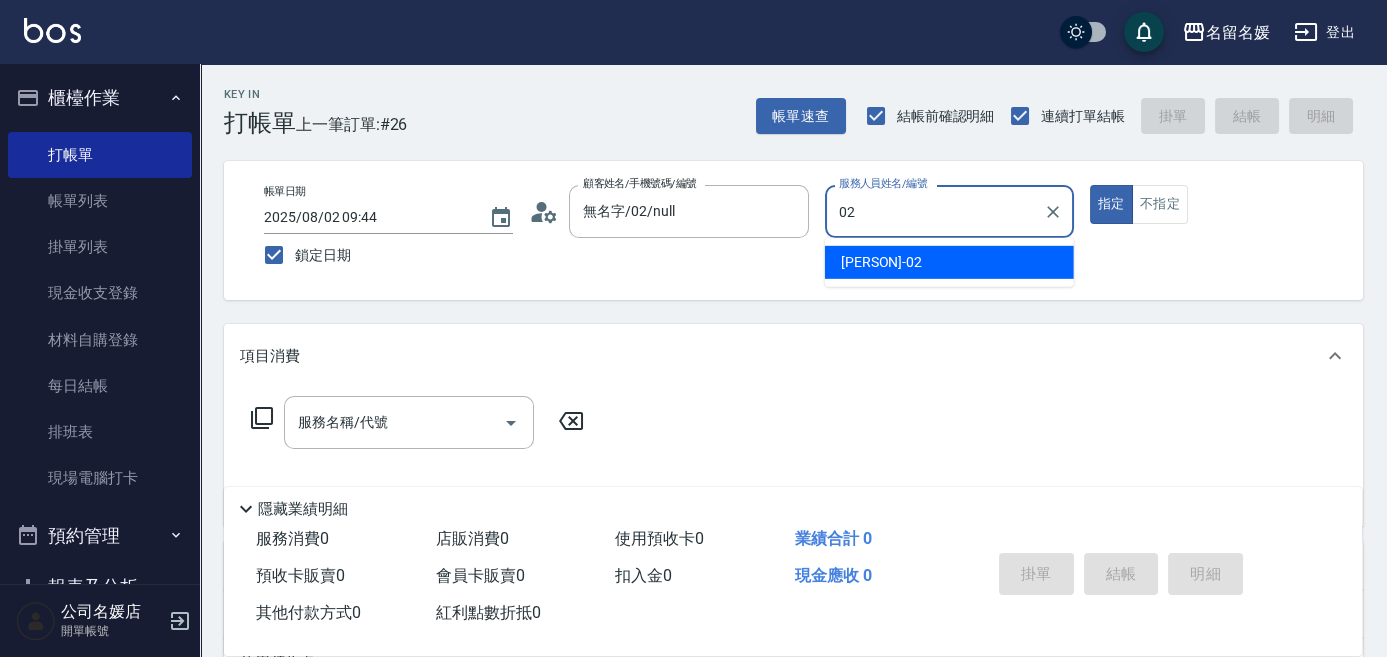 type on "02" 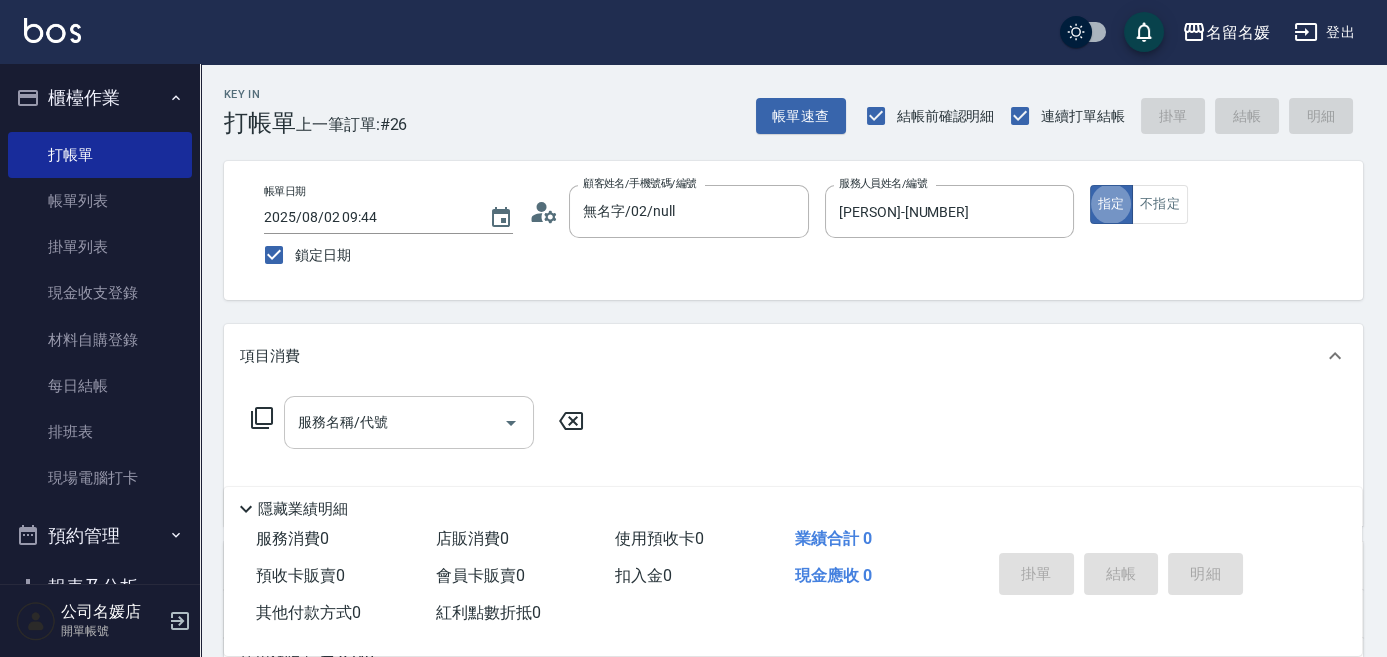 click on "服務名稱/代號" at bounding box center (394, 422) 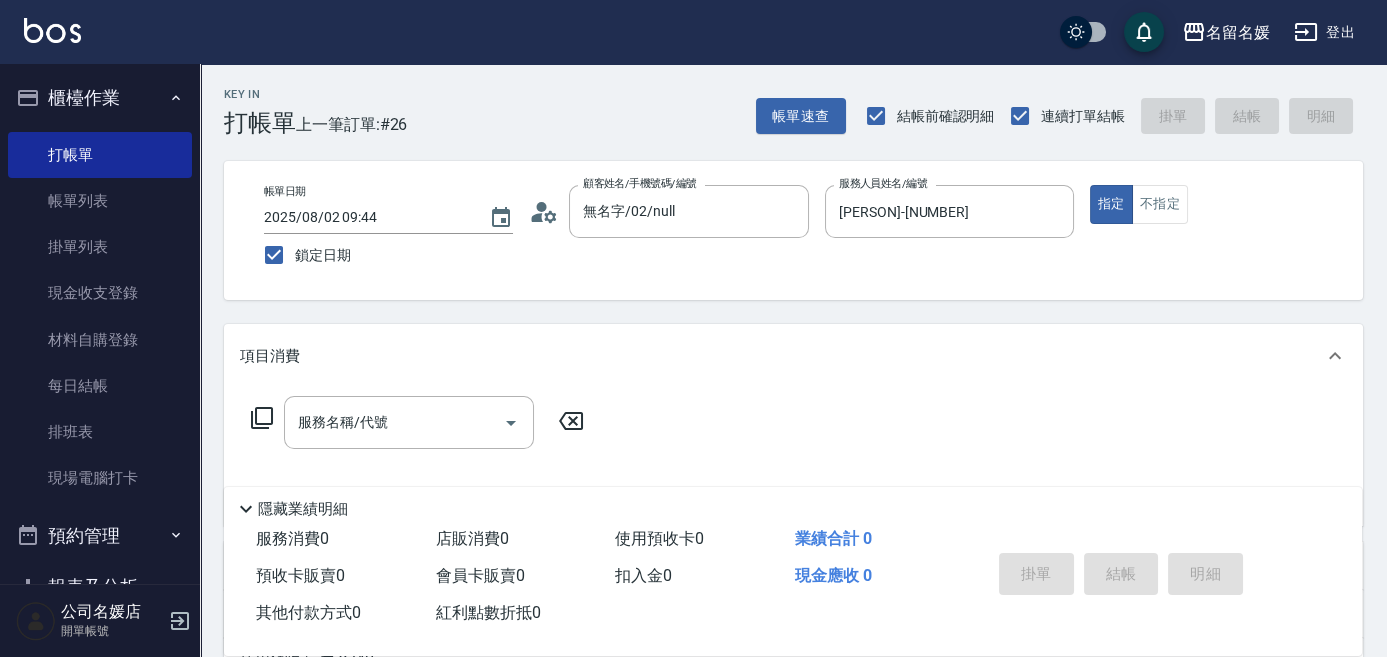 click 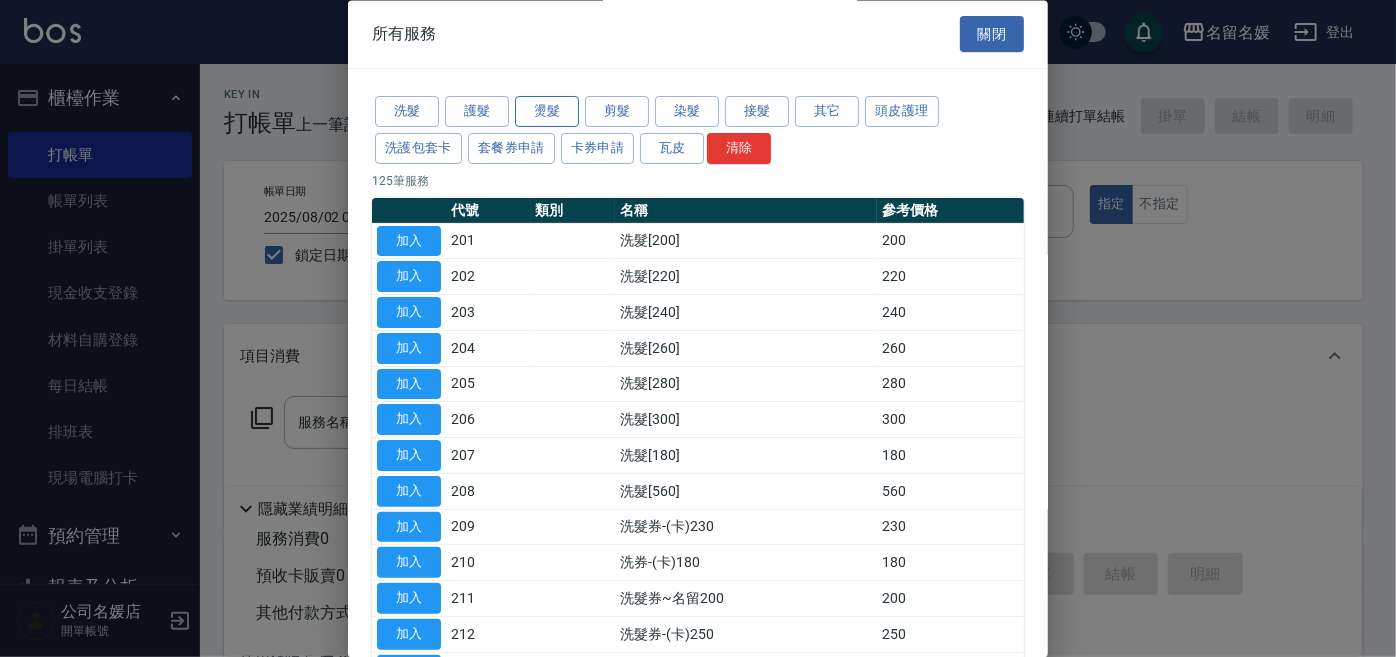 click on "燙髮" at bounding box center [547, 112] 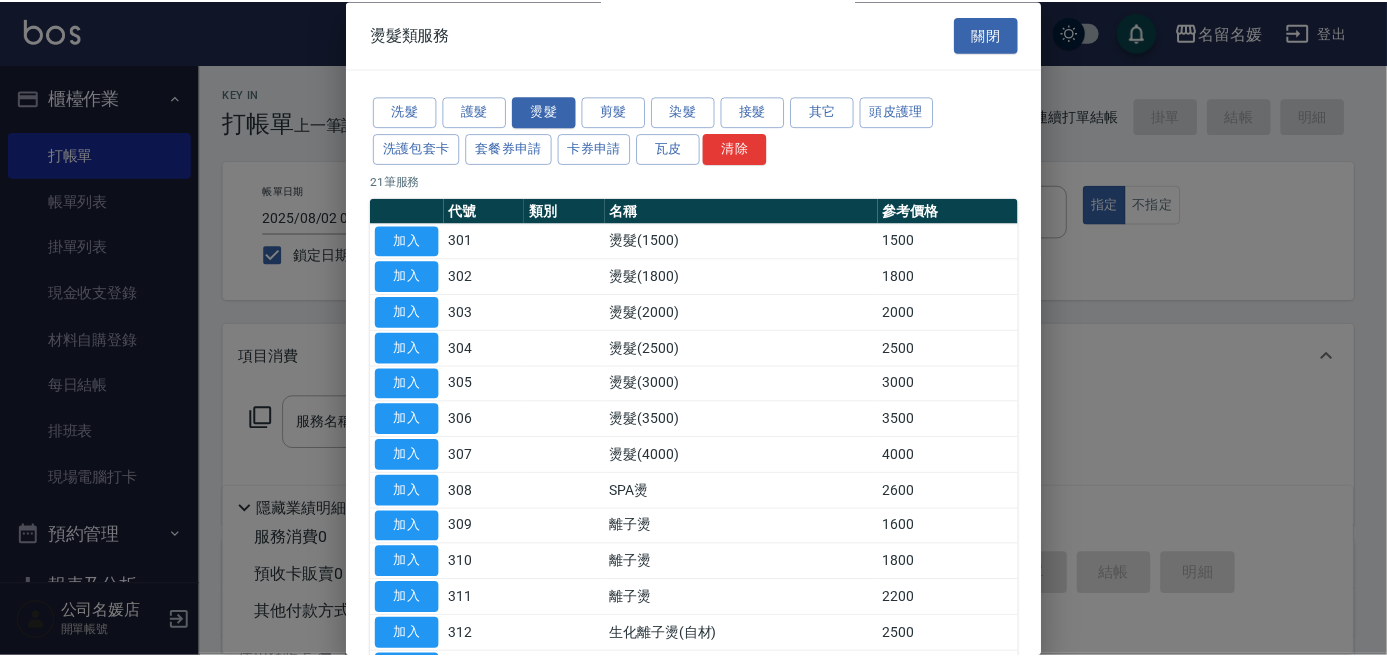 scroll, scrollTop: 90, scrollLeft: 0, axis: vertical 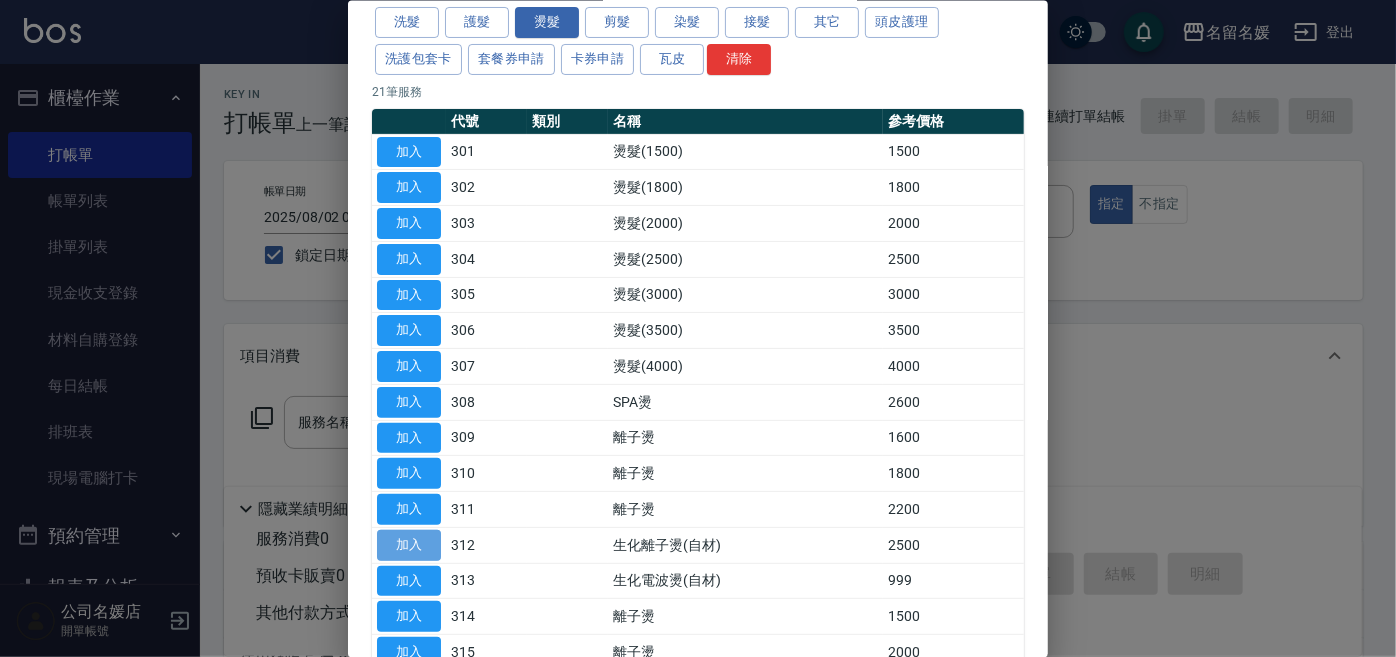 click on "加入" at bounding box center [409, 544] 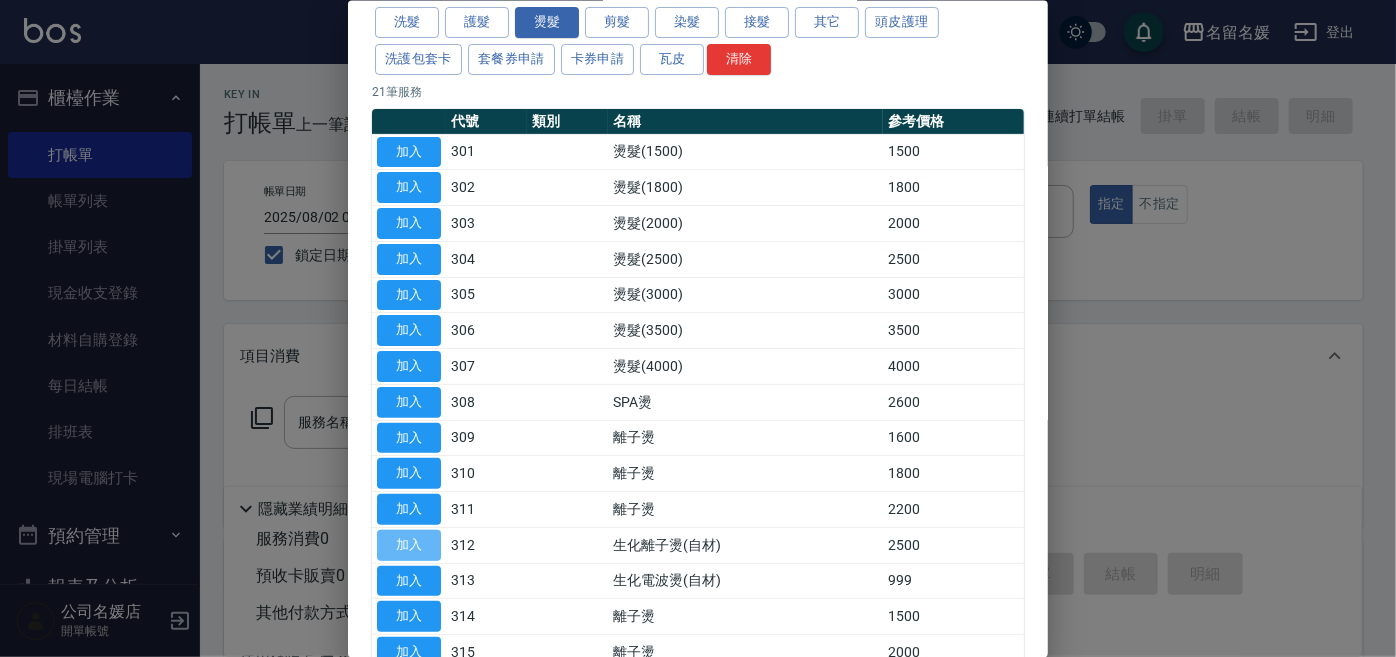 type on "生化離子燙(自材)(312)" 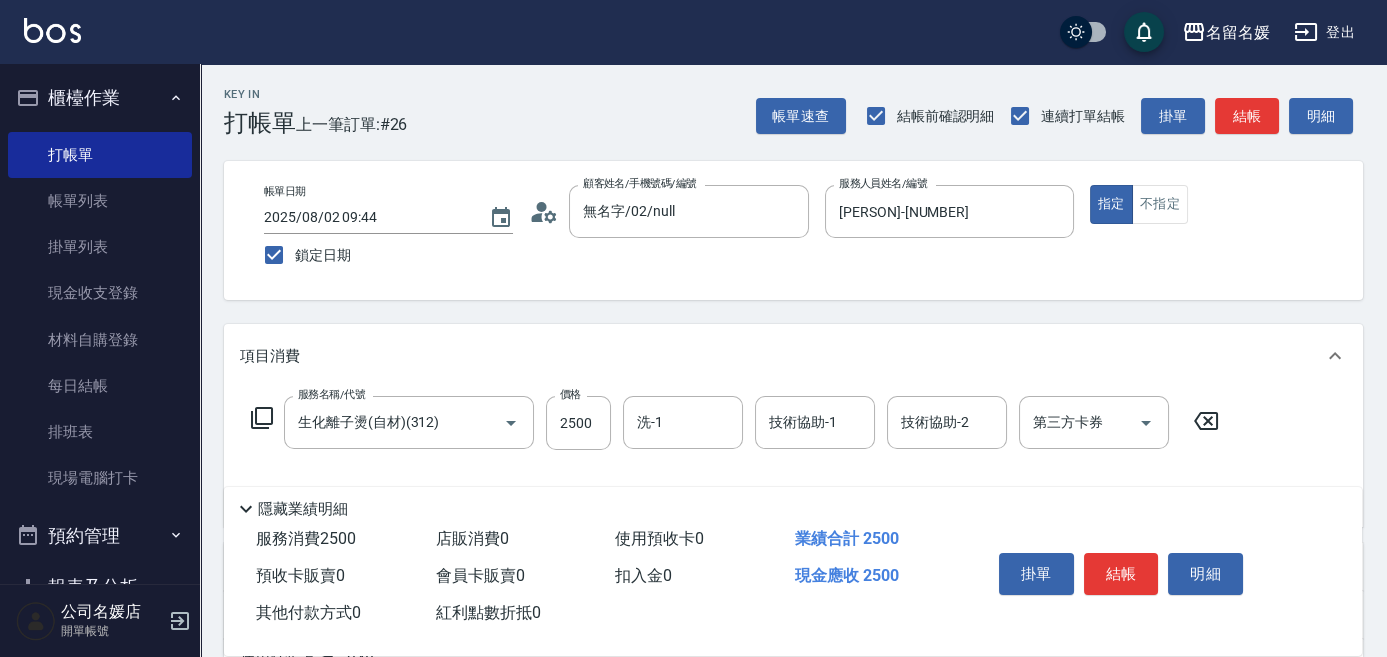 click on "服務名稱/代號 生化離子燙(自材)(312) 服務名稱/代號 價格 2500 價格 洗-1 洗-1 技術協助-1 技術協助-1 技術協助-2 技術協助-2 第三方卡券 第三方卡券" at bounding box center [735, 423] 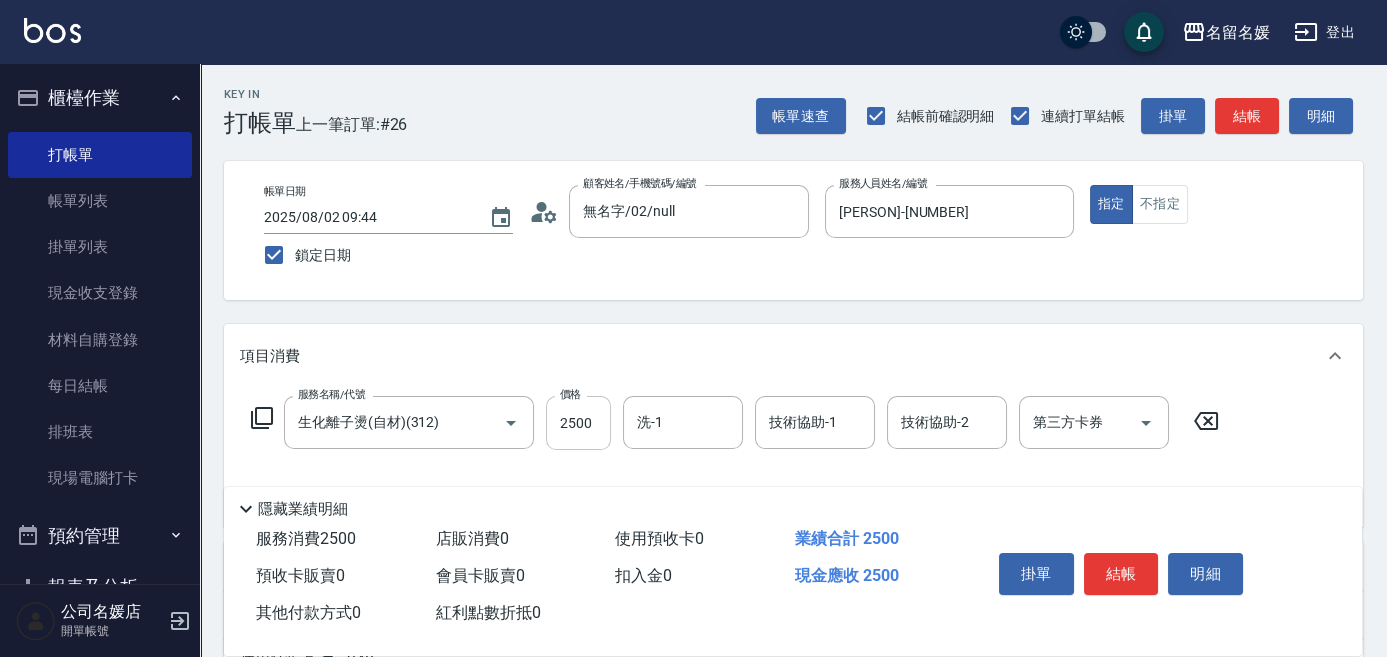 click on "2500" at bounding box center (578, 423) 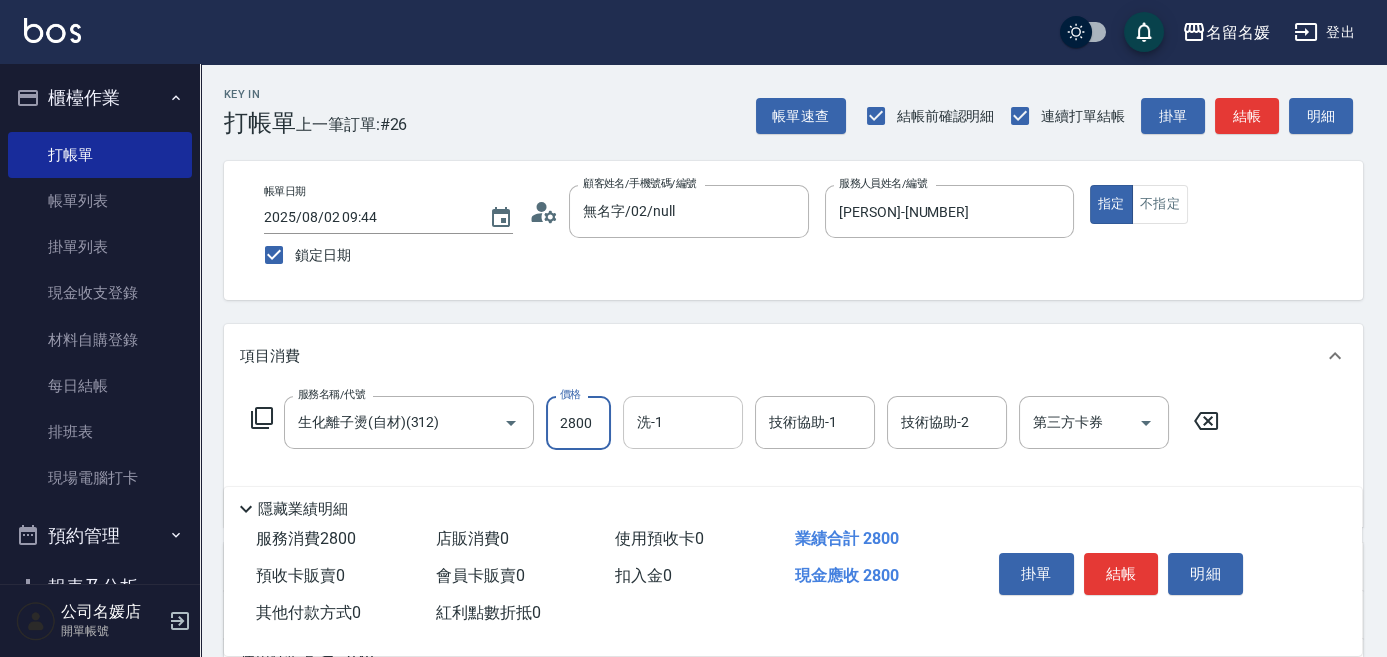 type on "2800" 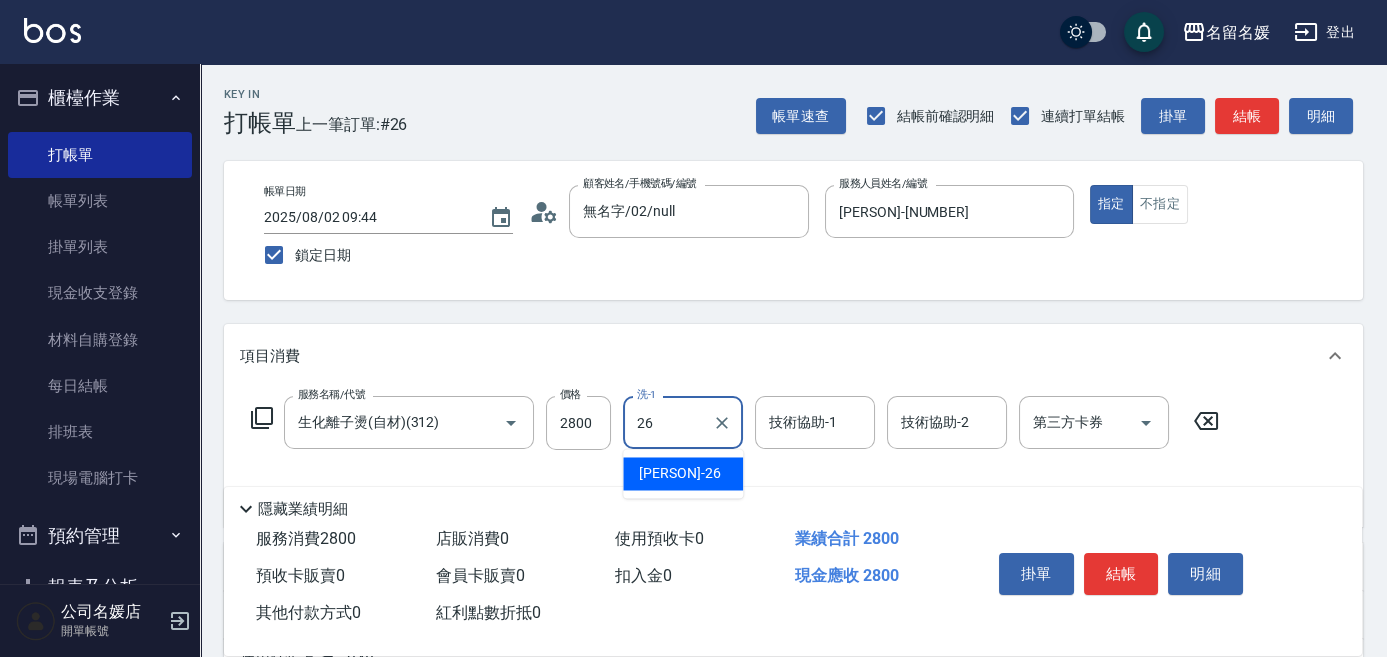 type on "[PERSON]-[NUMBER]" 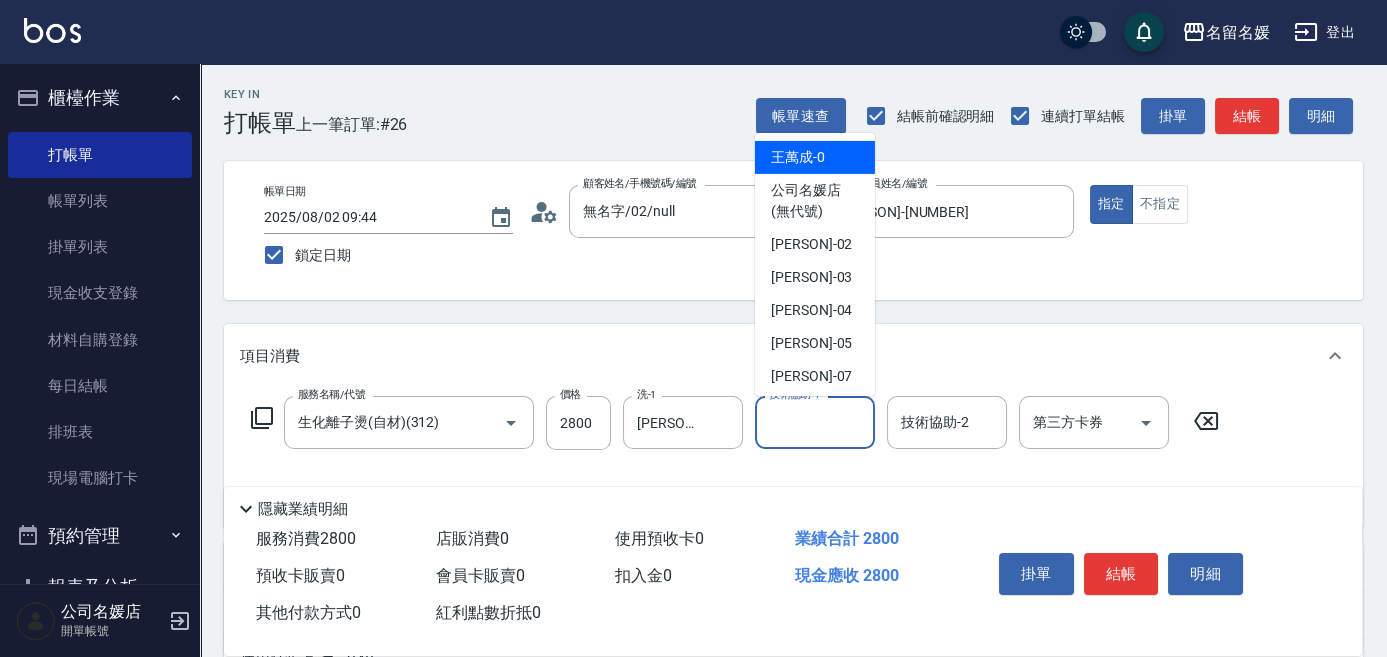 click on "技術協助-1" at bounding box center [815, 422] 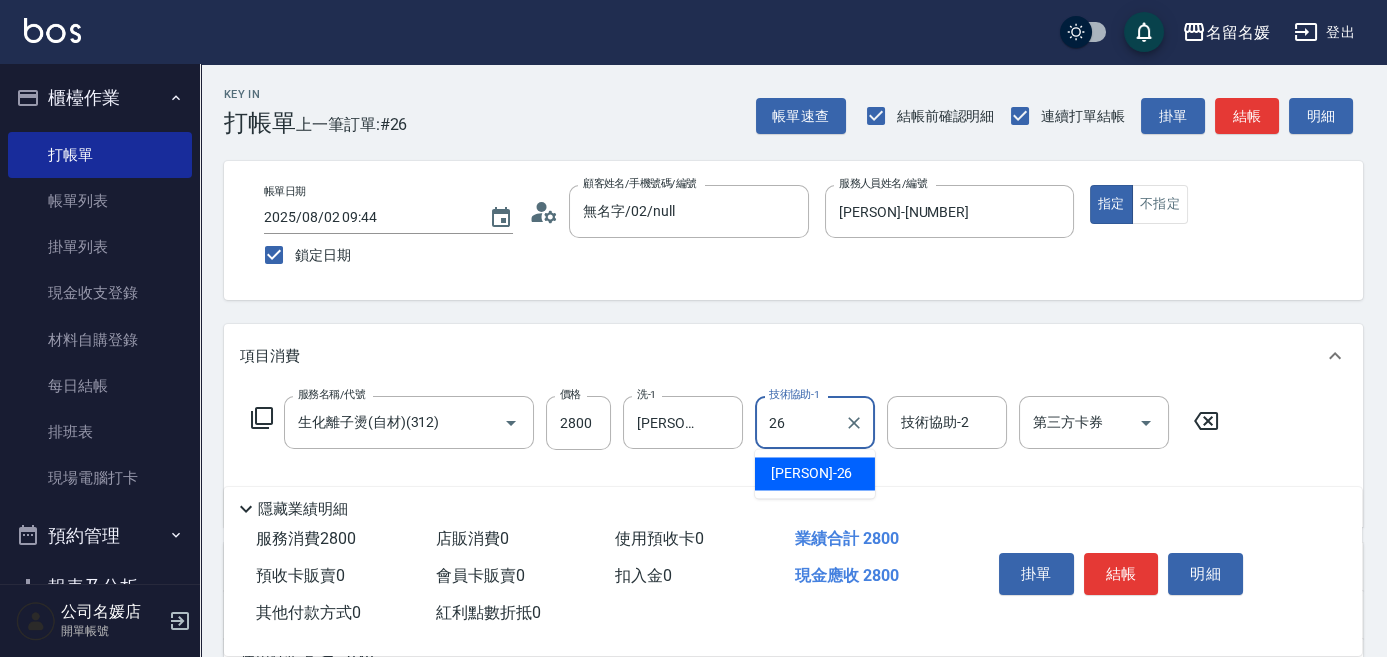 type on "[PERSON]-[NUMBER]" 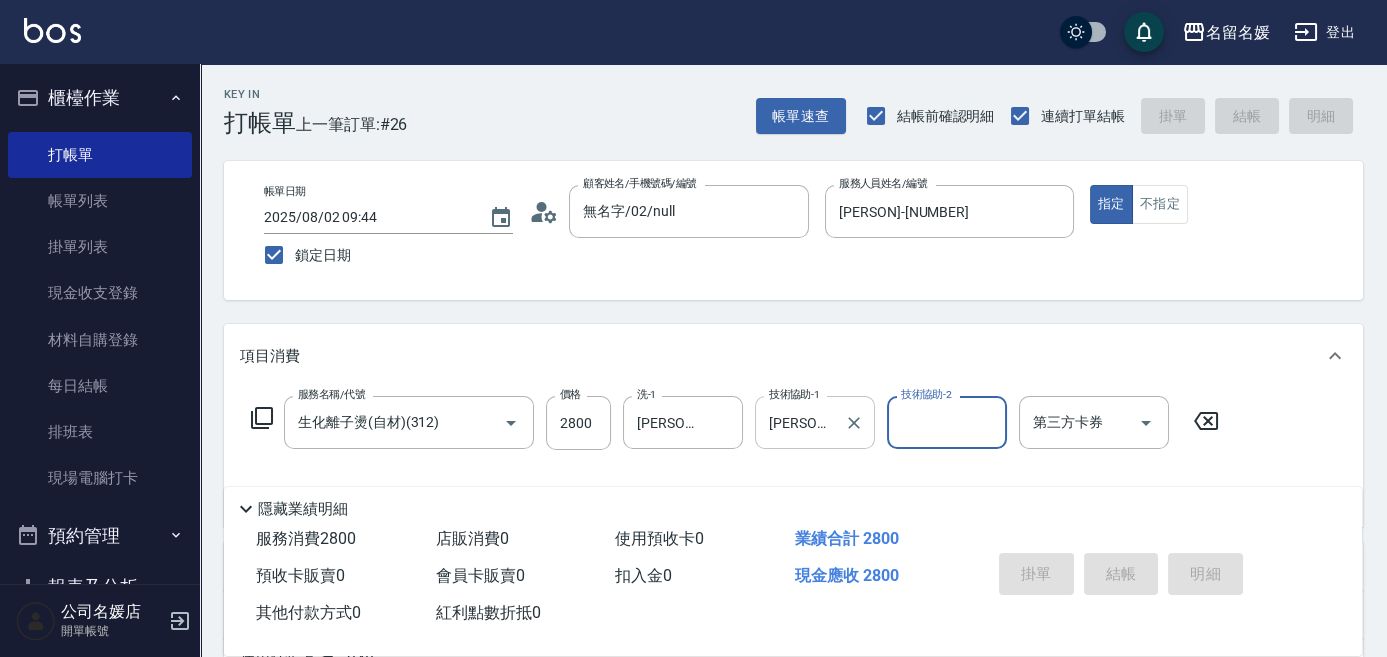 type 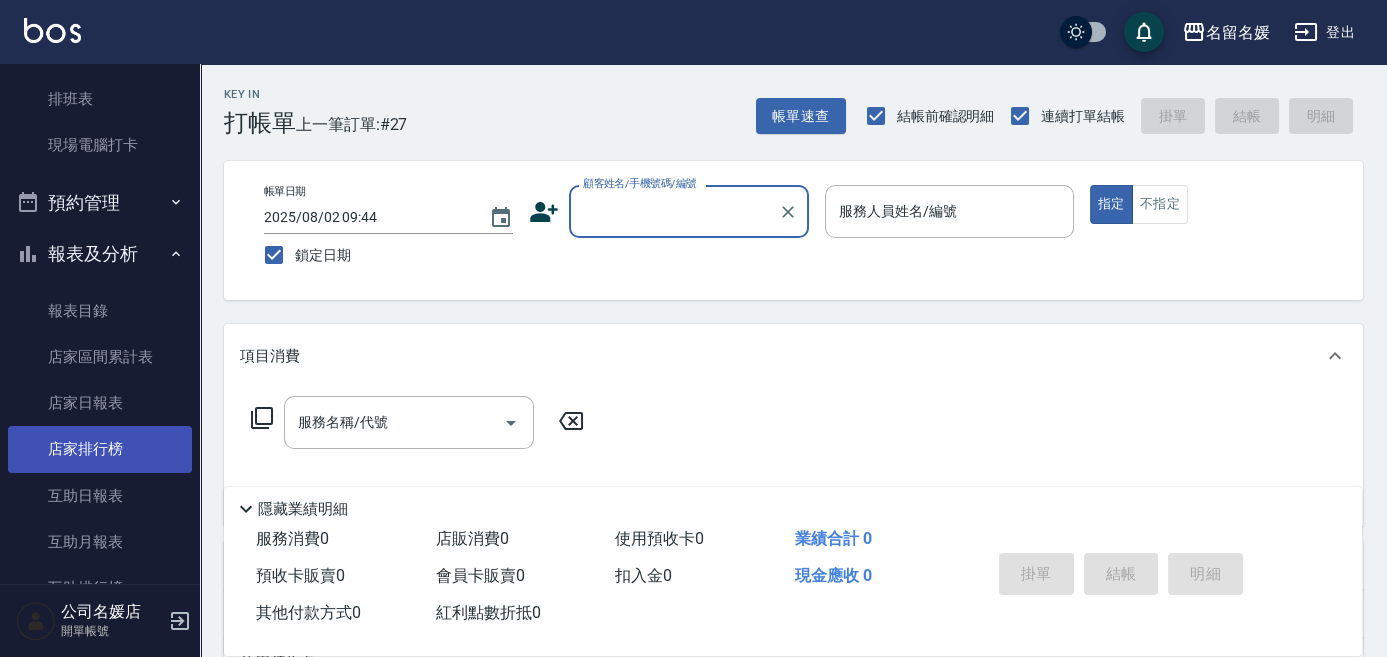 scroll, scrollTop: 363, scrollLeft: 0, axis: vertical 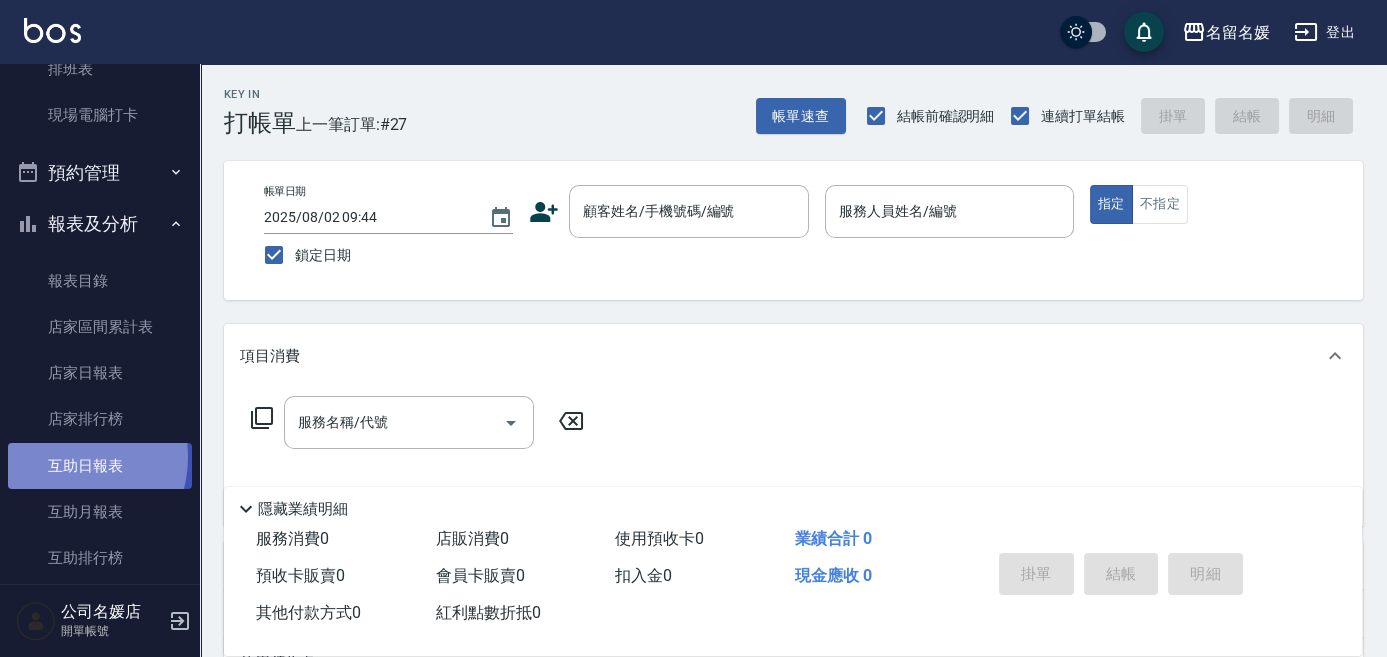click on "互助日報表" at bounding box center (100, 466) 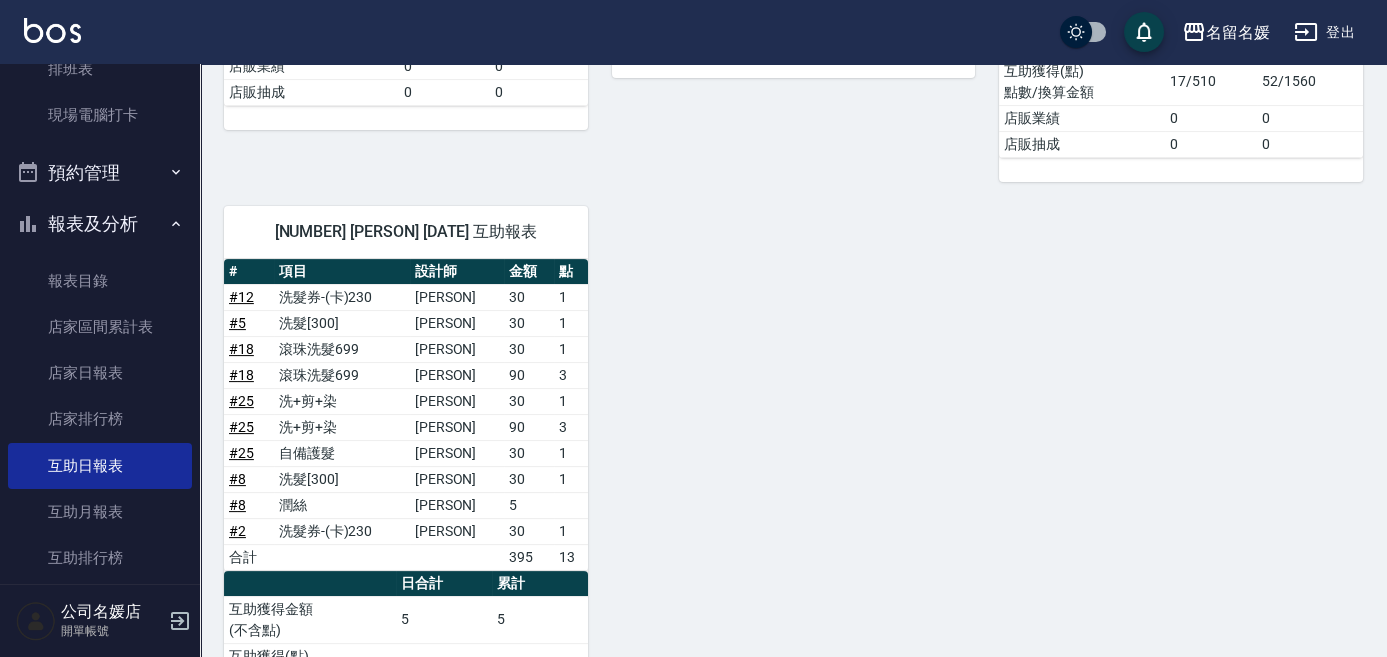 scroll, scrollTop: 909, scrollLeft: 0, axis: vertical 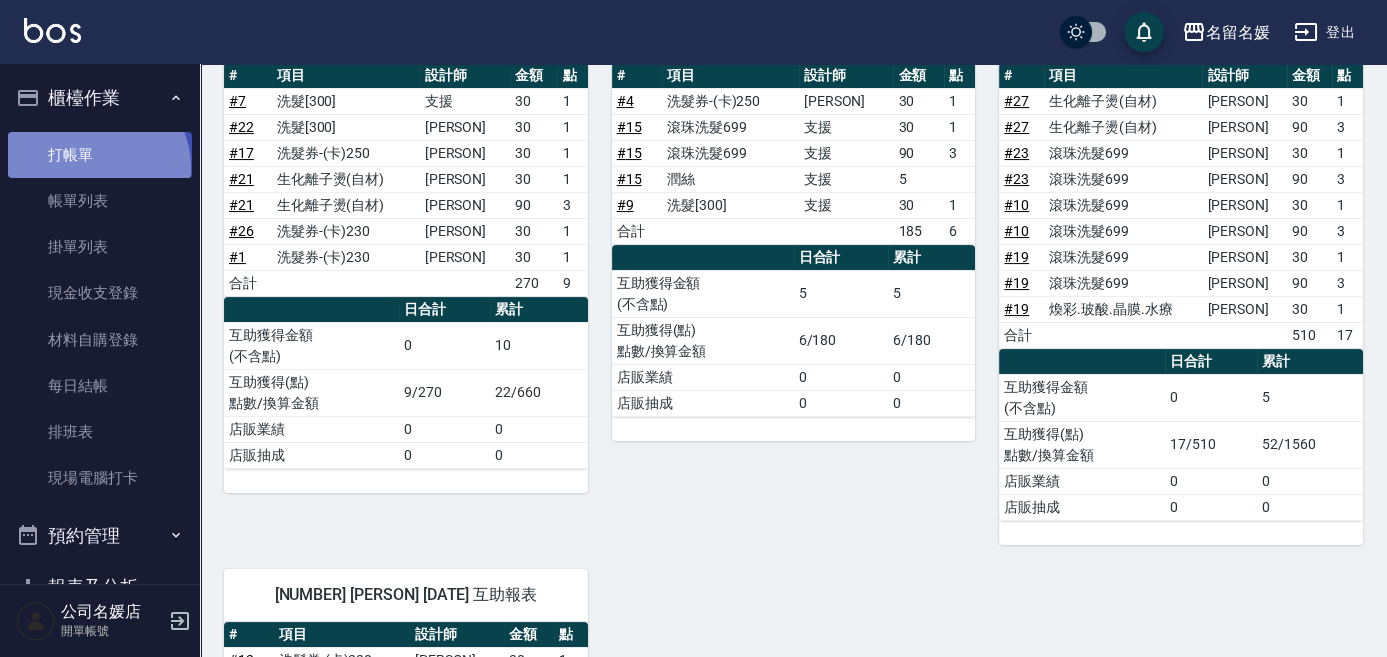 click on "打帳單" at bounding box center [100, 155] 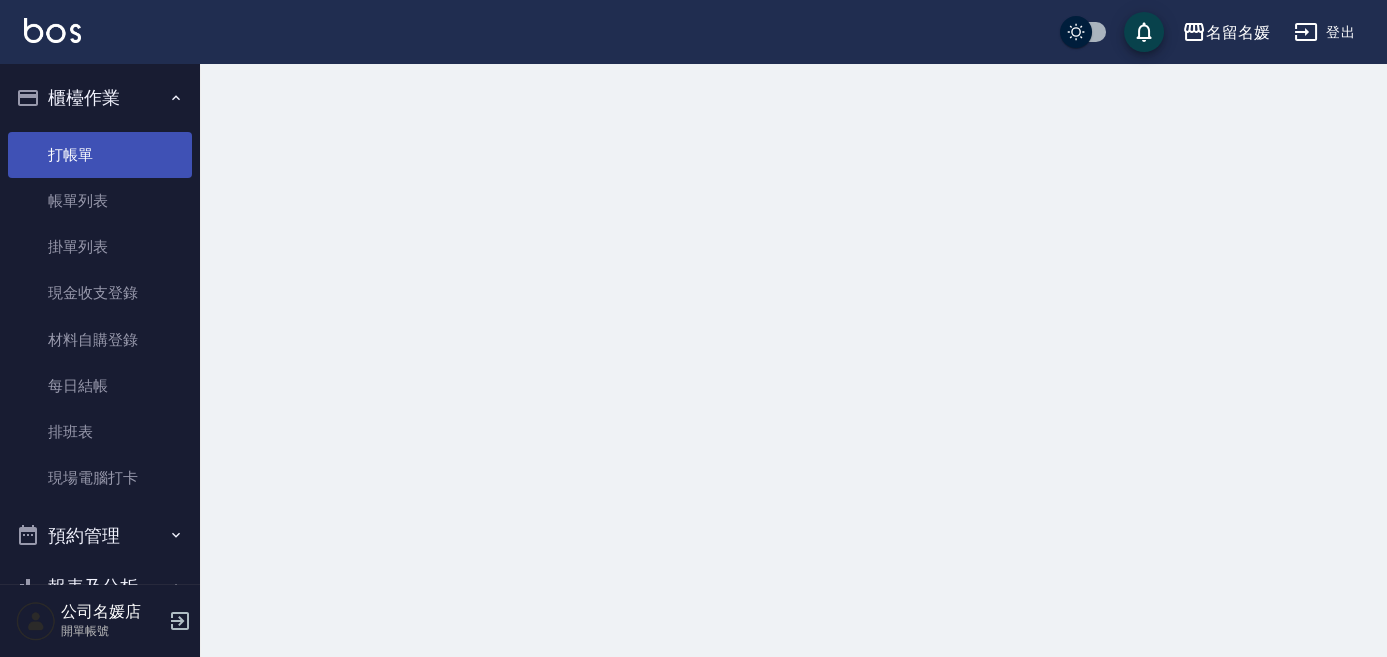 scroll, scrollTop: 0, scrollLeft: 0, axis: both 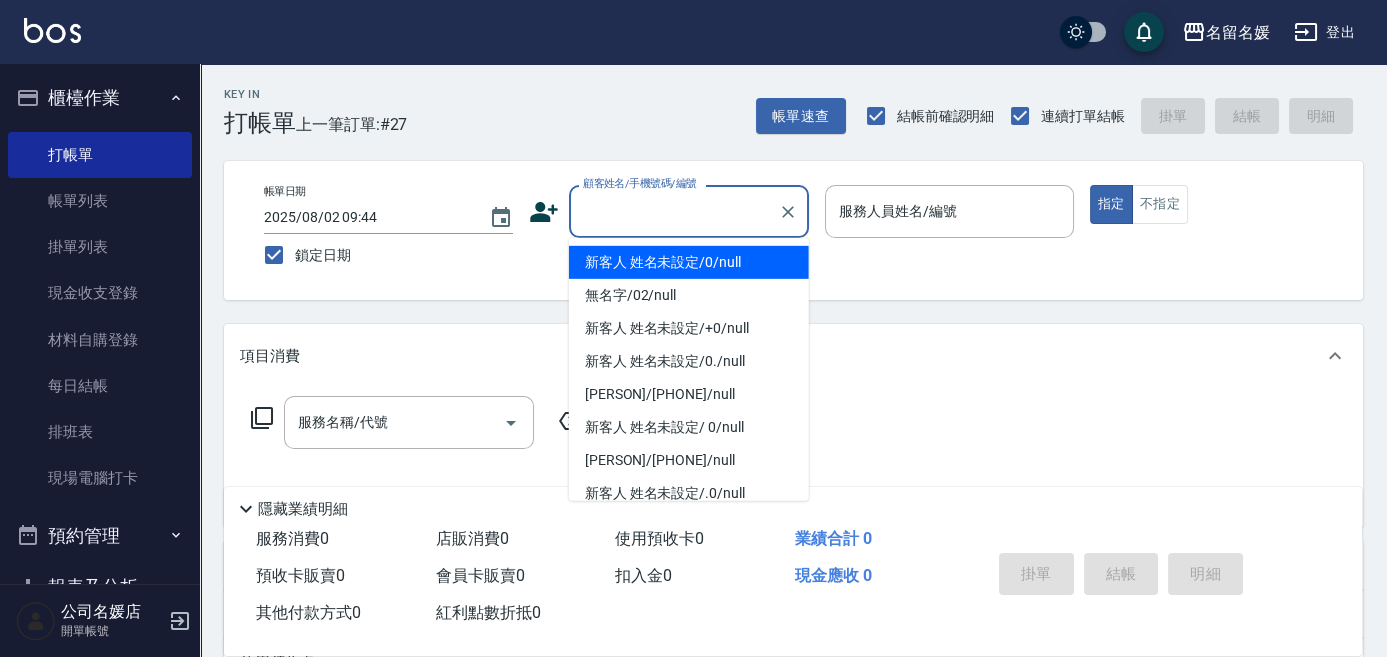 type on "新客人 姓名未設定/0/null" 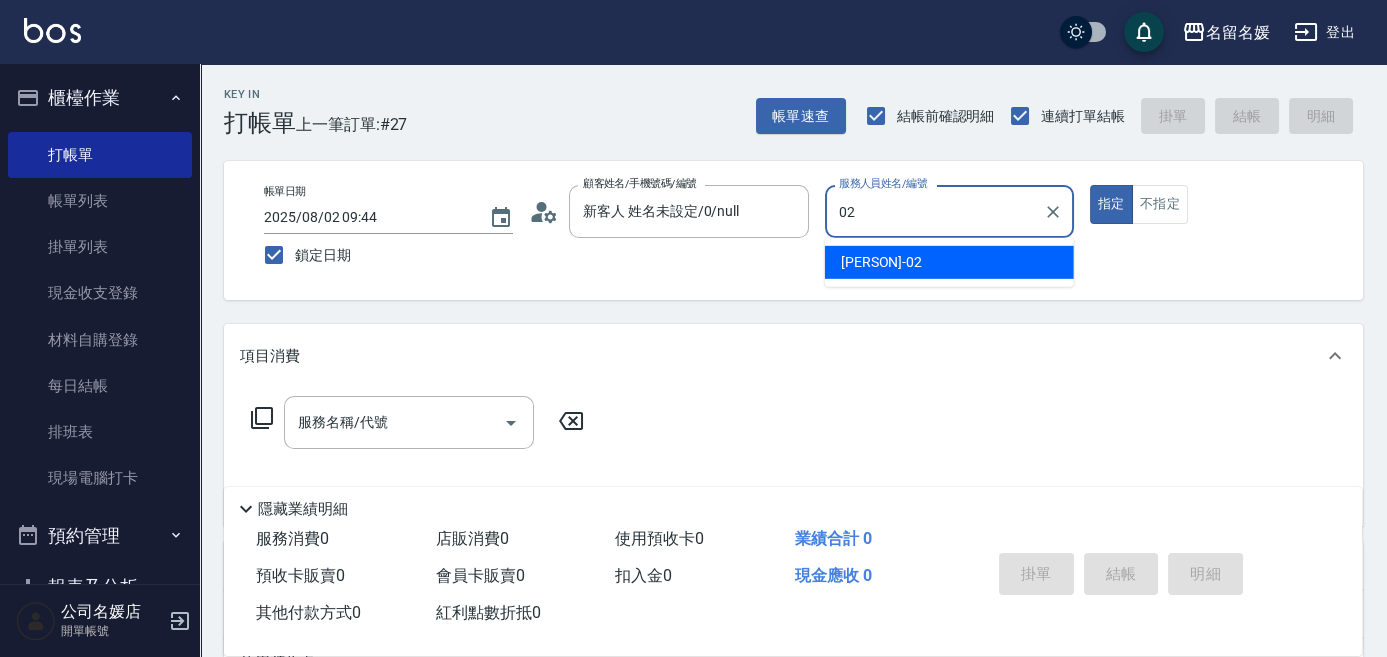 type on "02" 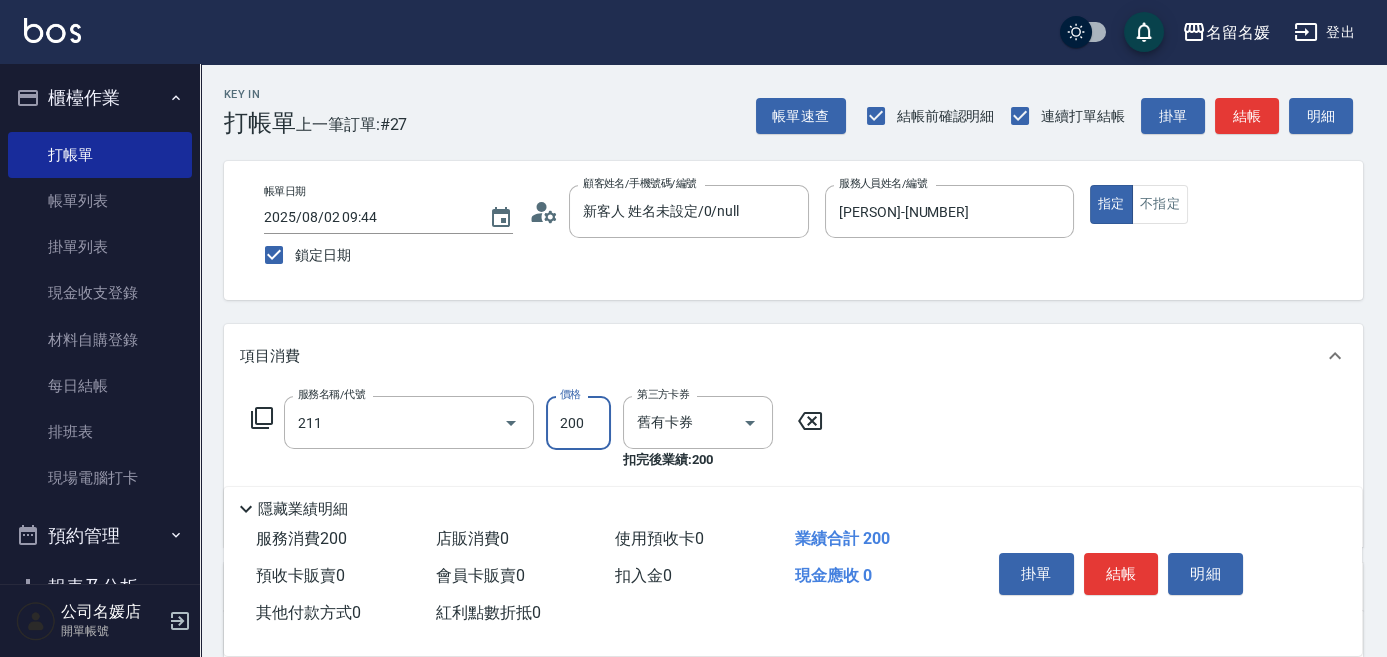 type on "洗髮券~名留[NUMBER]([NUMBER])" 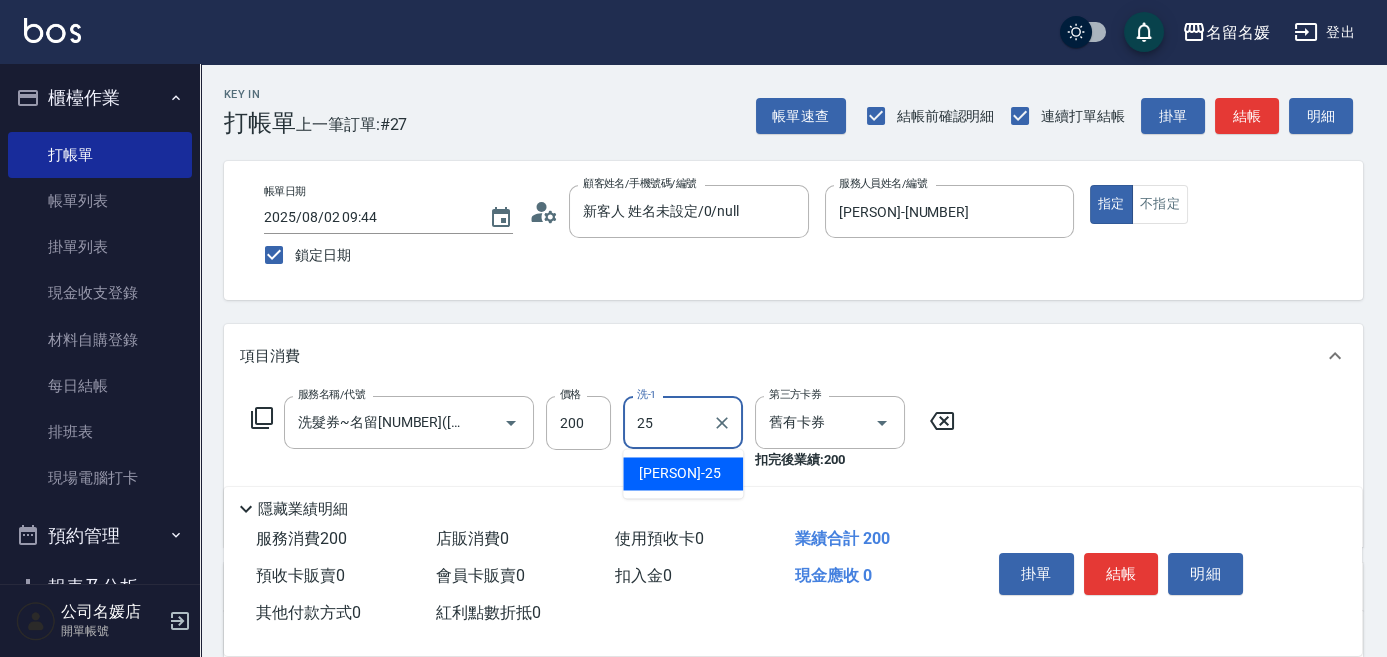 type on "[PERSON]-[NUMBER]" 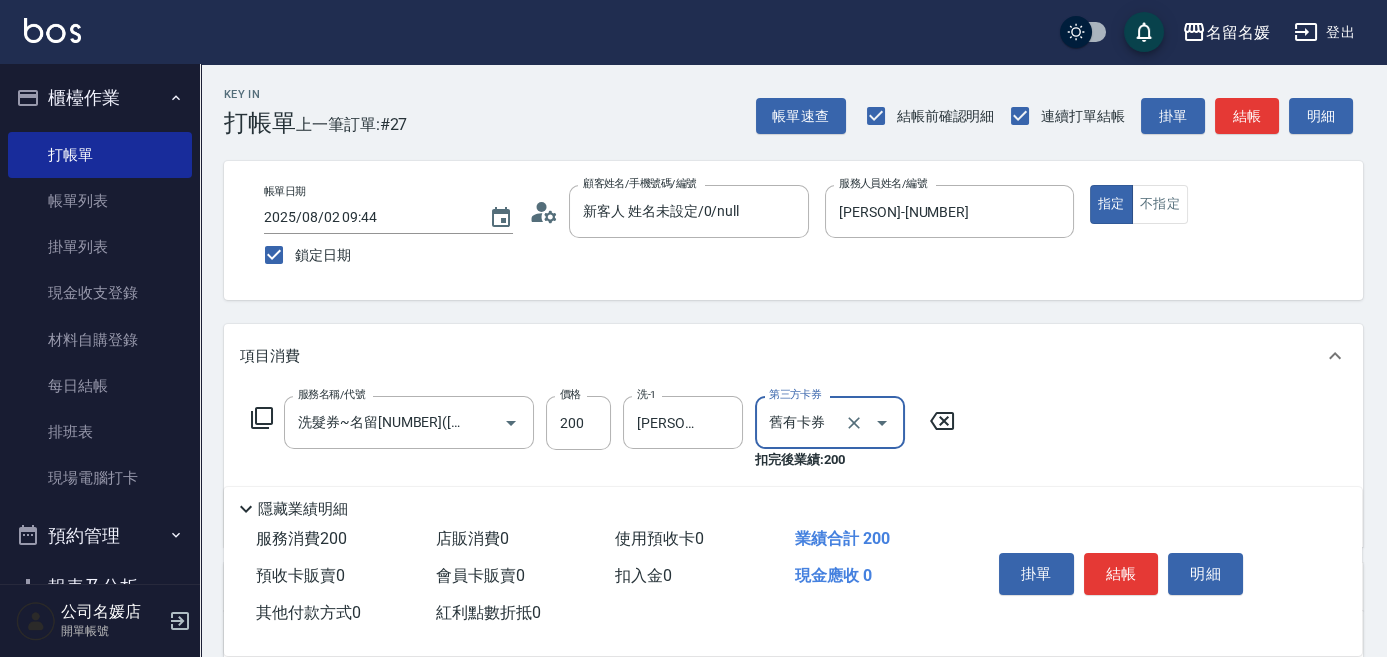 type on "舊有卡券" 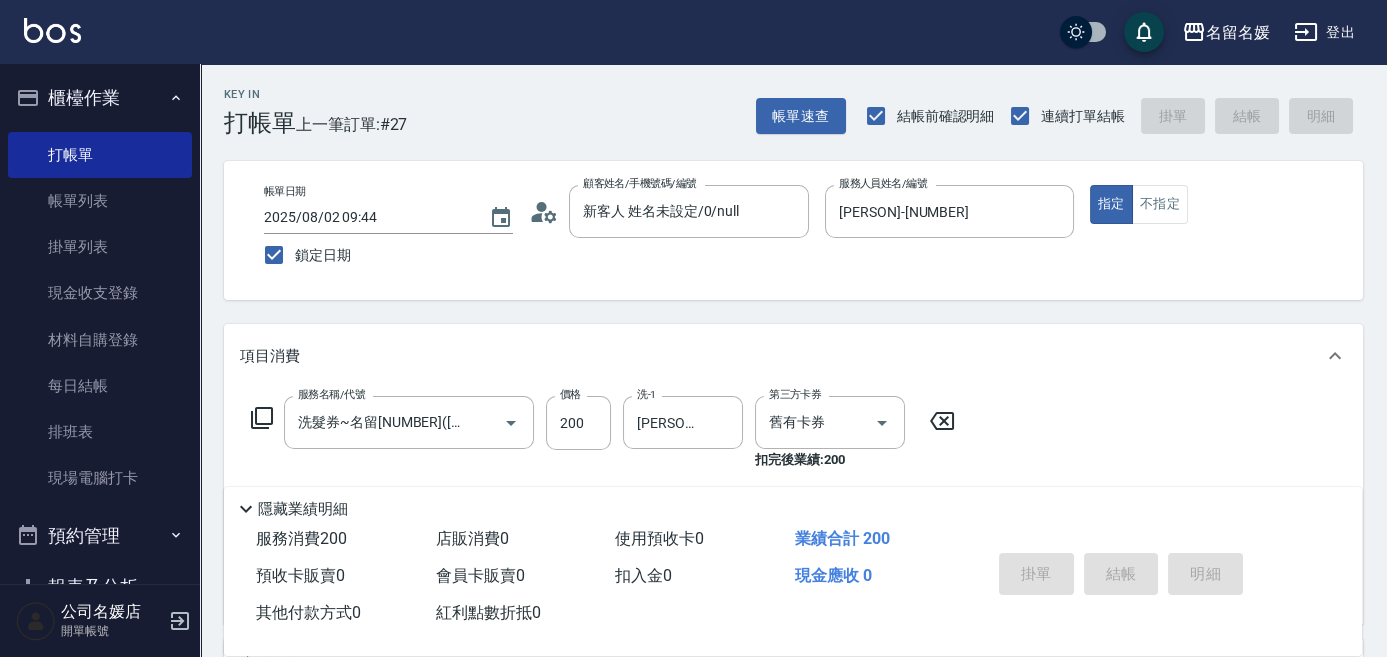 type 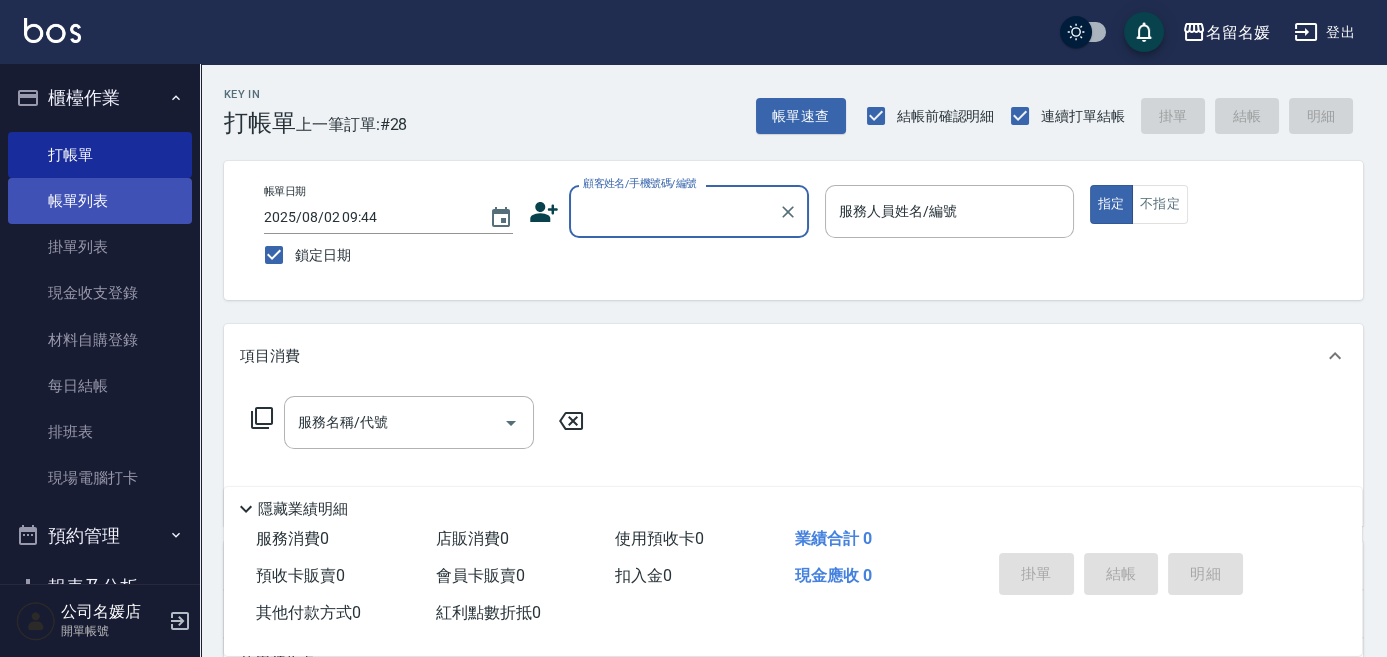 click on "帳單列表" at bounding box center [100, 201] 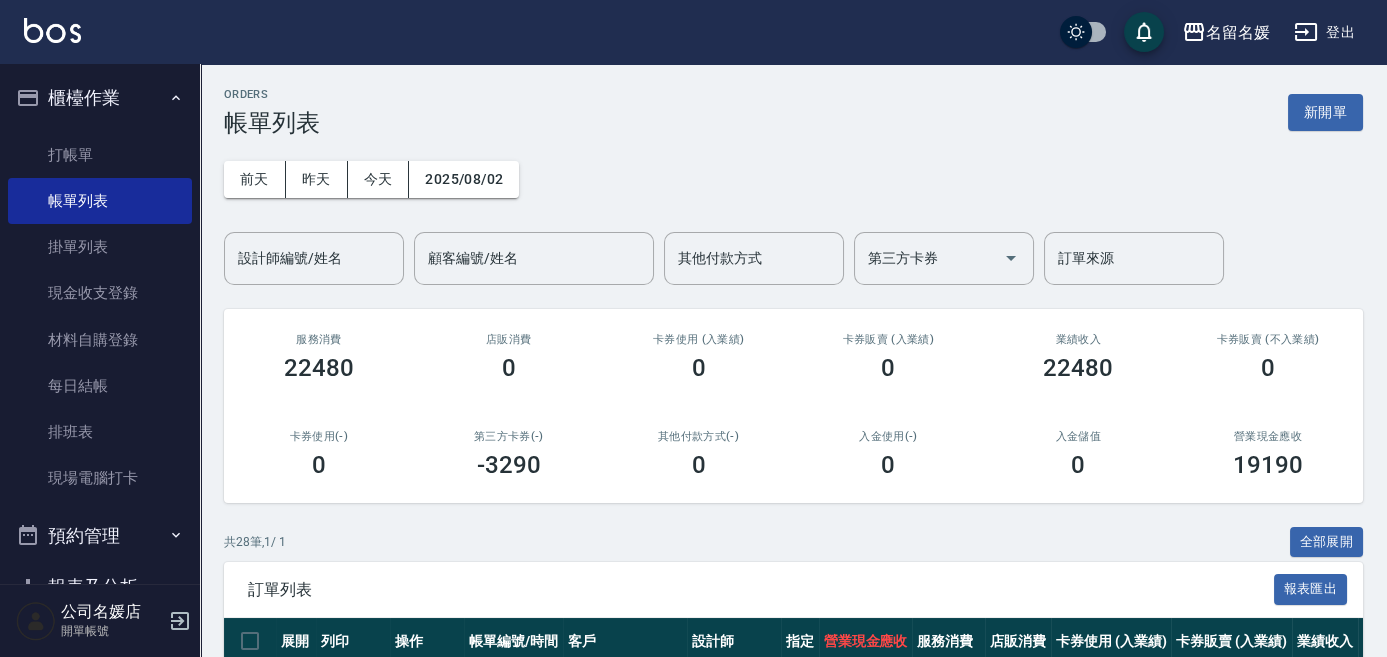 scroll, scrollTop: 272, scrollLeft: 0, axis: vertical 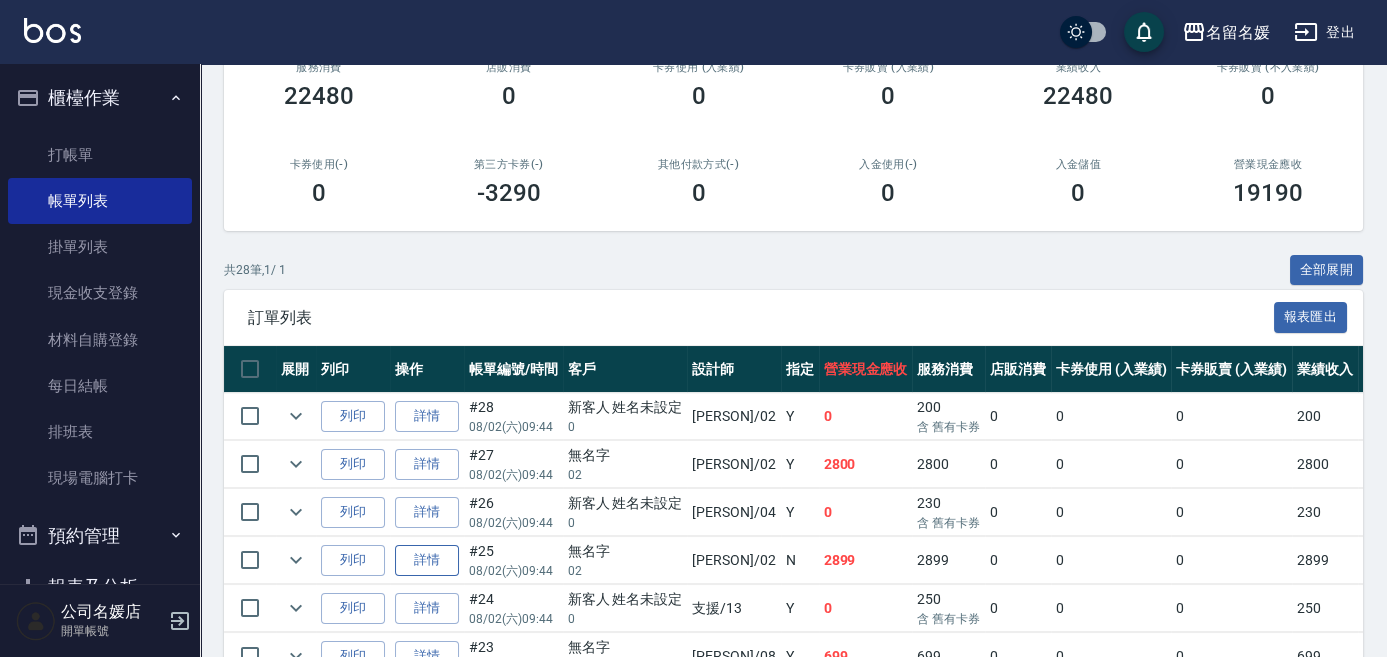 click on "詳情" at bounding box center (427, 560) 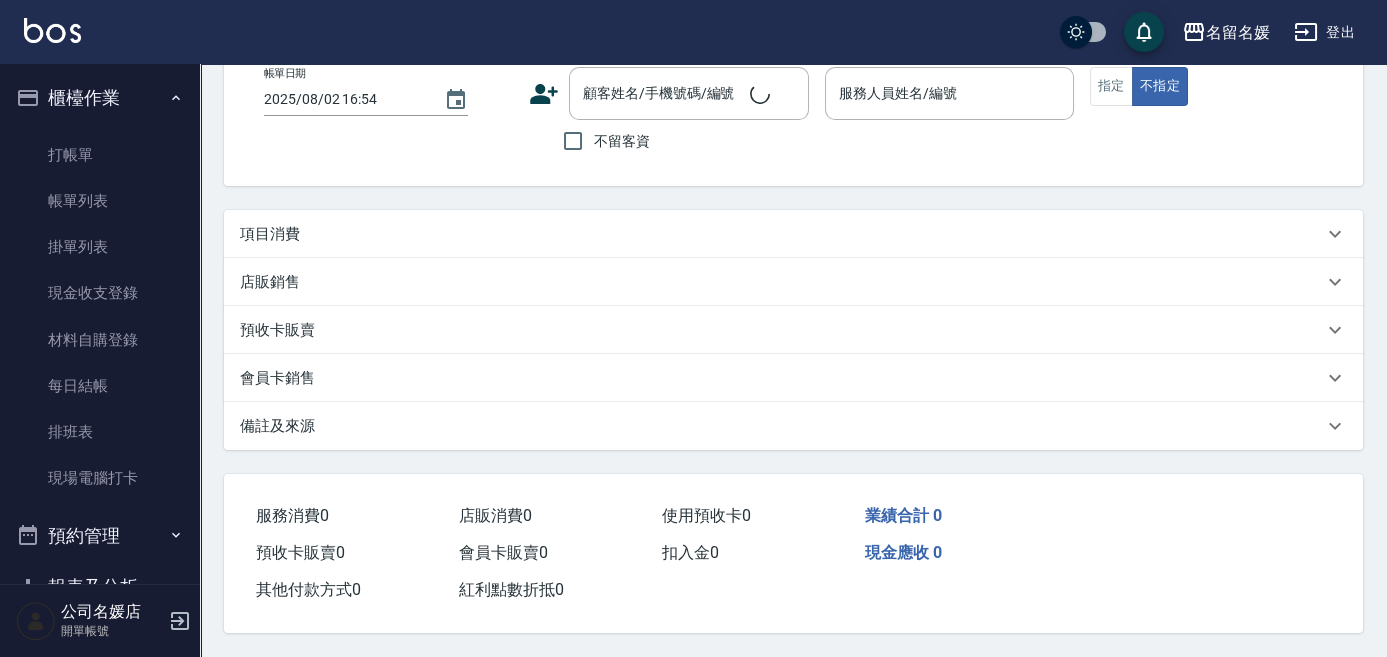 scroll, scrollTop: 0, scrollLeft: 0, axis: both 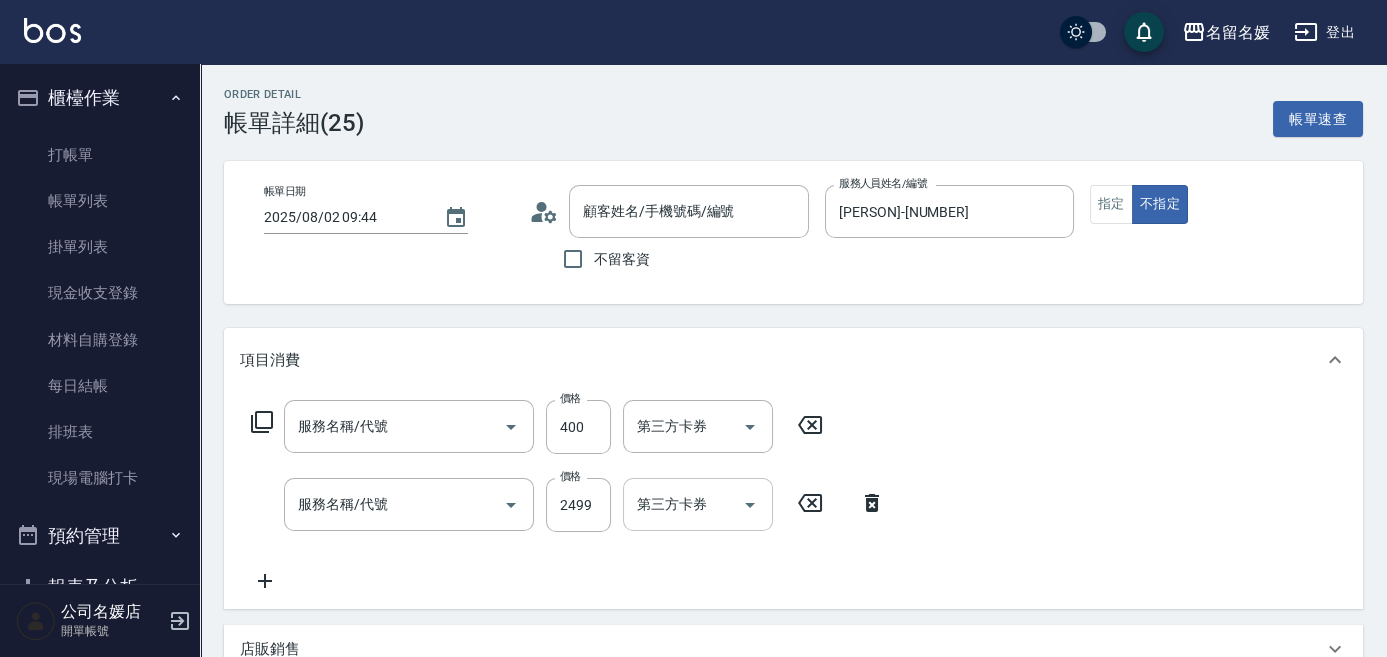 type on "2025/08/02 09:44" 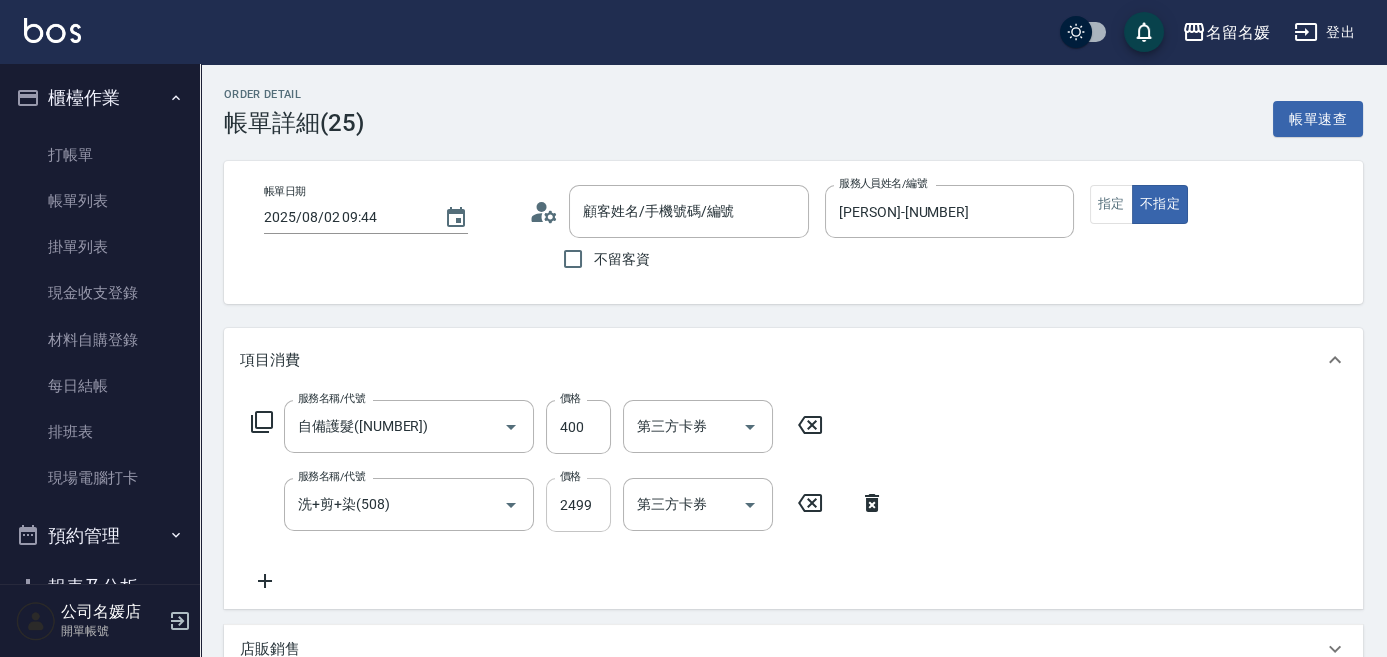 type on "自備護髮([NUMBER])" 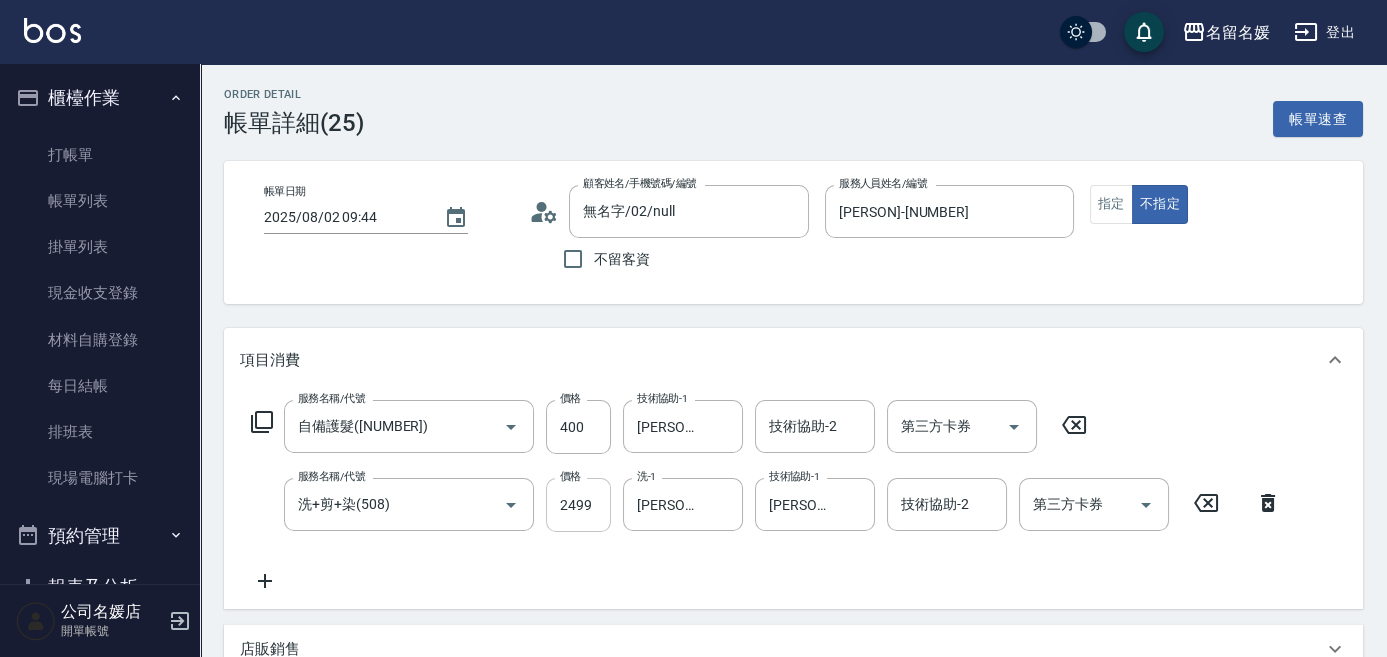 type on "無名字/02/null" 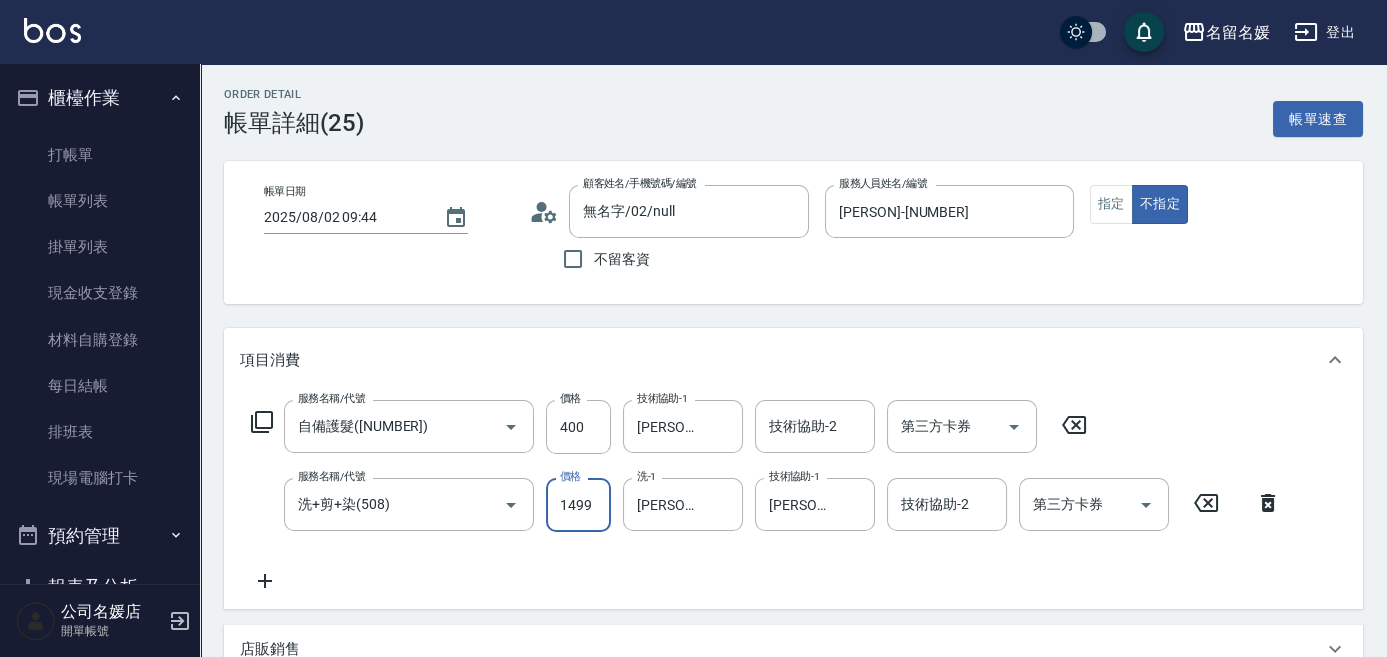 type on "1499" 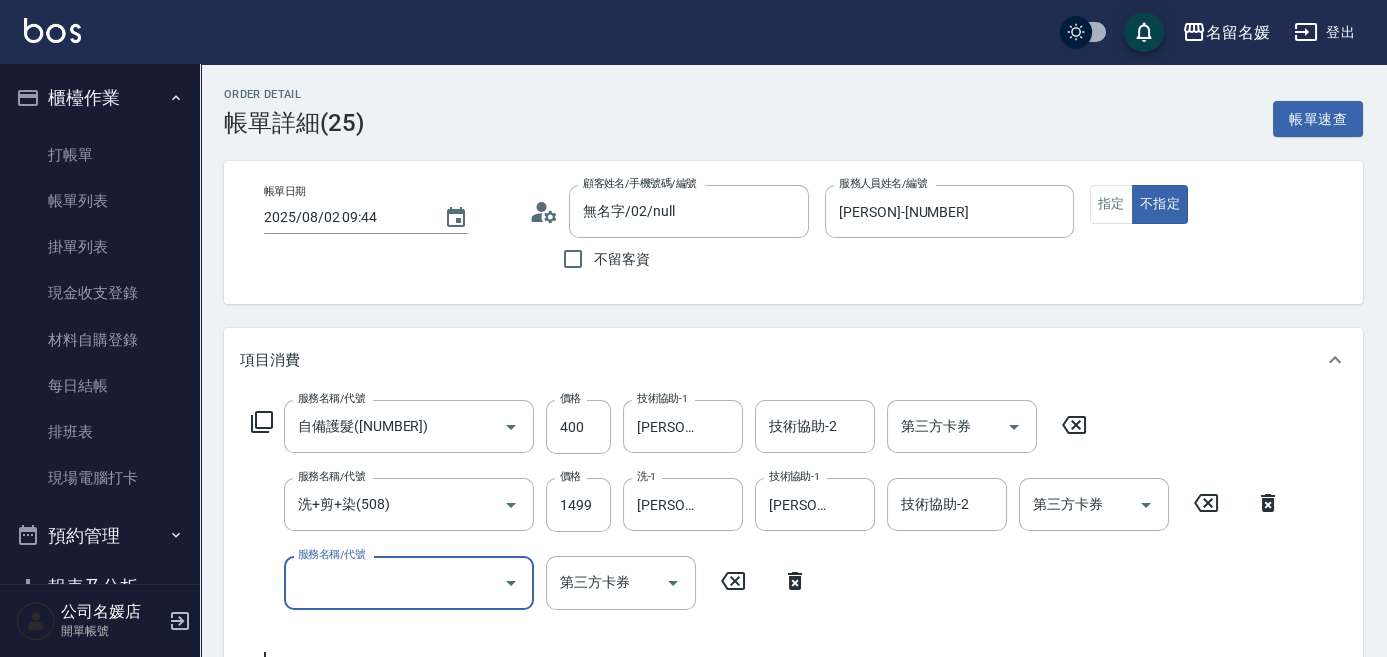 click on "服務名稱/代號" at bounding box center (394, 582) 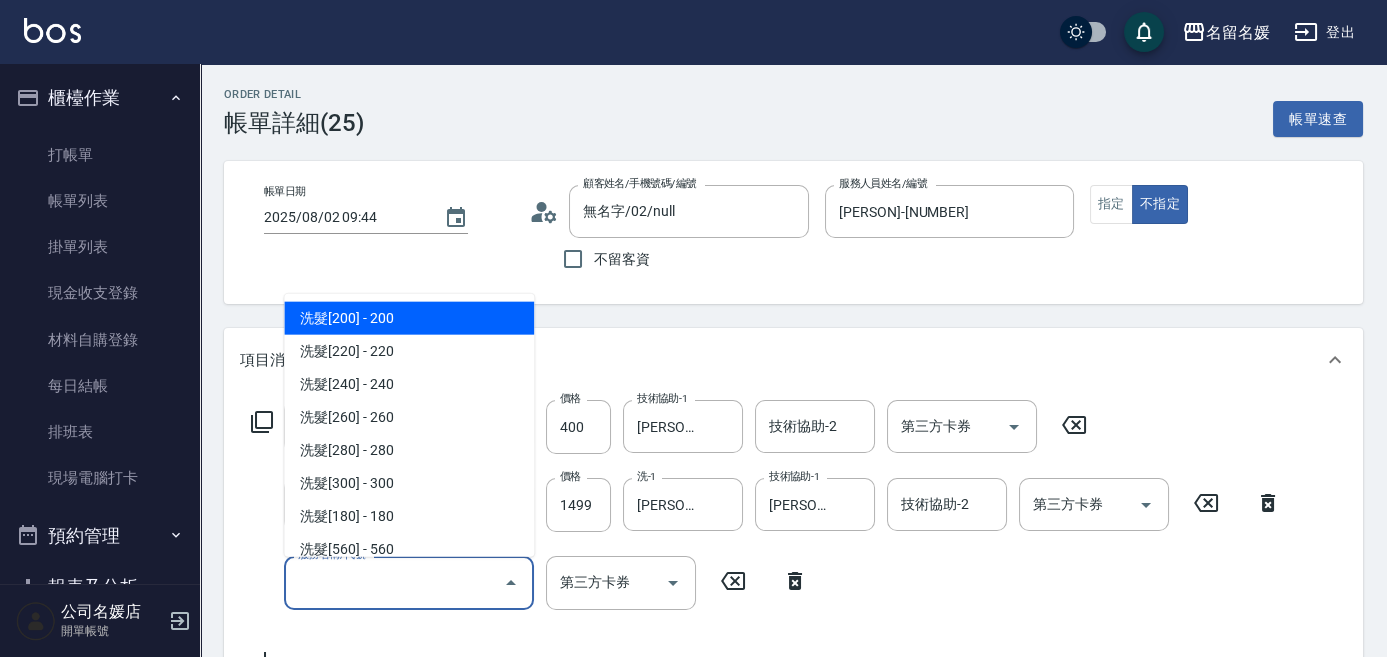 click on "服務名稱/代號" at bounding box center (394, 582) 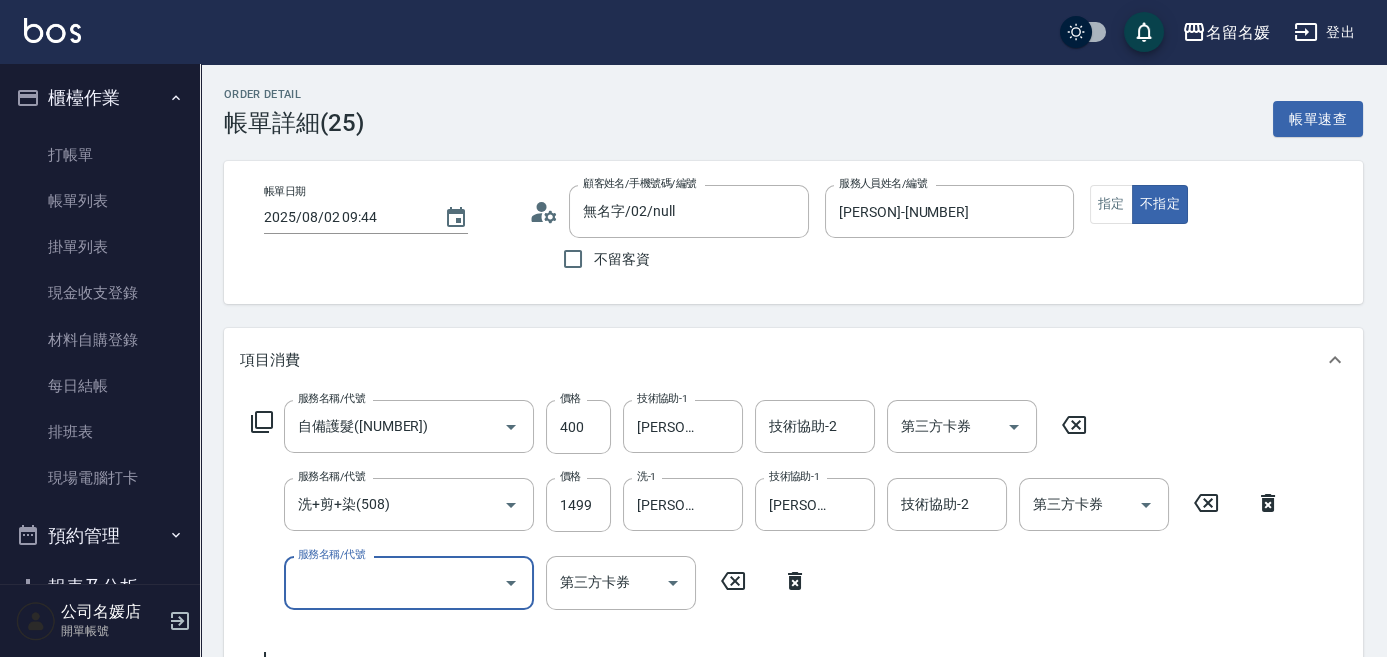 type on "2" 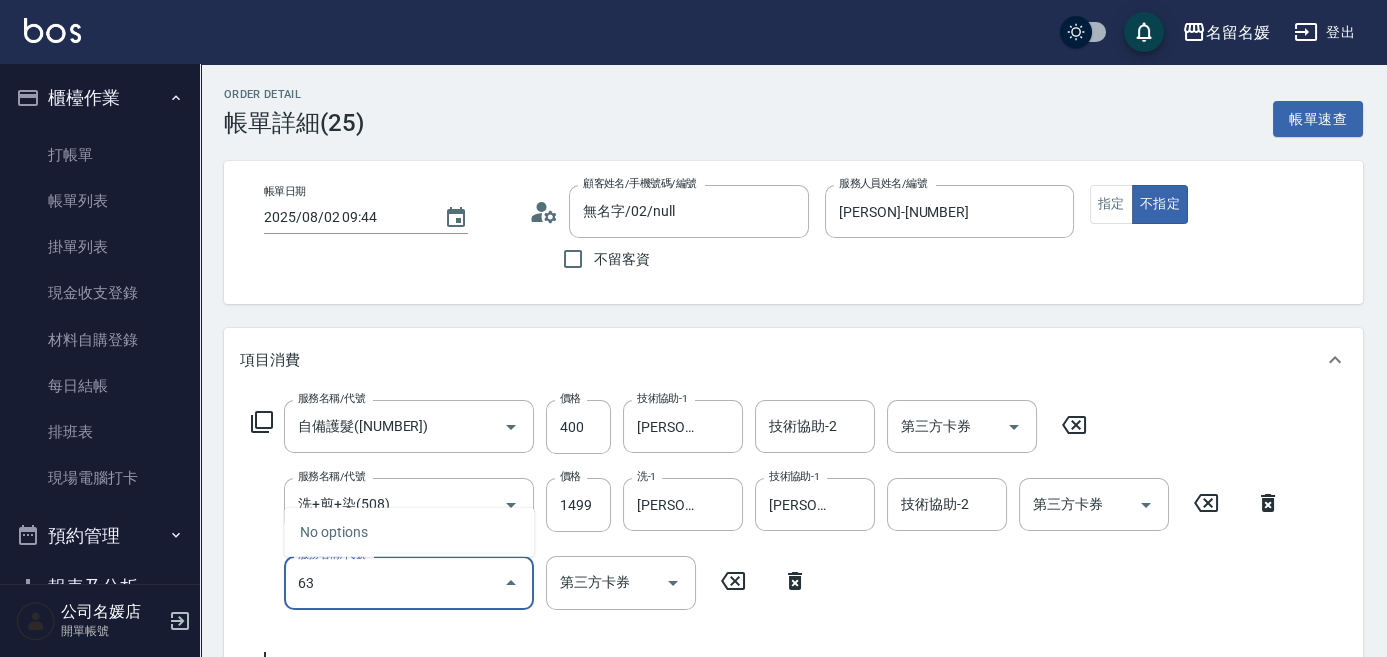type on "639" 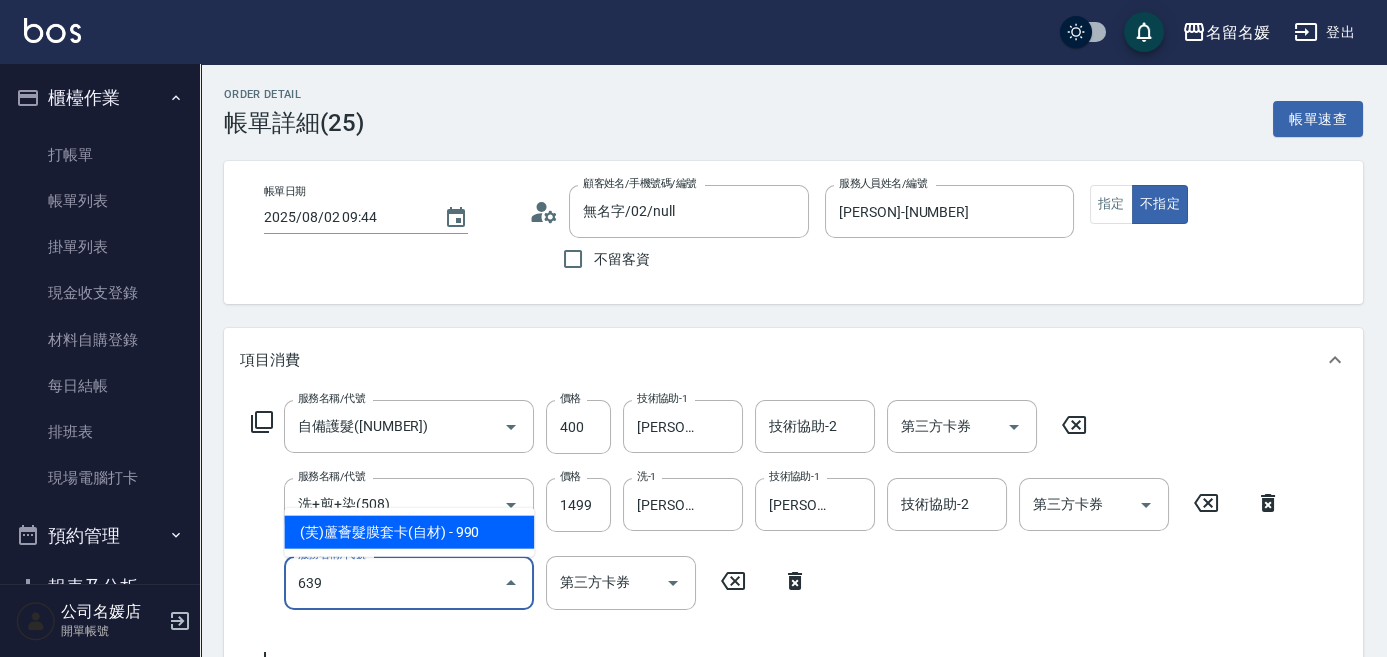 type on "舊有卡券" 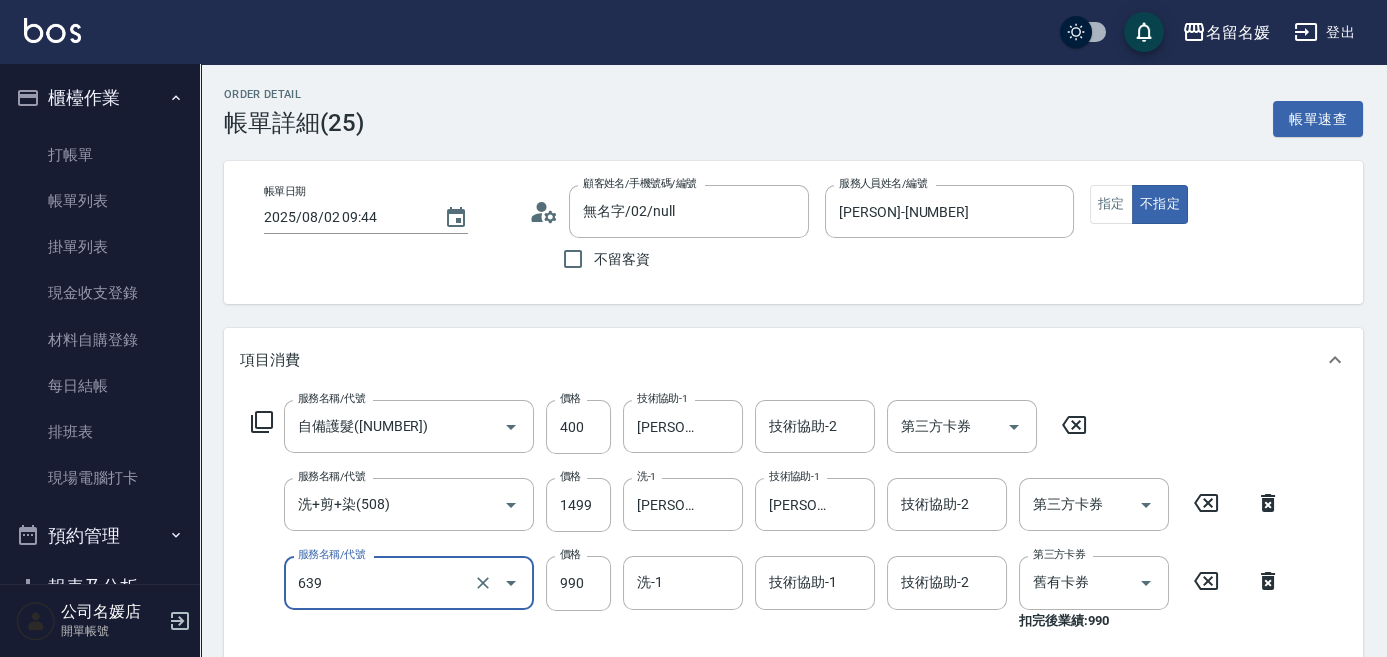 type on "(芙)蘆薈髮膜套卡(自材)(639)" 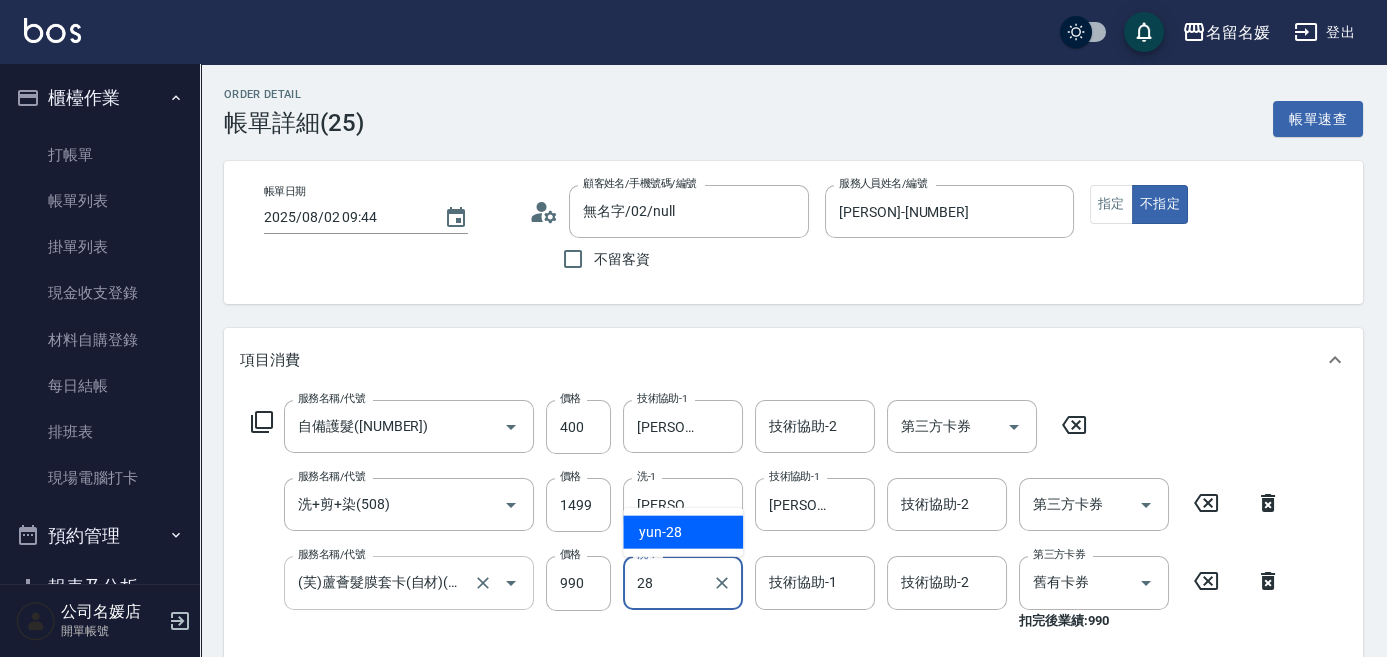 type on "[PERSON]-[NUMBER]" 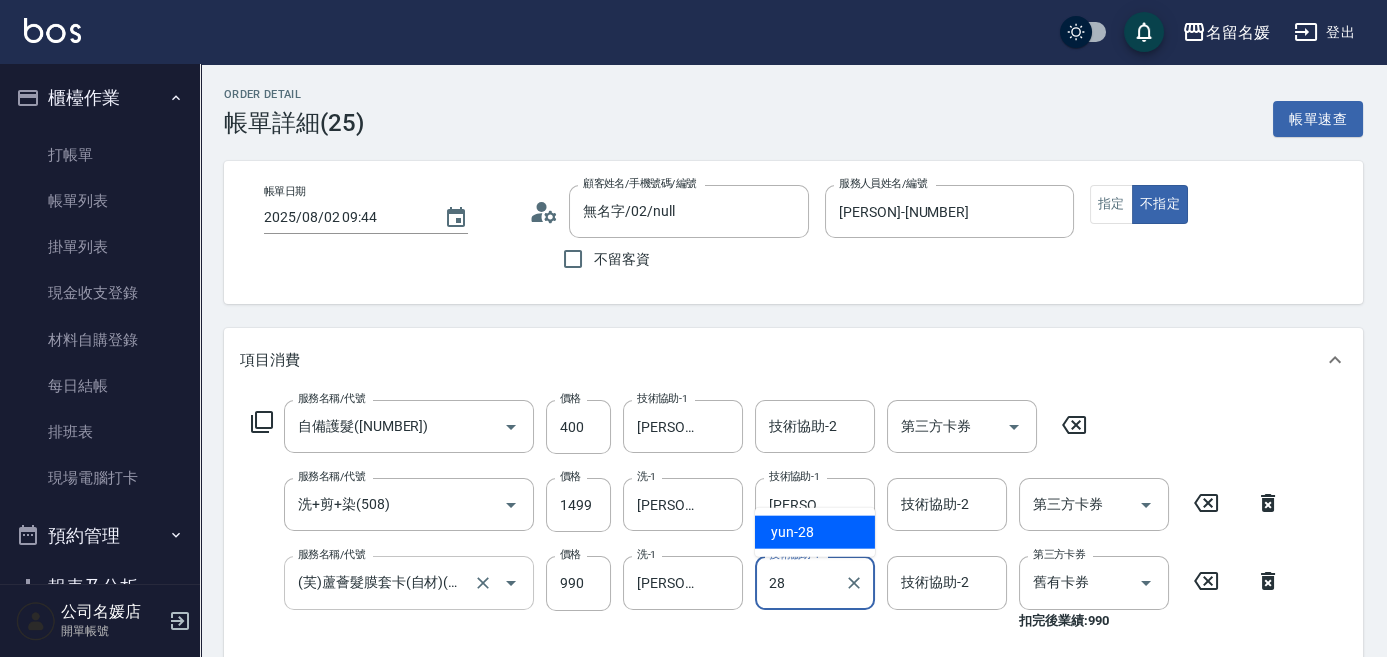 type on "[PERSON]-[NUMBER]" 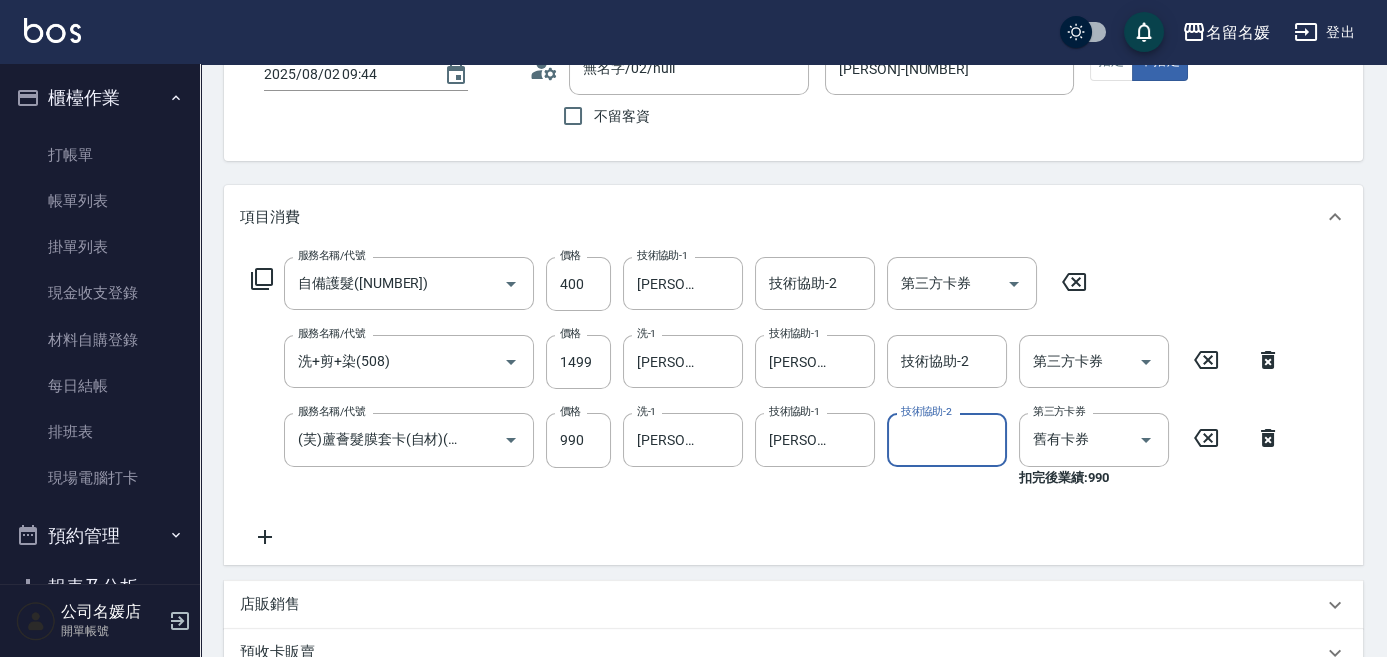 scroll, scrollTop: 568, scrollLeft: 0, axis: vertical 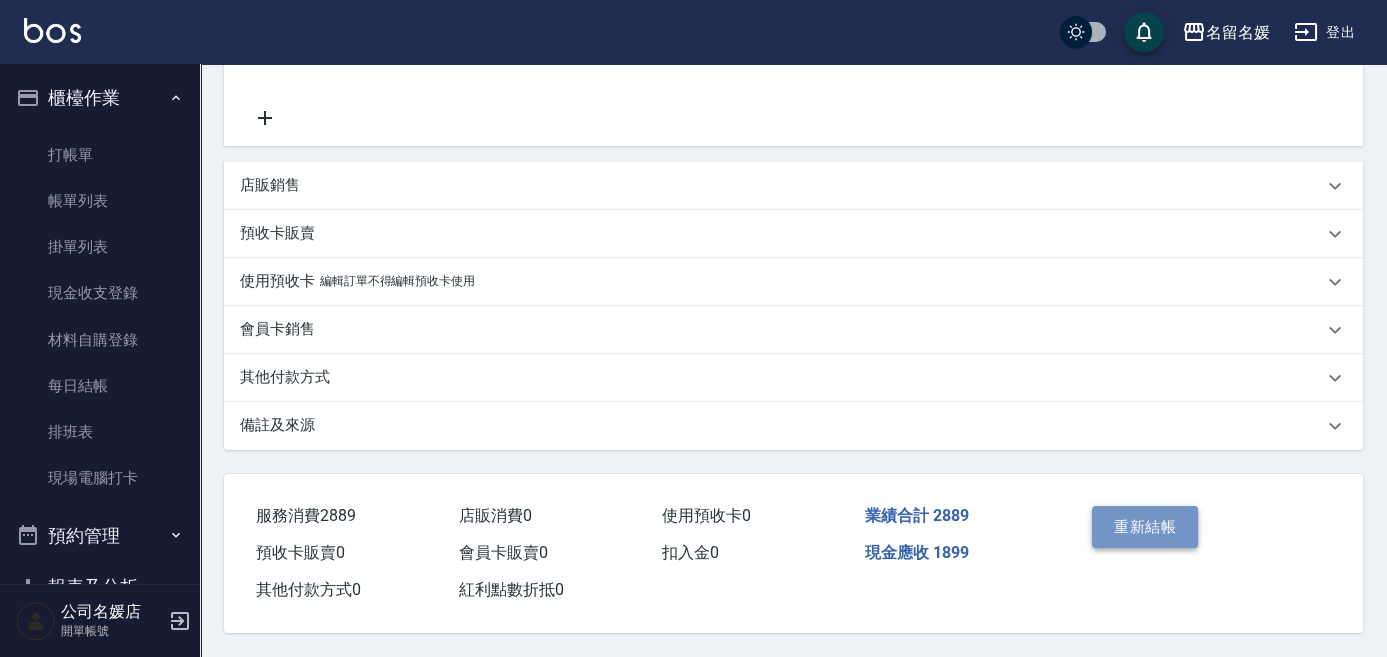 click on "重新結帳" at bounding box center (1145, 527) 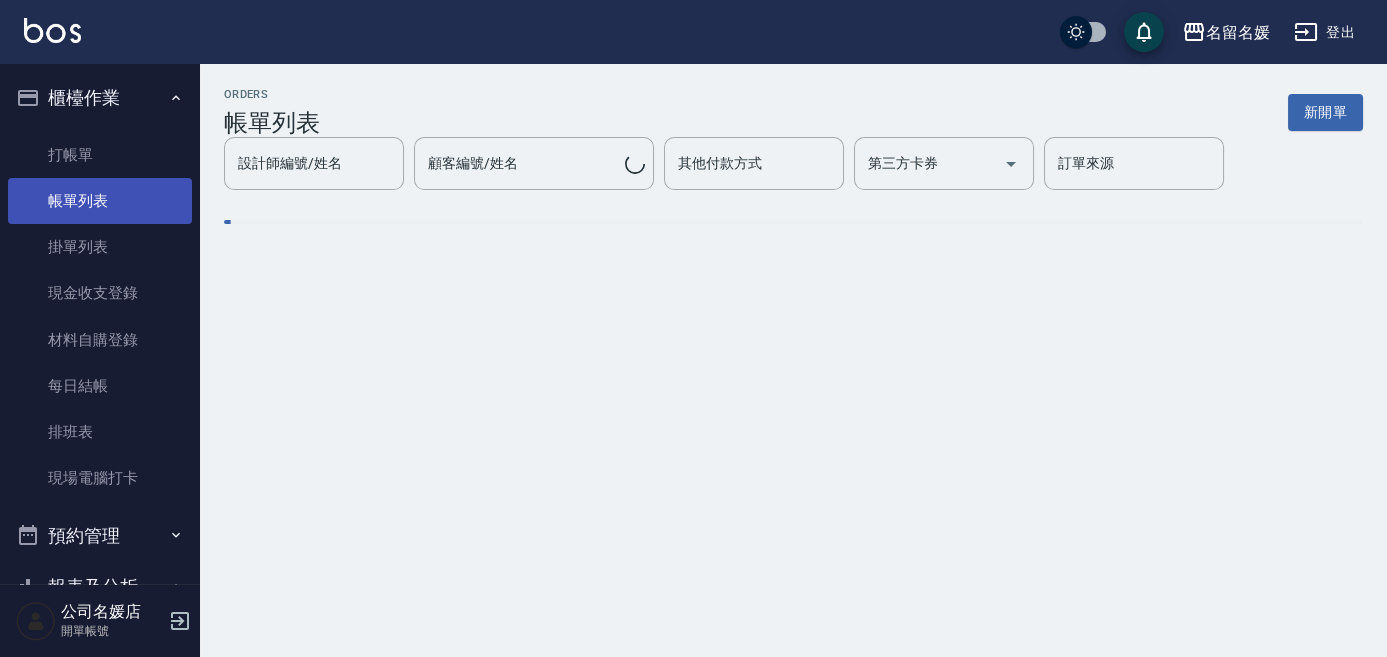 scroll, scrollTop: 0, scrollLeft: 0, axis: both 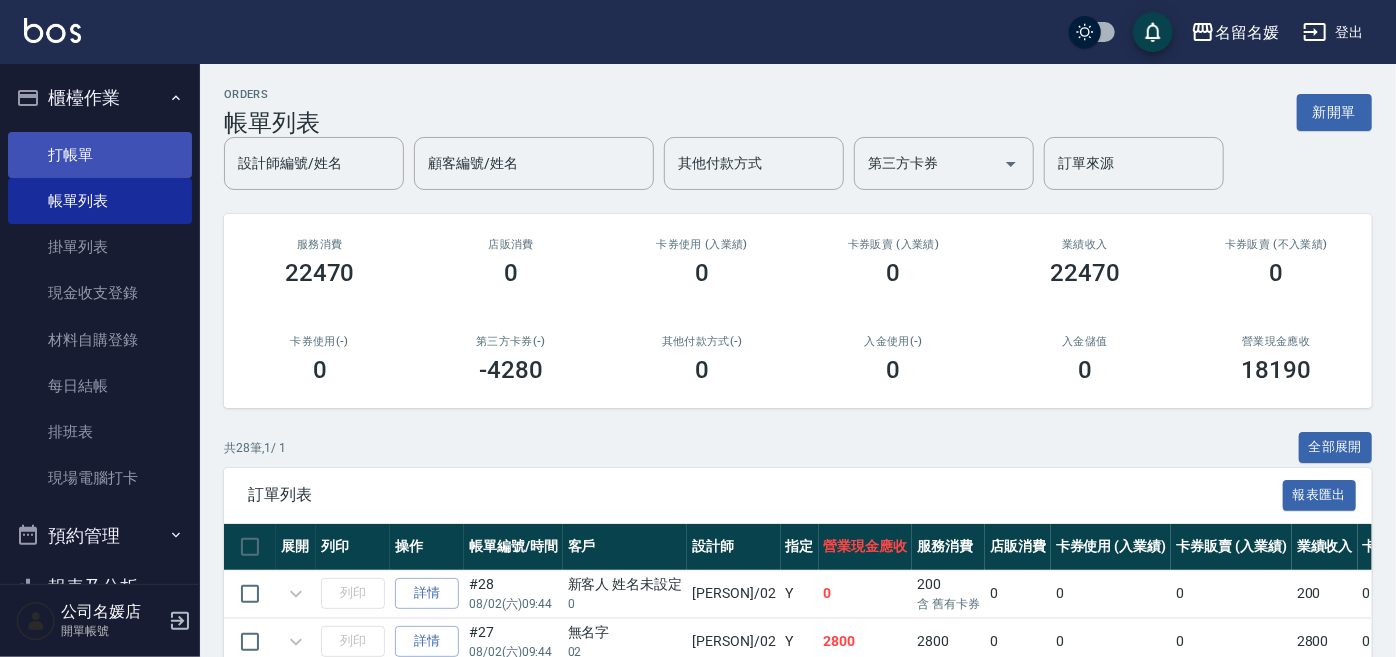 click on "打帳單" at bounding box center [100, 155] 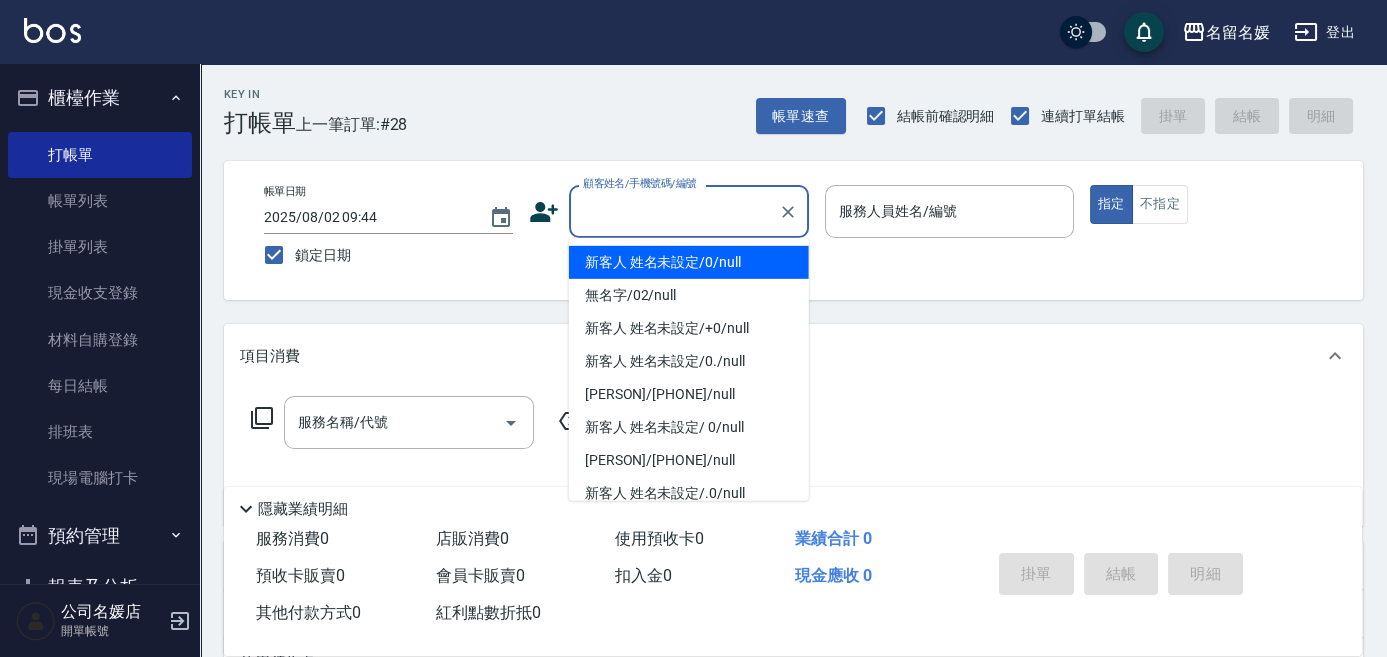 click on "顧客姓名/手機號碼/編號" at bounding box center (674, 211) 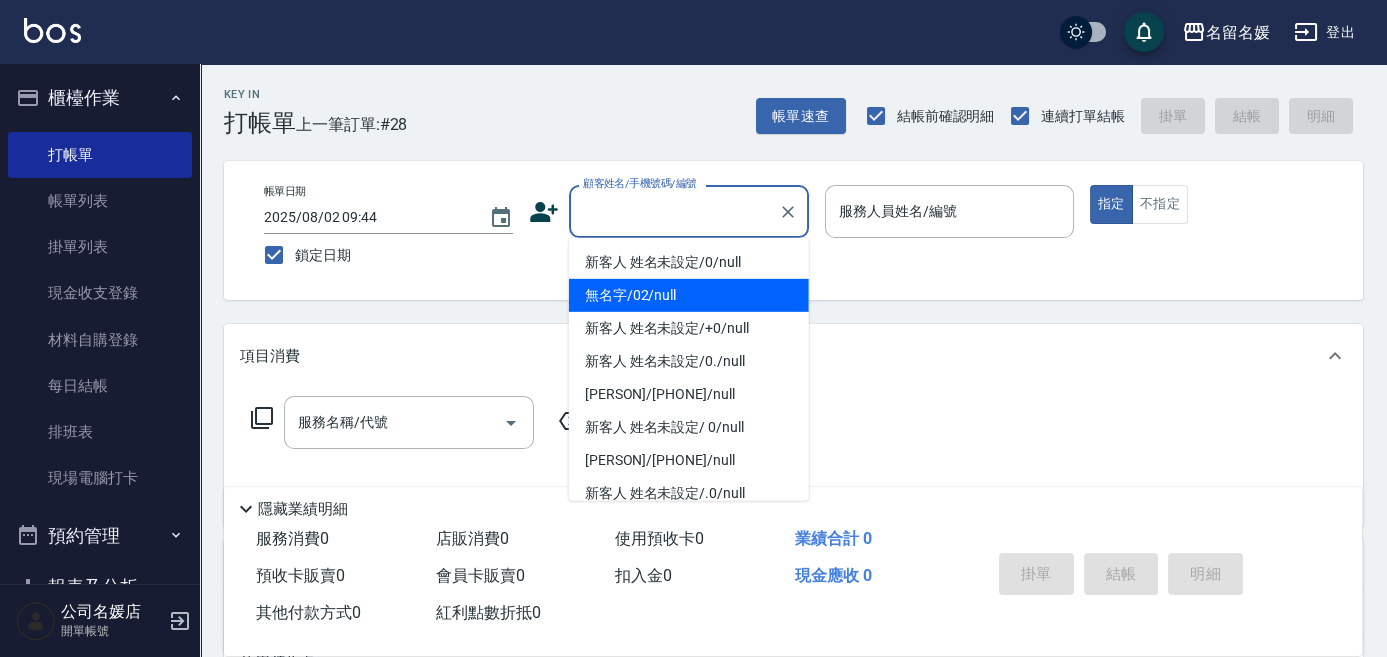 type on "無名字/02/null" 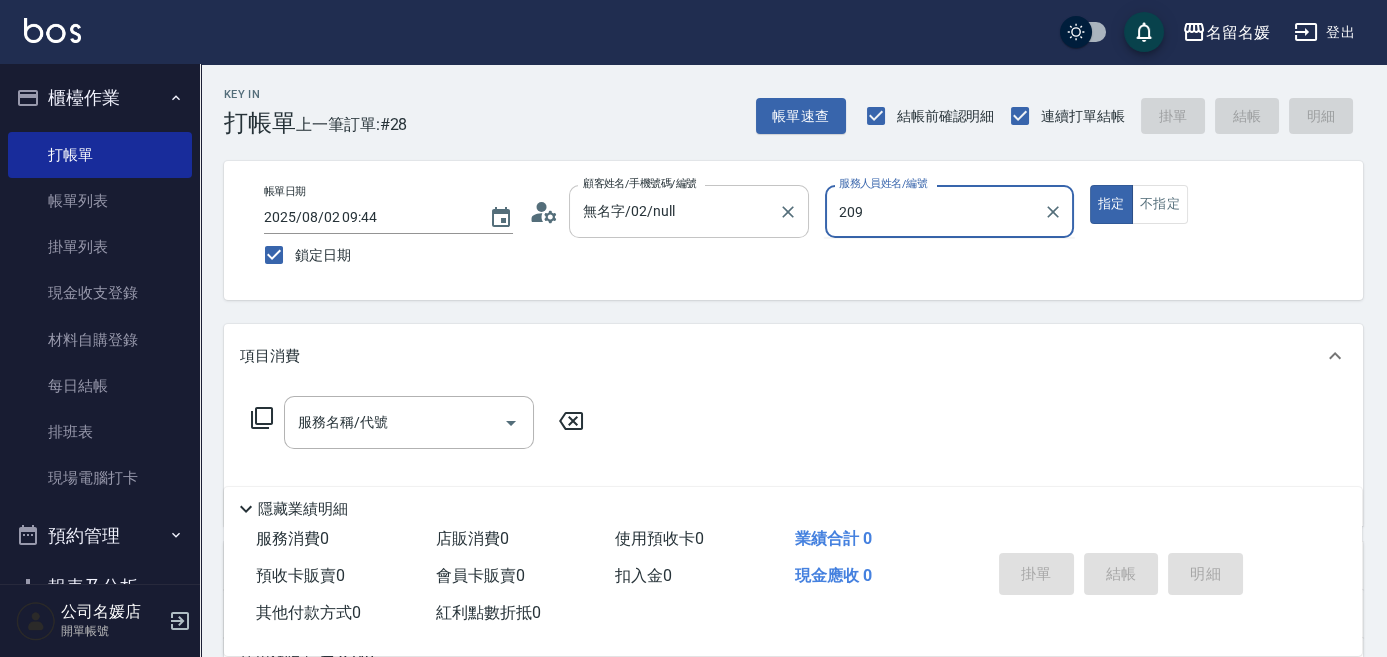 type on "209" 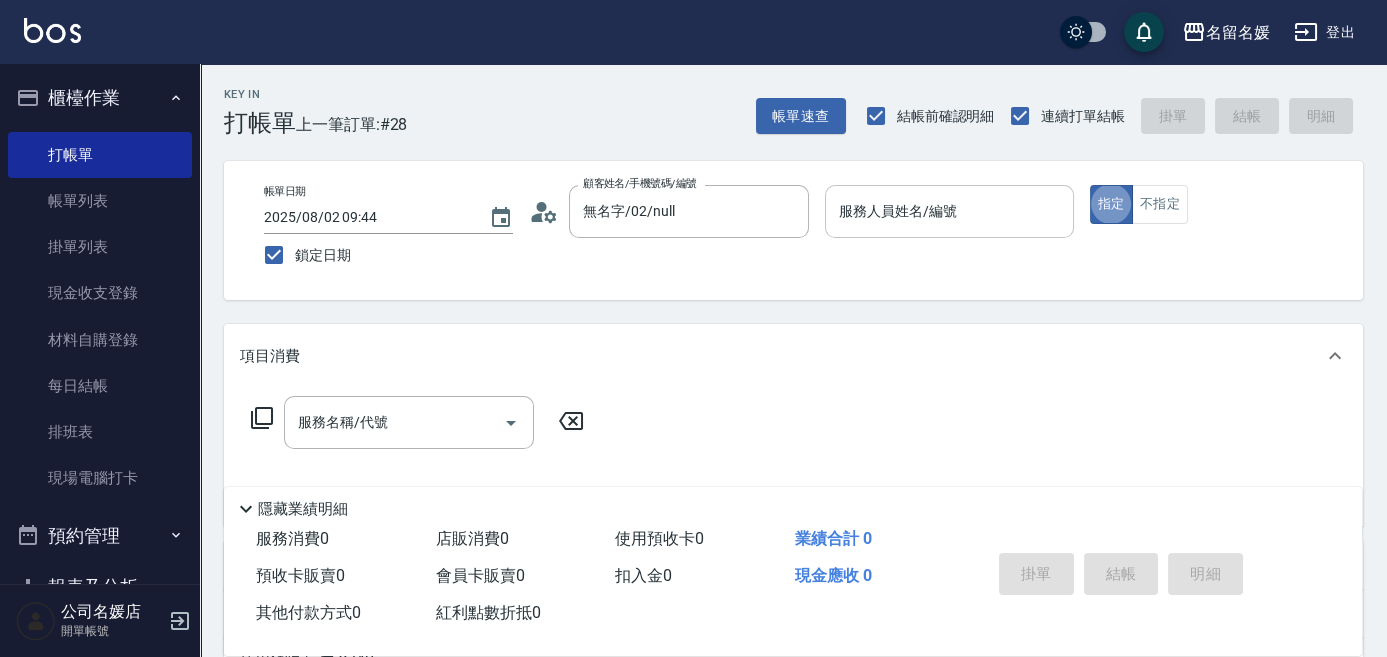 click on "服務人員姓名/編號" at bounding box center [949, 211] 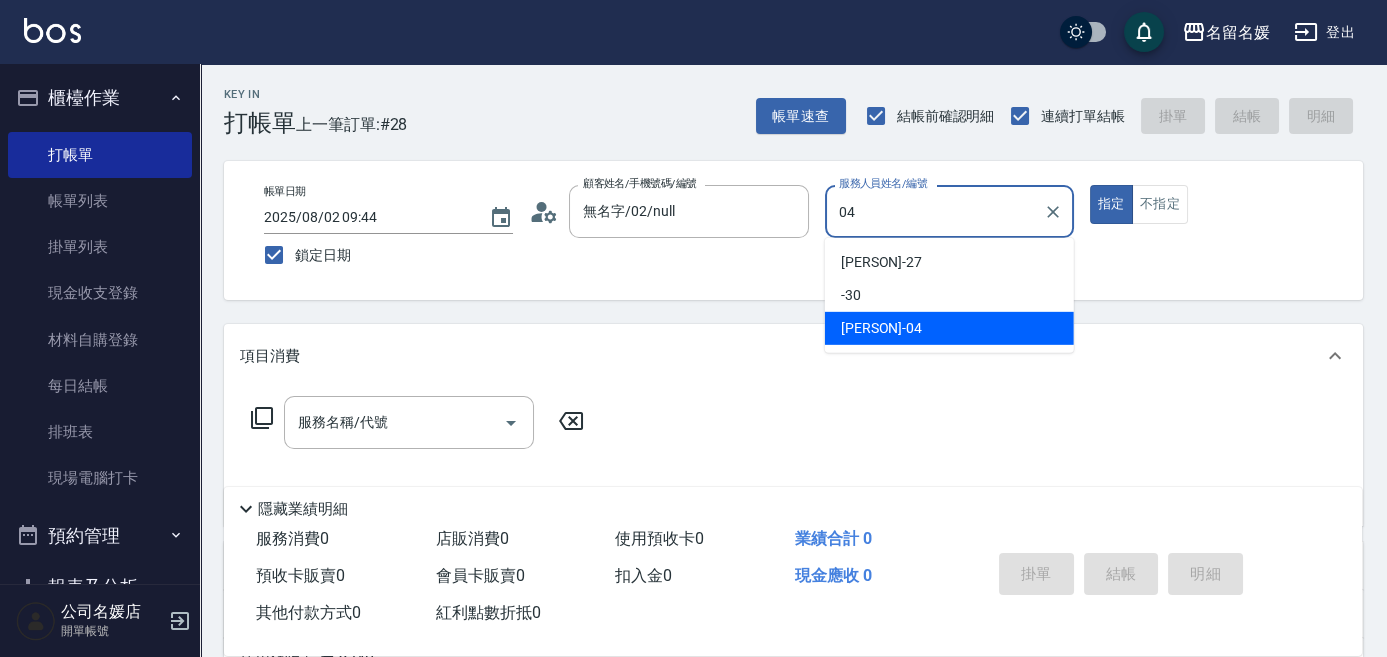 type on "[PERSON]-[NUMBER]" 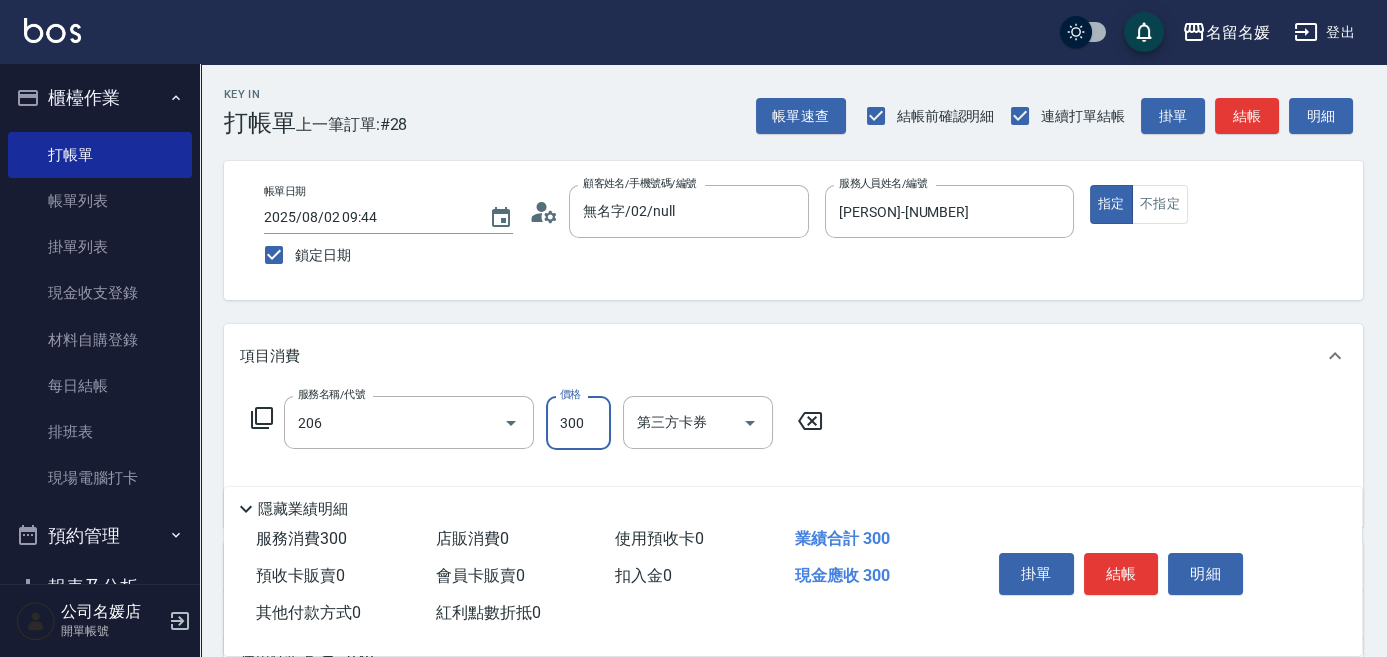 type on "洗髮[300](206)" 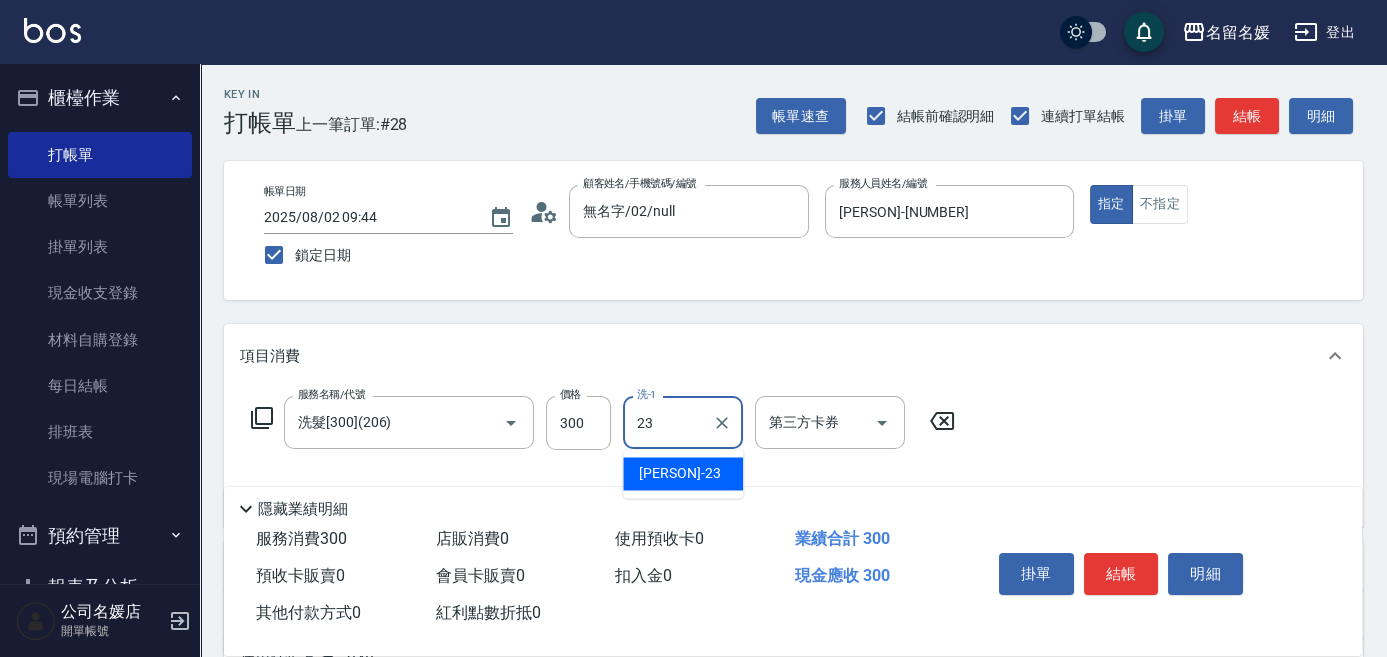 type 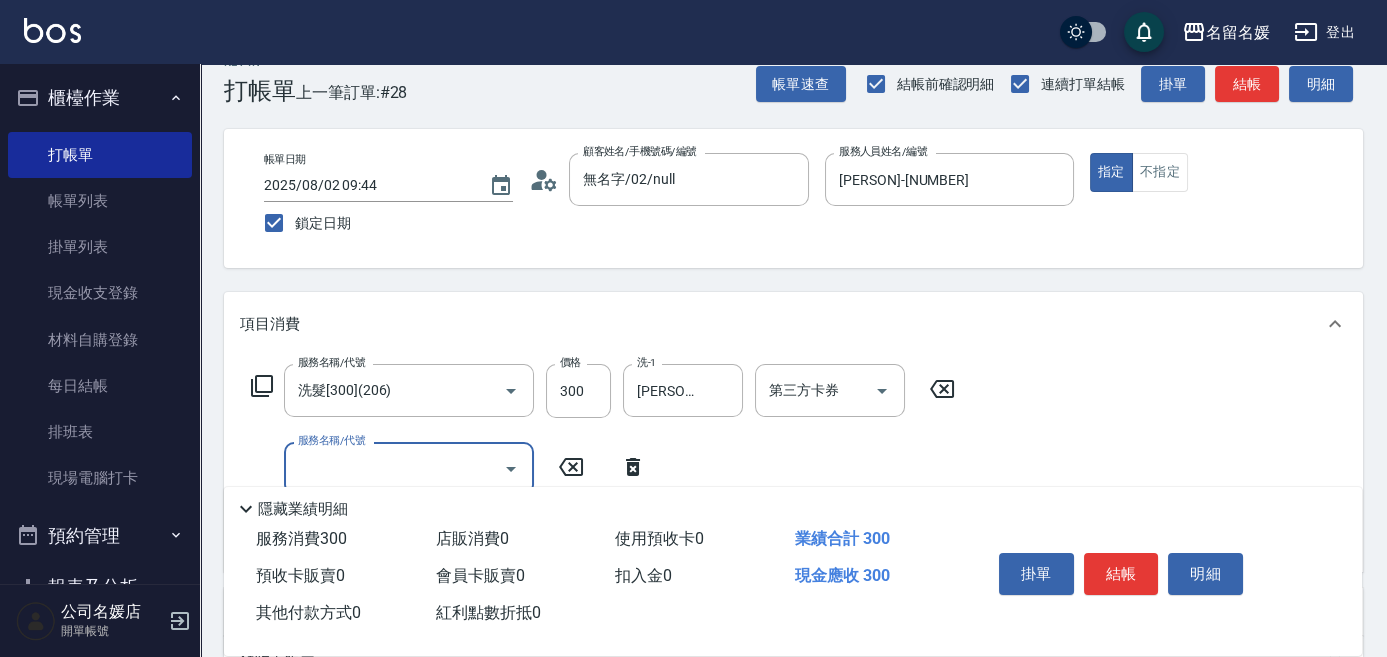scroll, scrollTop: 90, scrollLeft: 0, axis: vertical 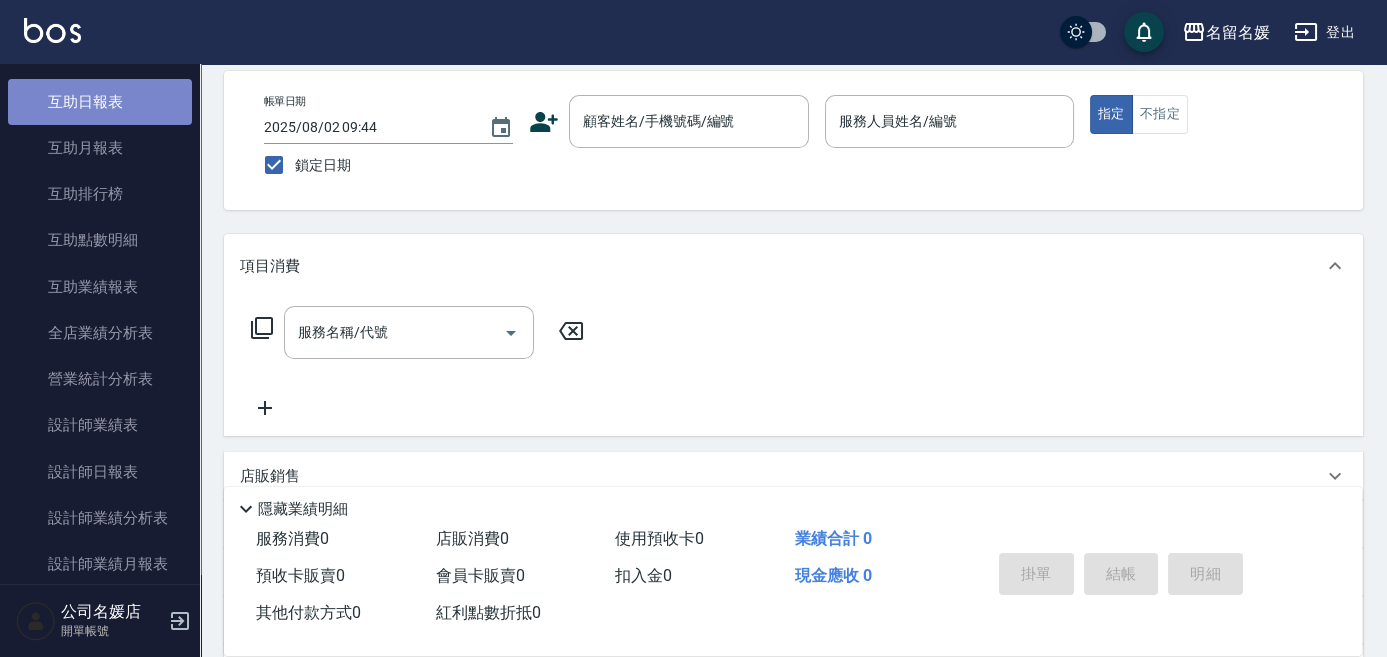 click on "互助日報表" at bounding box center (100, 102) 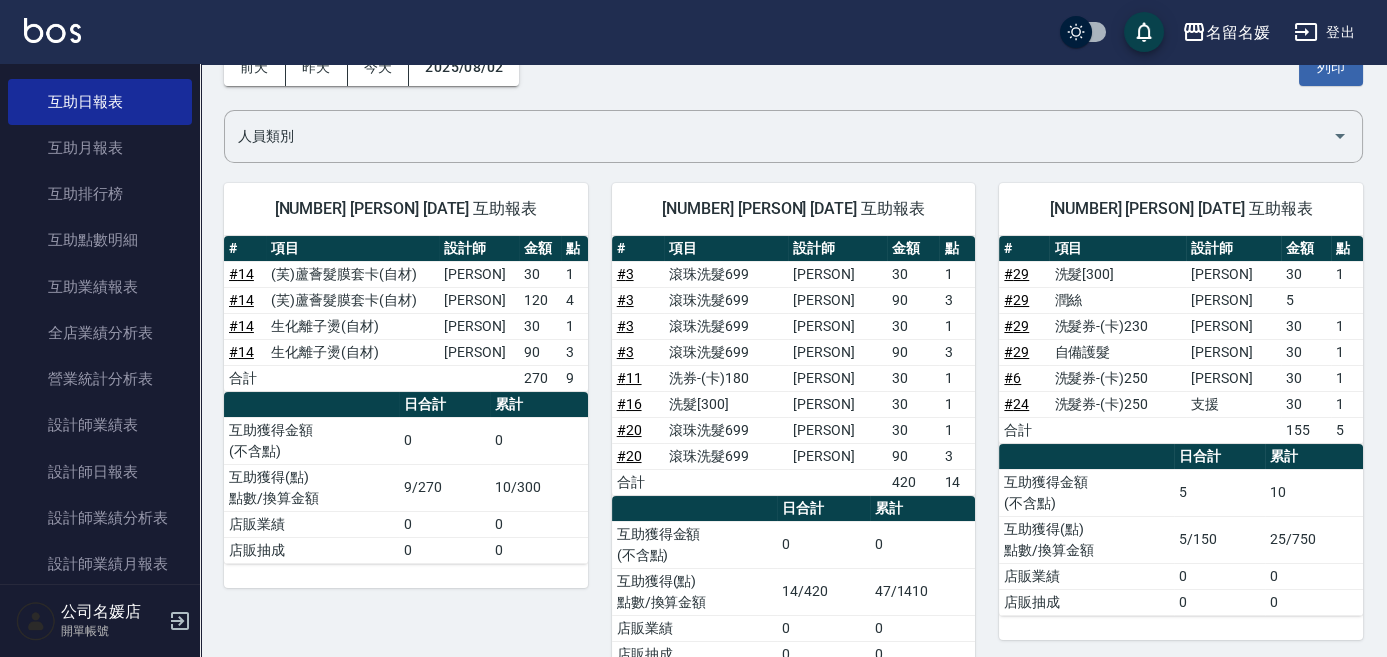 scroll, scrollTop: 181, scrollLeft: 0, axis: vertical 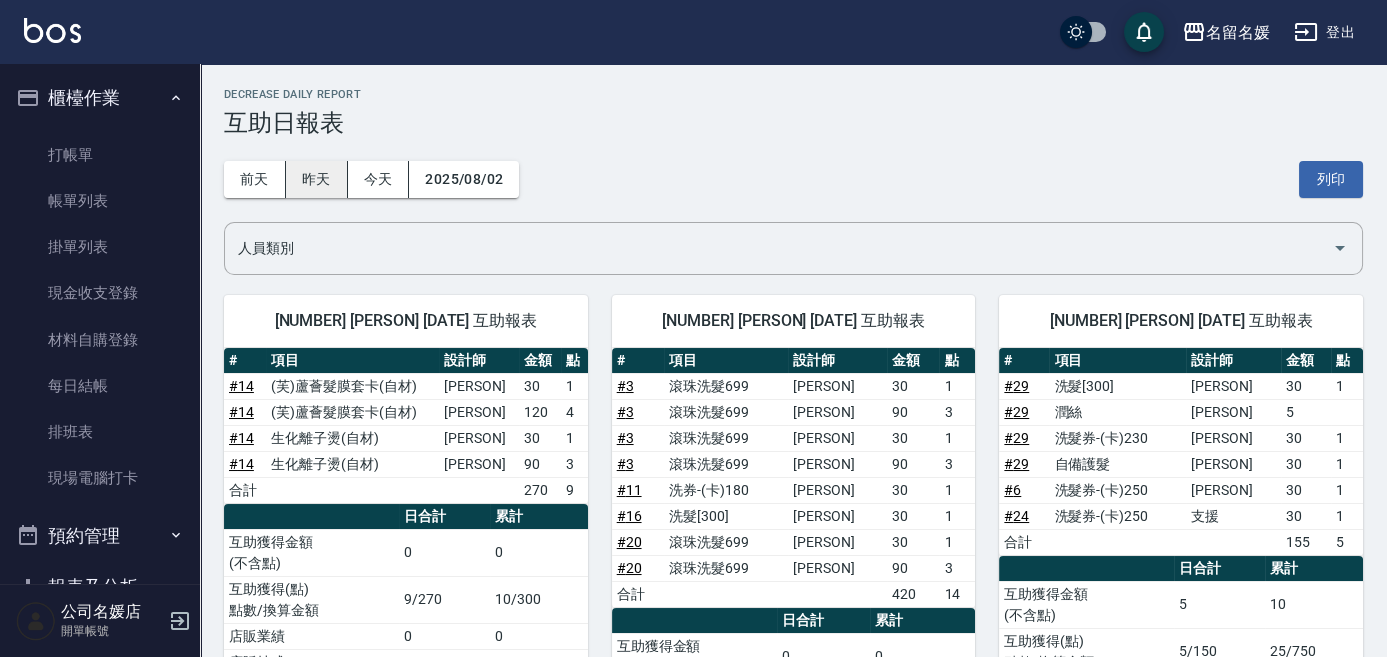 click on "昨天" at bounding box center (317, 179) 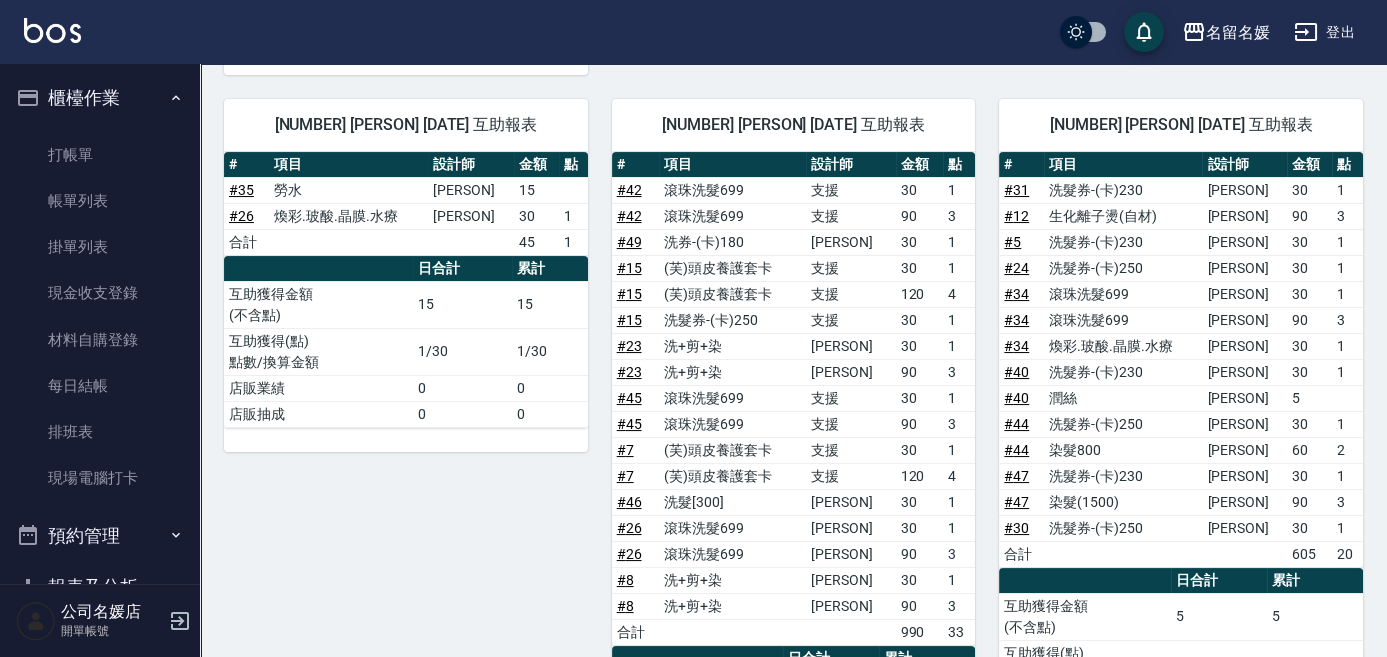 scroll, scrollTop: 636, scrollLeft: 0, axis: vertical 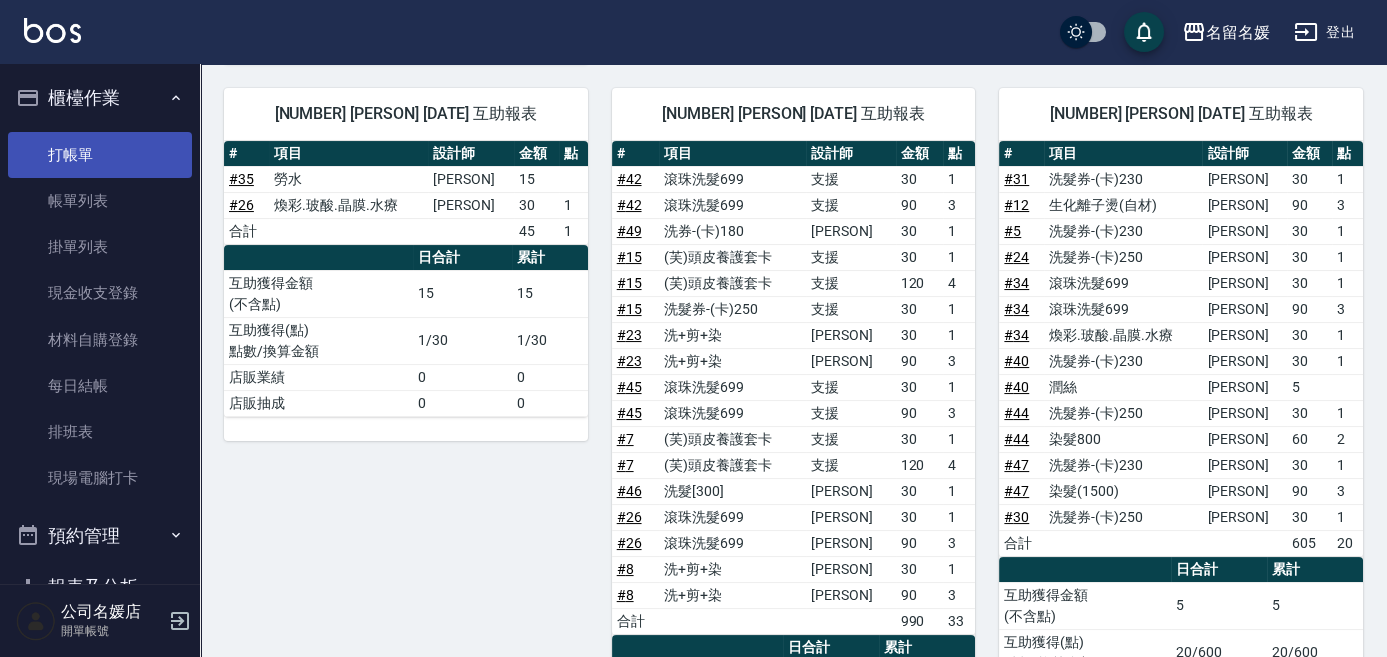 click on "打帳單" at bounding box center (100, 155) 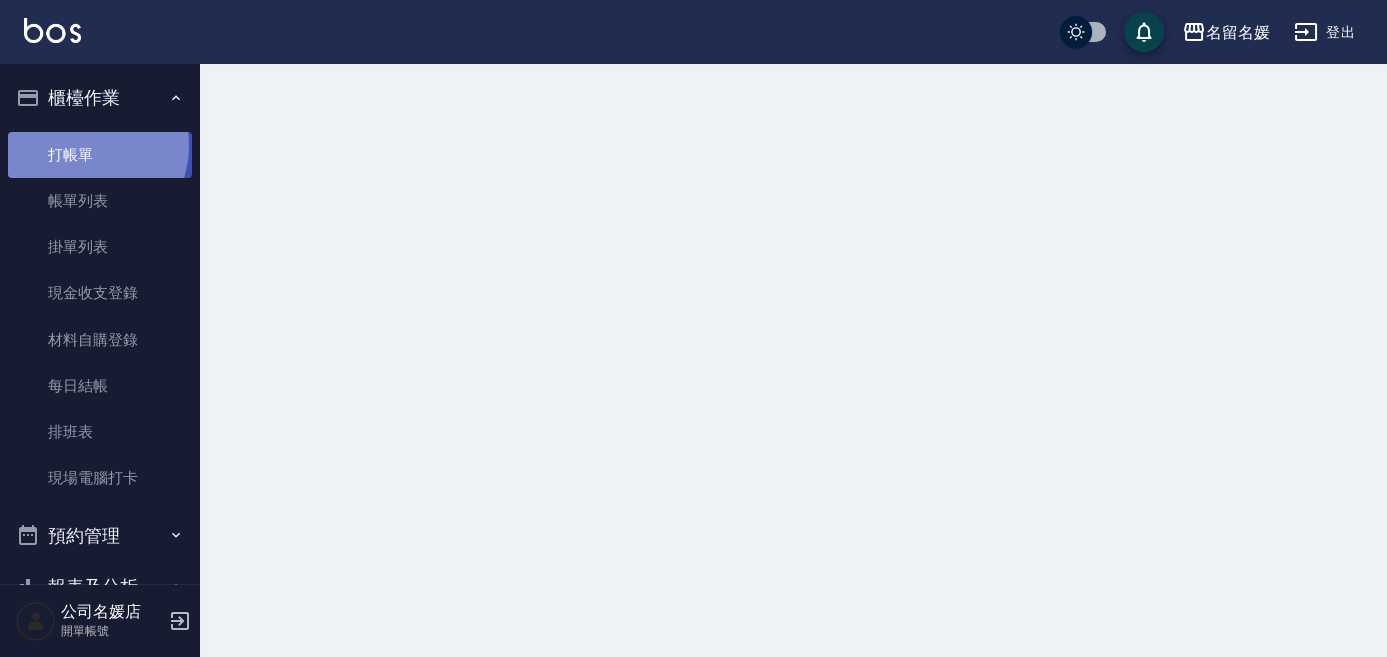 click on "打帳單" at bounding box center (100, 155) 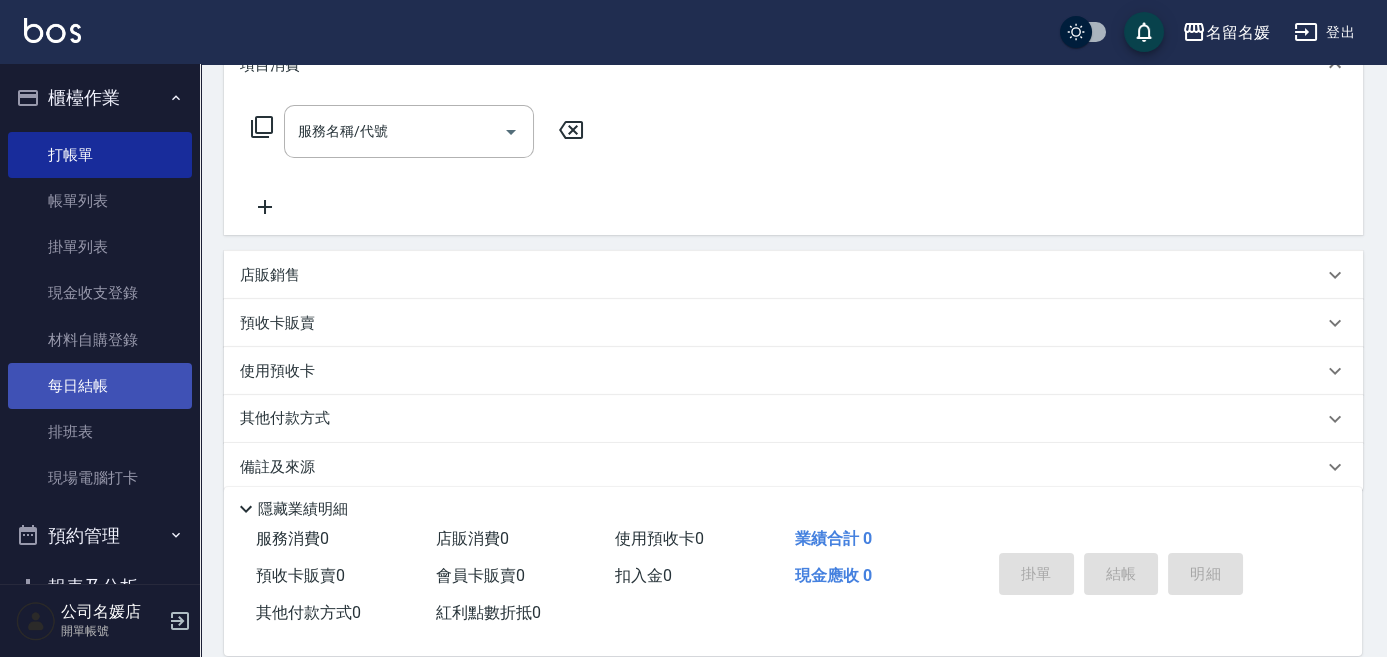 scroll, scrollTop: 314, scrollLeft: 0, axis: vertical 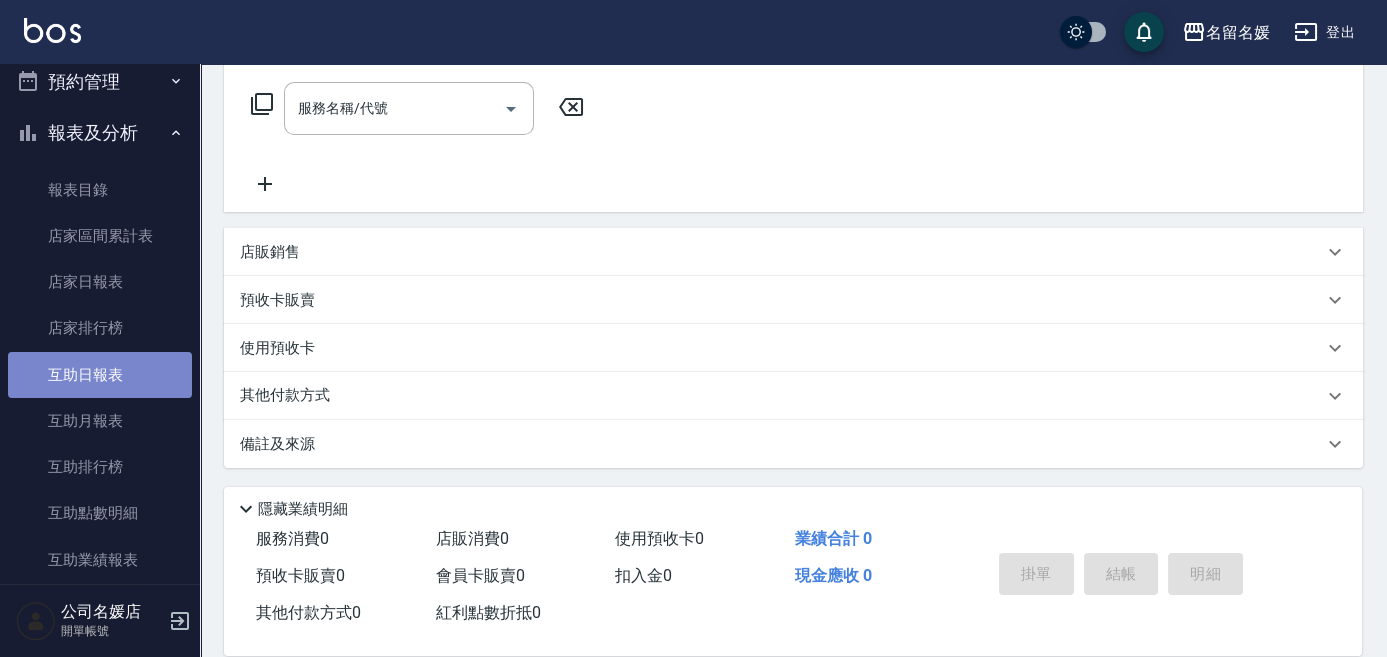 click on "互助日報表" at bounding box center [100, 375] 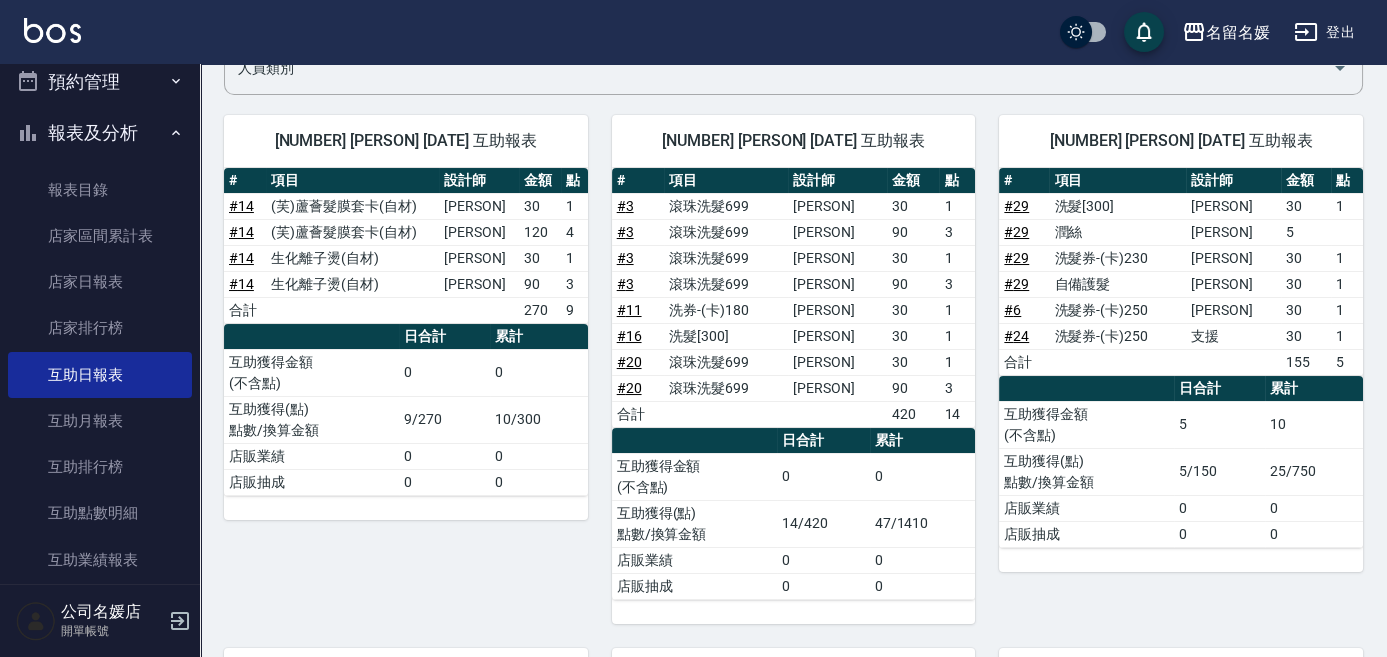 scroll, scrollTop: 79, scrollLeft: 0, axis: vertical 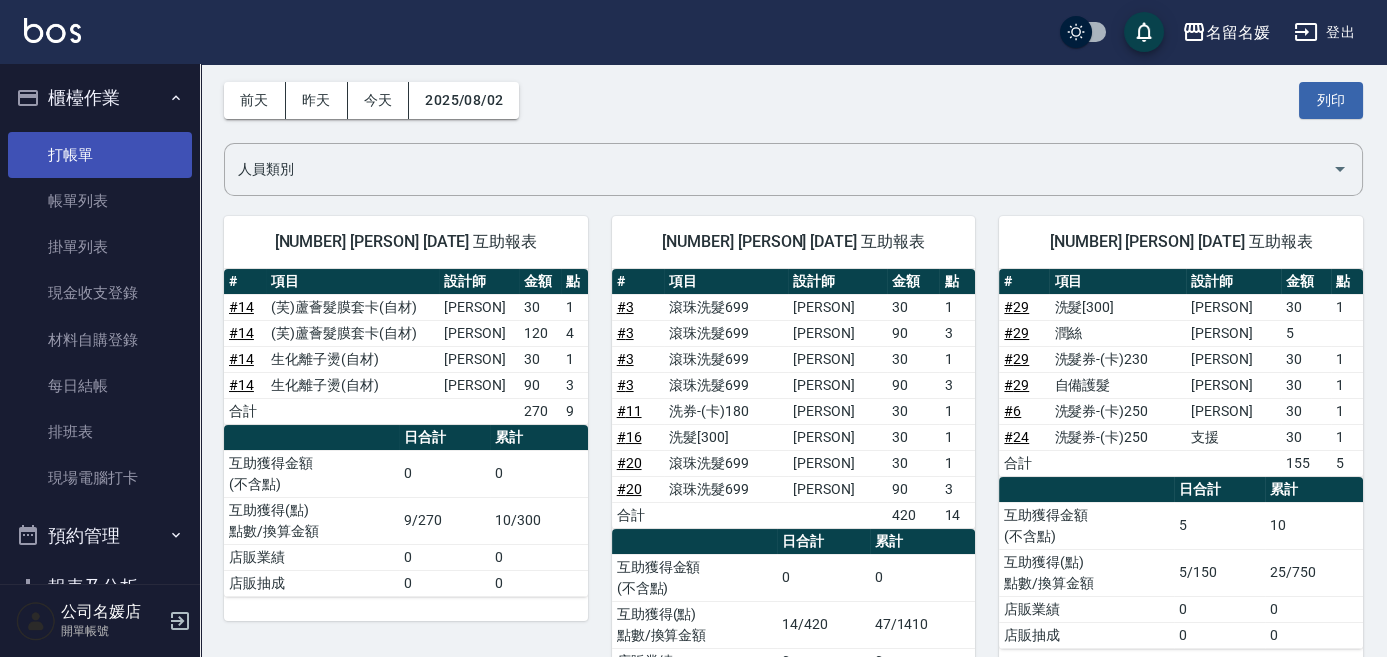 click on "打帳單" at bounding box center (100, 155) 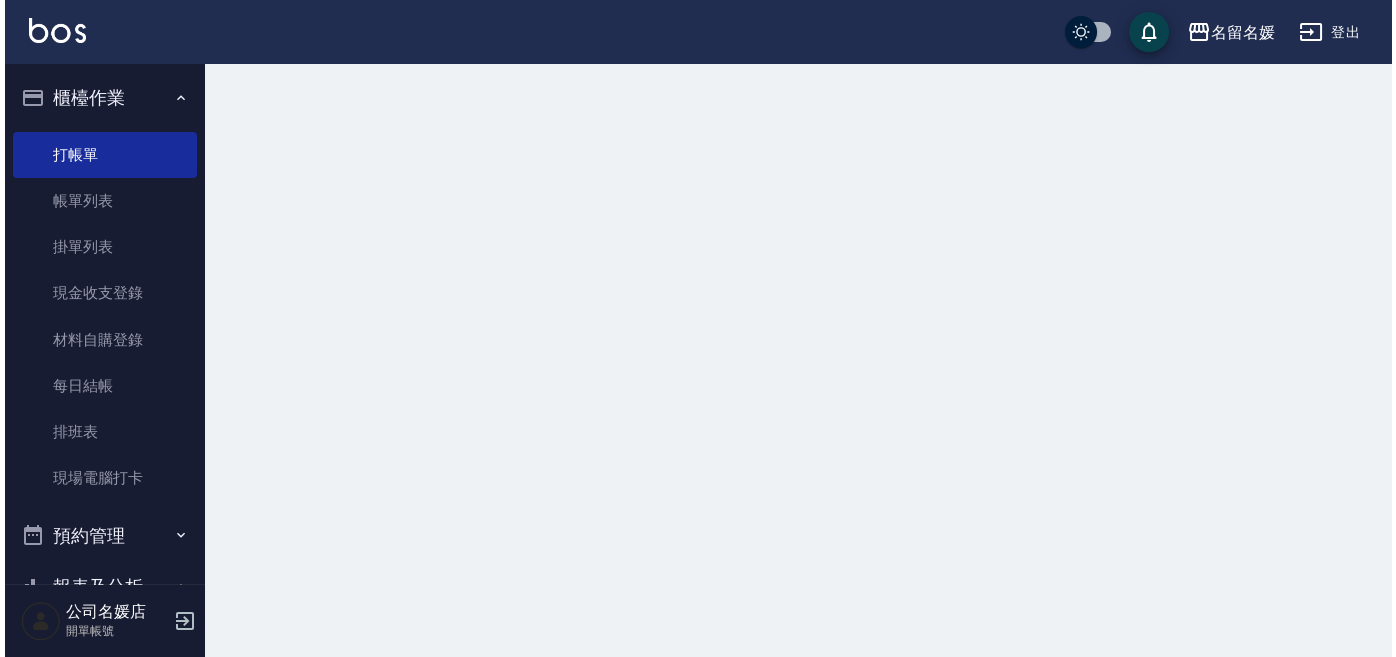 scroll, scrollTop: 0, scrollLeft: 0, axis: both 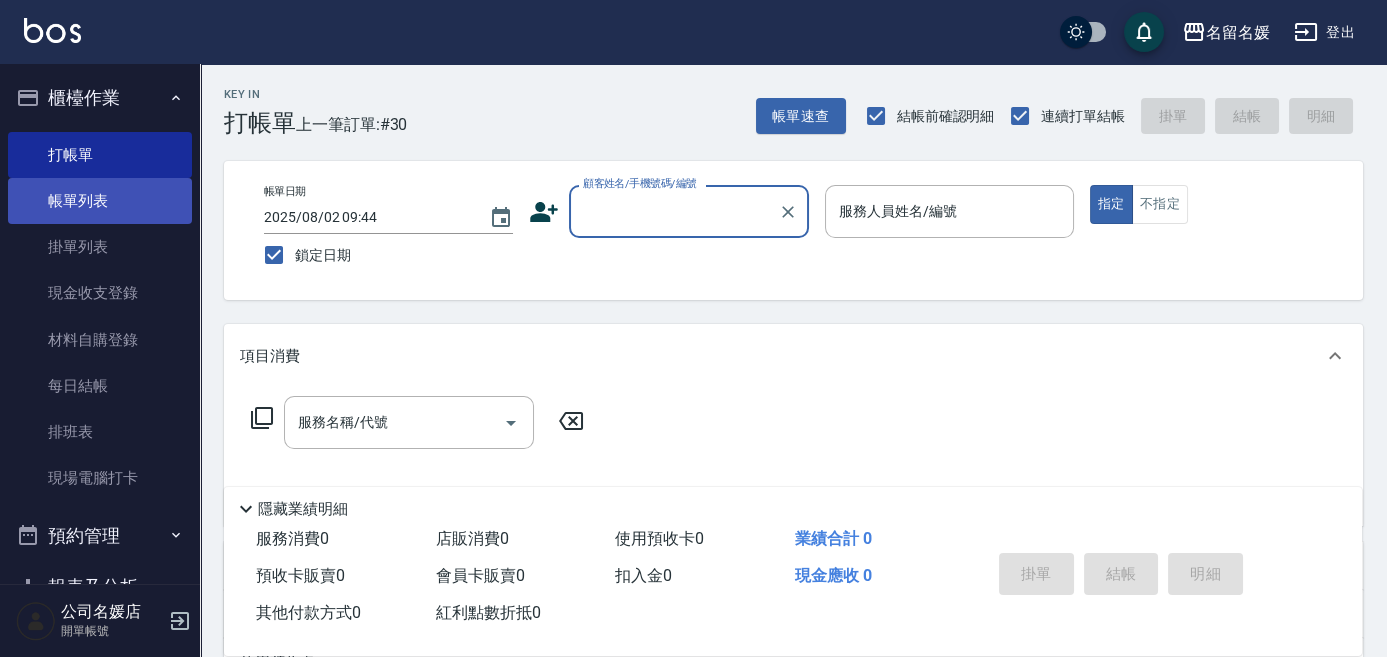 click on "帳單列表" at bounding box center [100, 201] 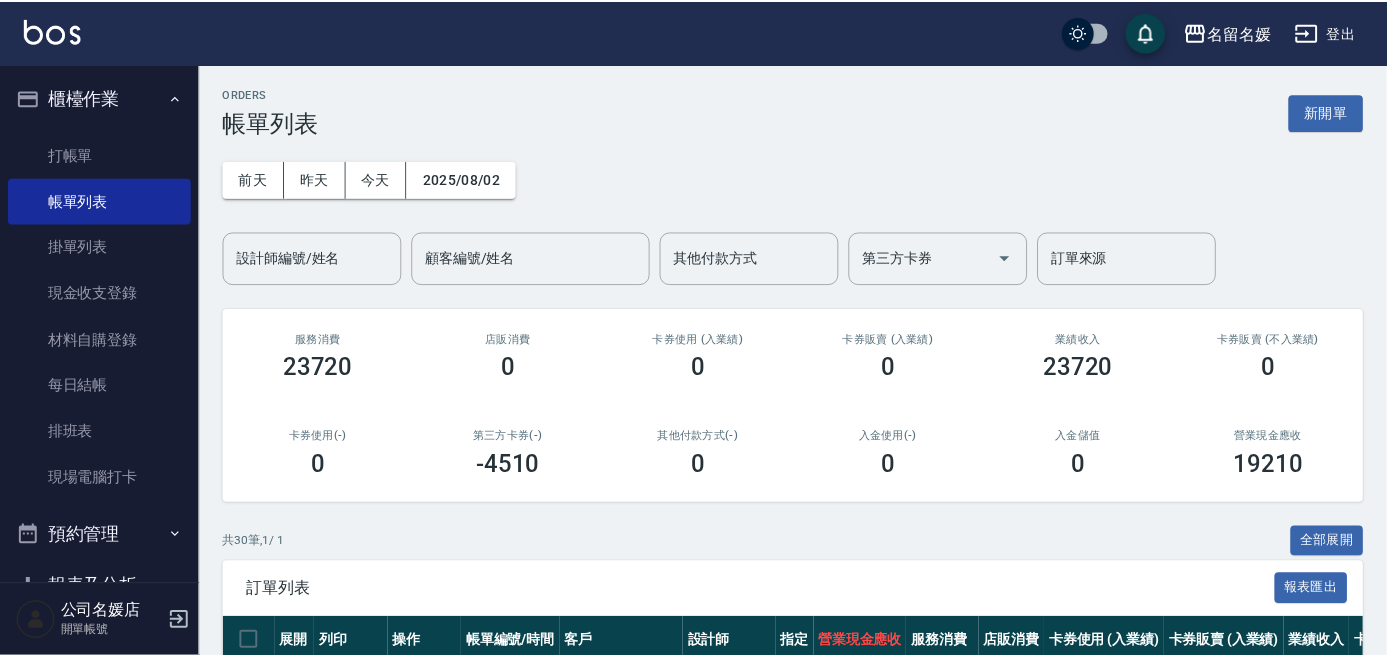 scroll, scrollTop: 367, scrollLeft: 0, axis: vertical 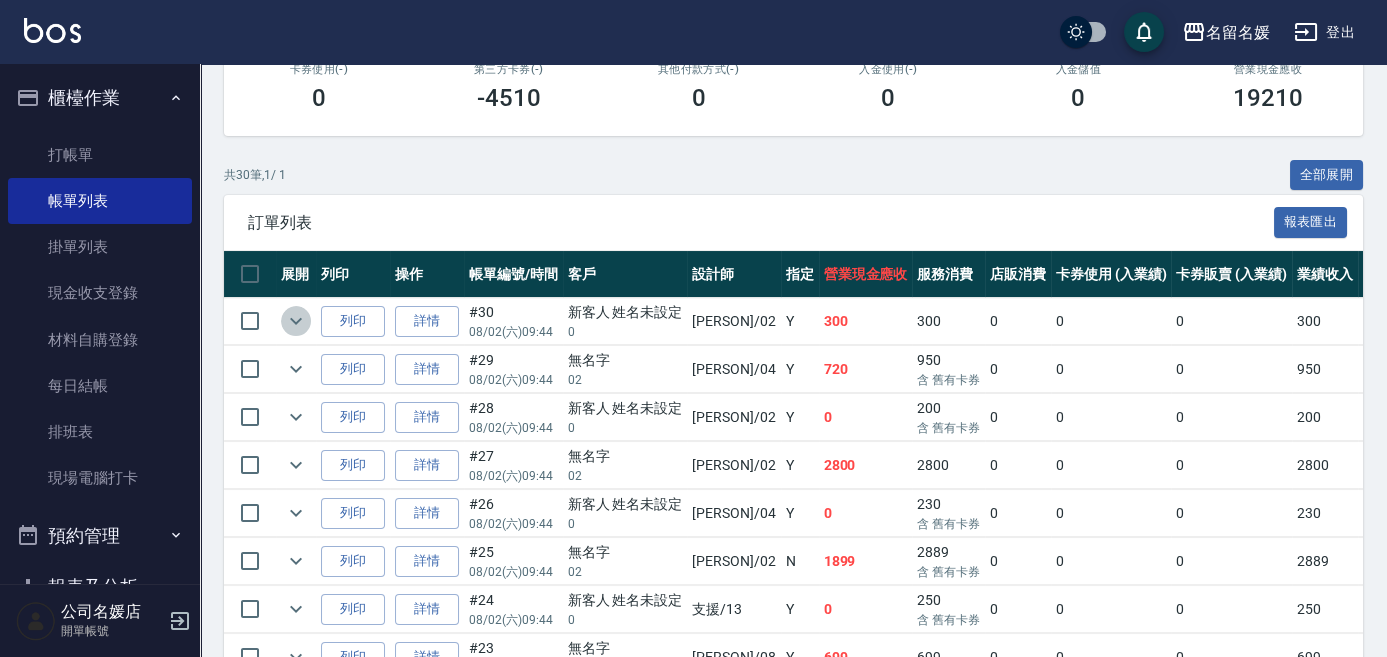 click 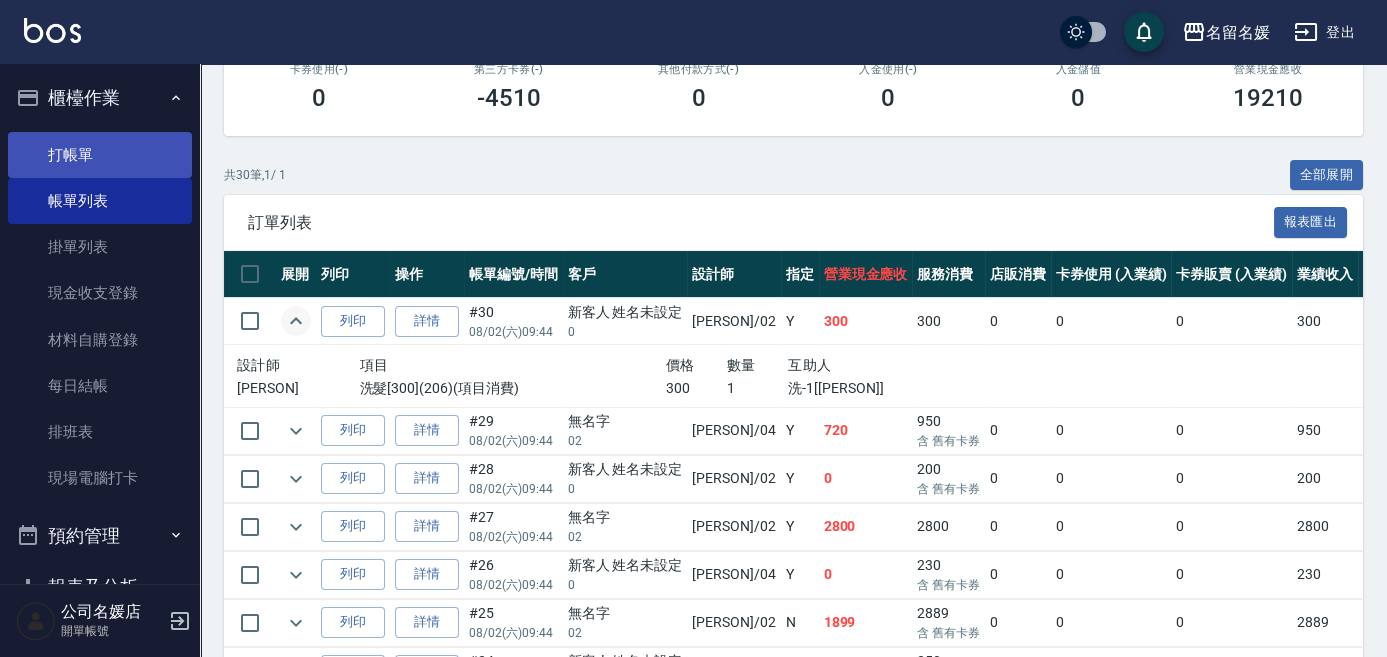 click on "打帳單" at bounding box center [100, 155] 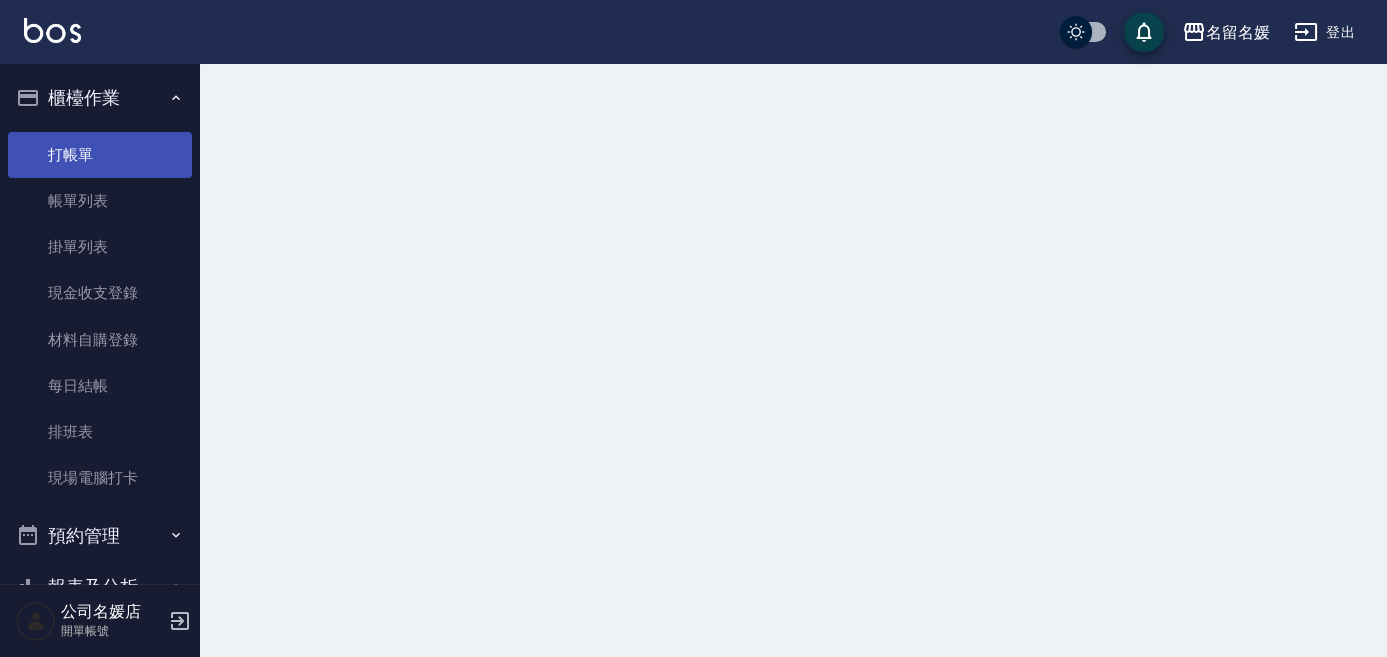 scroll, scrollTop: 0, scrollLeft: 0, axis: both 